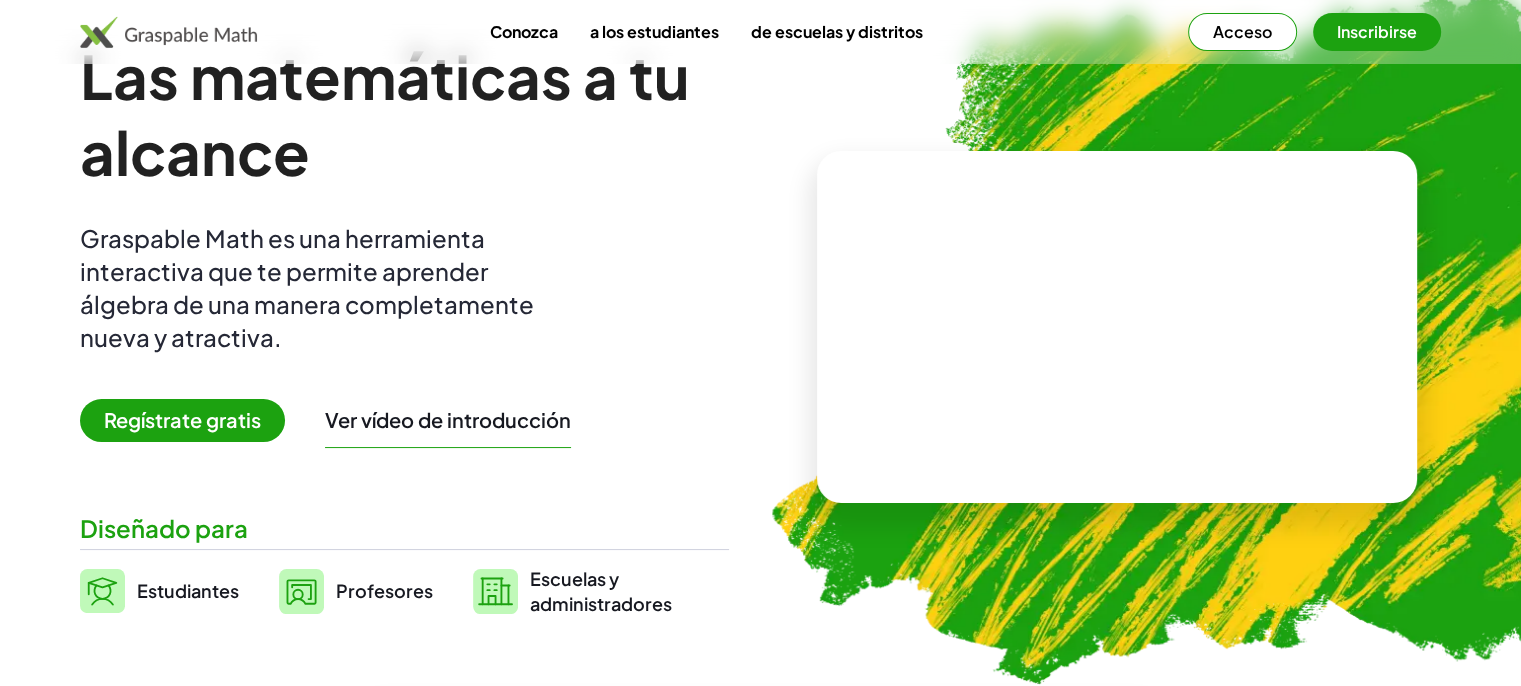 scroll, scrollTop: 0, scrollLeft: 0, axis: both 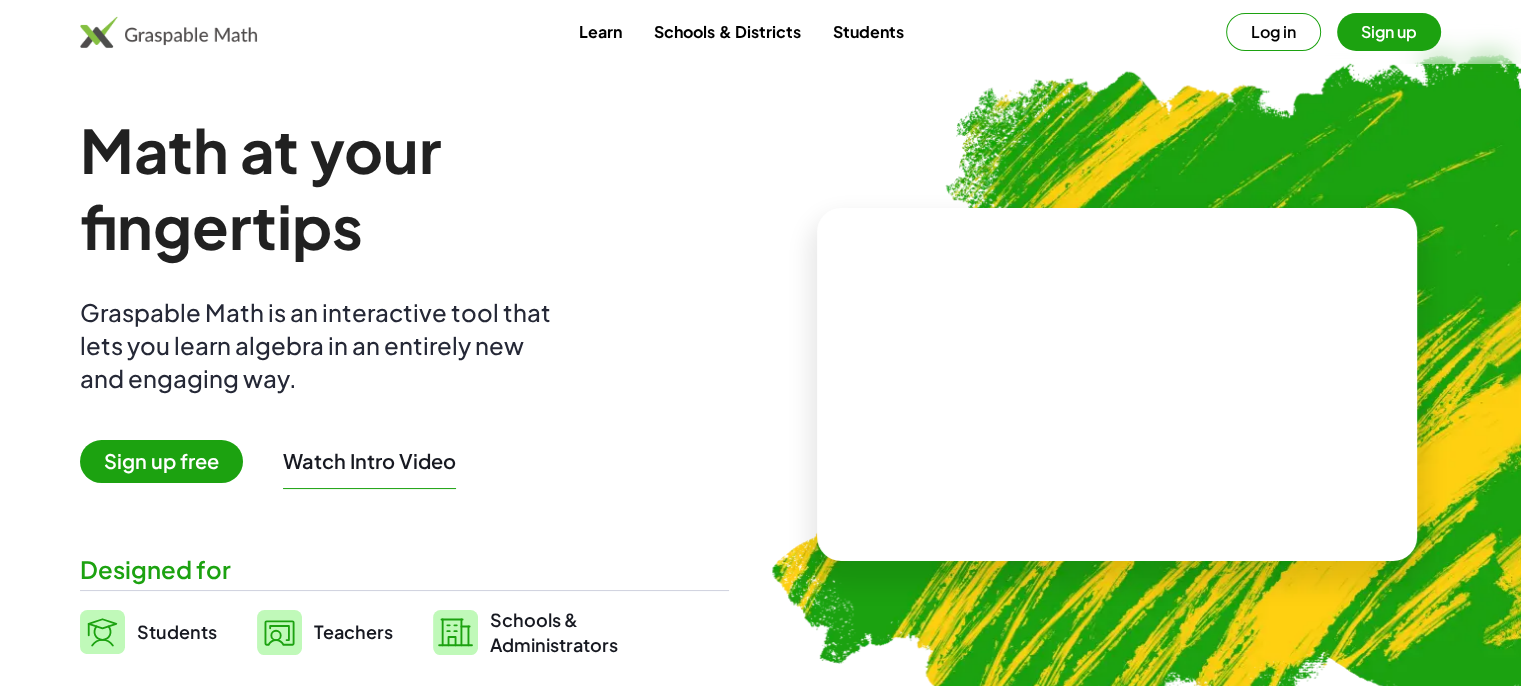 click at bounding box center (1117, 385) 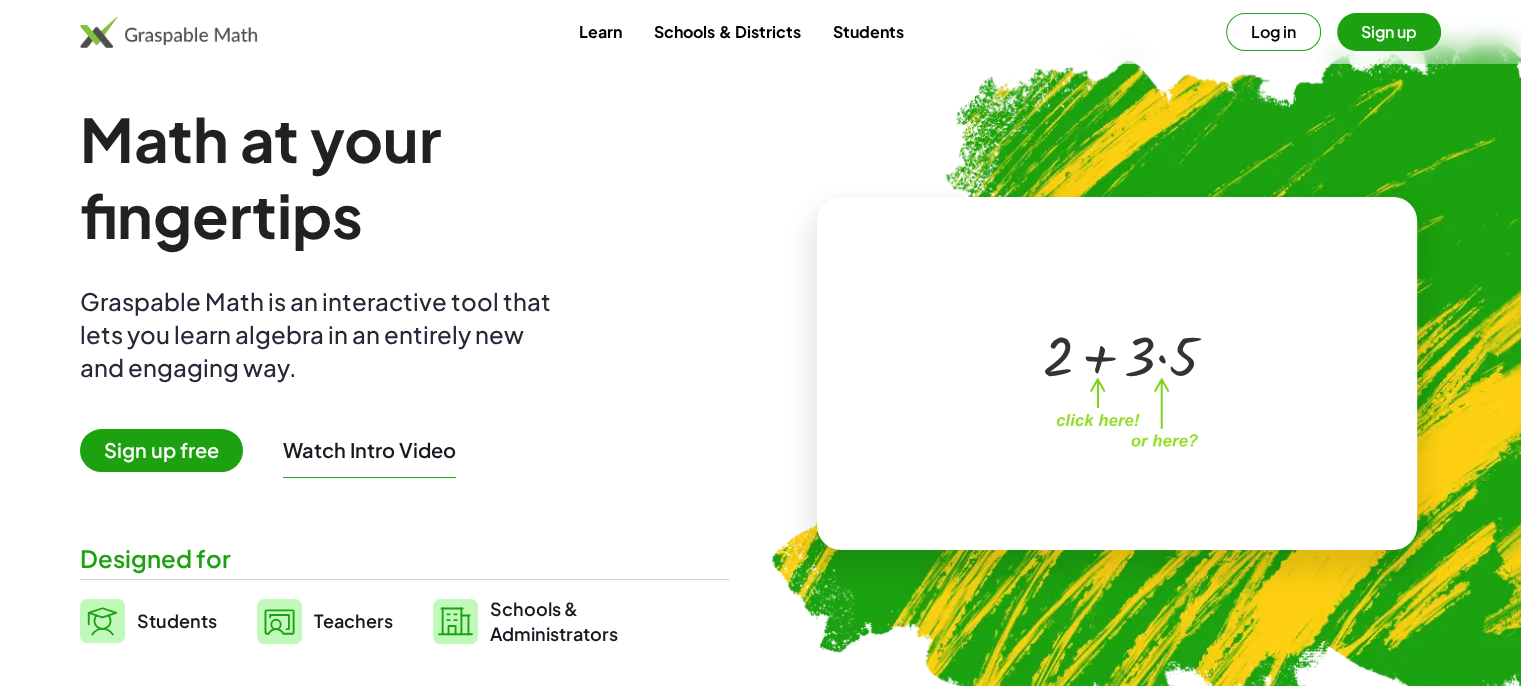 scroll, scrollTop: 0, scrollLeft: 0, axis: both 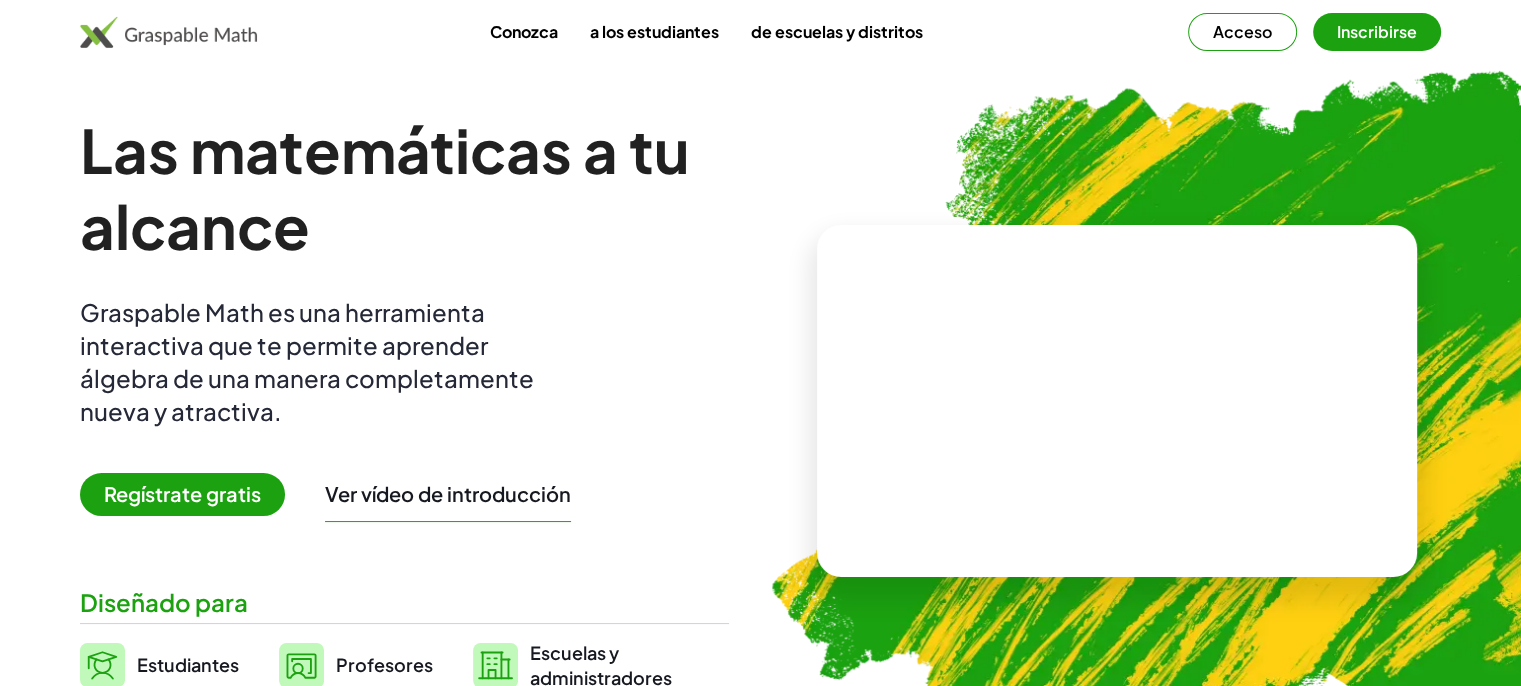 click on "Ver vídeo de introducción" at bounding box center [448, 493] 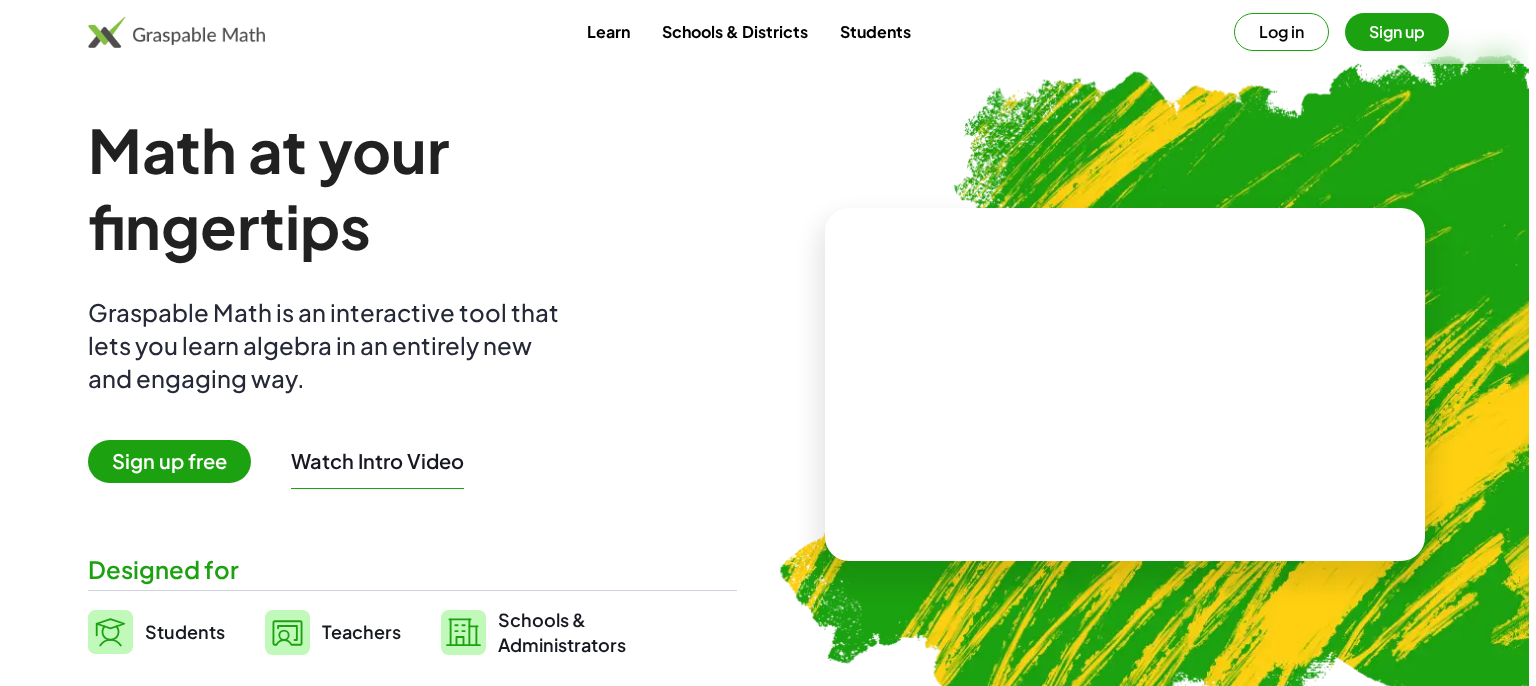 scroll, scrollTop: 0, scrollLeft: 0, axis: both 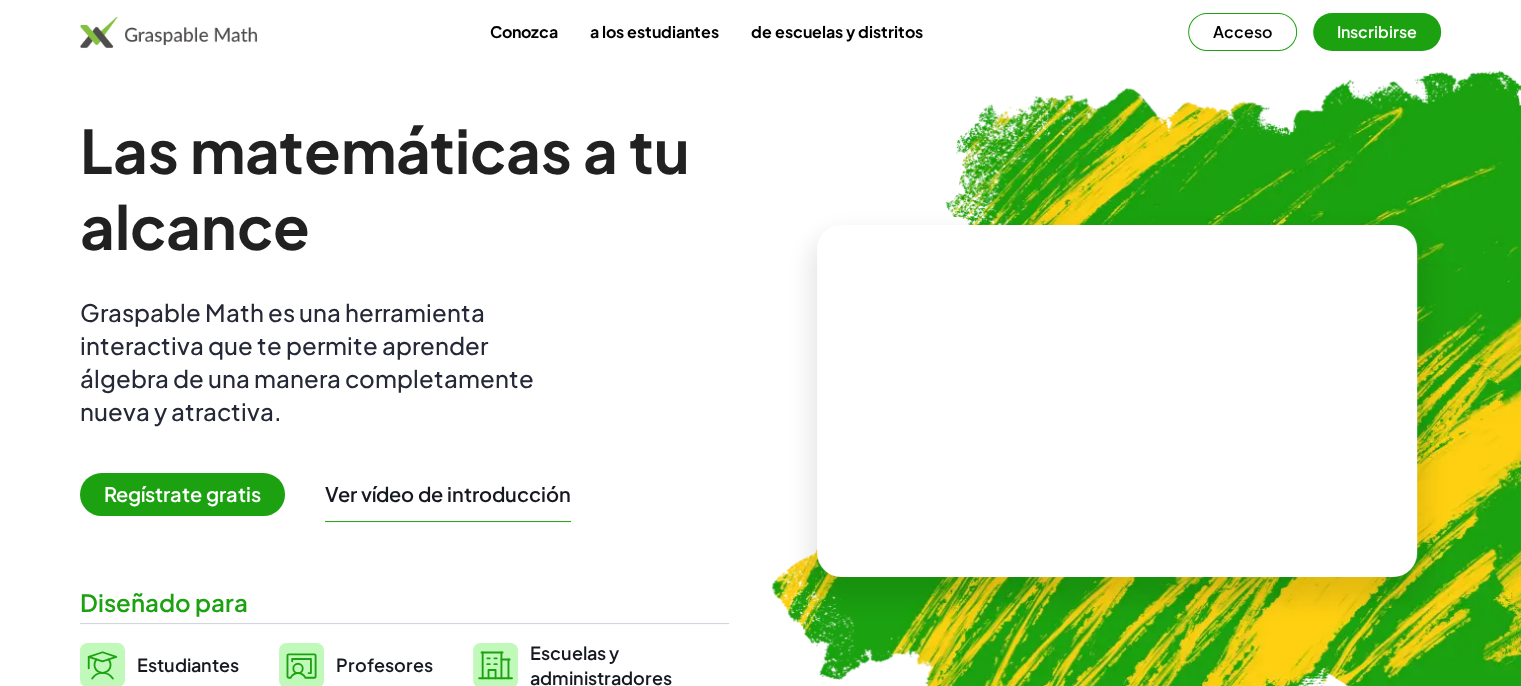 click on "Conozca  a los estudiantes  de escuelas y distritos Acceso Inscribirse" 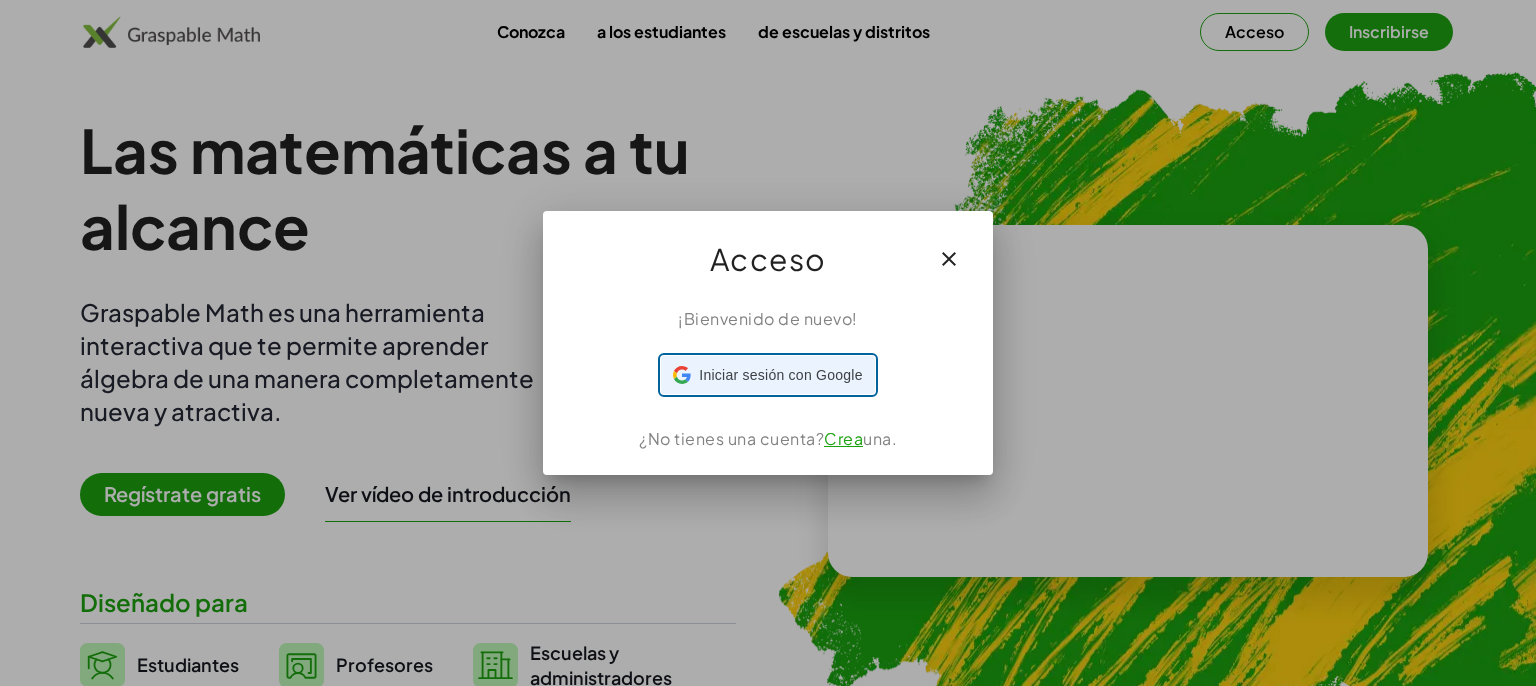 click on "Iniciar sesión con Google" at bounding box center (780, 375) 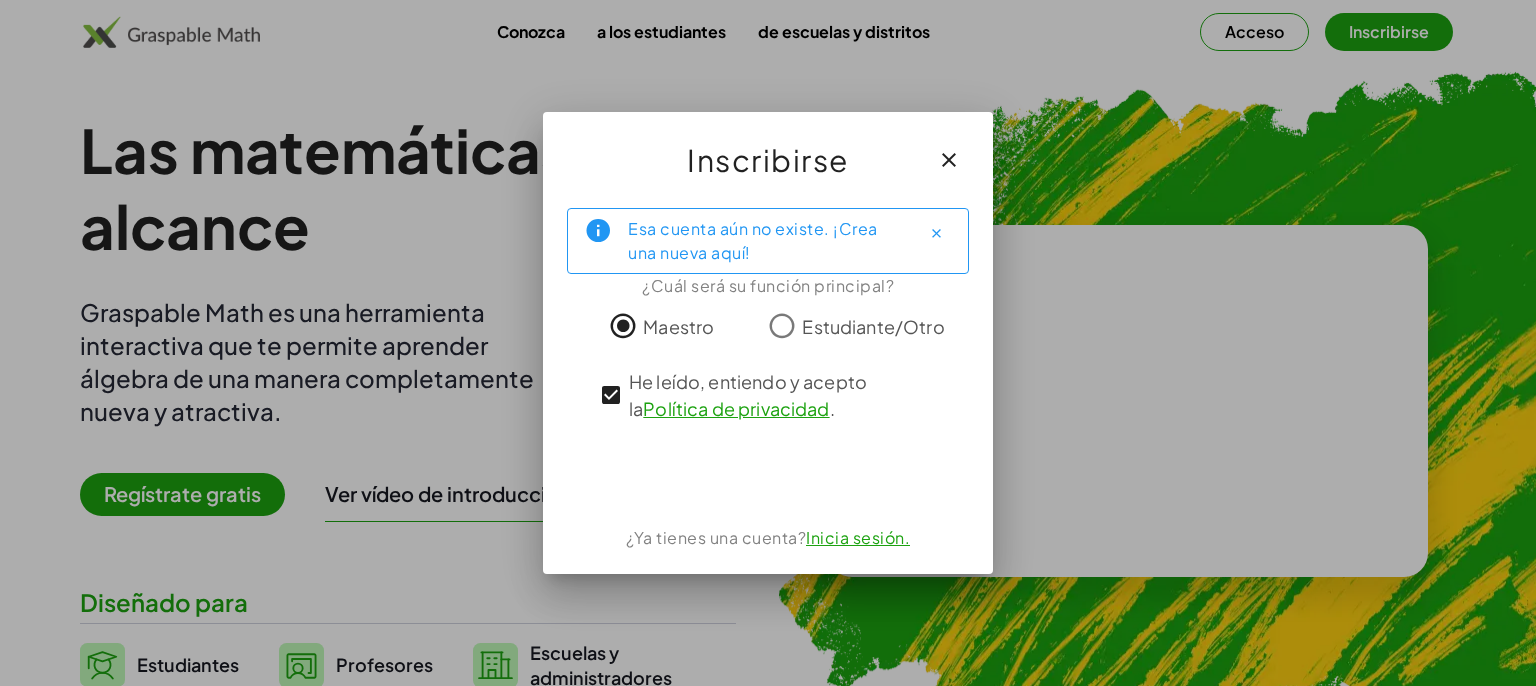 click on "Inicia sesión." at bounding box center (858, 537) 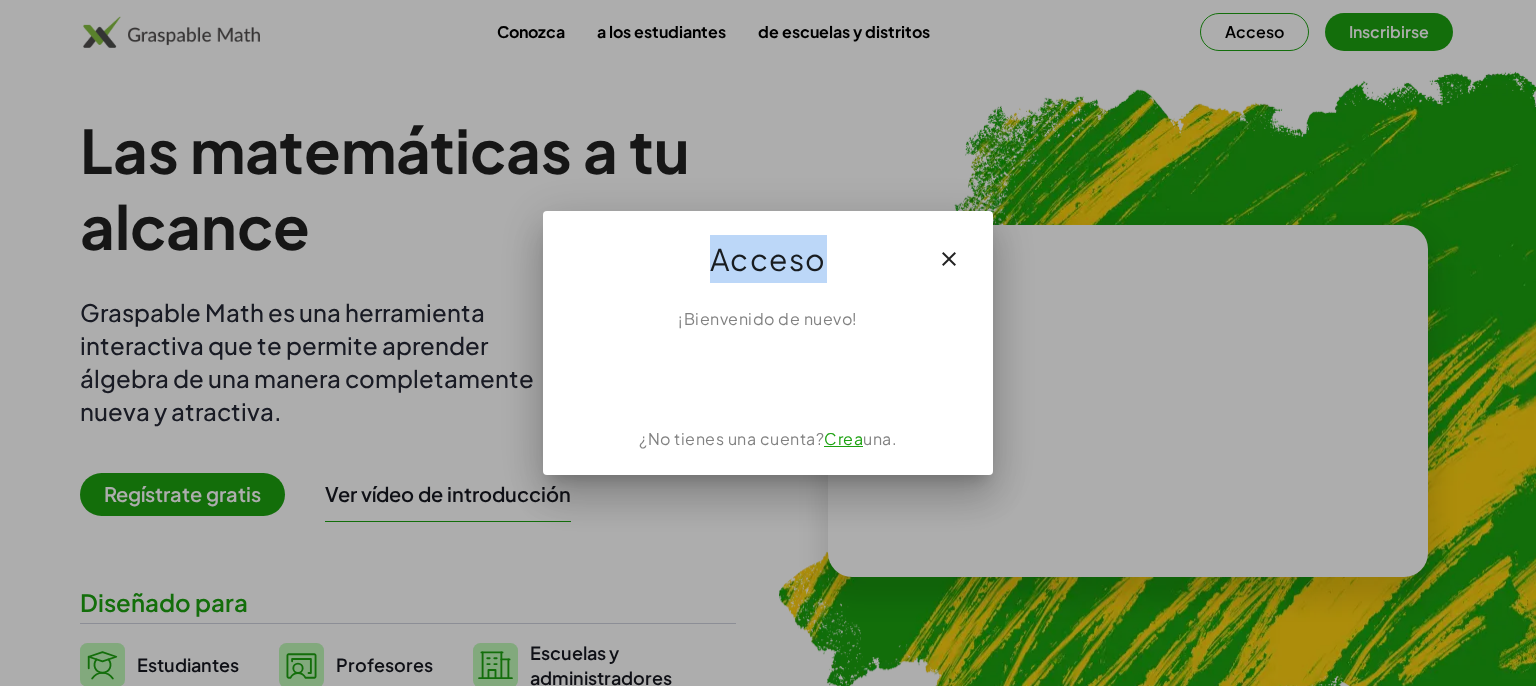 drag, startPoint x: 847, startPoint y: 230, endPoint x: 909, endPoint y: 175, distance: 82.87943 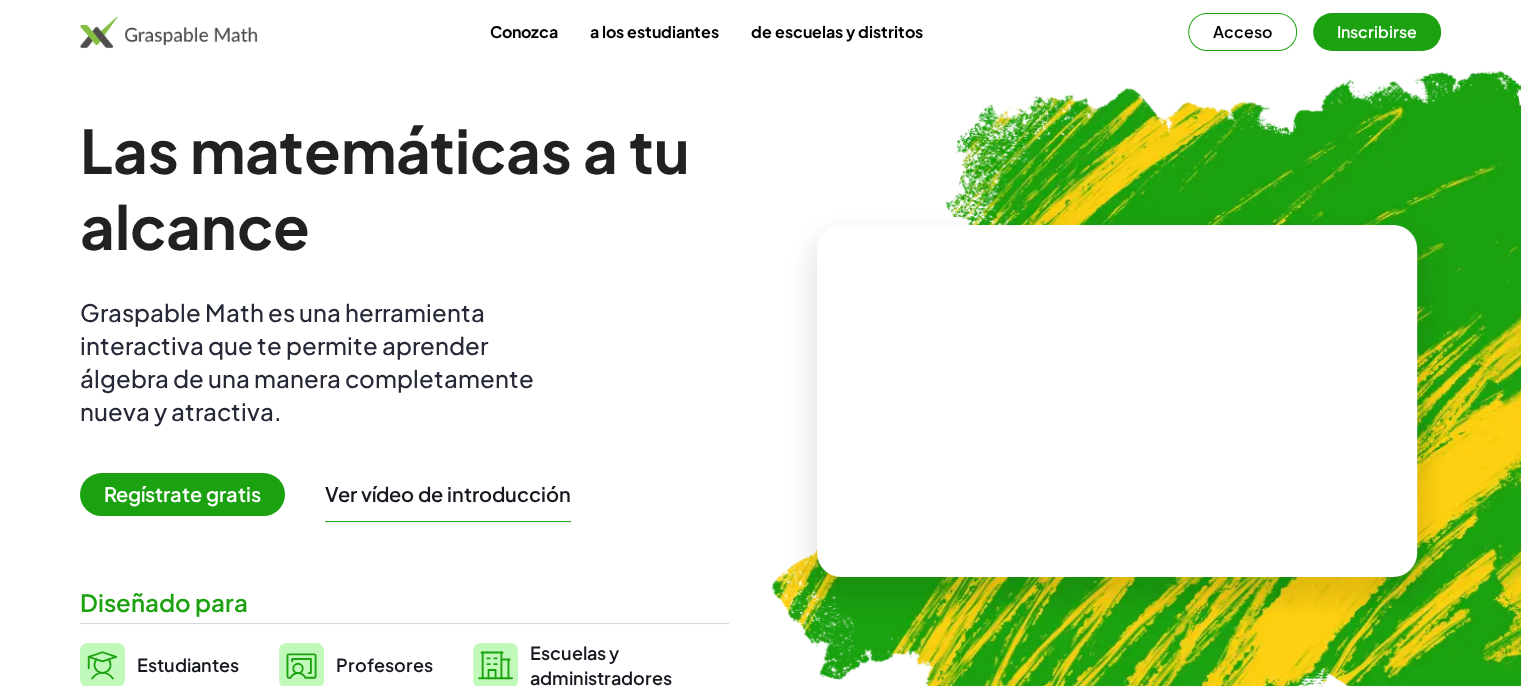 click on "Regístrate gratis" at bounding box center (182, 493) 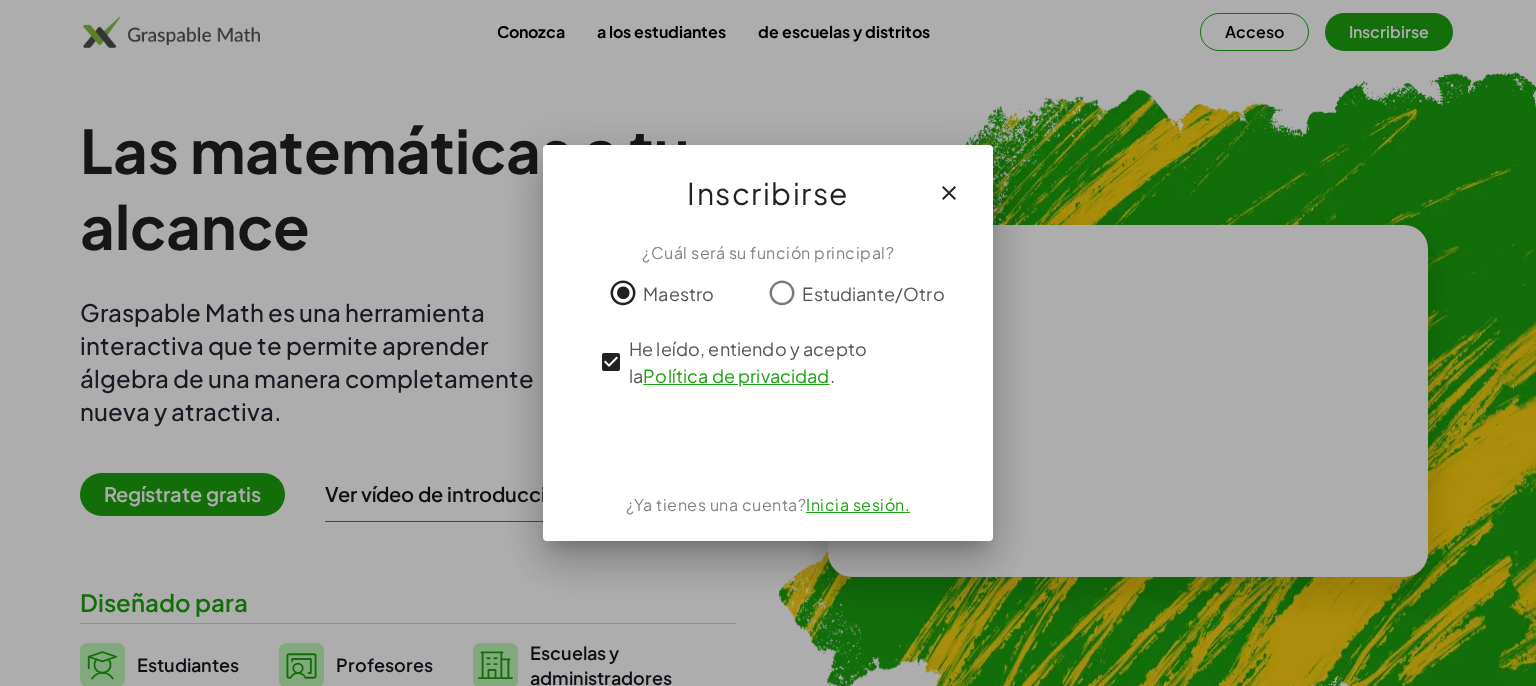 click on "Inicia sesión." at bounding box center (858, 504) 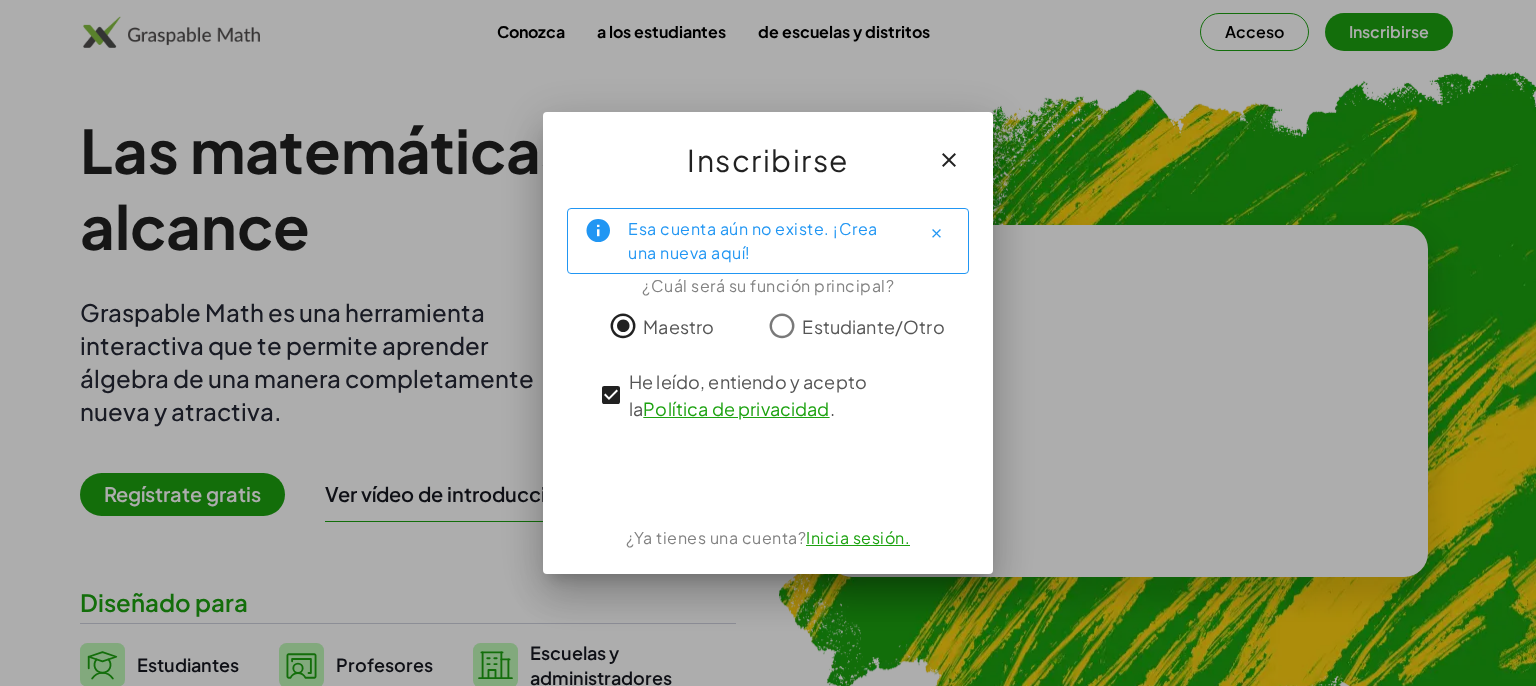 click on "Inicia sesión." at bounding box center [858, 537] 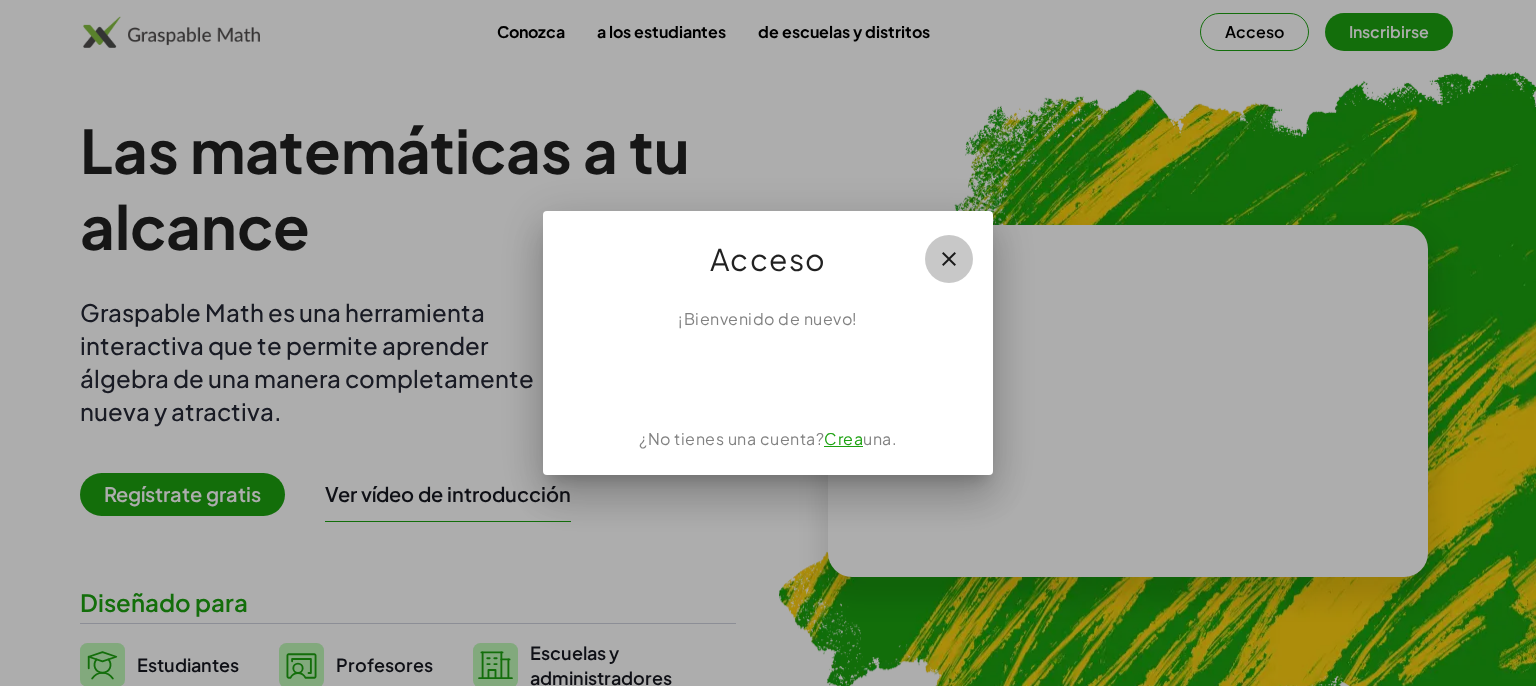 click 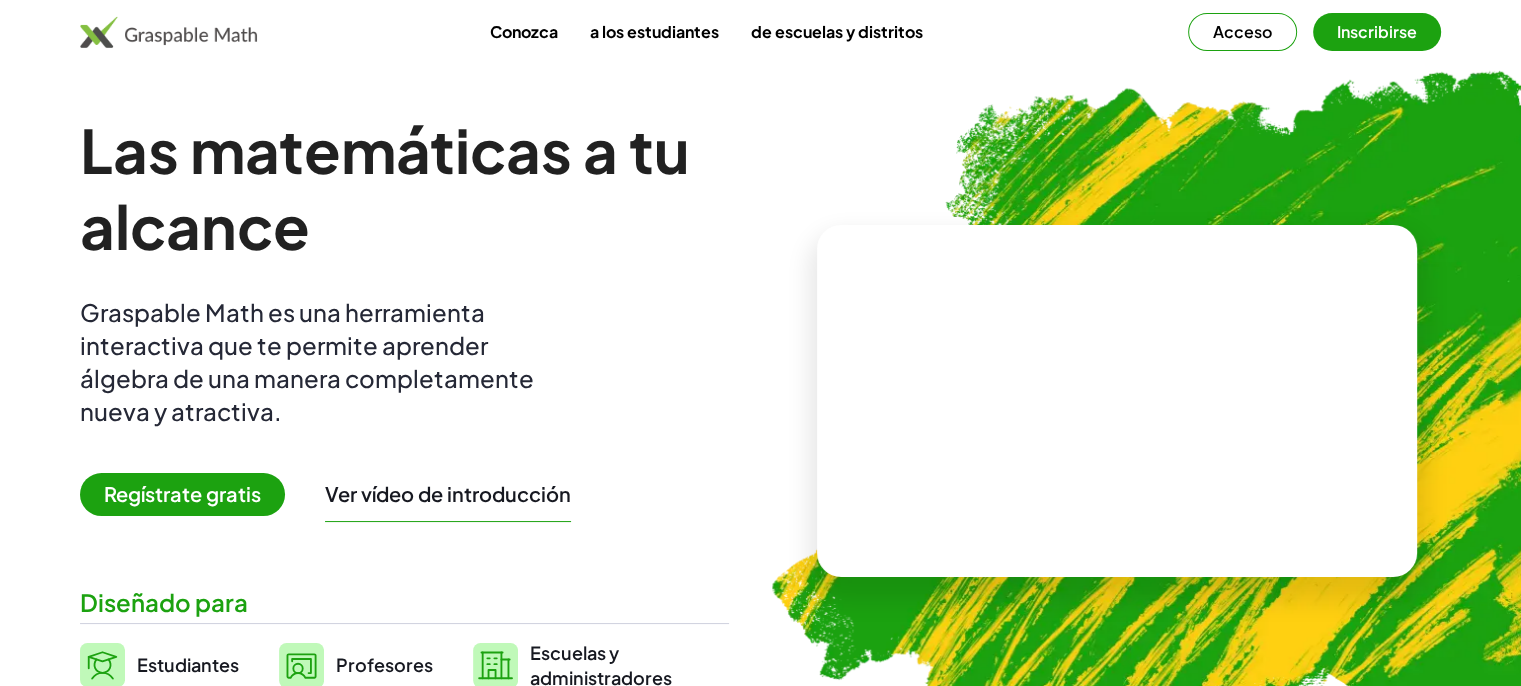 click on "Inscribirse" at bounding box center (1377, 31) 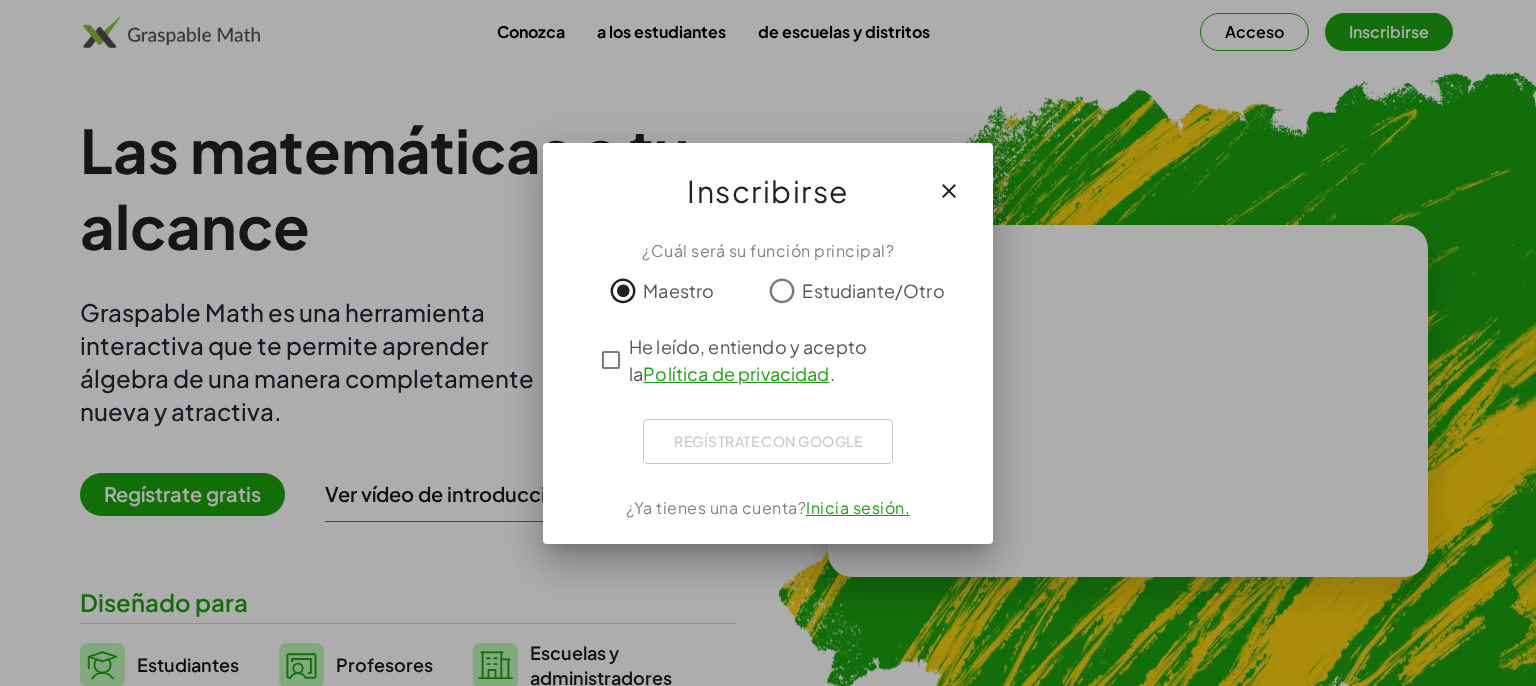 click 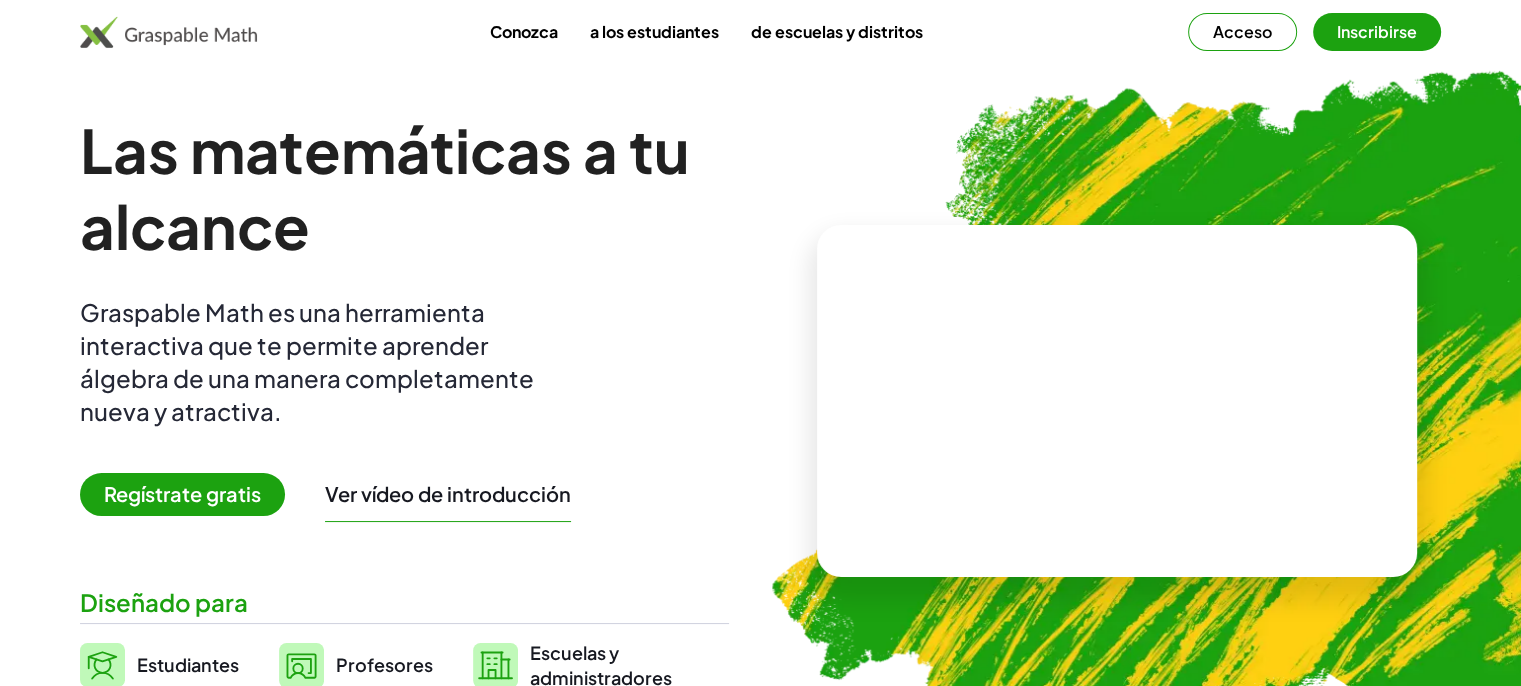 click on "Acceso" at bounding box center (1242, 32) 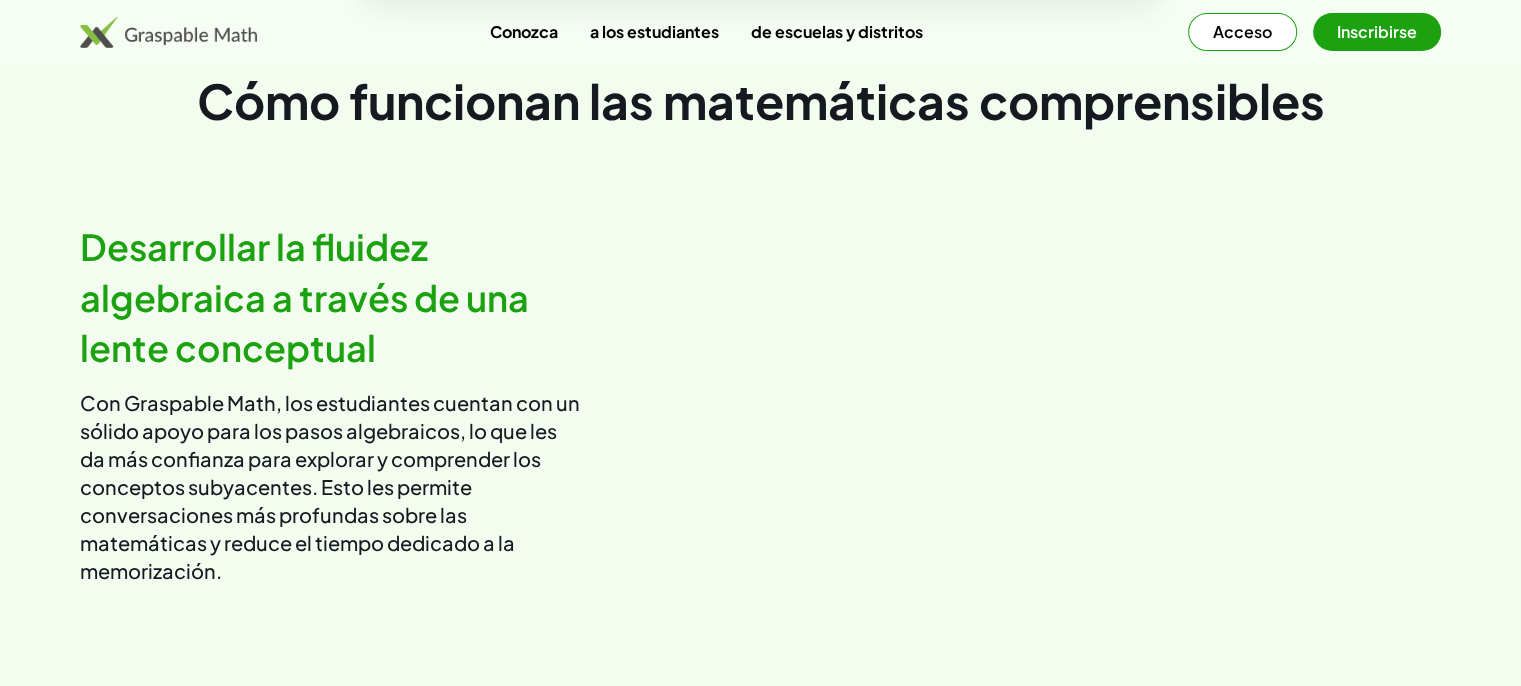 scroll, scrollTop: 1100, scrollLeft: 0, axis: vertical 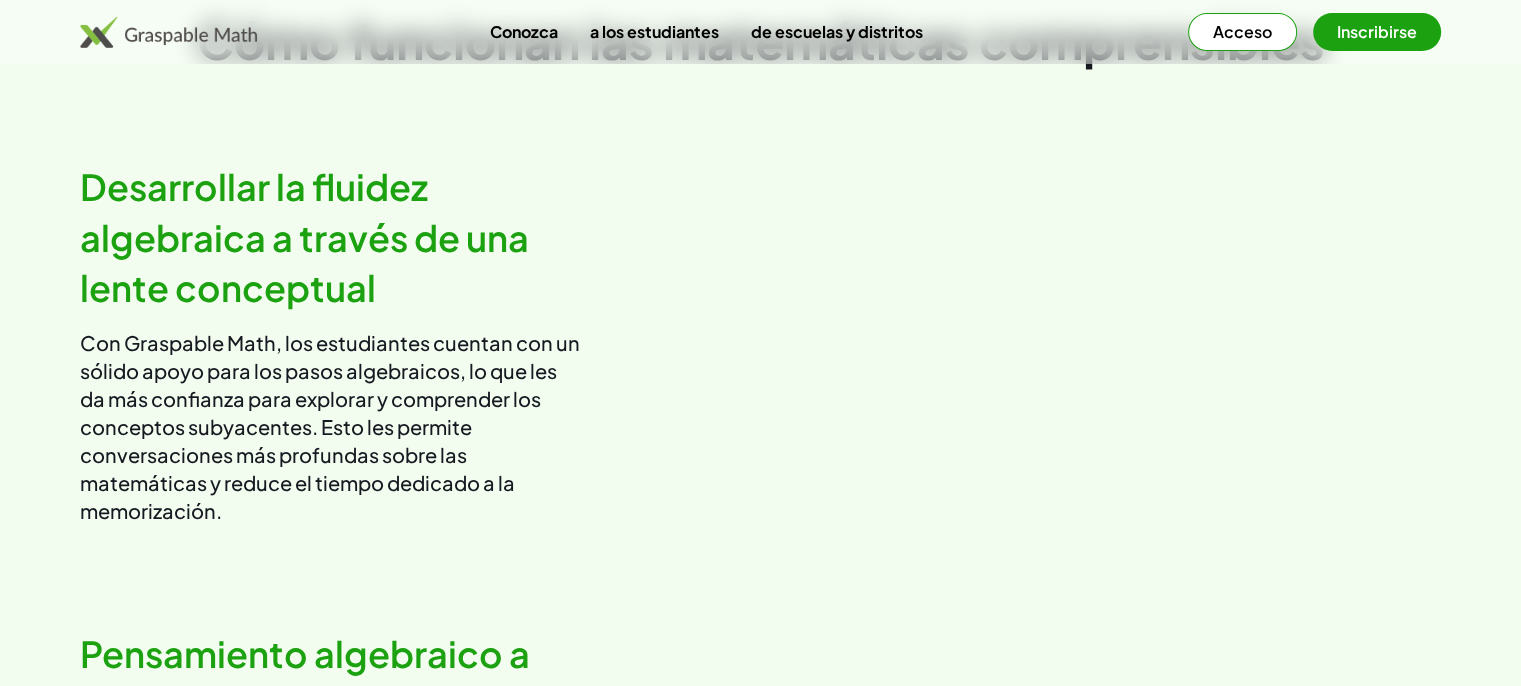 click at bounding box center [1109, 344] 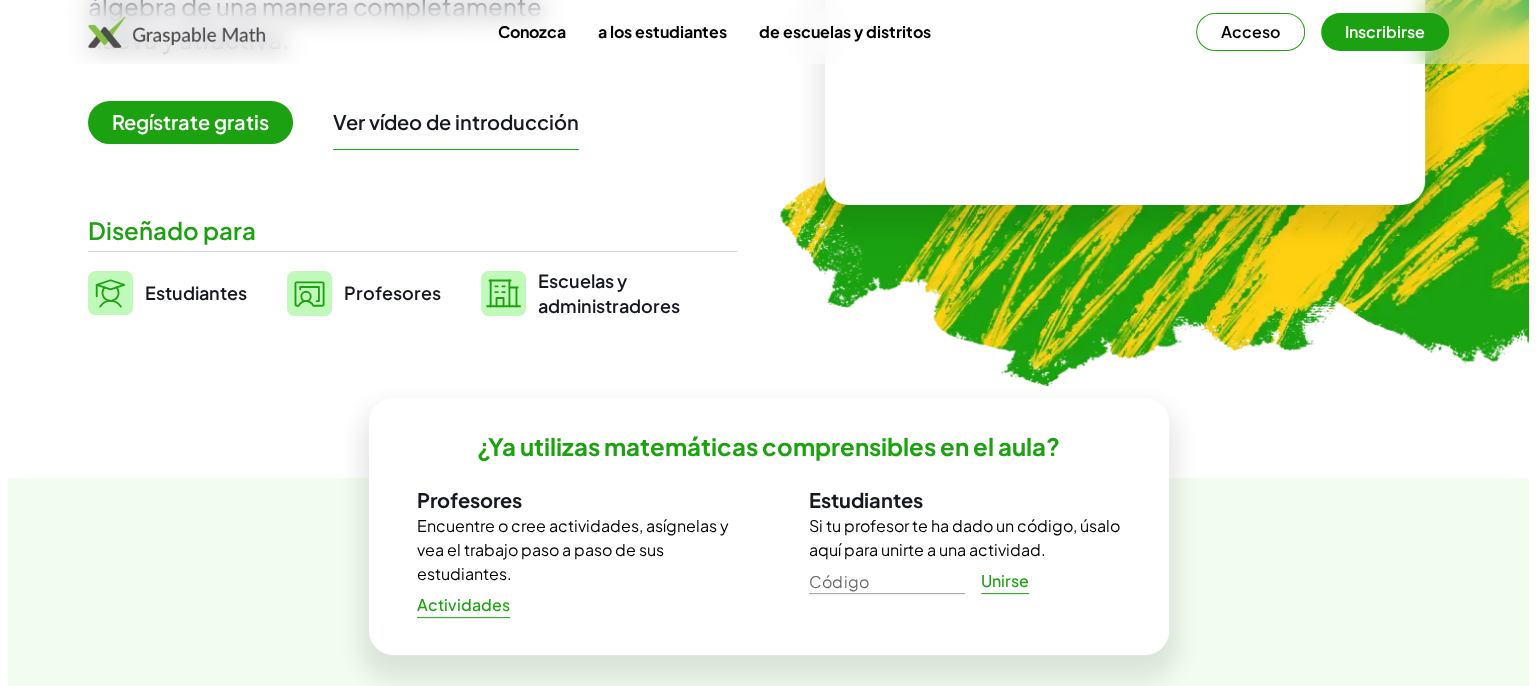scroll, scrollTop: 0, scrollLeft: 0, axis: both 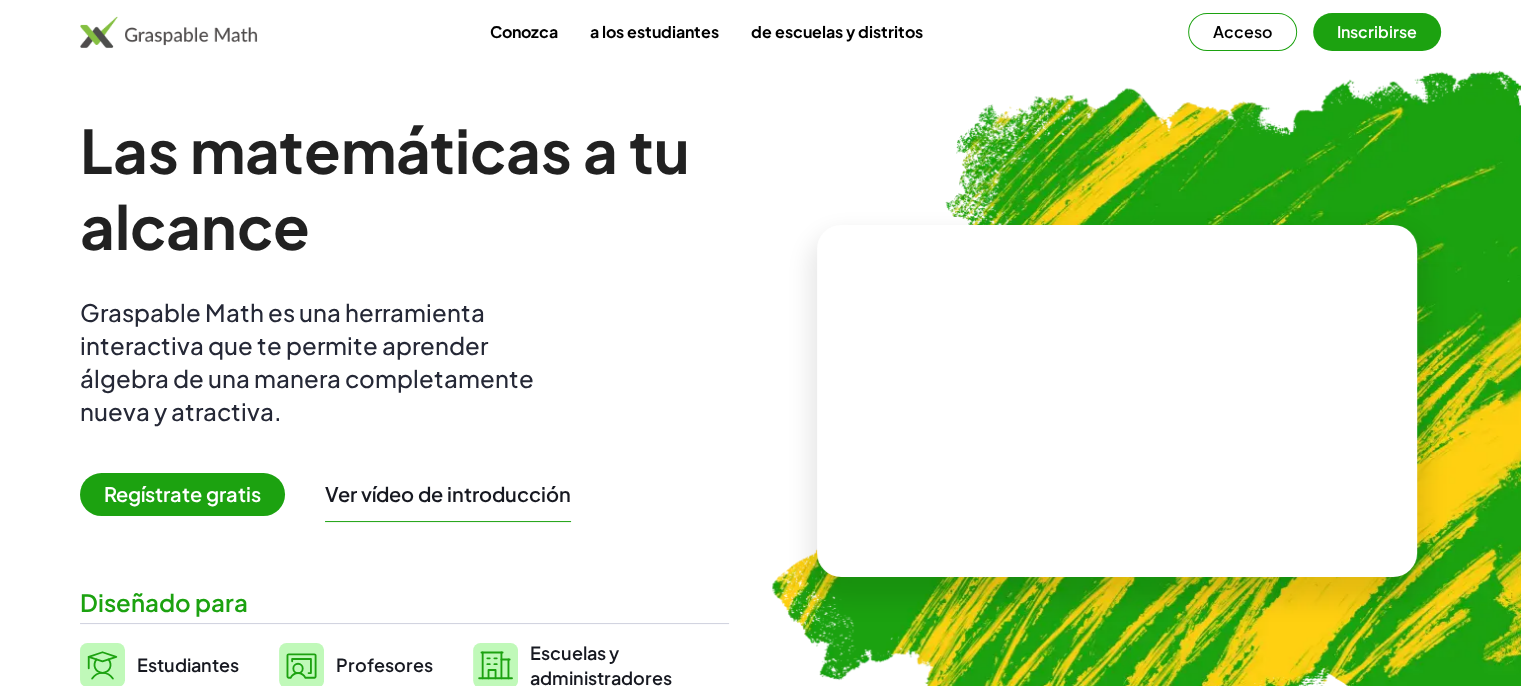 click on "Las matemáticas a tu alcance" at bounding box center (385, 187) 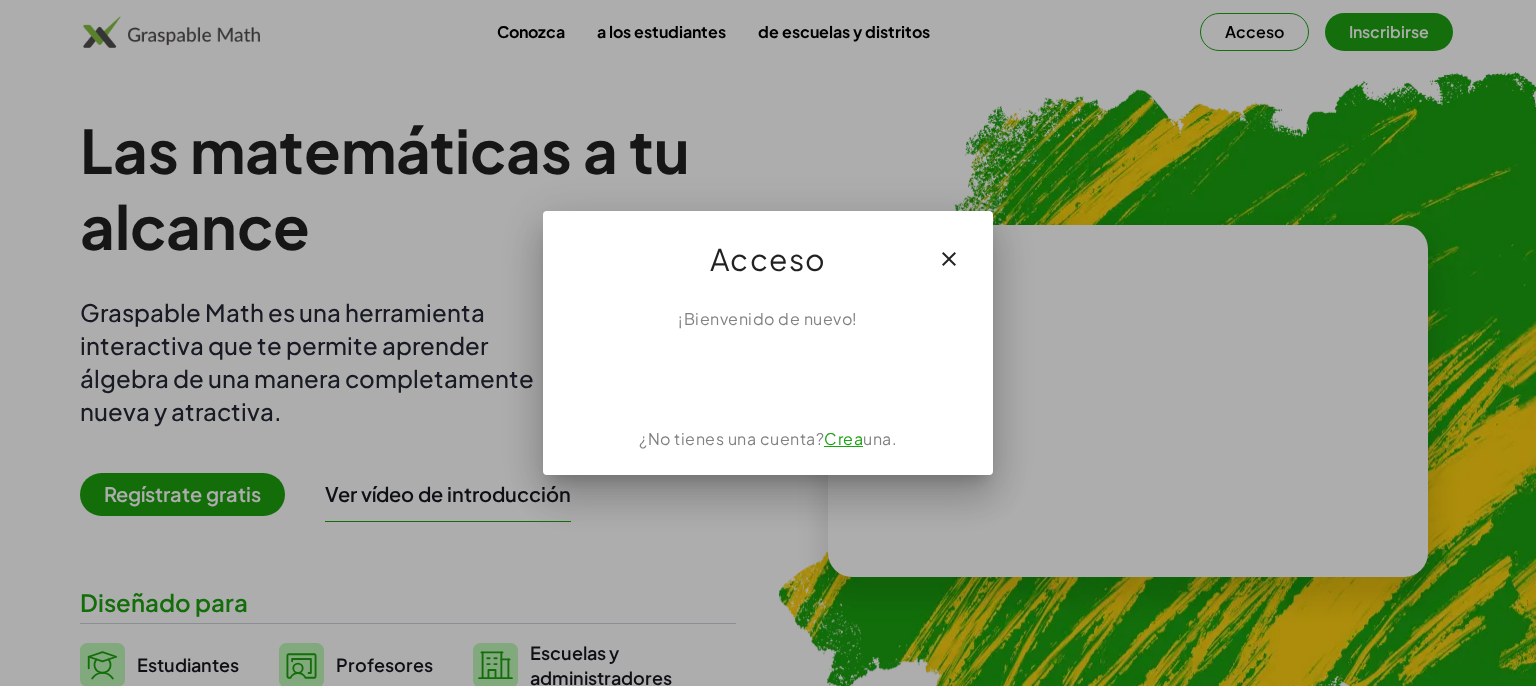 click on "Crea" at bounding box center (843, 438) 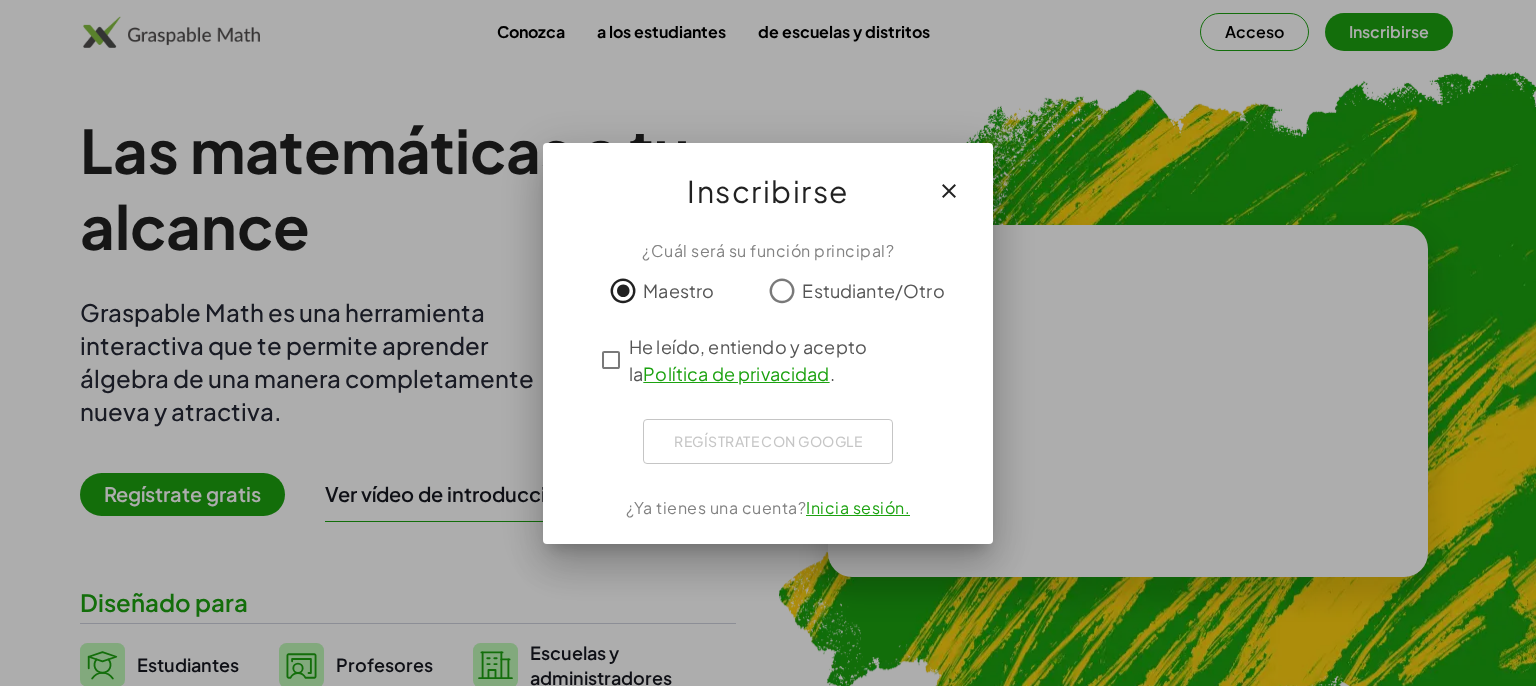 click 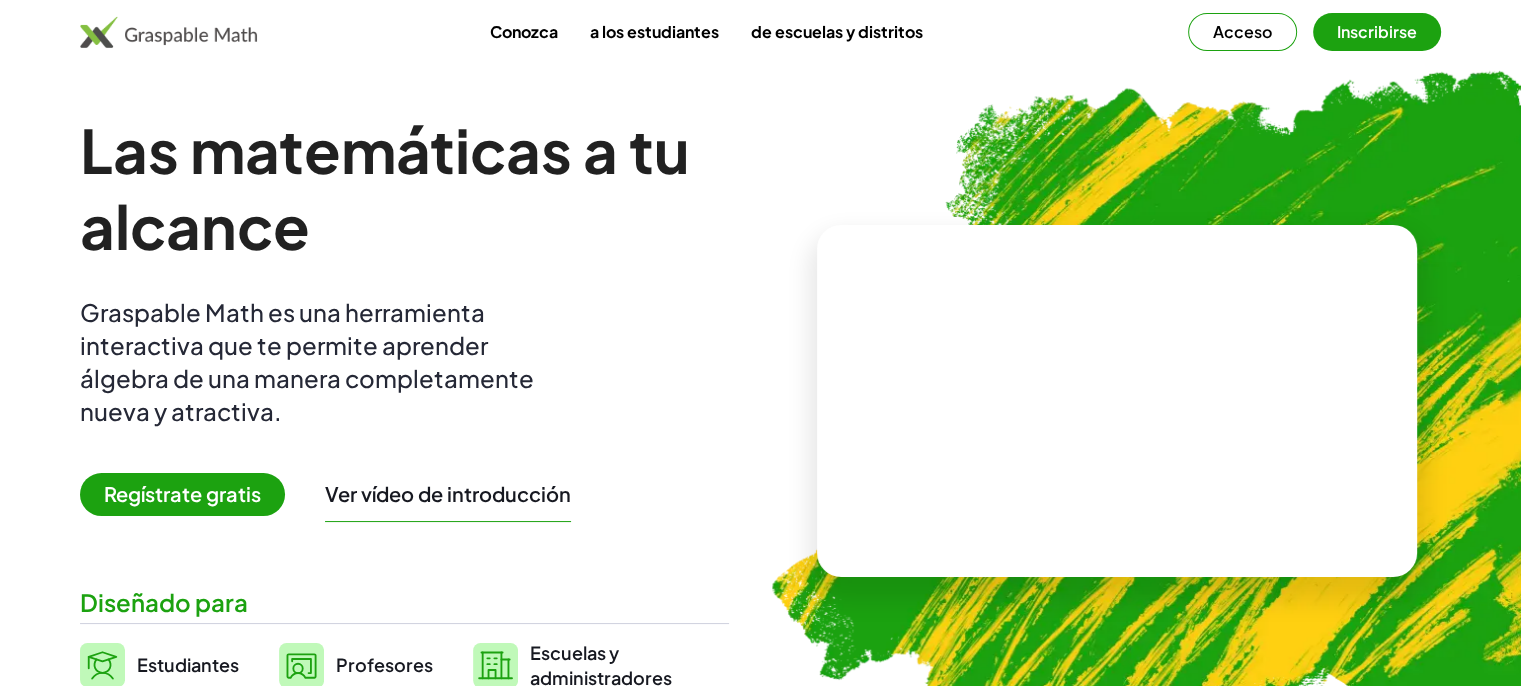 click at bounding box center (1234, 404) 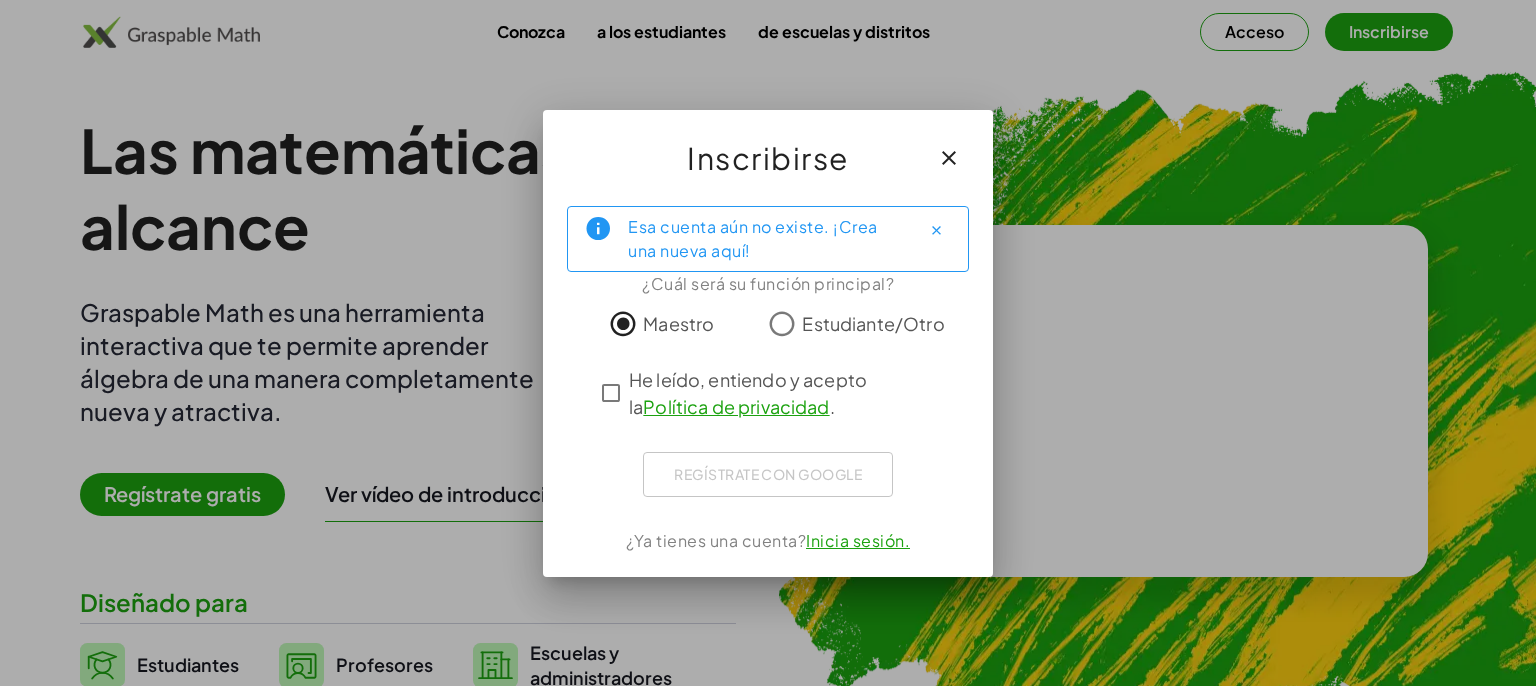 click on "Regístrate con Google Iniciar sesión con Google Iniciar sesión con Google. Se abre en una pestaña nueva." at bounding box center [768, 474] 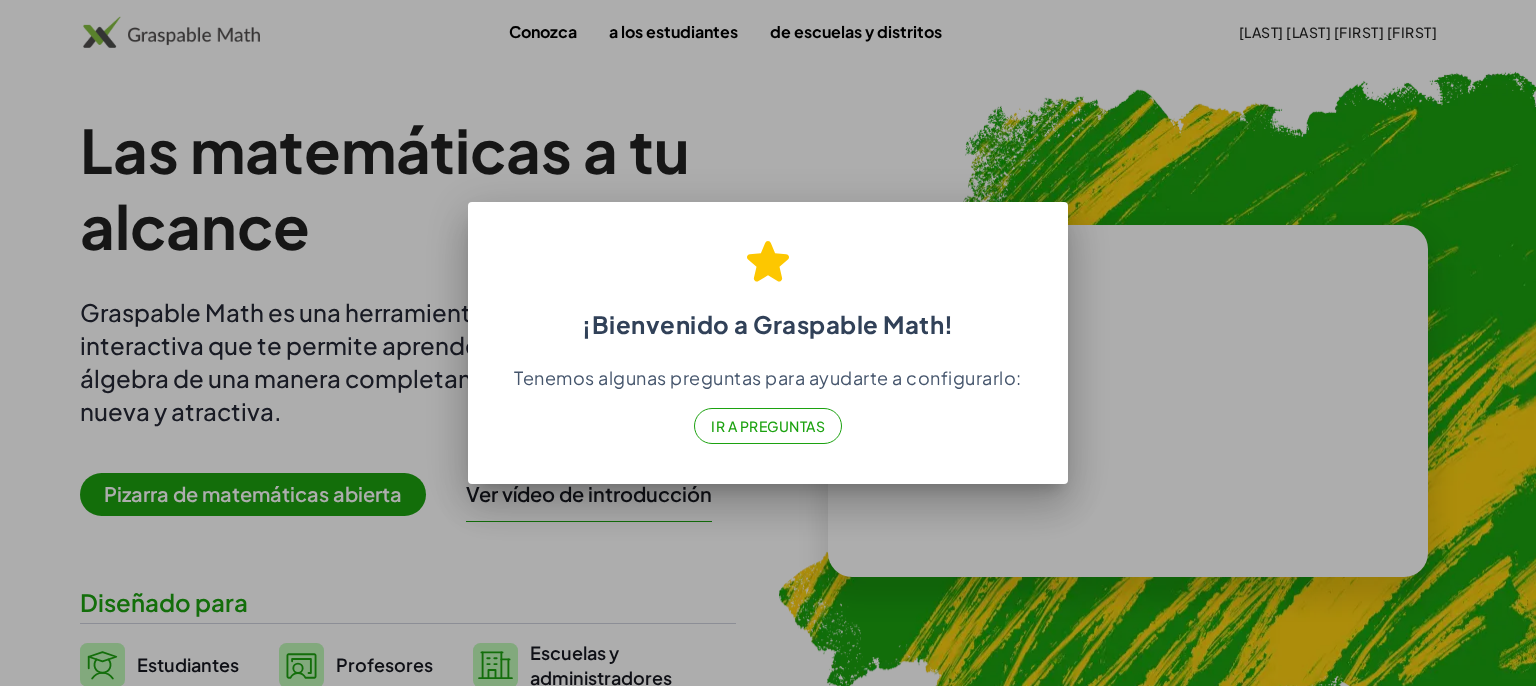 click on "¡Bienvenido a Graspable Math!" at bounding box center (768, 281) 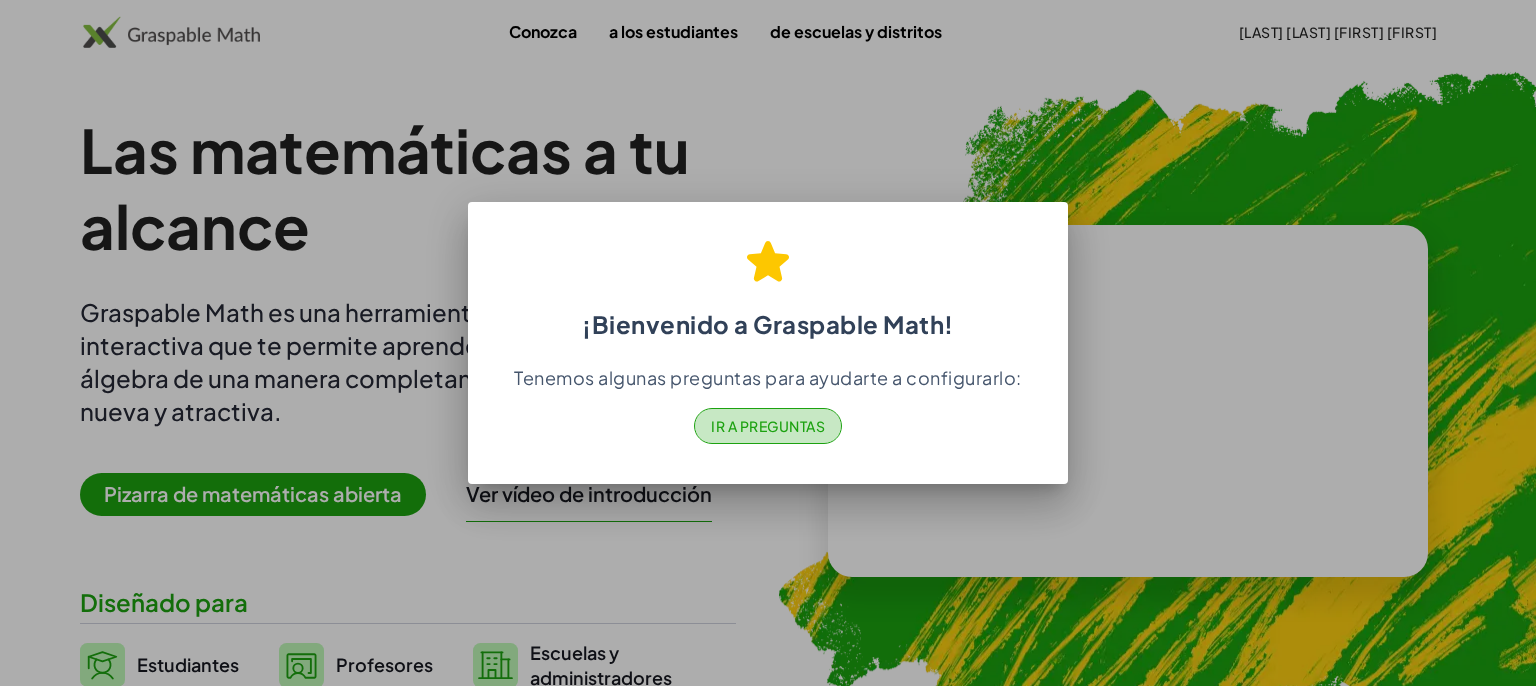 click on "Ir a Preguntas" at bounding box center [768, 426] 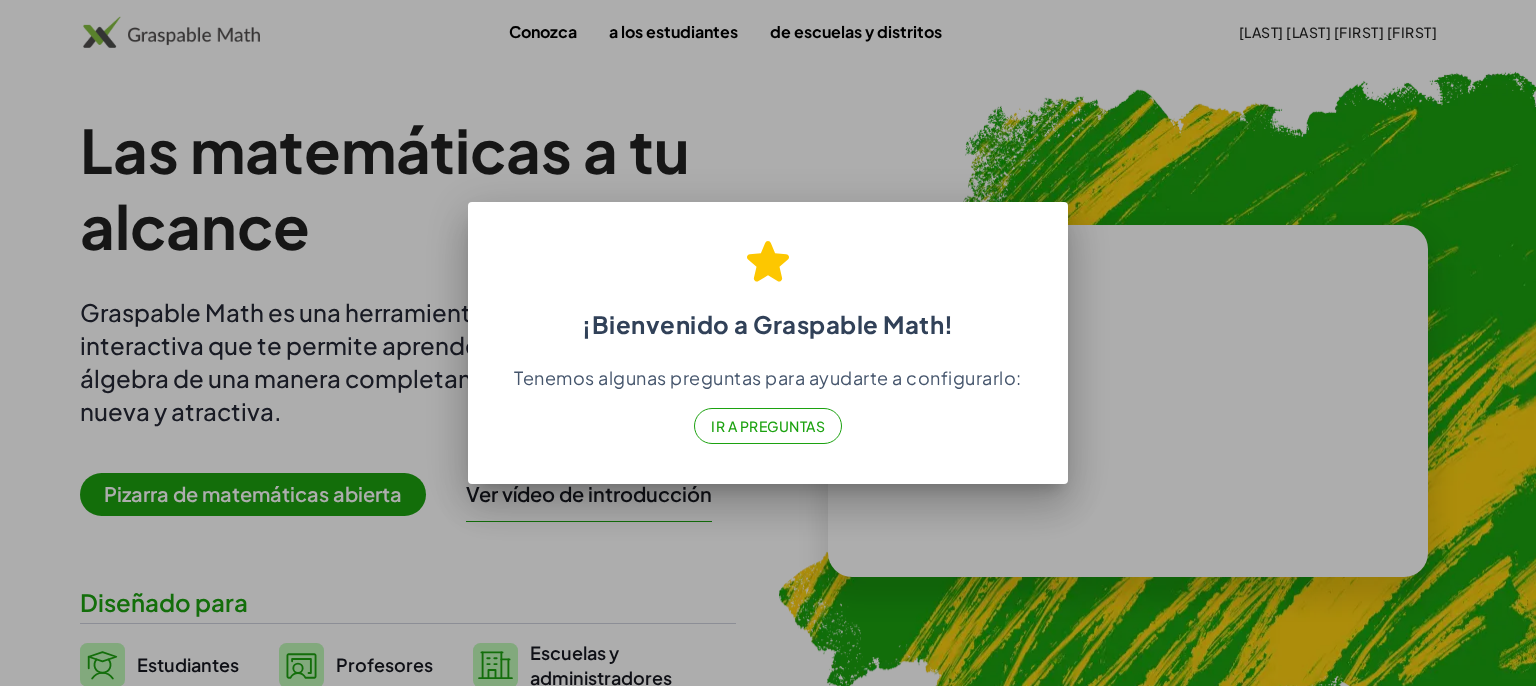 click at bounding box center [768, 343] 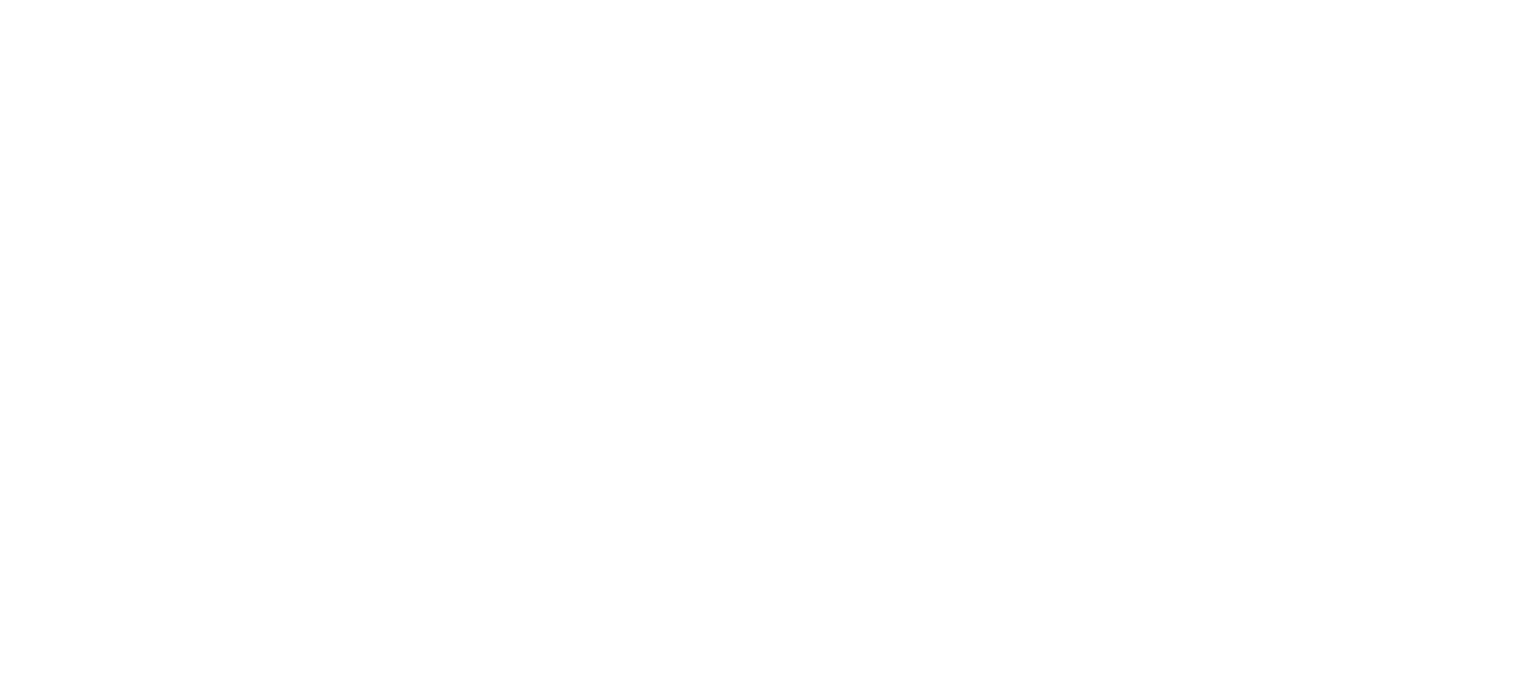 scroll, scrollTop: 0, scrollLeft: 0, axis: both 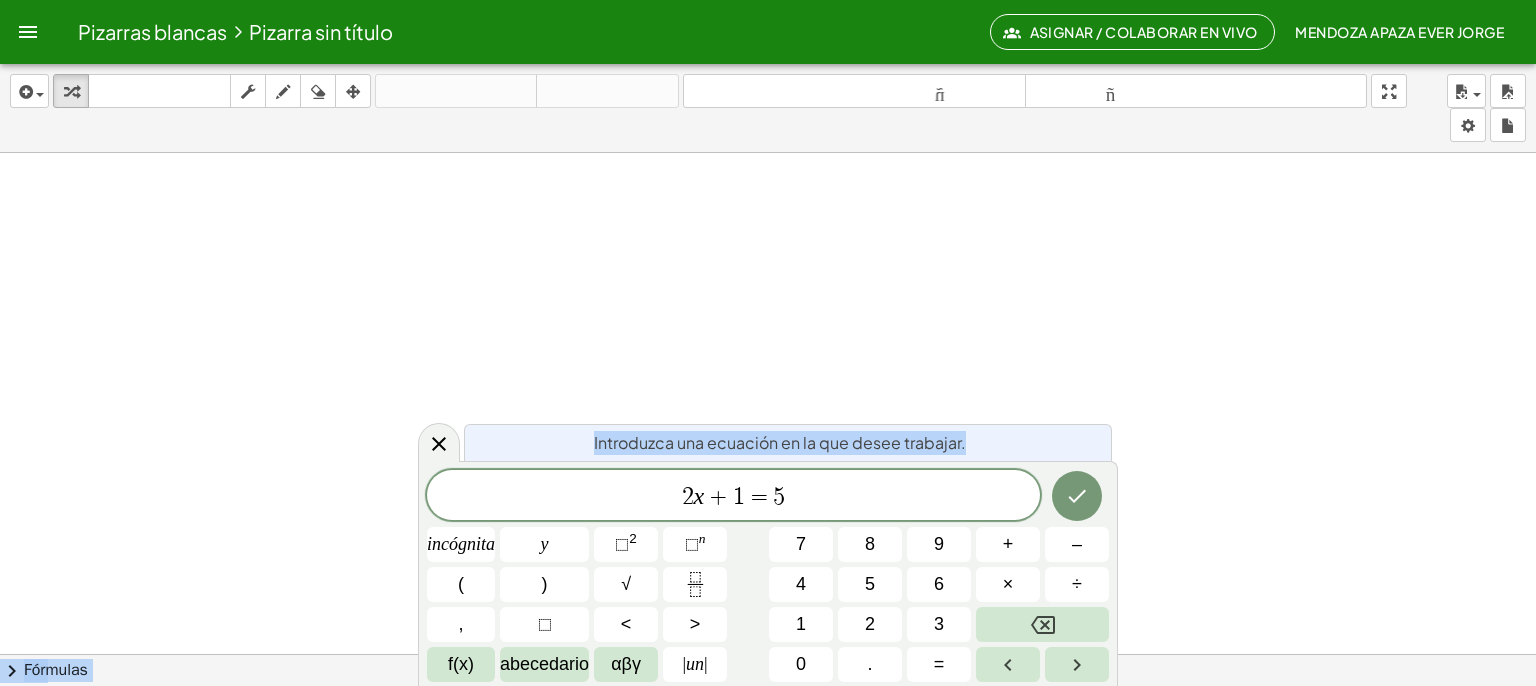 drag, startPoint x: 1020, startPoint y: 429, endPoint x: 1192, endPoint y: 296, distance: 217.42355 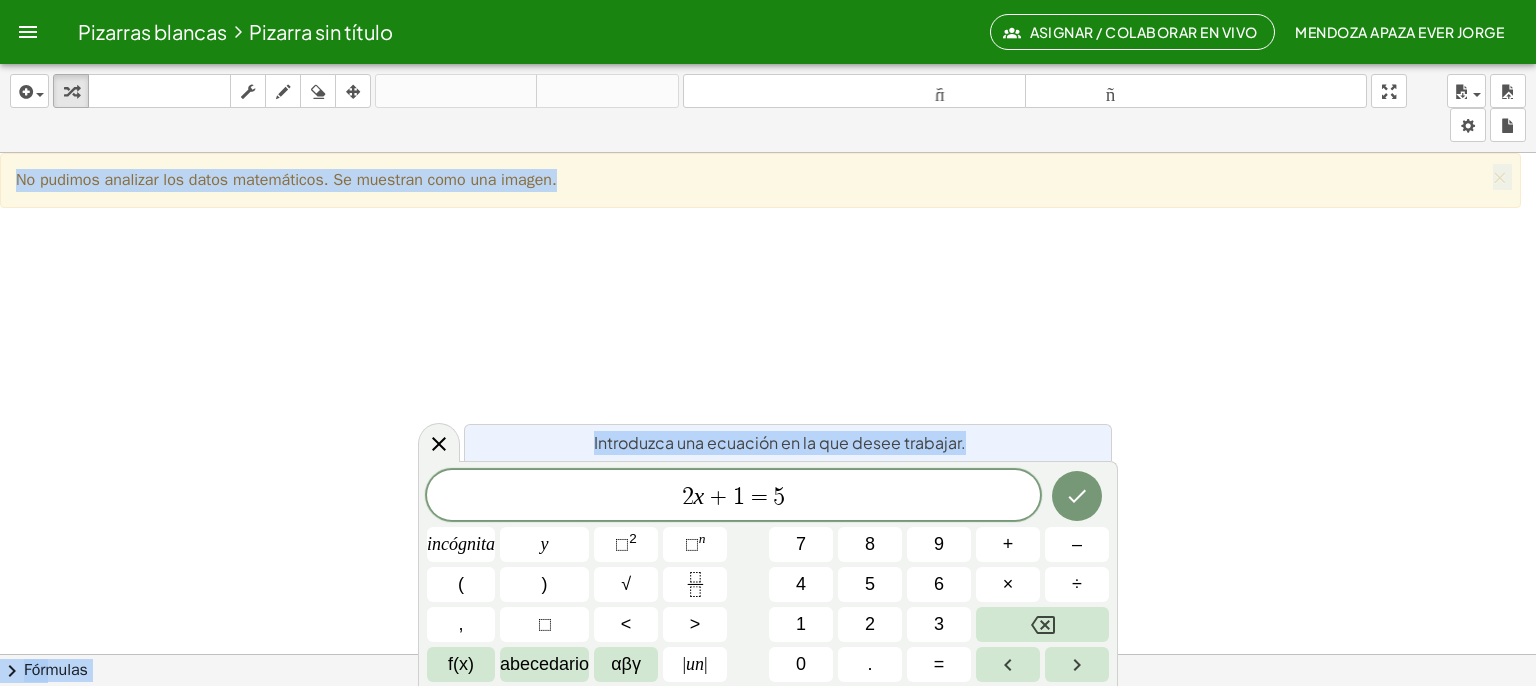 click at bounding box center [768, 732] 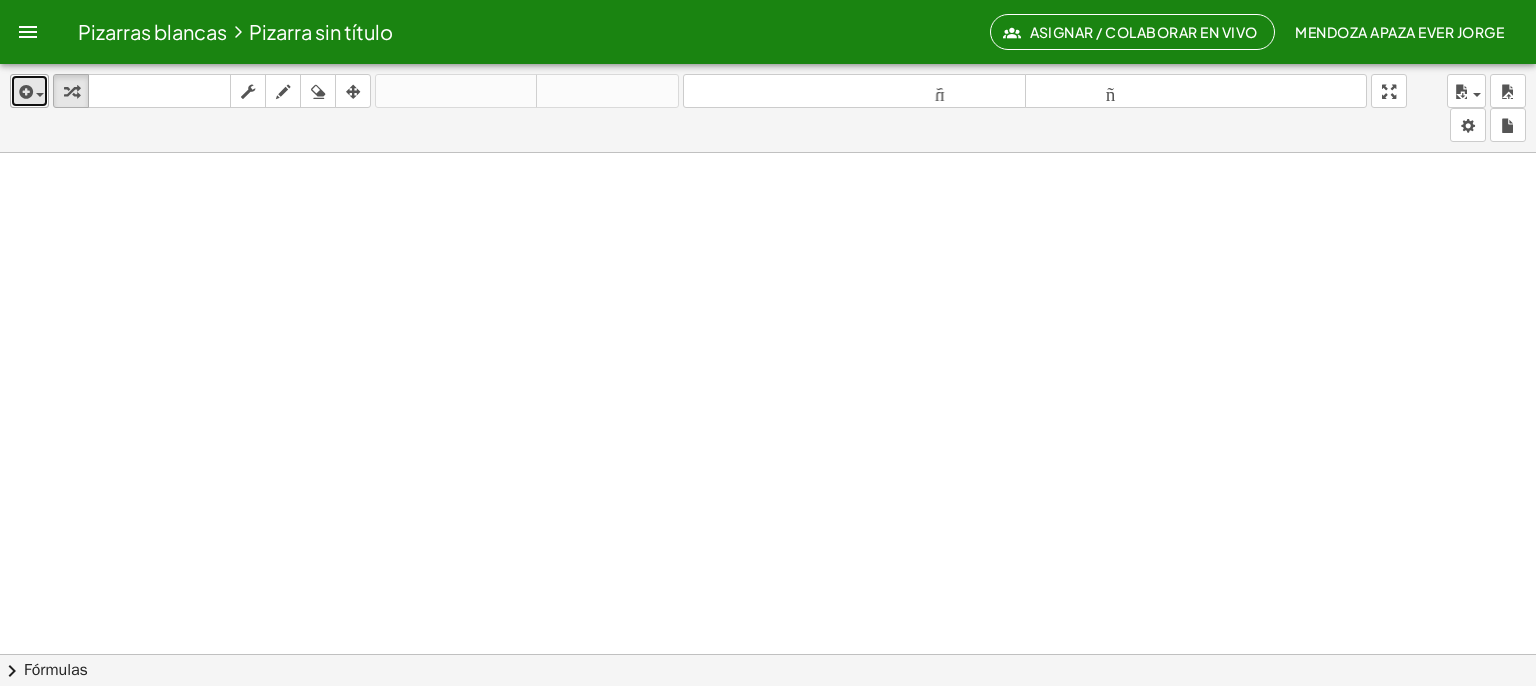 click at bounding box center (29, 91) 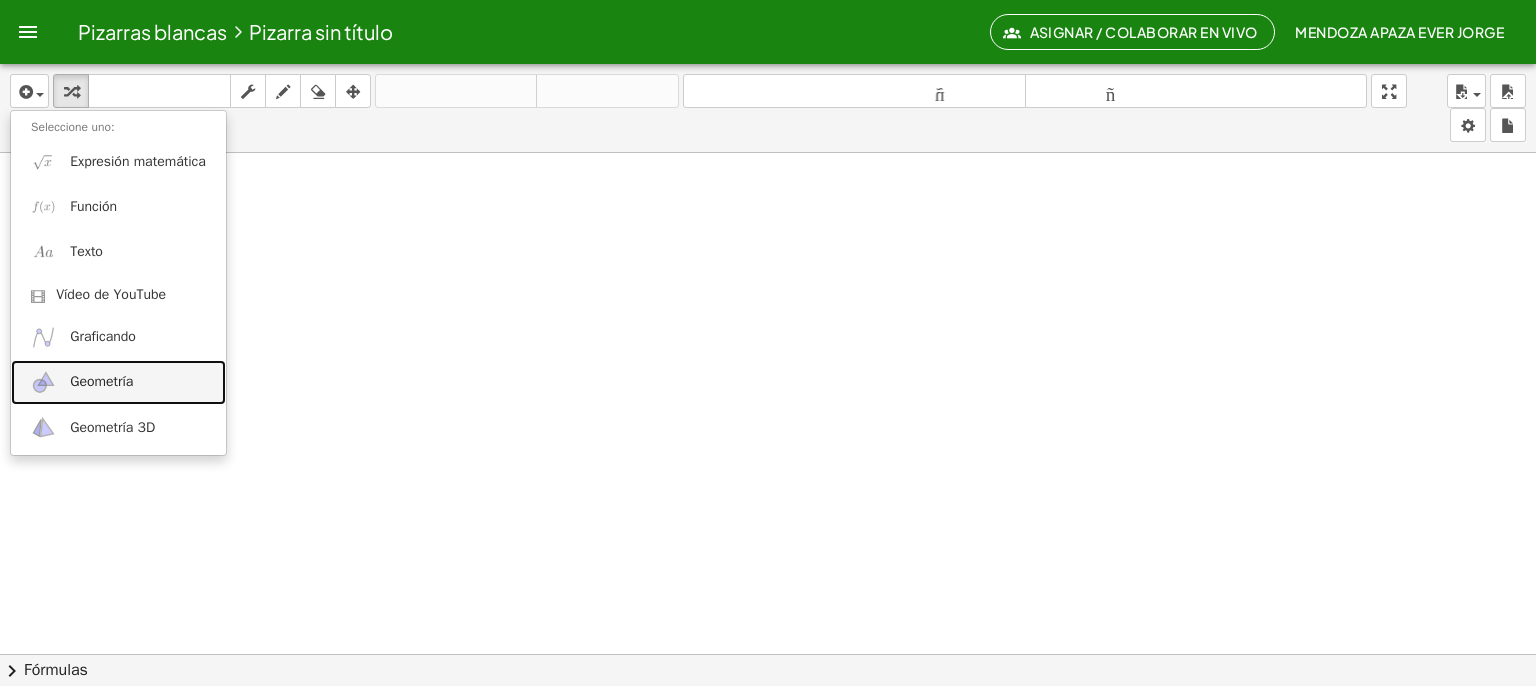 click on "Geometría" at bounding box center [101, 381] 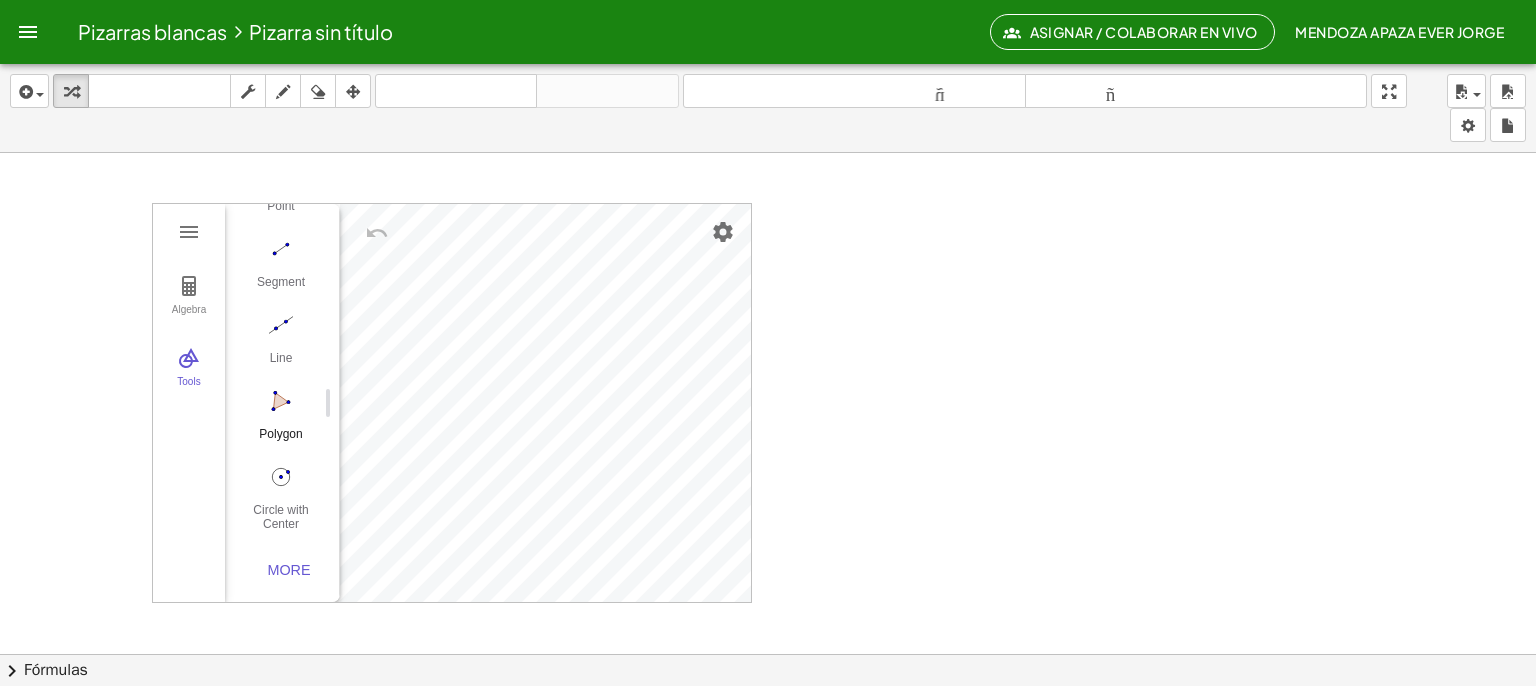 scroll, scrollTop: 0, scrollLeft: 0, axis: both 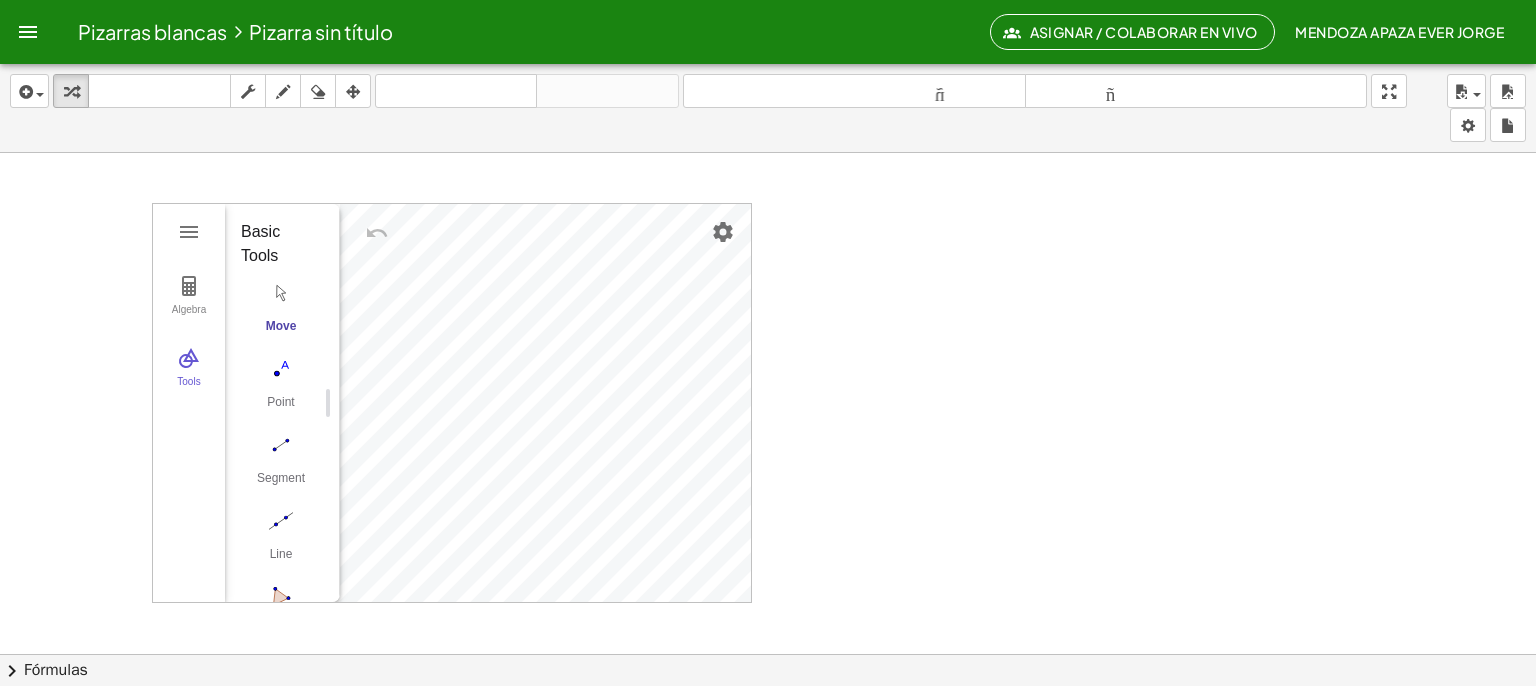 click at bounding box center [768, 732] 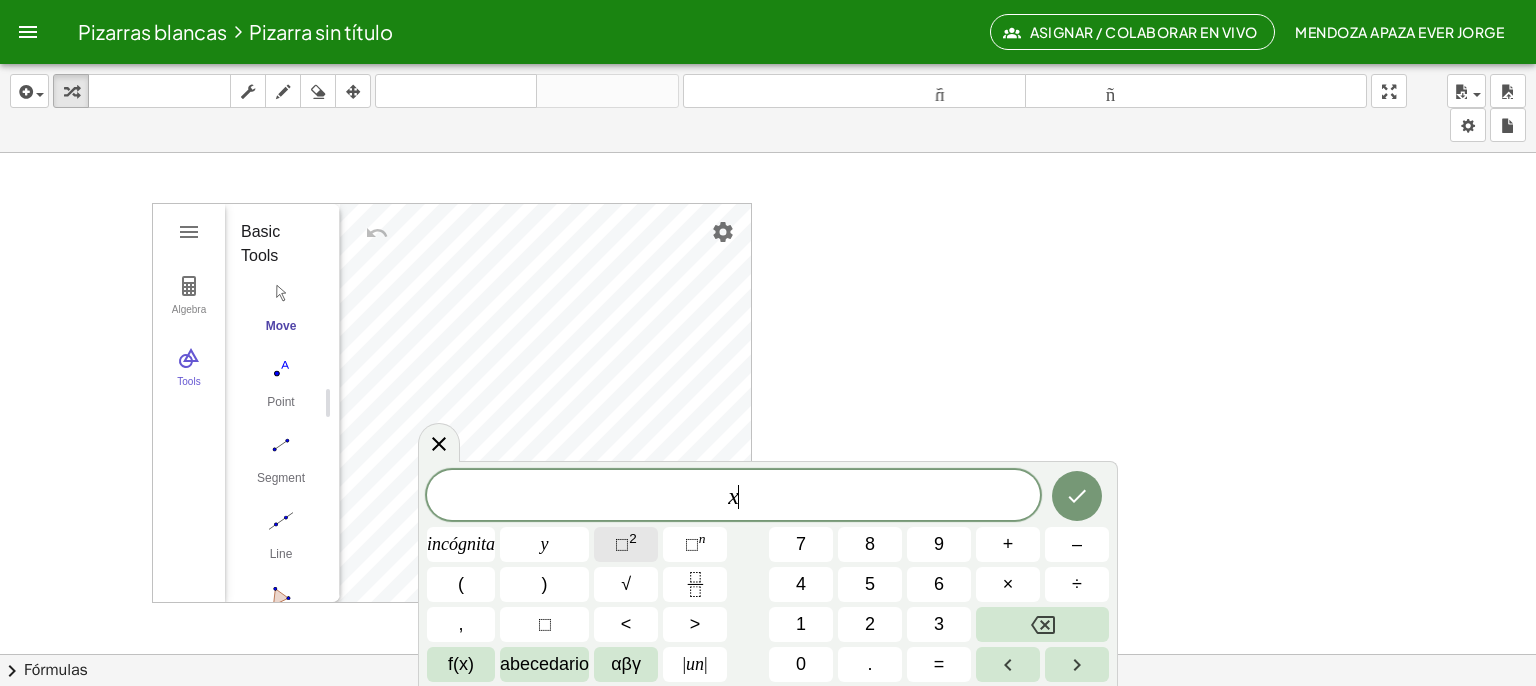 click on "⬚  2" 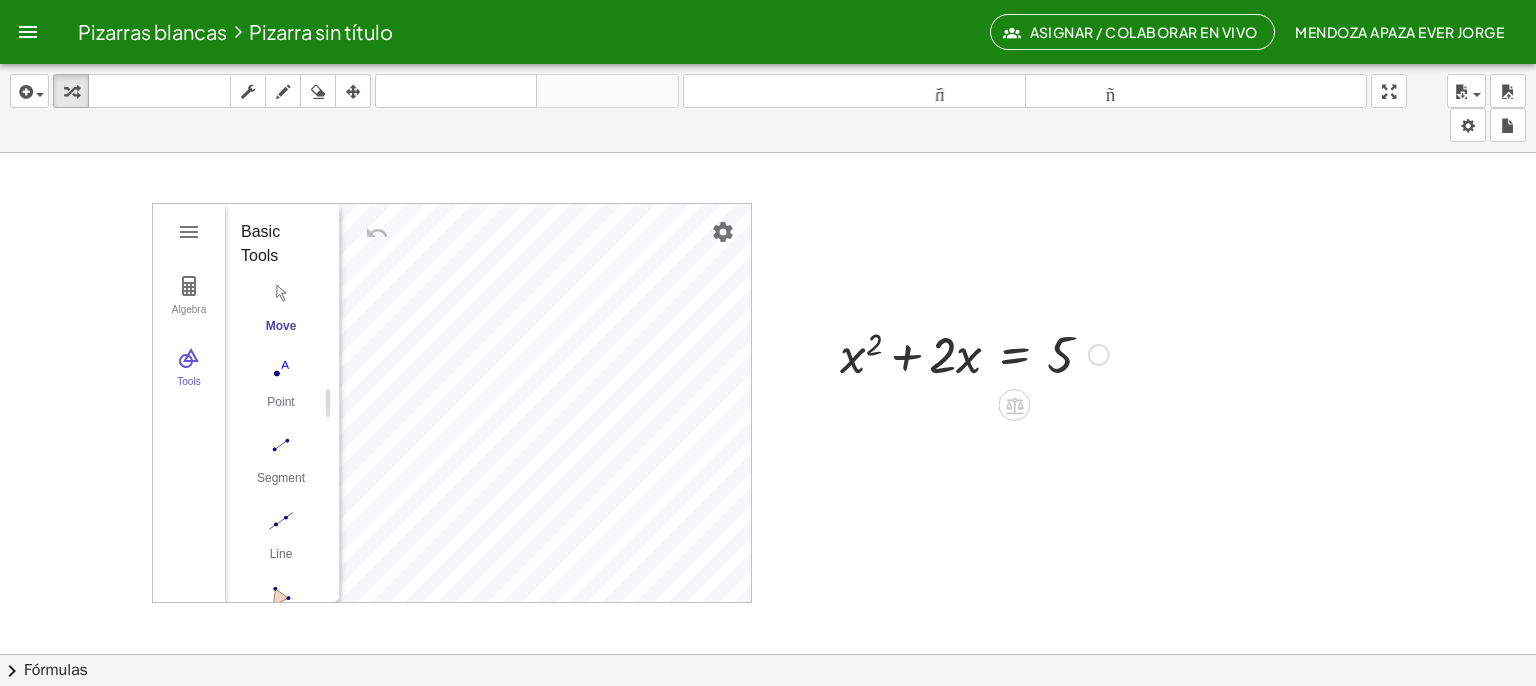 click at bounding box center (974, 353) 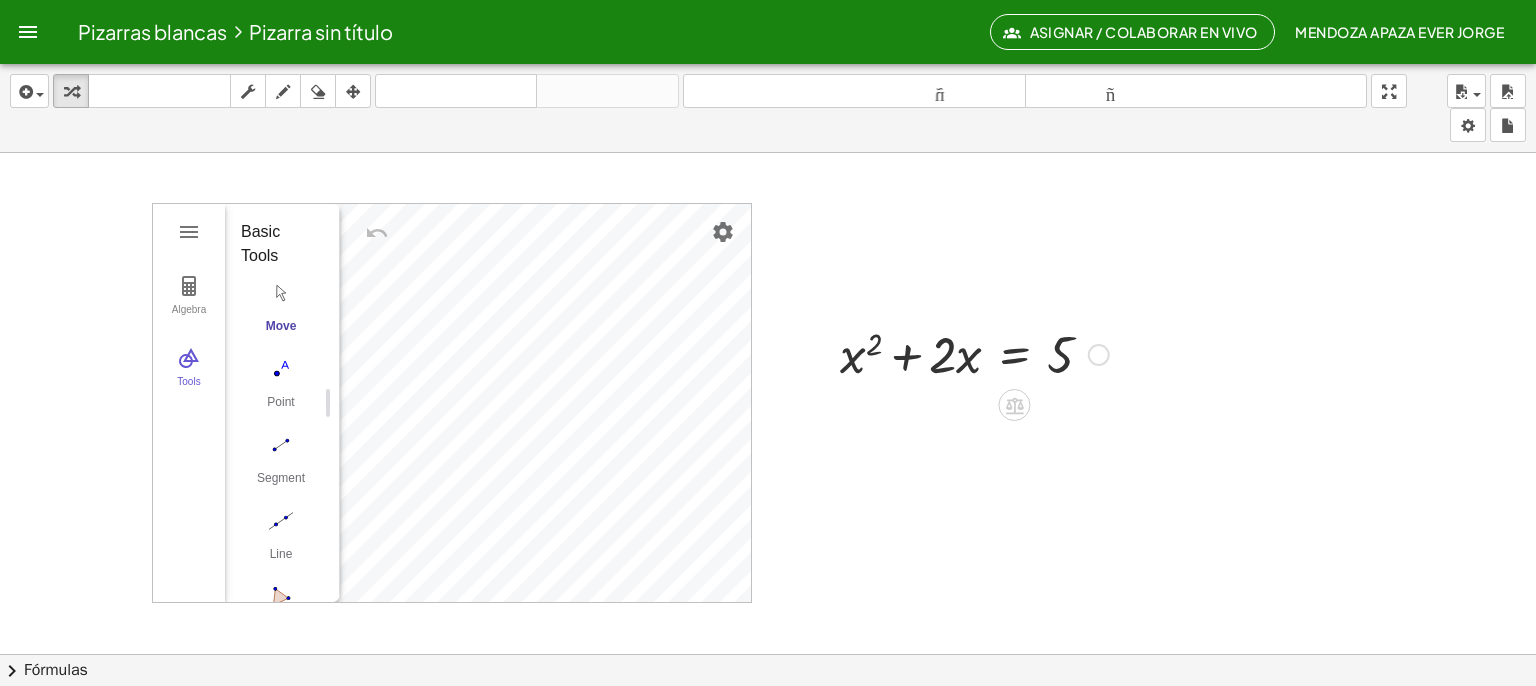 click at bounding box center (974, 353) 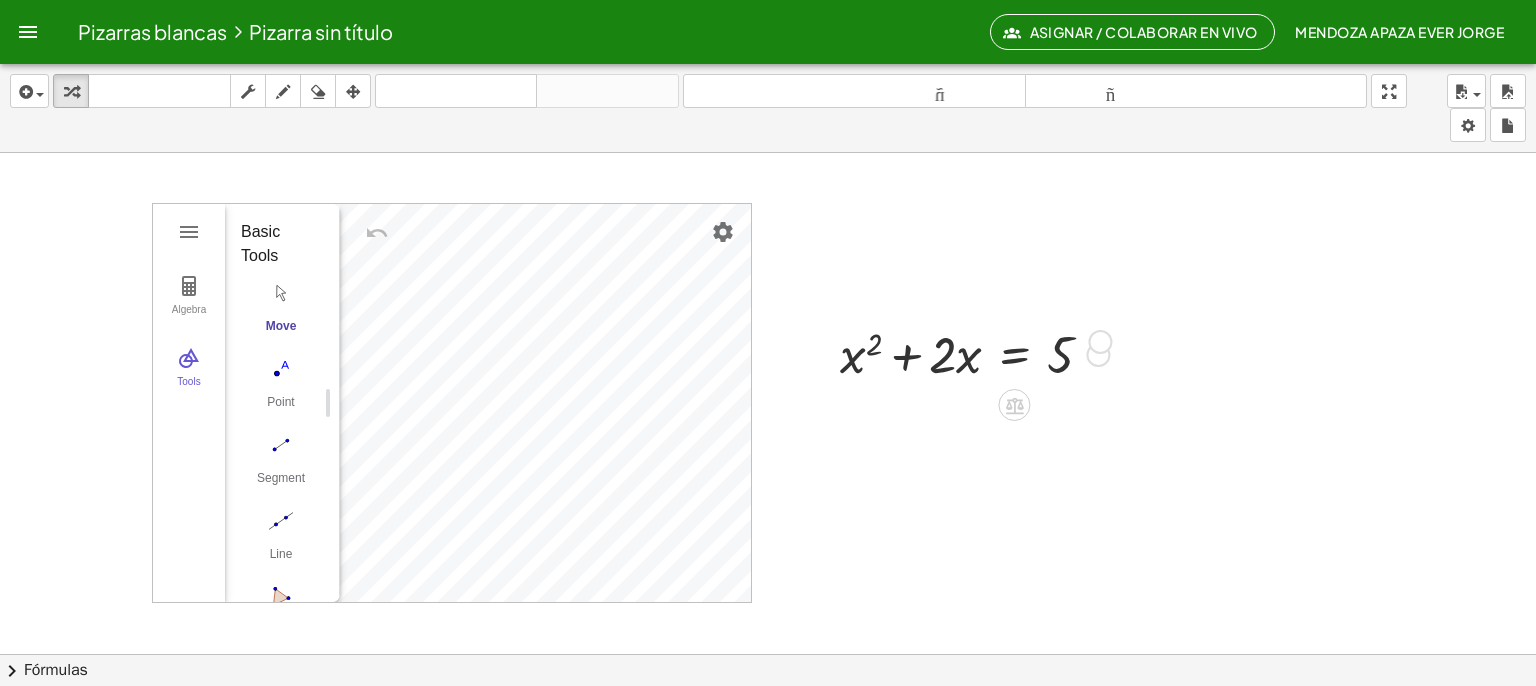 drag, startPoint x: 1100, startPoint y: 352, endPoint x: 1105, endPoint y: 312, distance: 40.311287 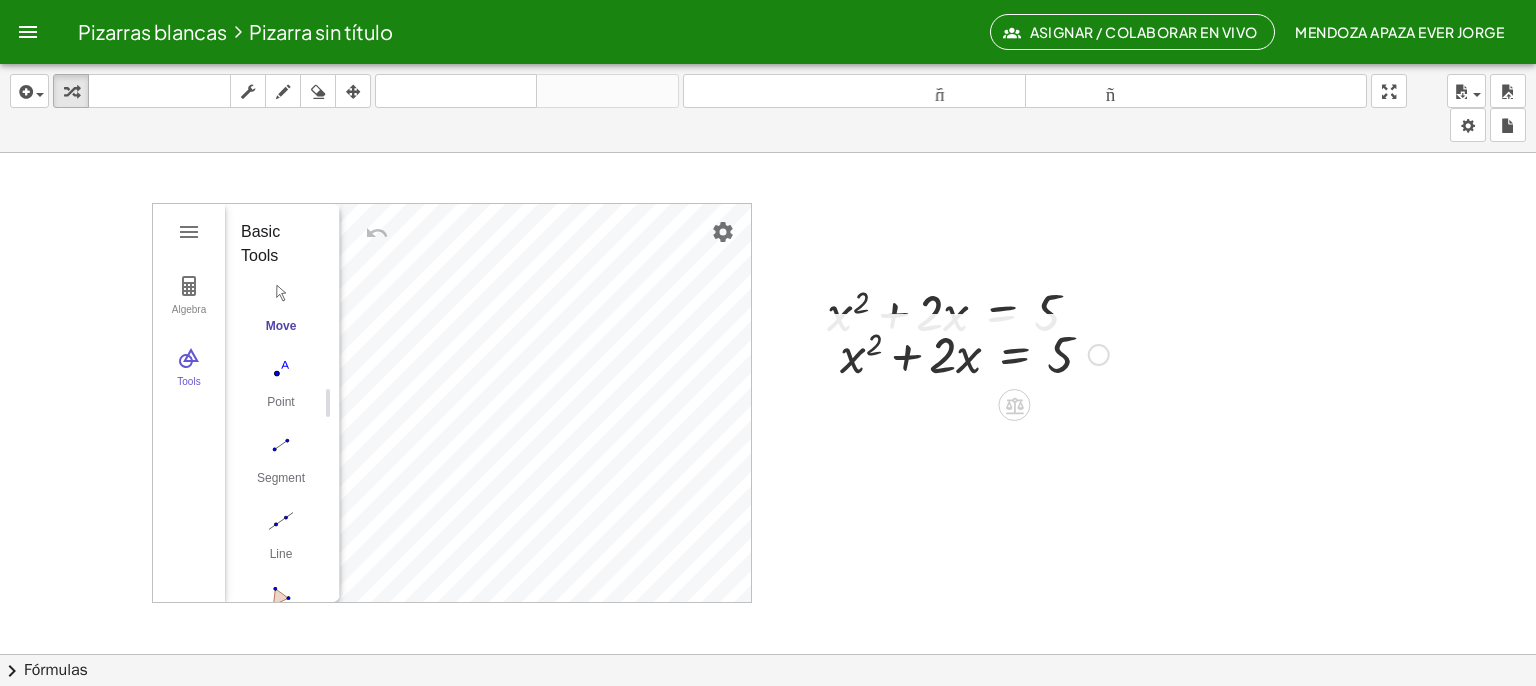 click at bounding box center [974, 353] 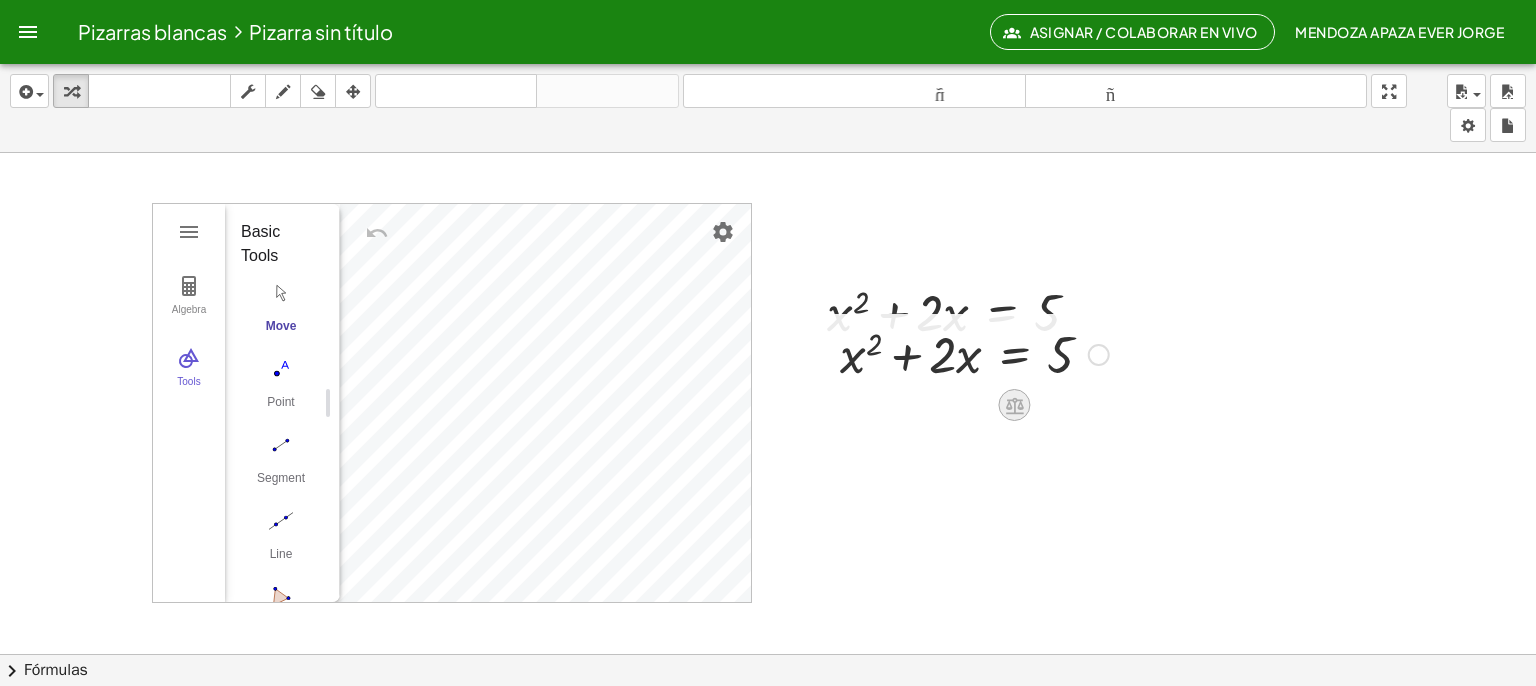 click 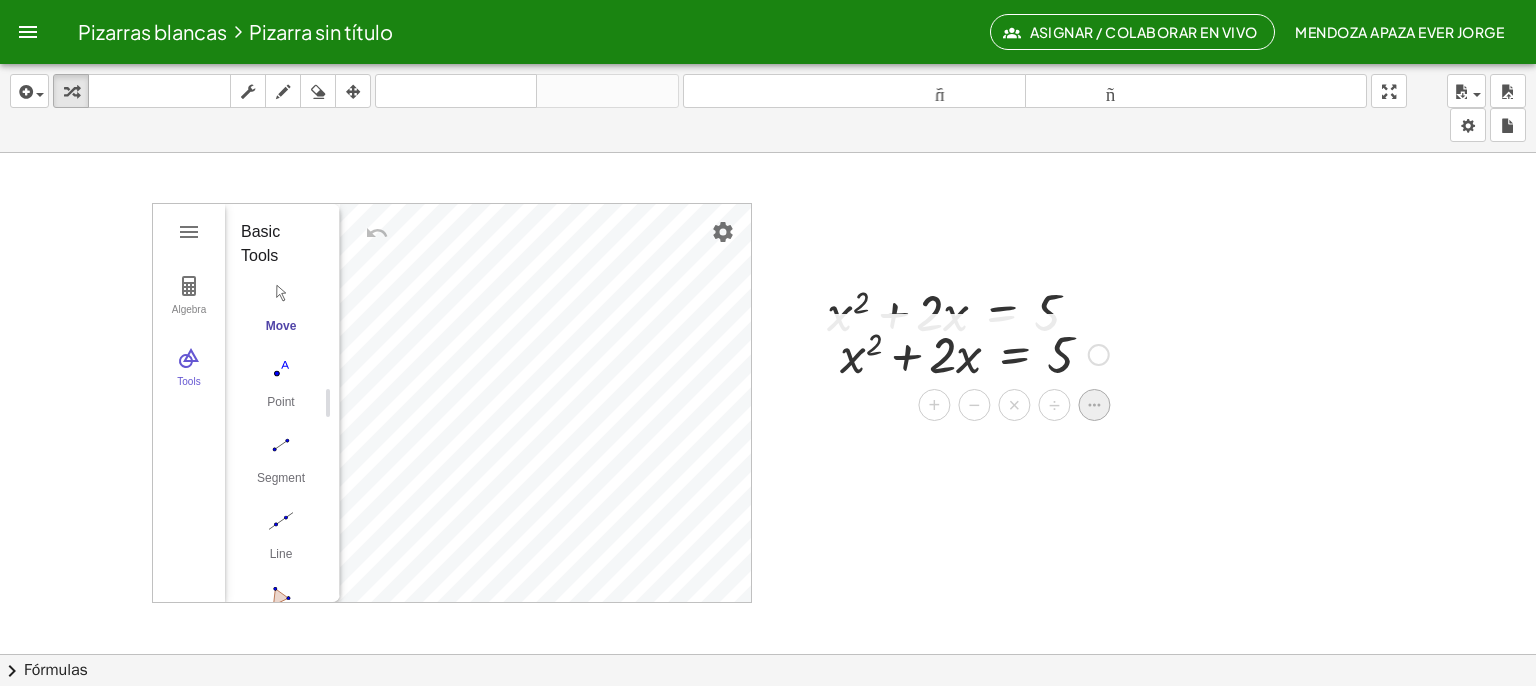click 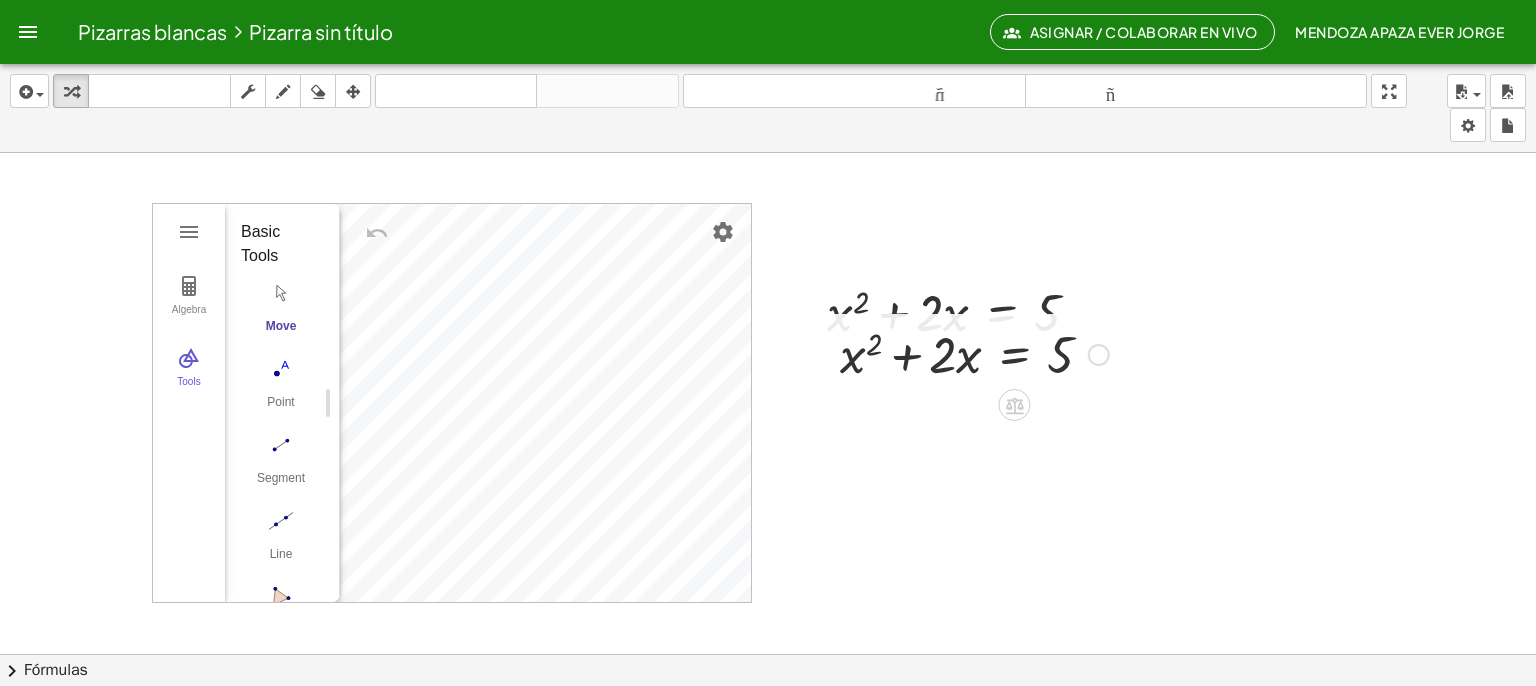 drag, startPoint x: 978, startPoint y: 345, endPoint x: 952, endPoint y: 373, distance: 38.209946 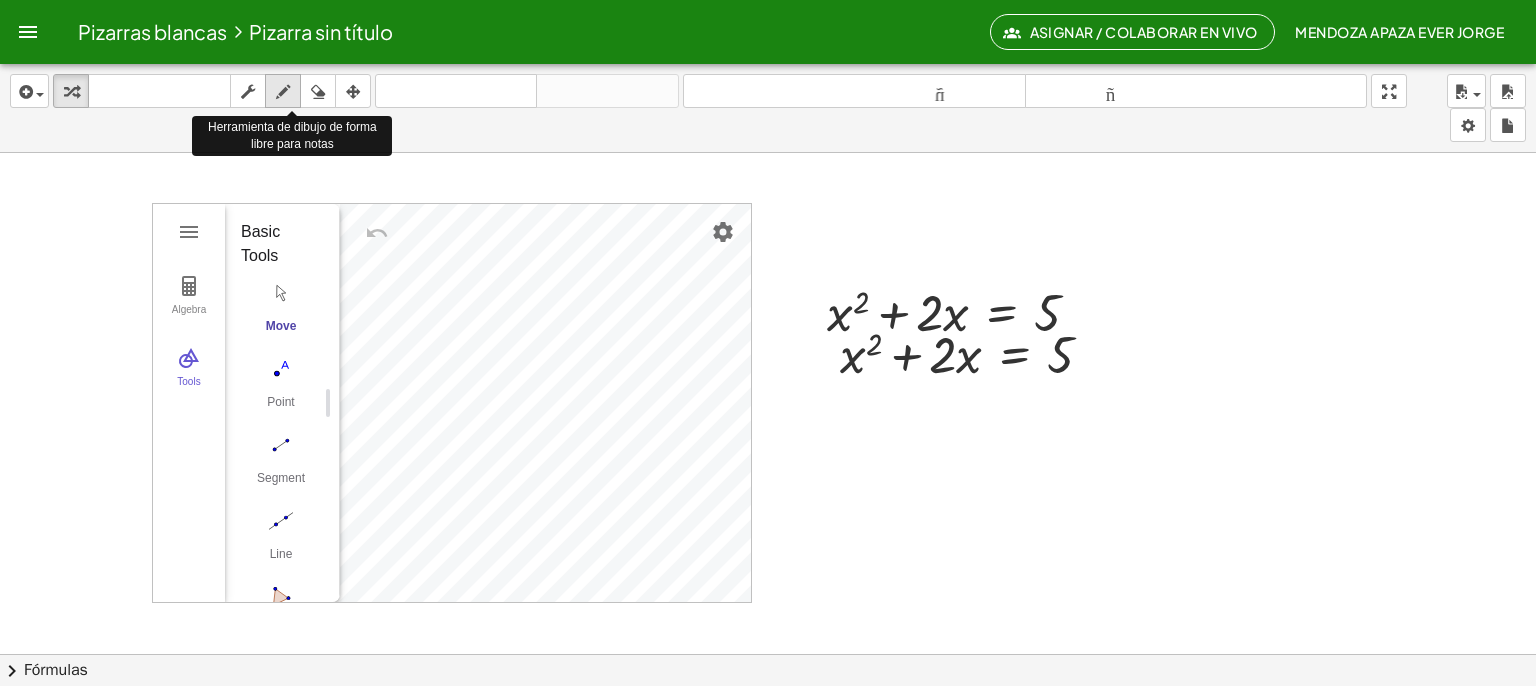 click at bounding box center [283, 91] 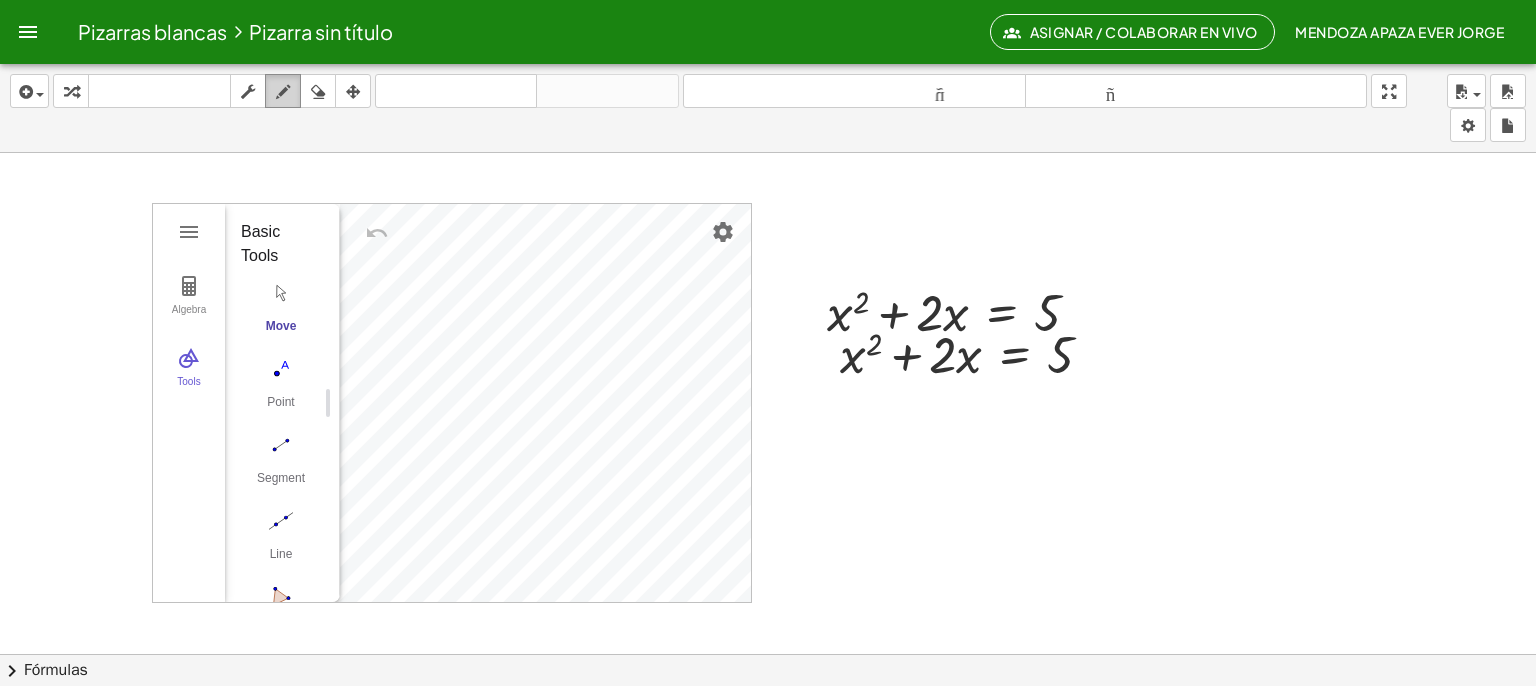 click at bounding box center [283, 92] 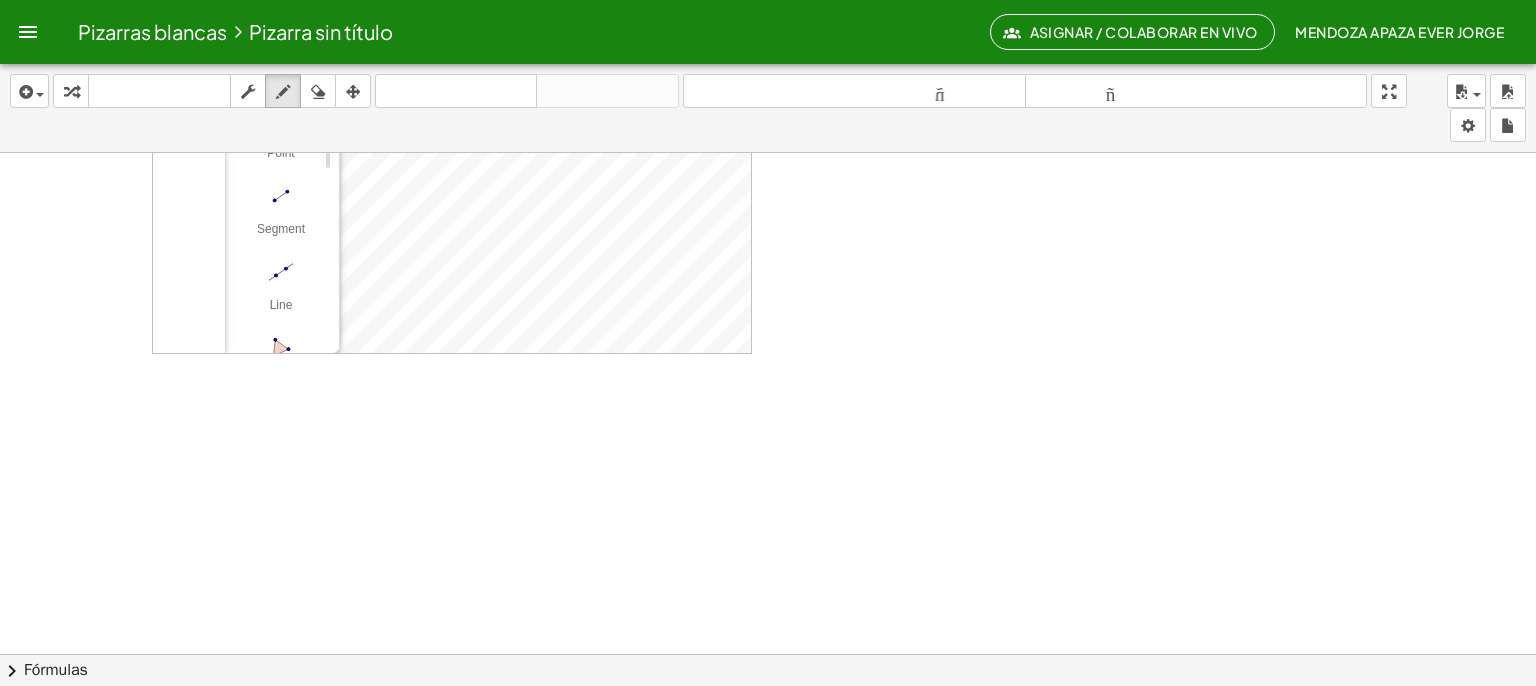 scroll, scrollTop: 0, scrollLeft: 0, axis: both 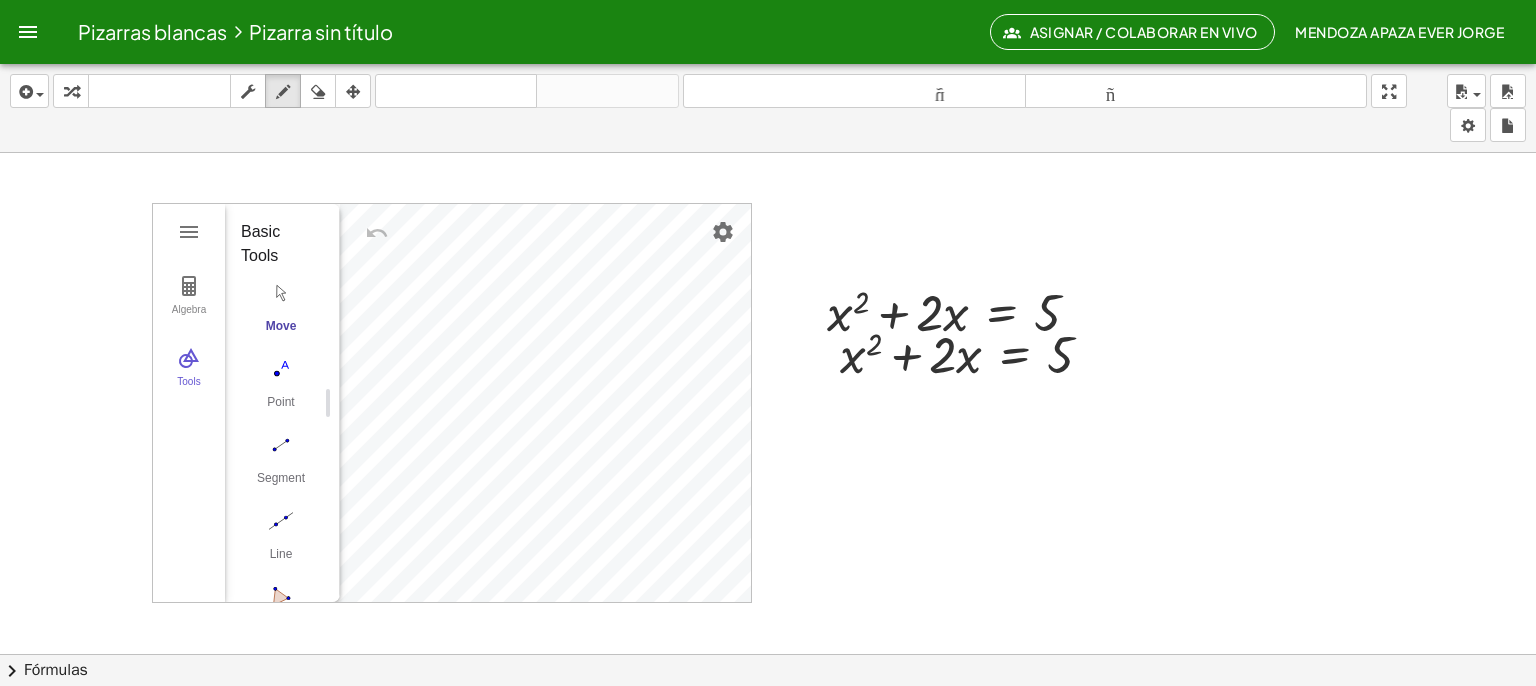 click at bounding box center [768, 732] 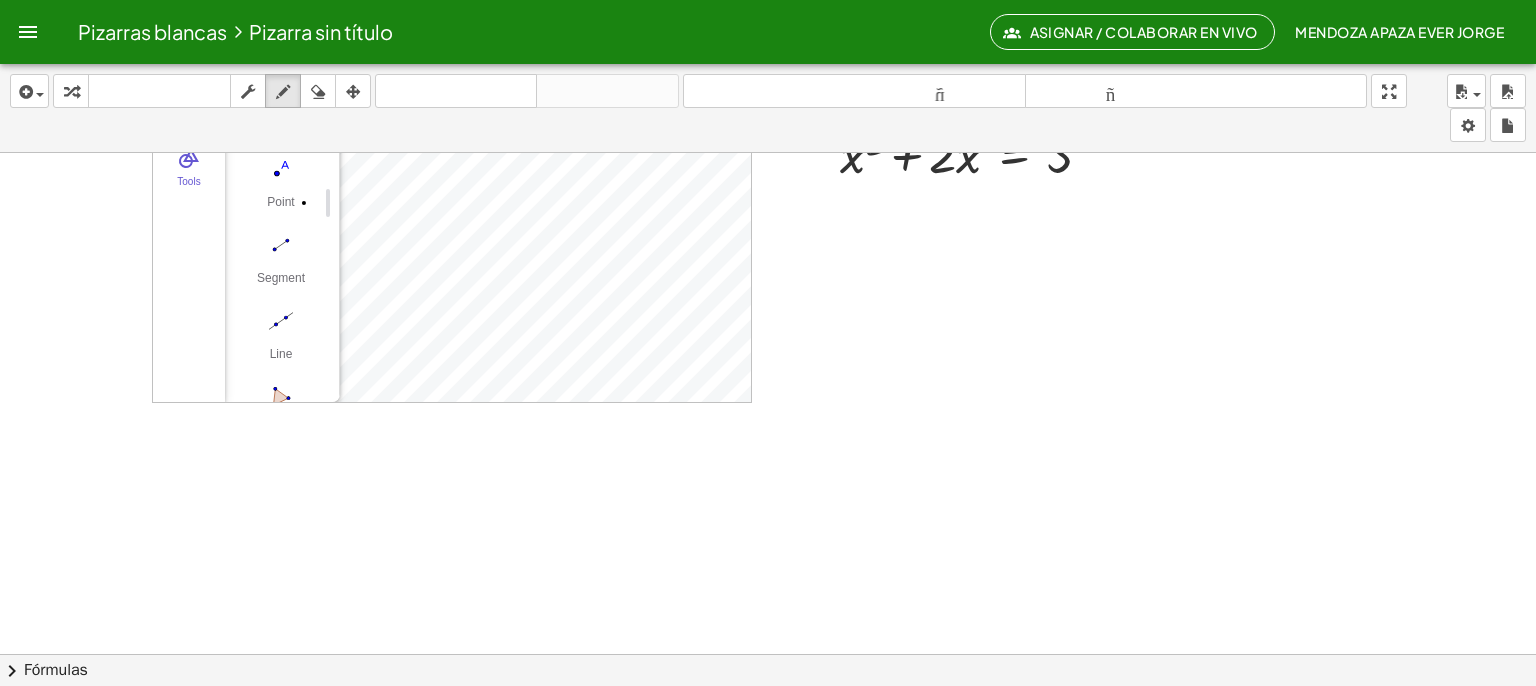 scroll, scrollTop: 0, scrollLeft: 0, axis: both 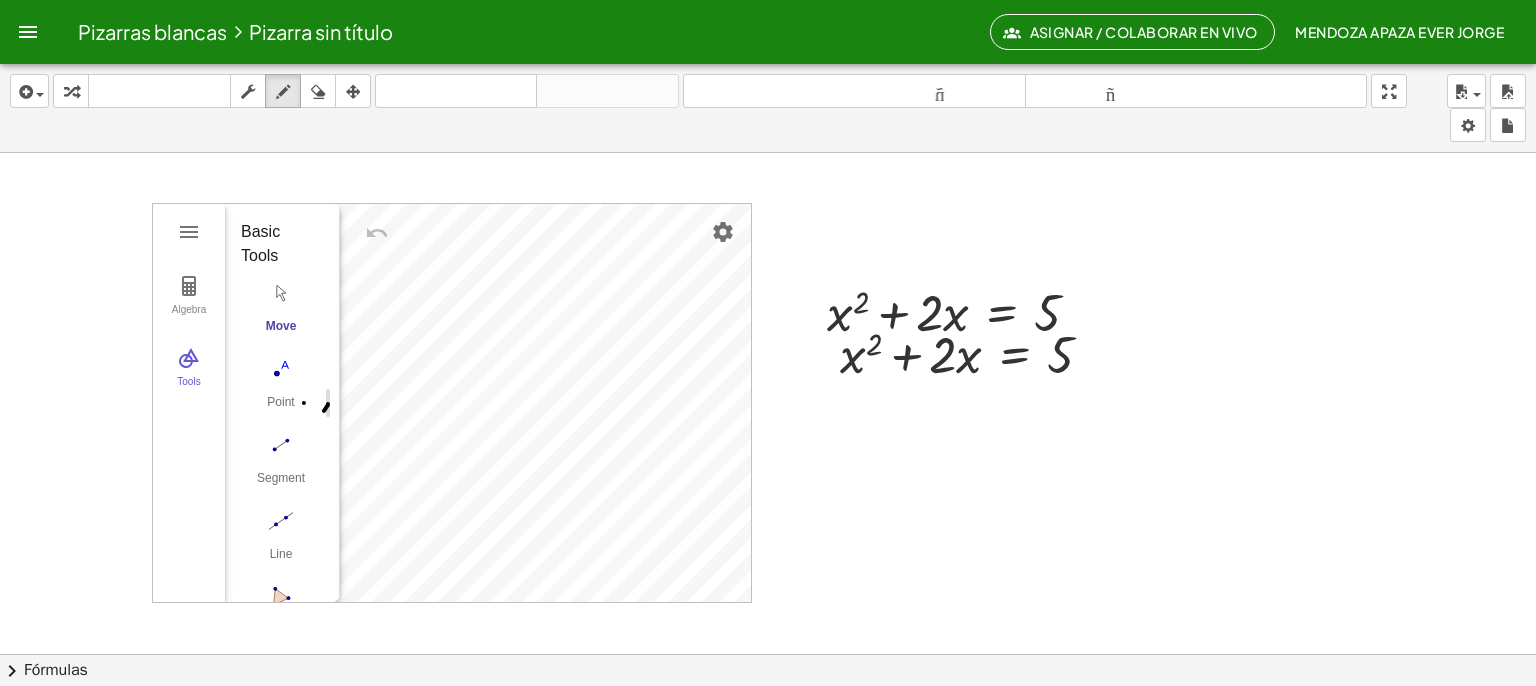 drag, startPoint x: 326, startPoint y: 407, endPoint x: 324, endPoint y: 433, distance: 26.076809 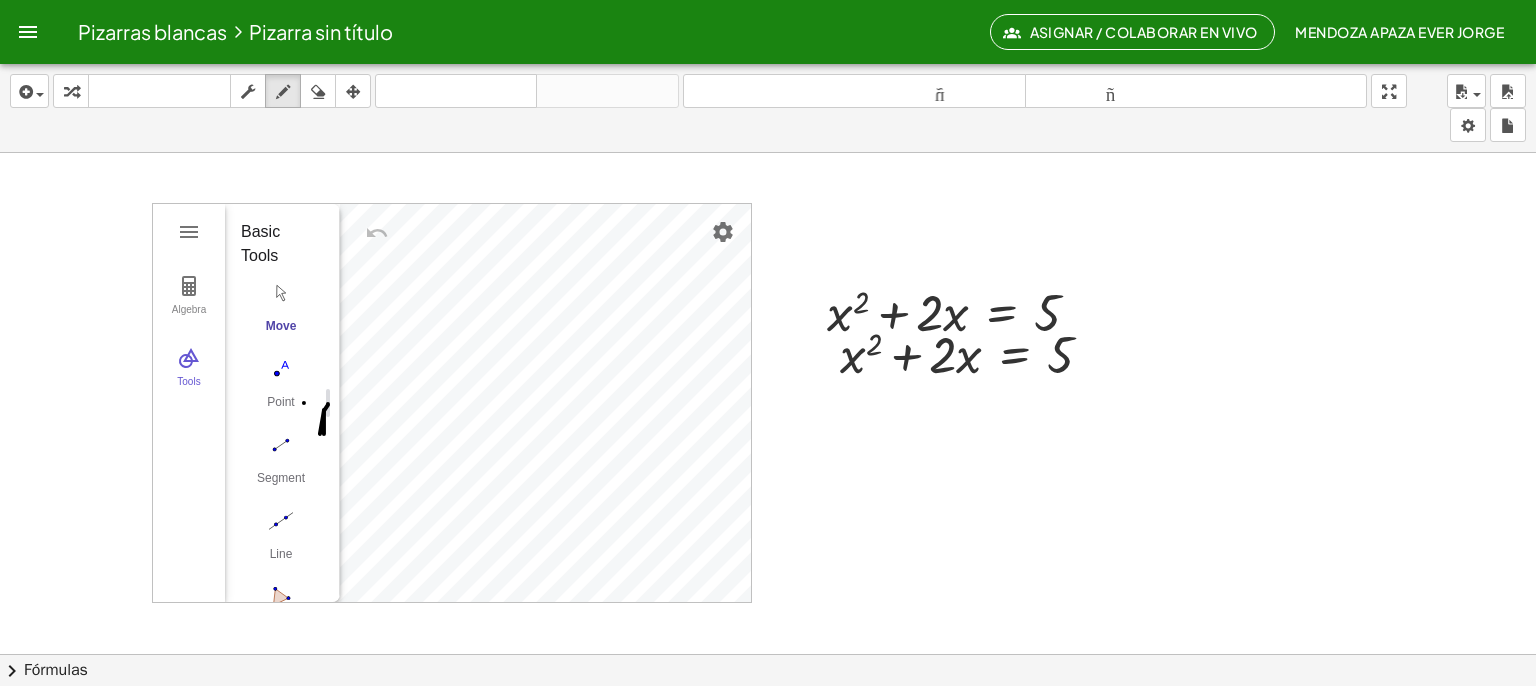 drag, startPoint x: 324, startPoint y: 410, endPoint x: 371, endPoint y: 421, distance: 48.270073 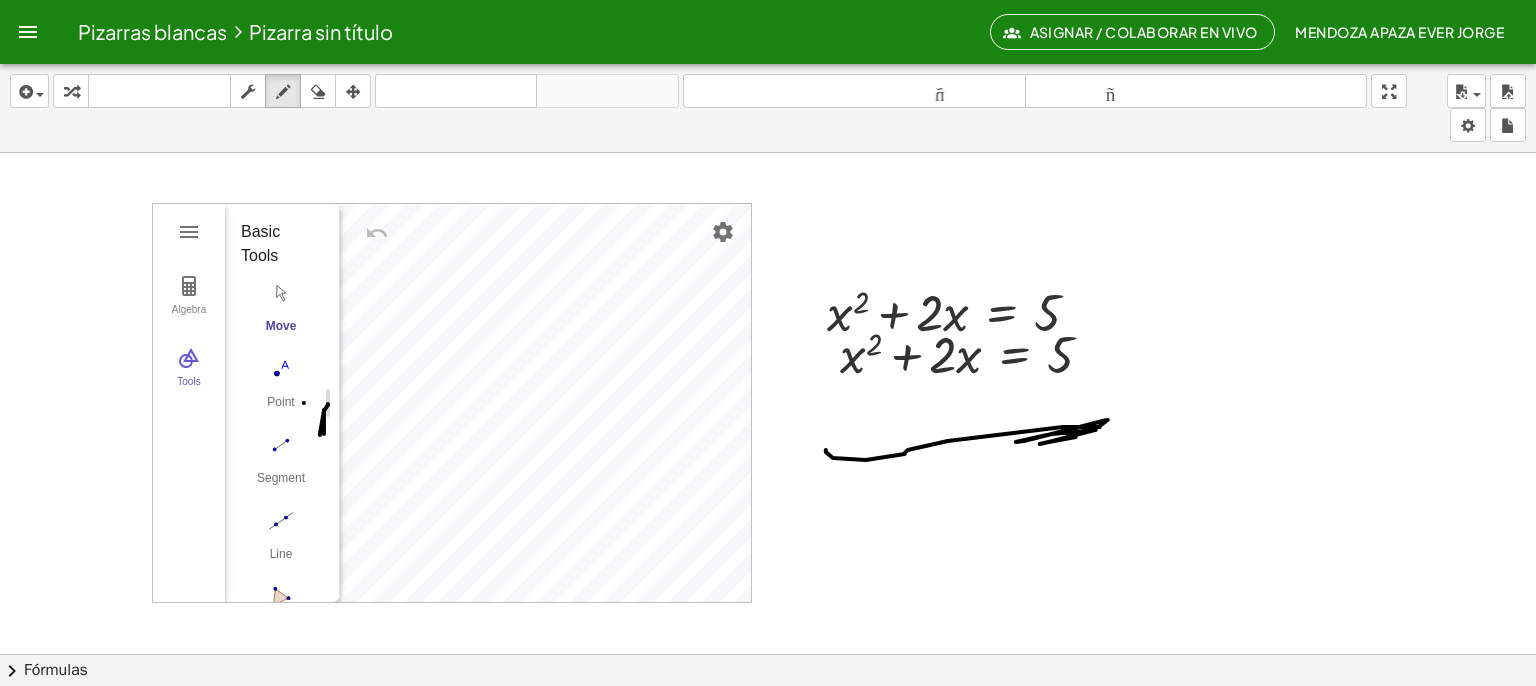 drag, startPoint x: 866, startPoint y: 459, endPoint x: 948, endPoint y: 441, distance: 83.95237 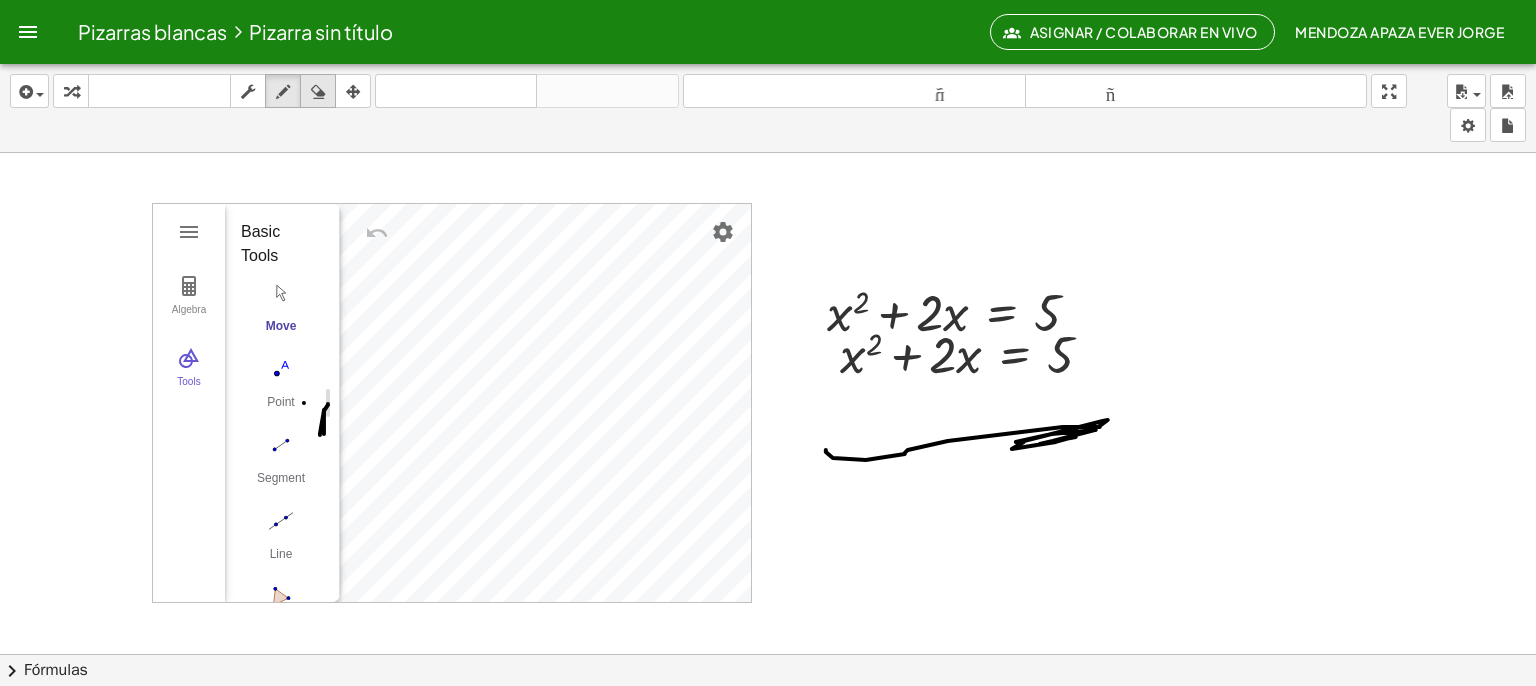 click at bounding box center (318, 92) 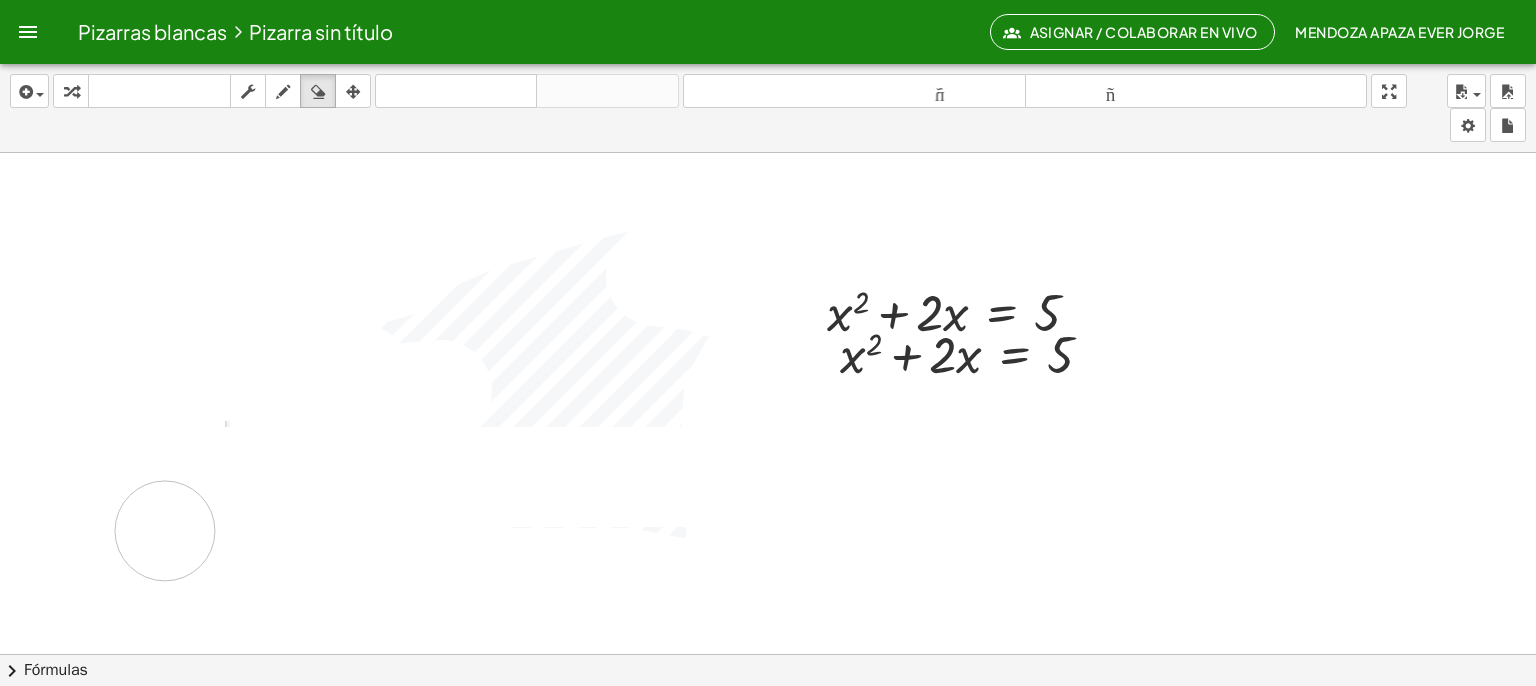 drag, startPoint x: 926, startPoint y: 461, endPoint x: 292, endPoint y: 529, distance: 637.6362 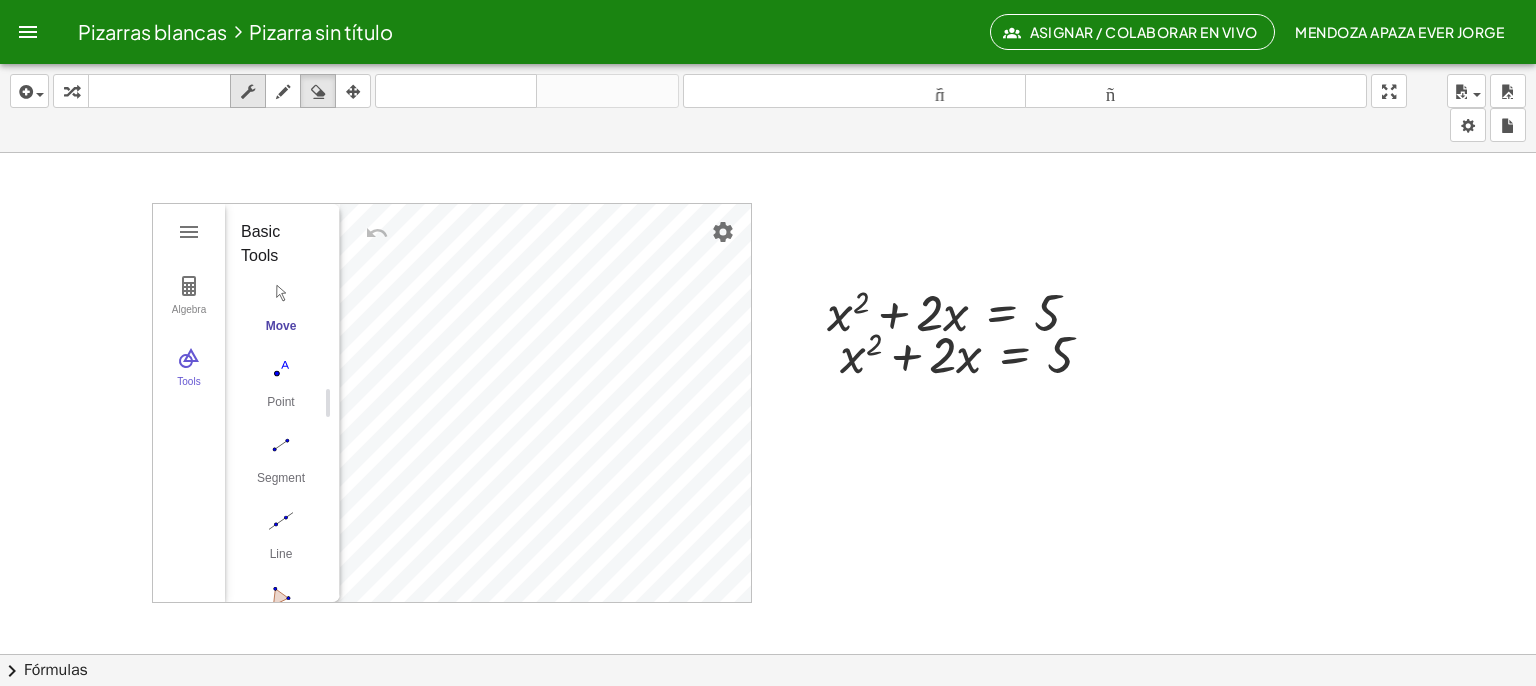 click at bounding box center [248, 92] 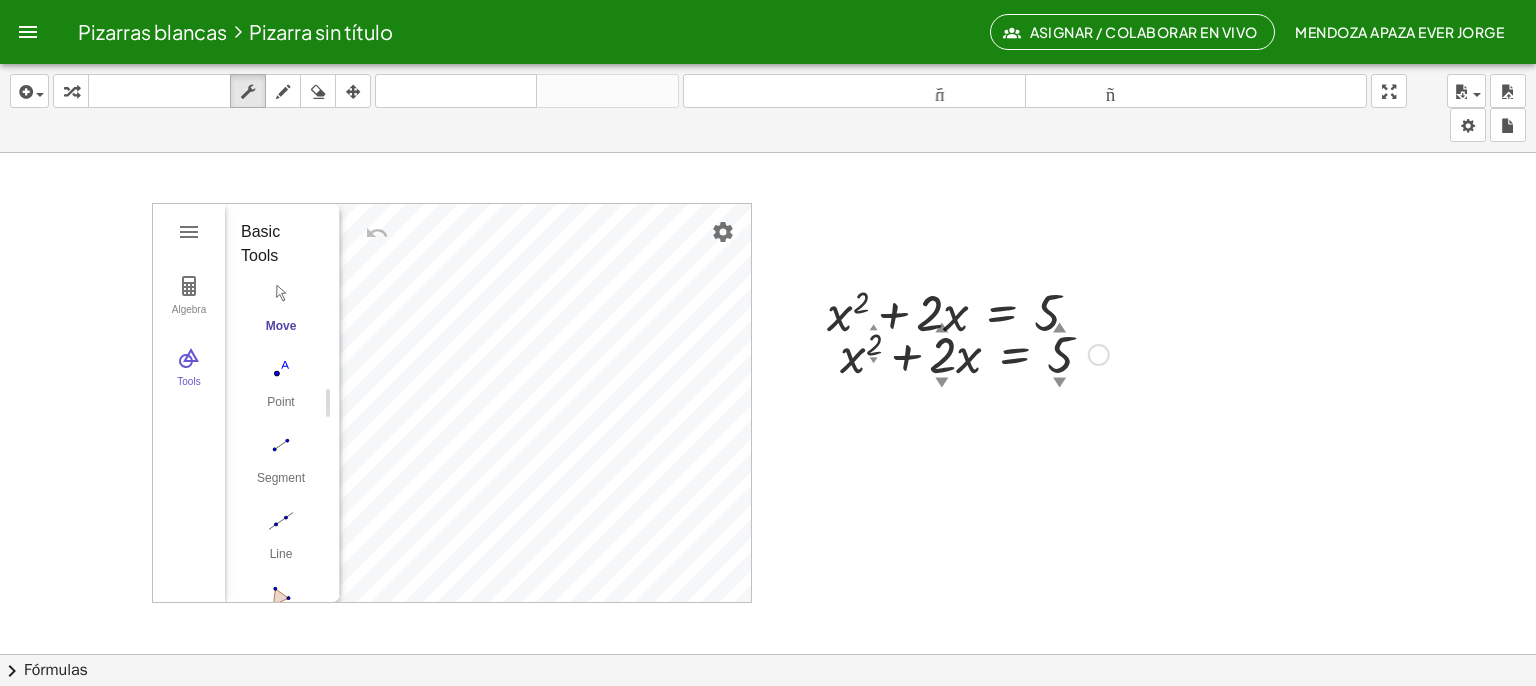 click at bounding box center (974, 353) 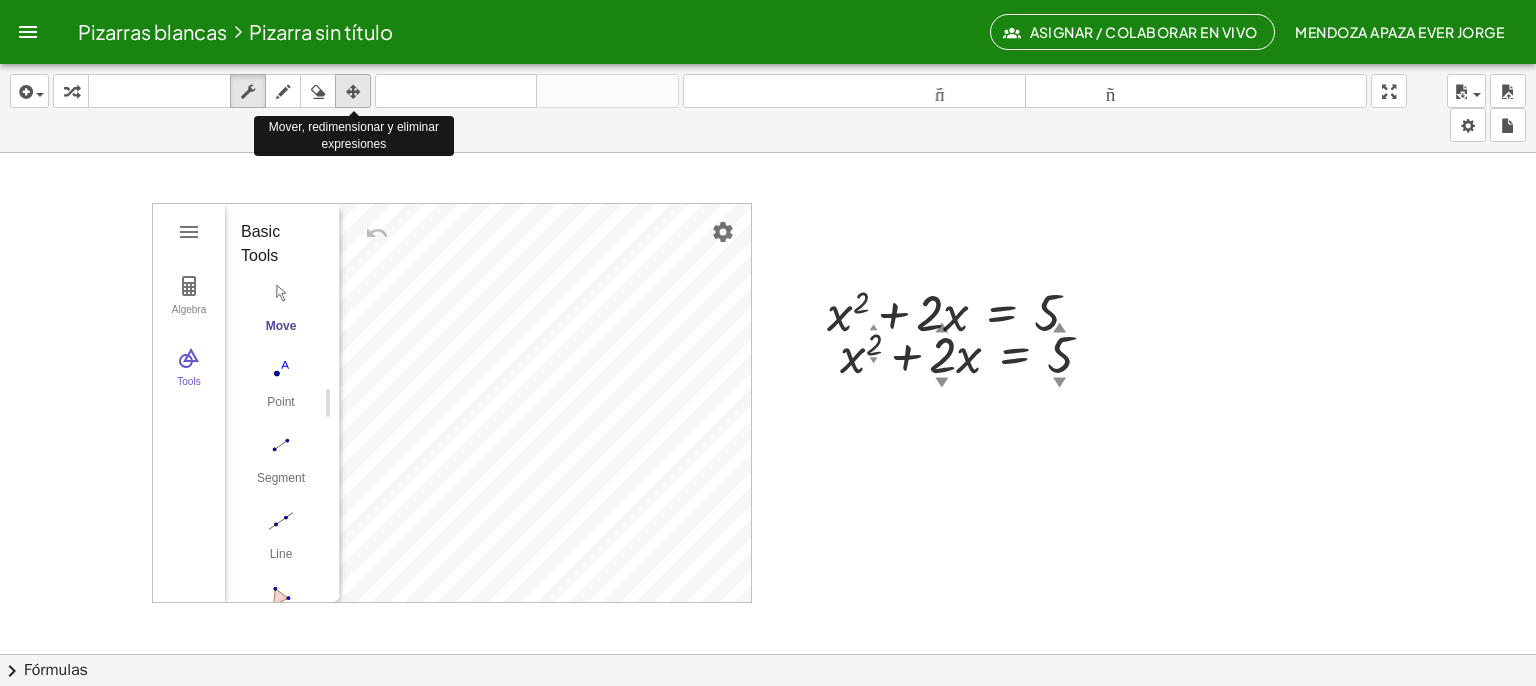 click at bounding box center [353, 92] 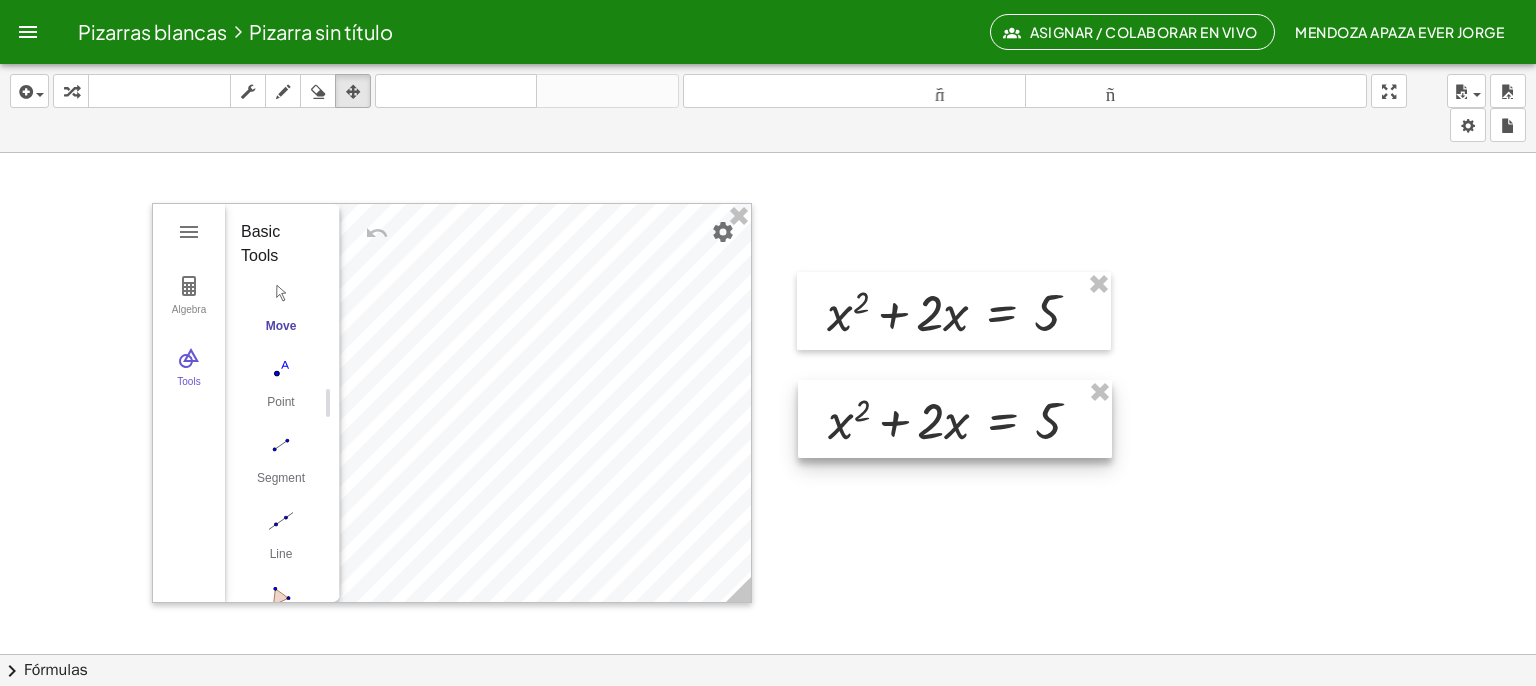 drag, startPoint x: 999, startPoint y: 373, endPoint x: 985, endPoint y: 427, distance: 55.7853 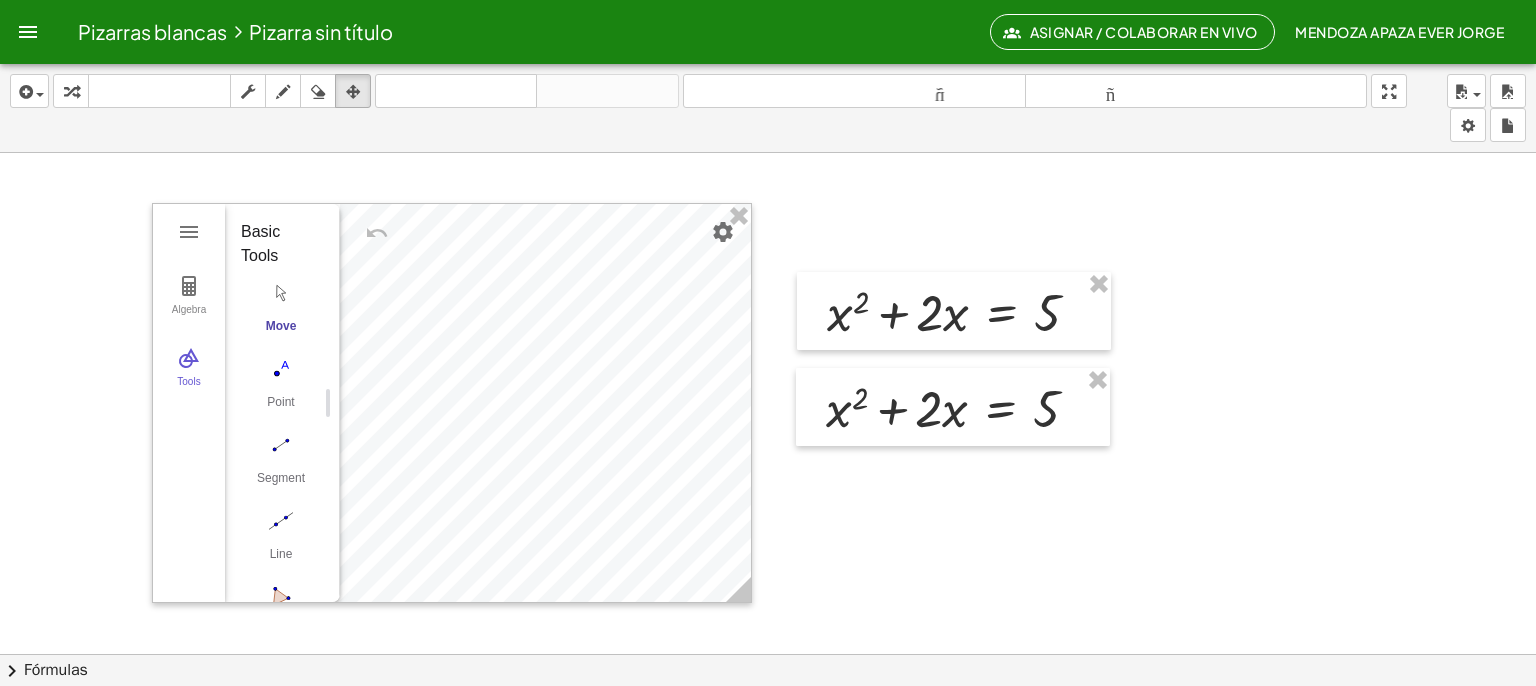 click at bounding box center (768, 732) 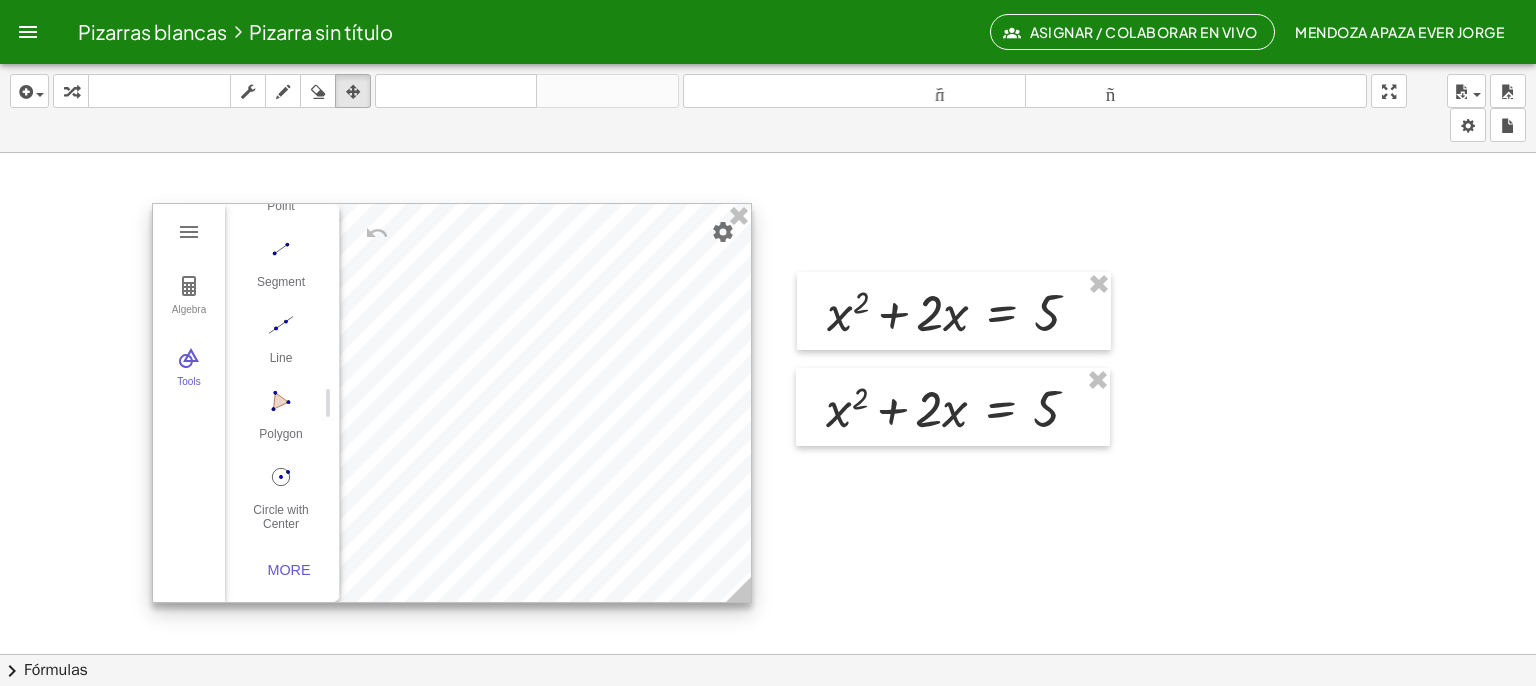 scroll, scrollTop: 206, scrollLeft: 0, axis: vertical 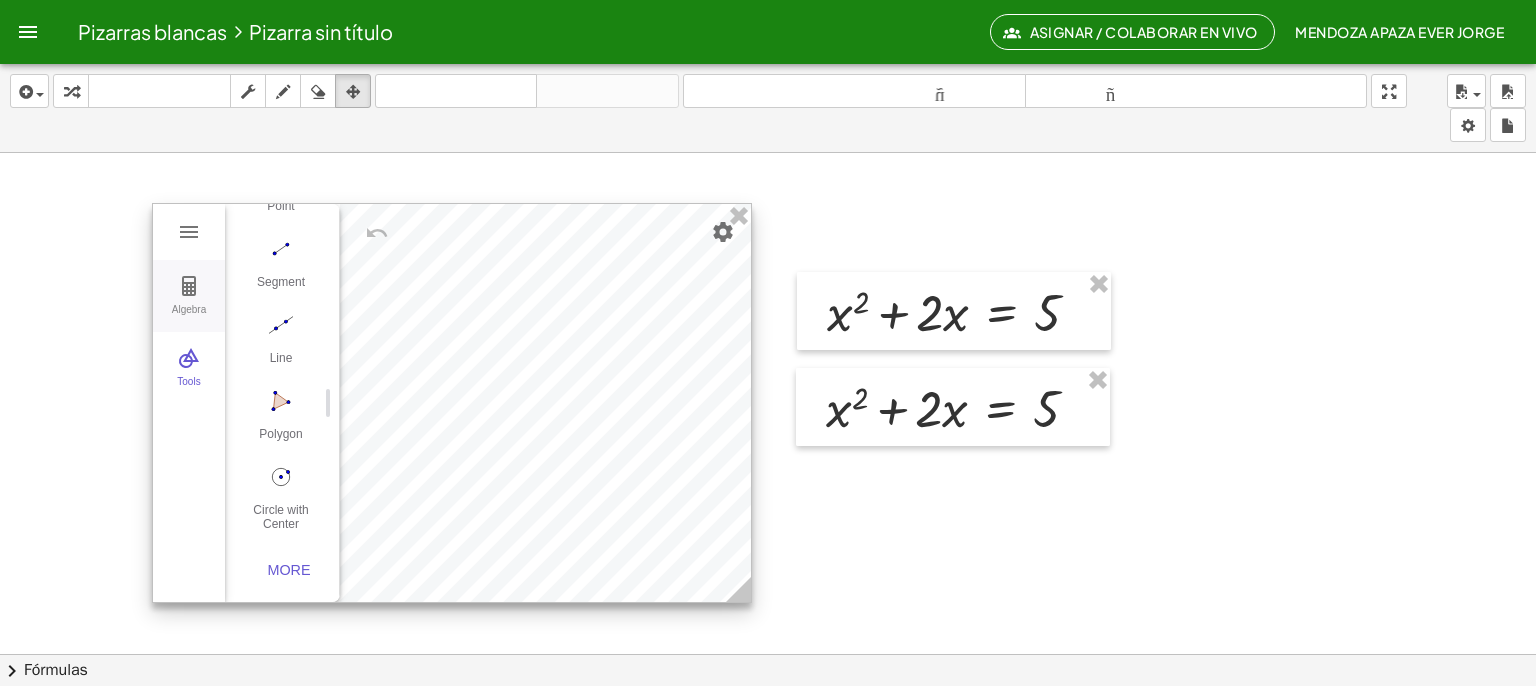 click on "Algebra" at bounding box center [189, 296] 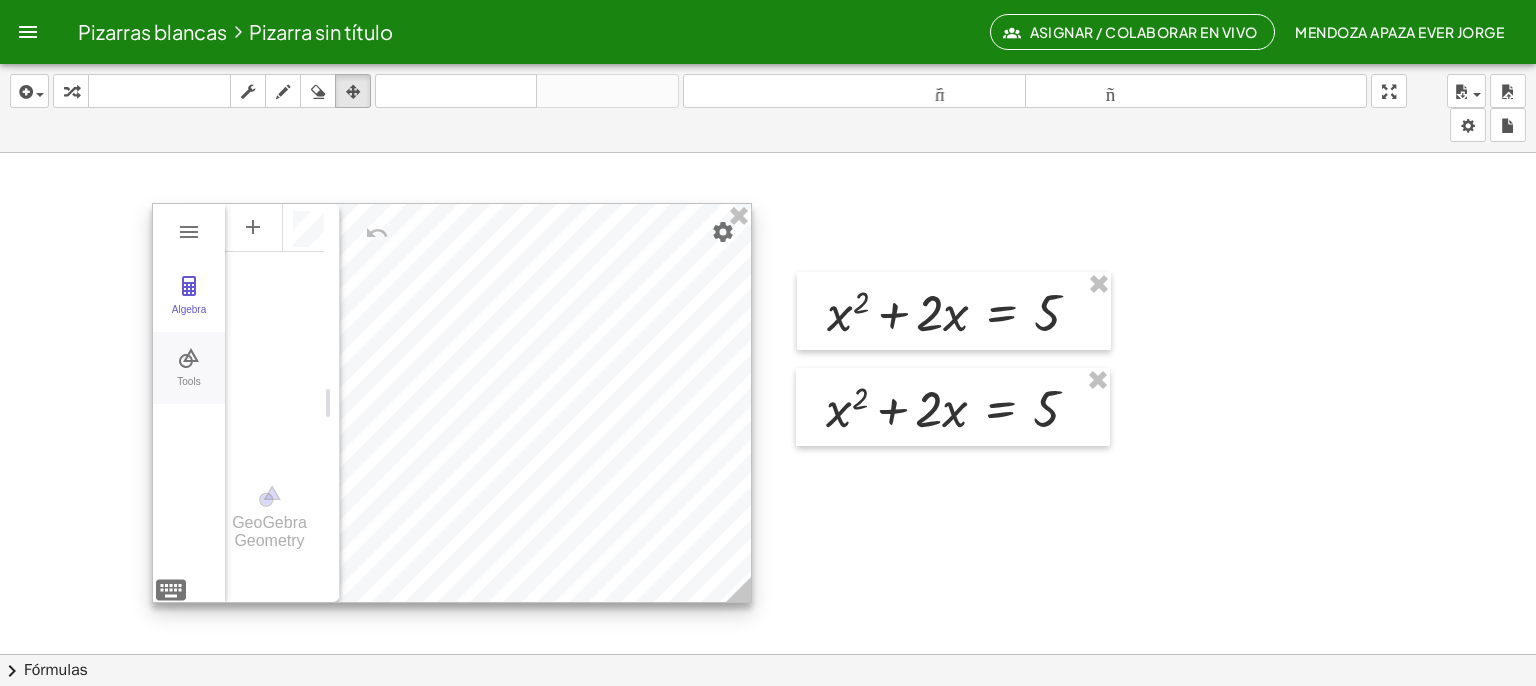 click at bounding box center (189, 358) 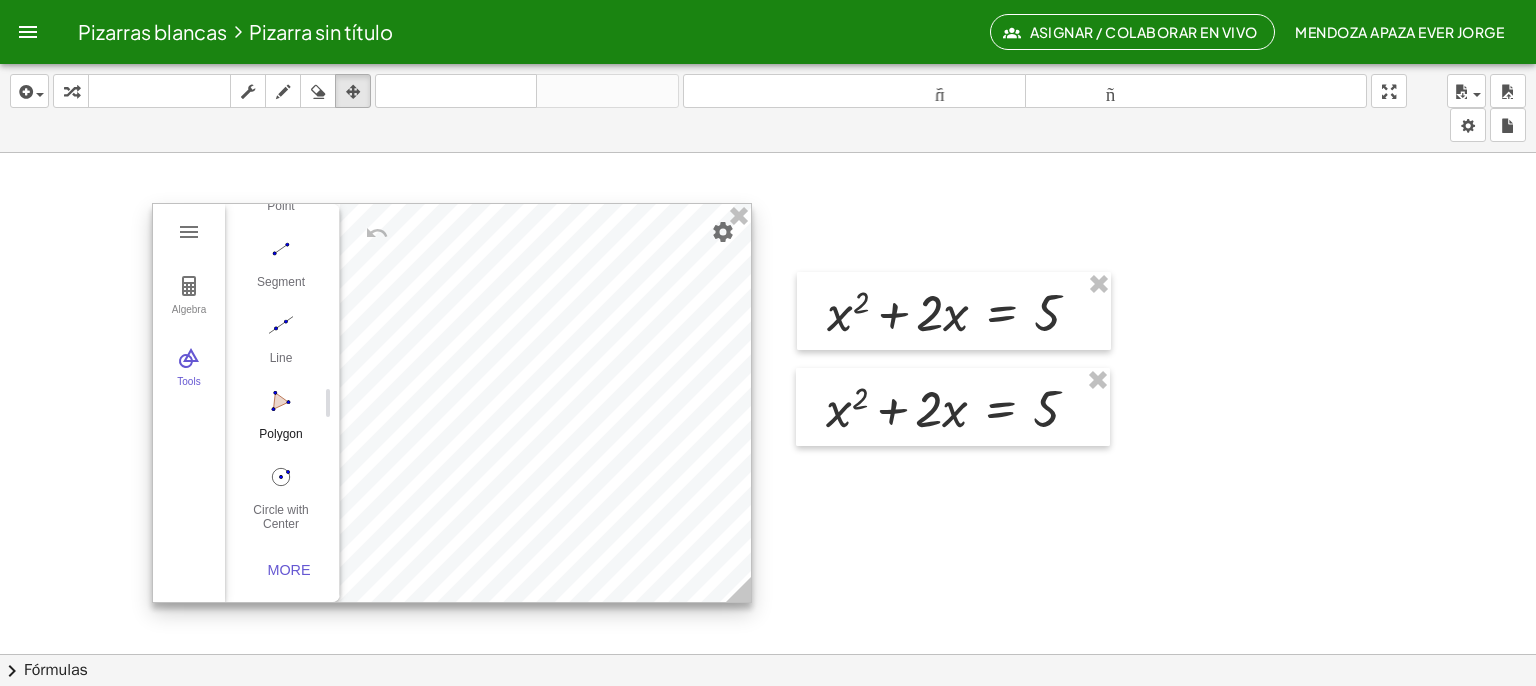 scroll, scrollTop: 206, scrollLeft: 0, axis: vertical 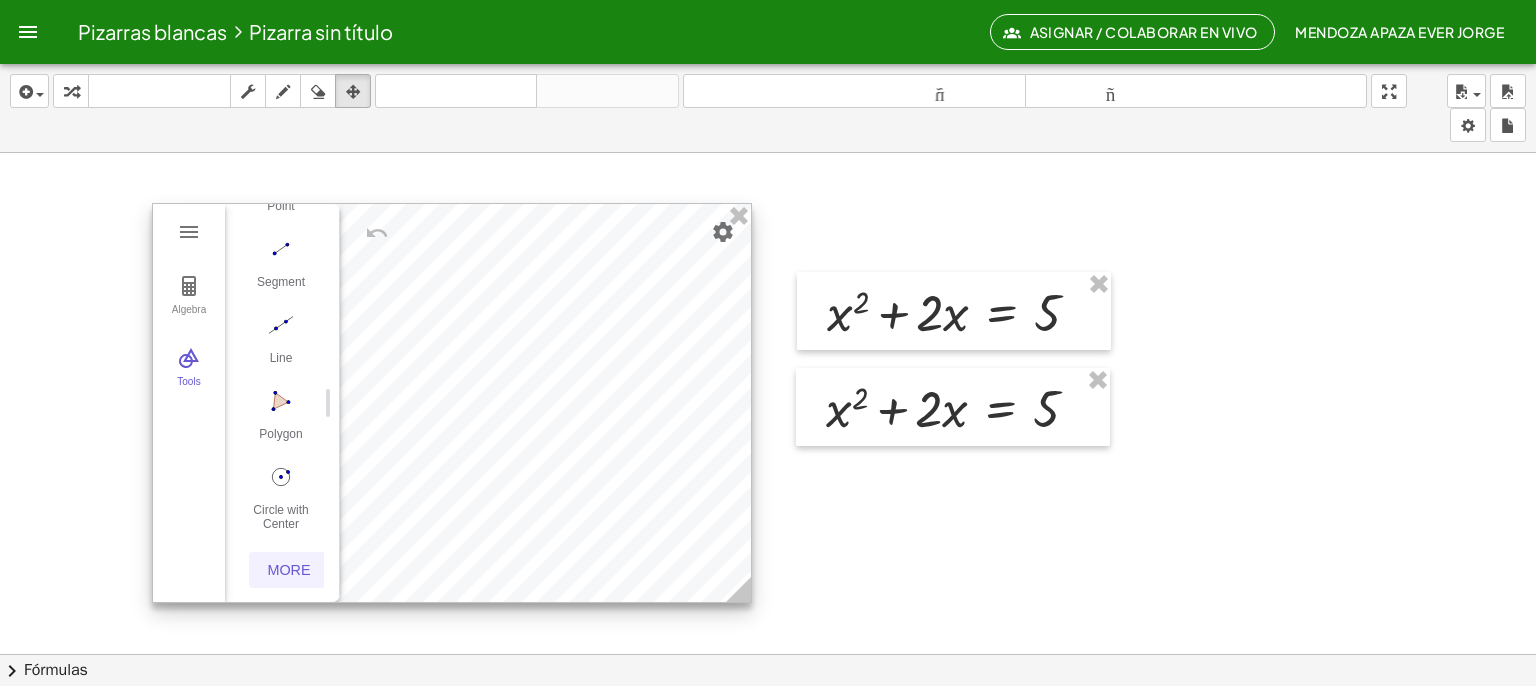 click on "More" at bounding box center (289, 570) 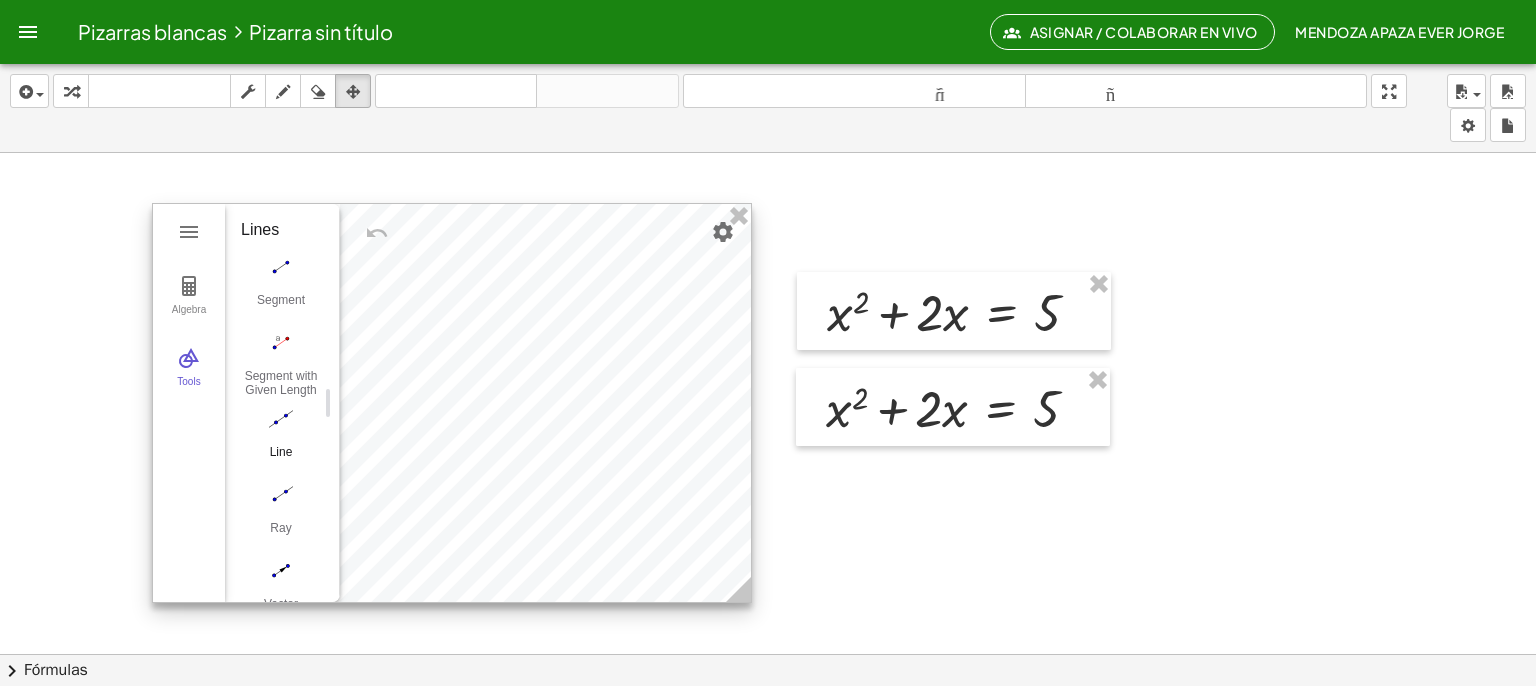 scroll, scrollTop: 1906, scrollLeft: 0, axis: vertical 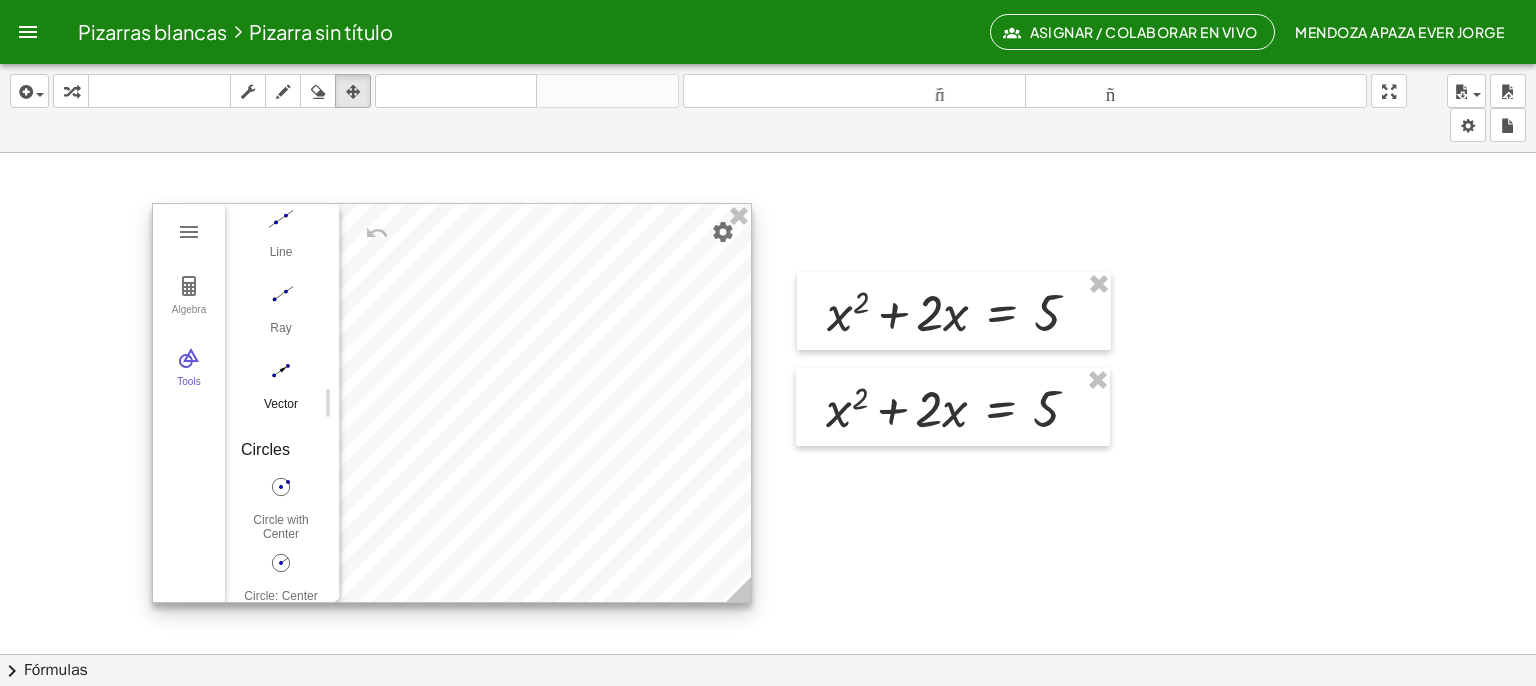 click at bounding box center [281, 371] 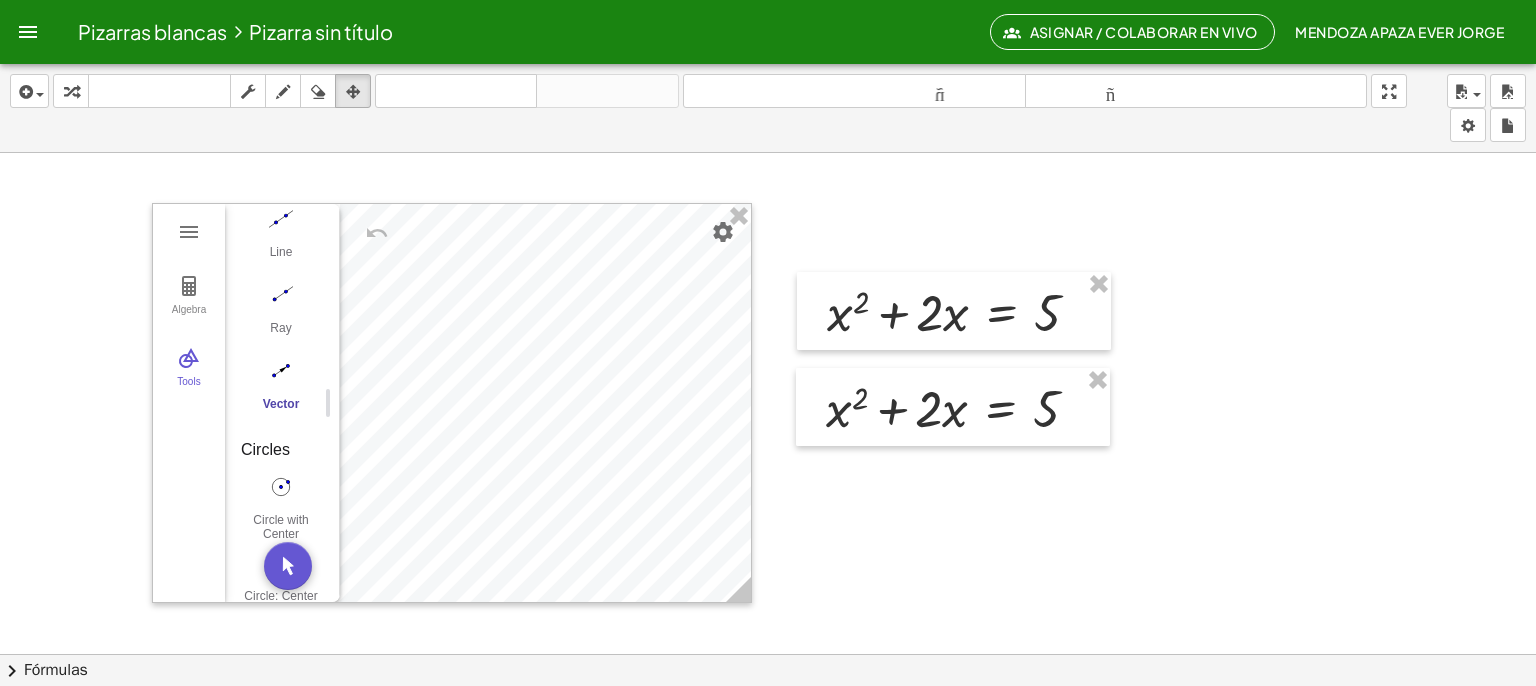 drag, startPoint x: 848, startPoint y: 523, endPoint x: 1074, endPoint y: 518, distance: 226.0553 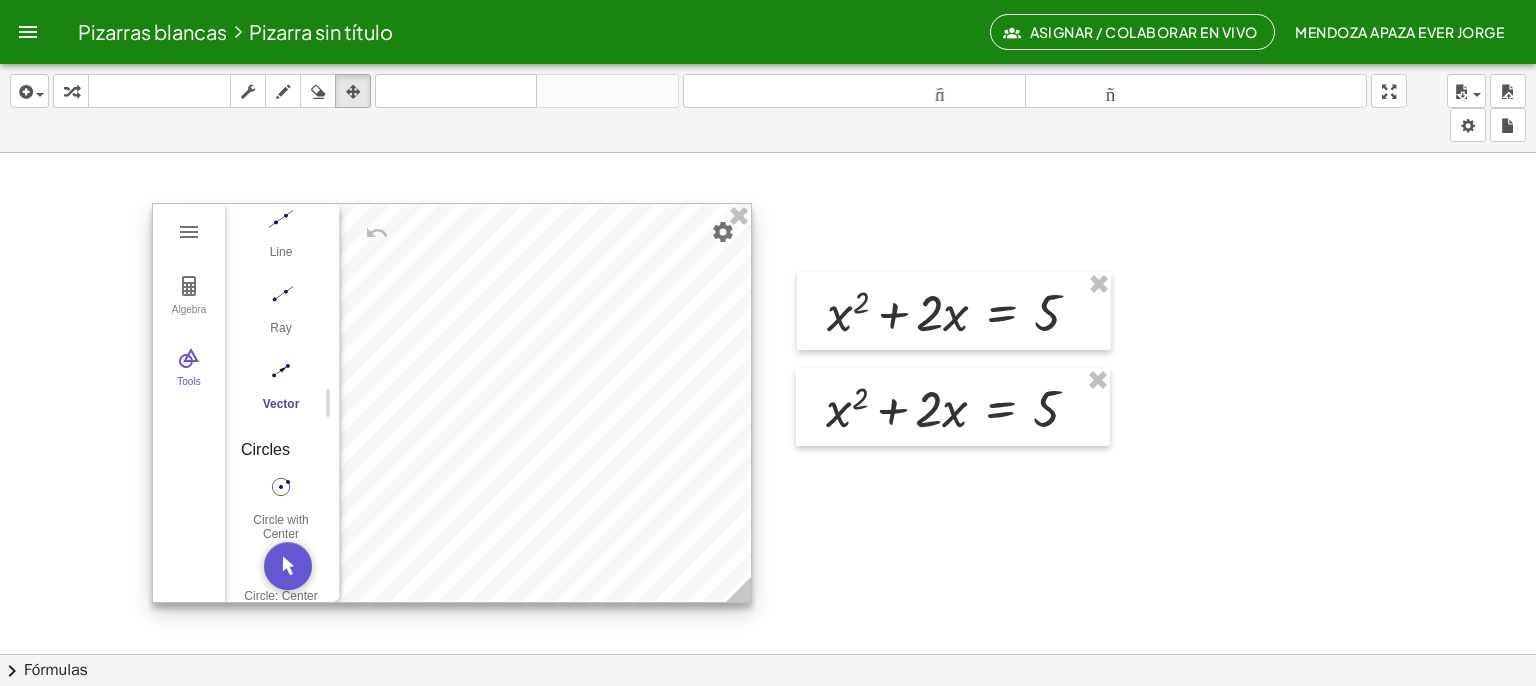 click at bounding box center (281, 371) 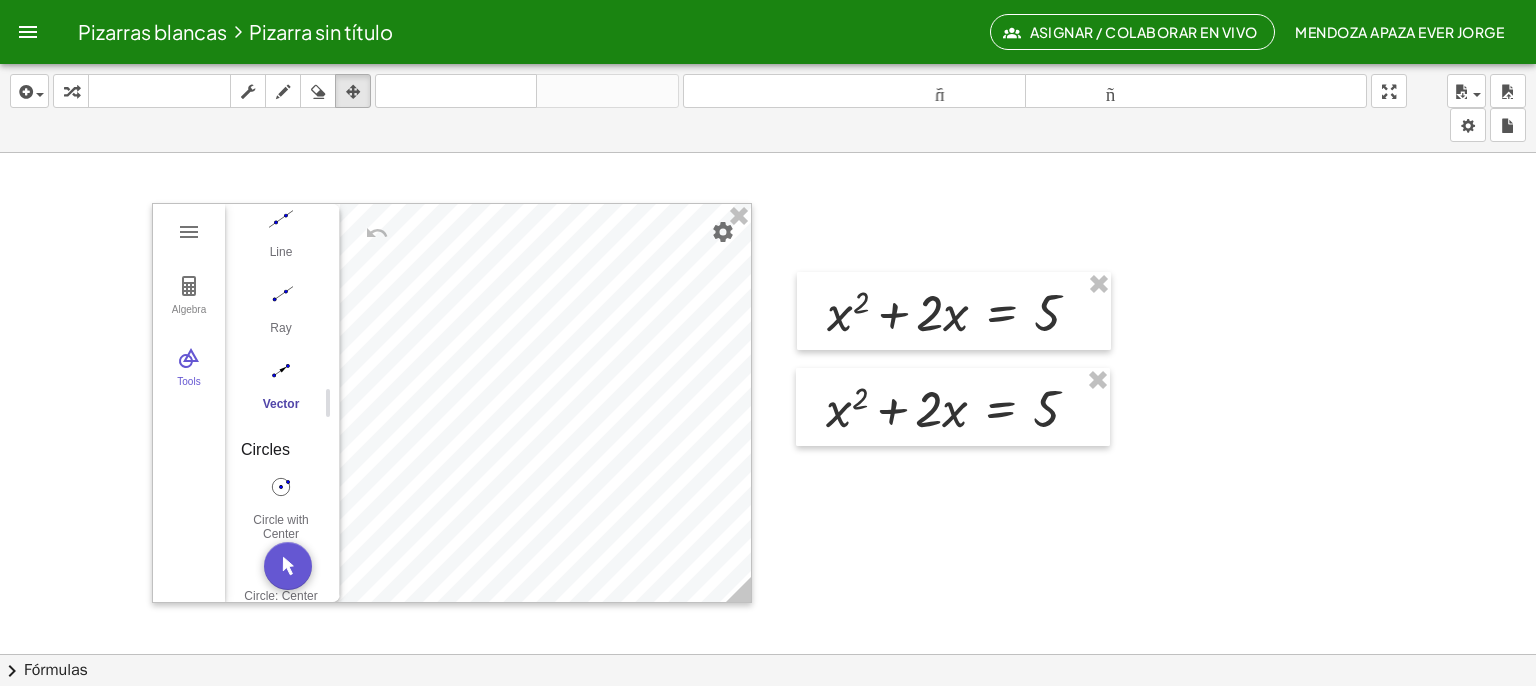 drag, startPoint x: 955, startPoint y: 554, endPoint x: 1037, endPoint y: 509, distance: 93.53609 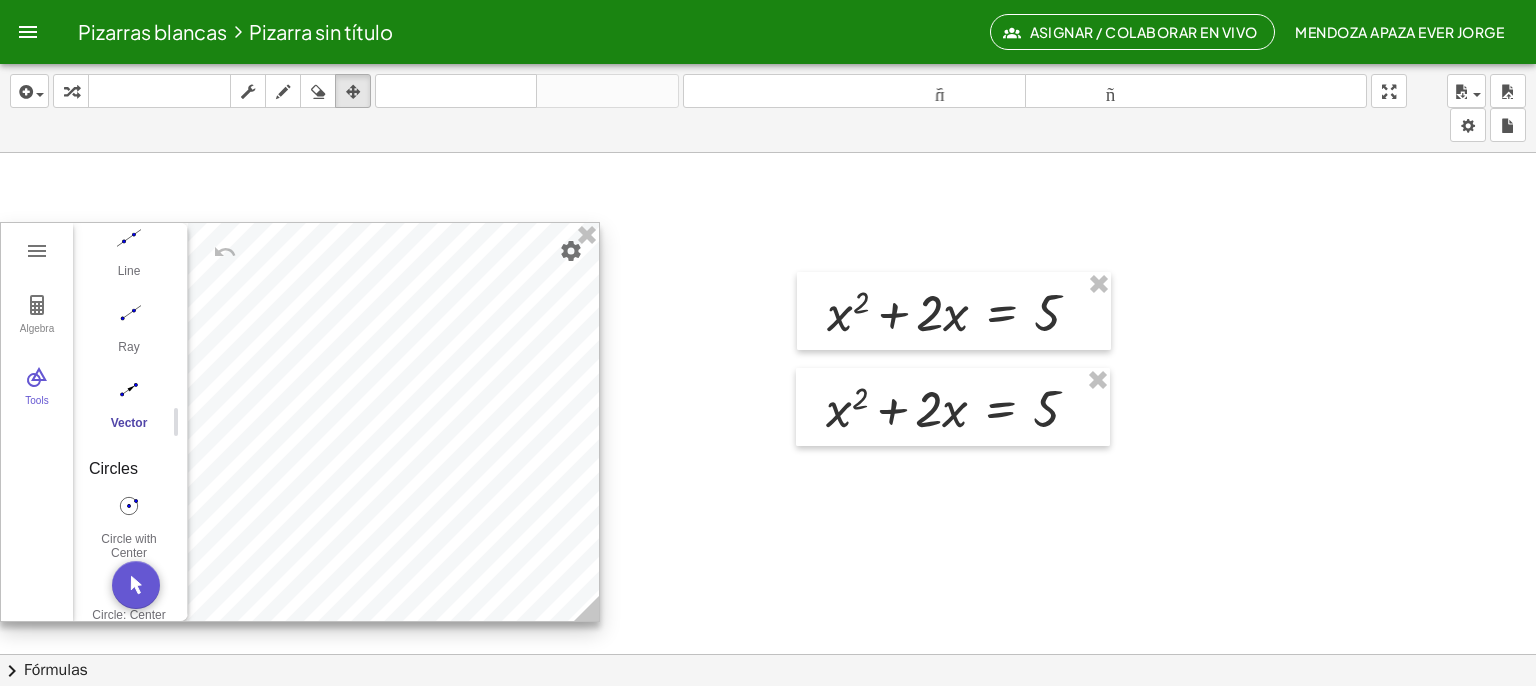 drag, startPoint x: 506, startPoint y: 208, endPoint x: 269, endPoint y: 227, distance: 237.76038 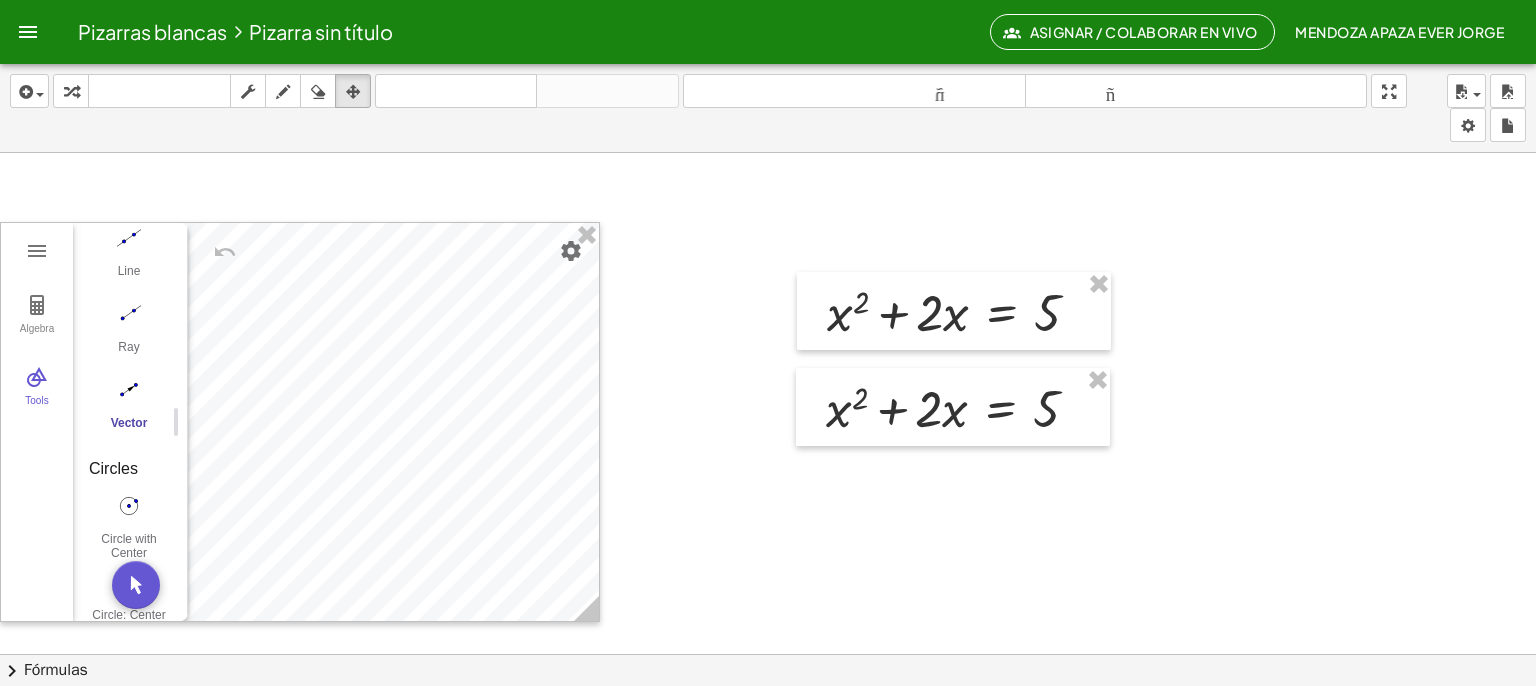 drag, startPoint x: 698, startPoint y: 260, endPoint x: 758, endPoint y: 499, distance: 246.41632 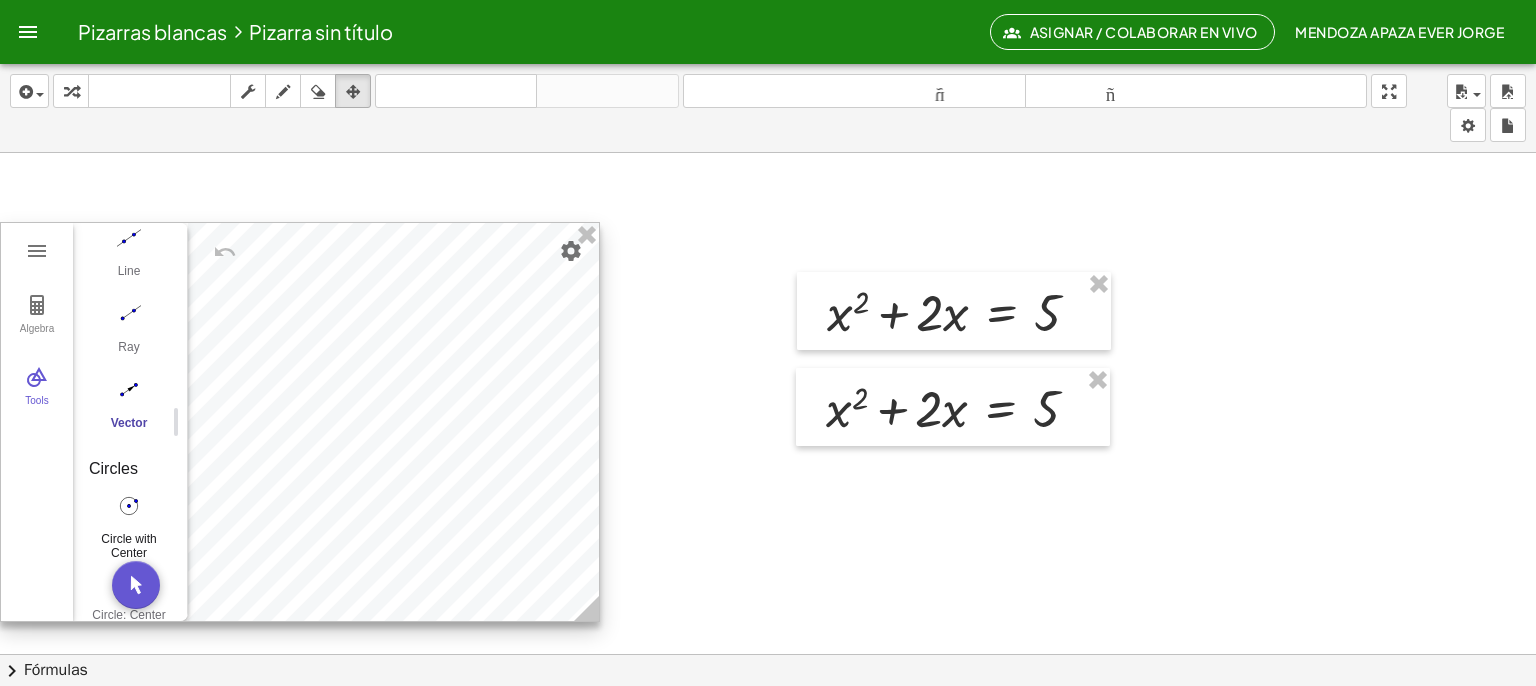 click at bounding box center (129, -1214) 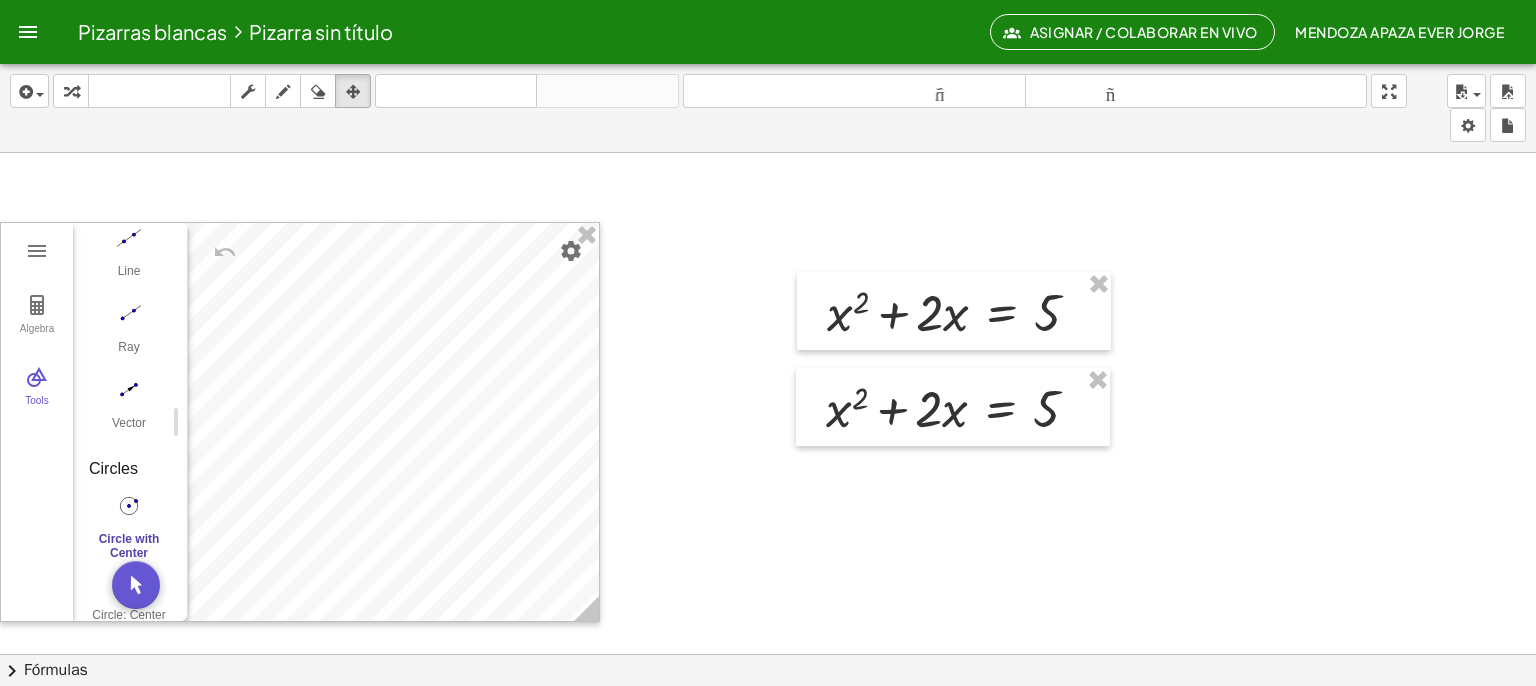 drag, startPoint x: 821, startPoint y: 514, endPoint x: 1044, endPoint y: 564, distance: 228.53665 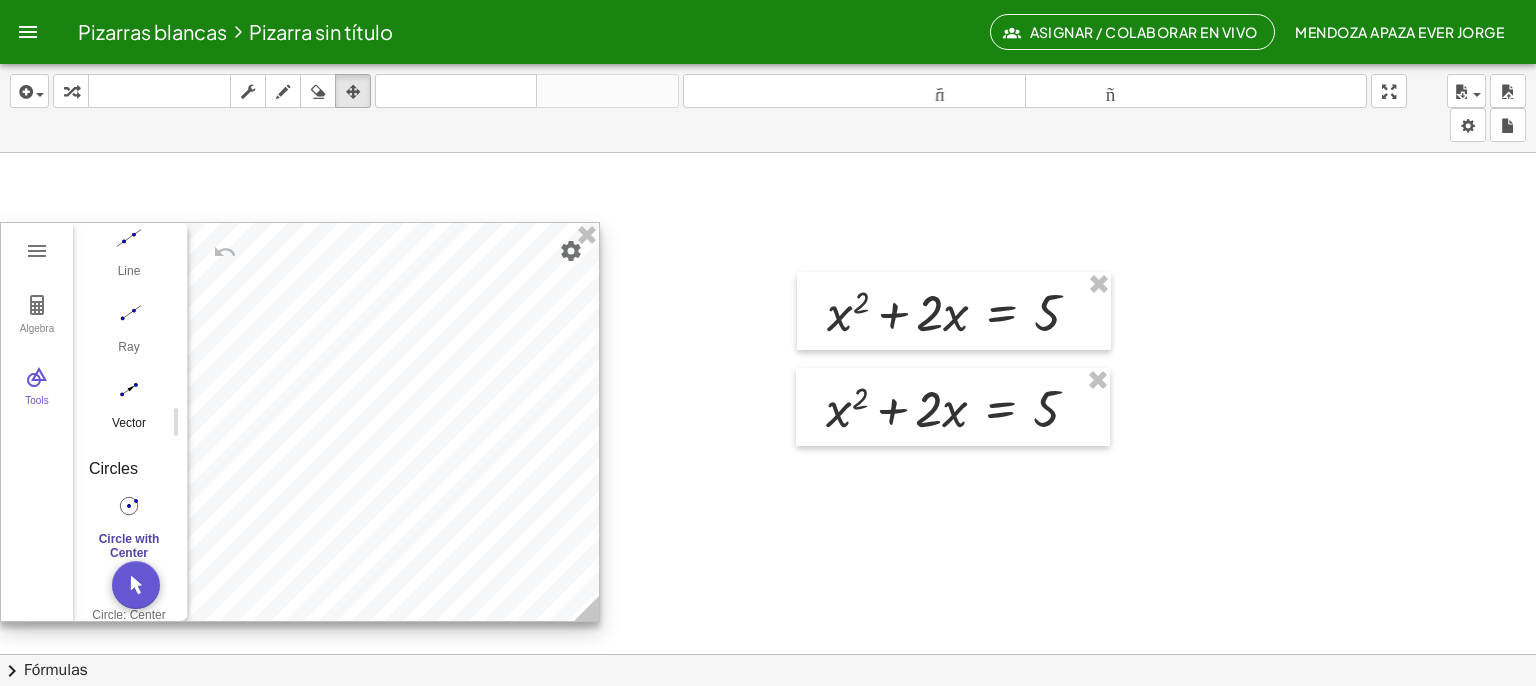 click at bounding box center [129, 390] 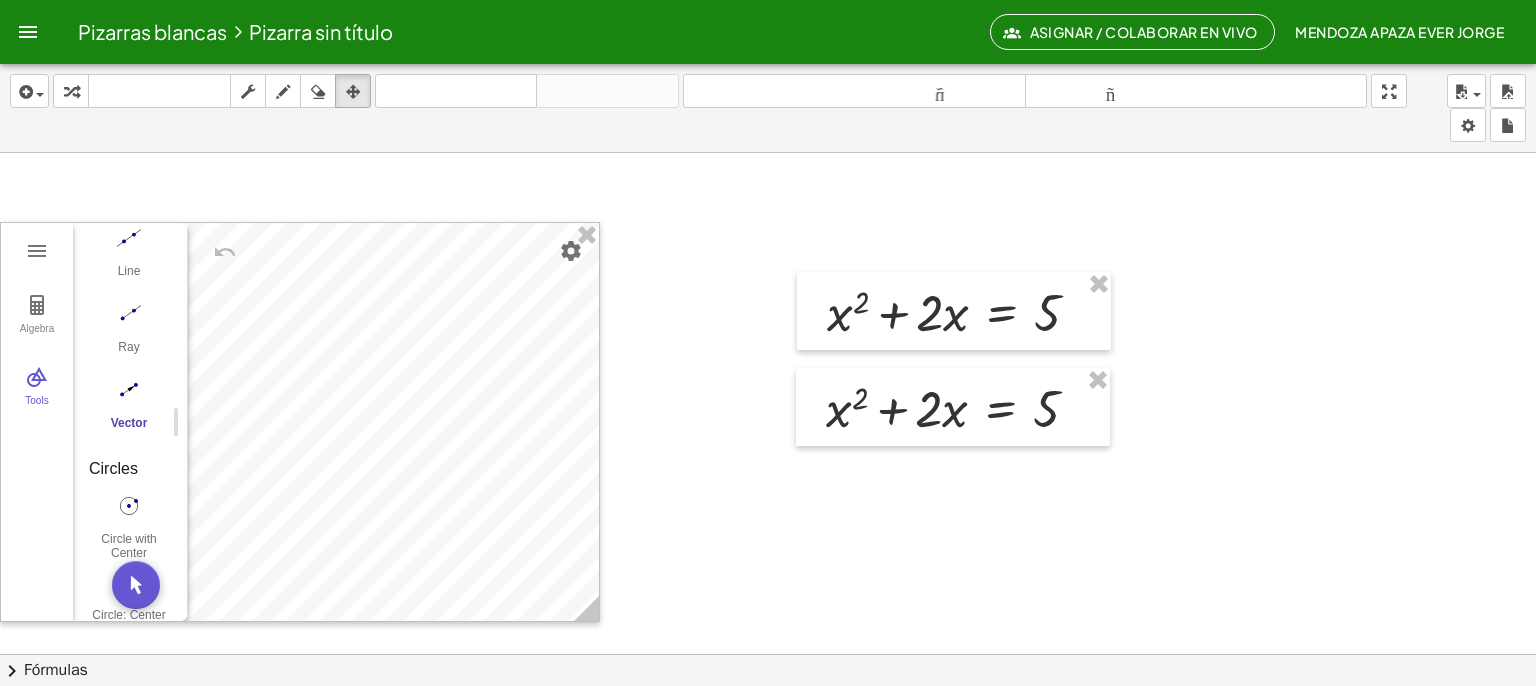 drag, startPoint x: 694, startPoint y: 275, endPoint x: 743, endPoint y: 389, distance: 124.08465 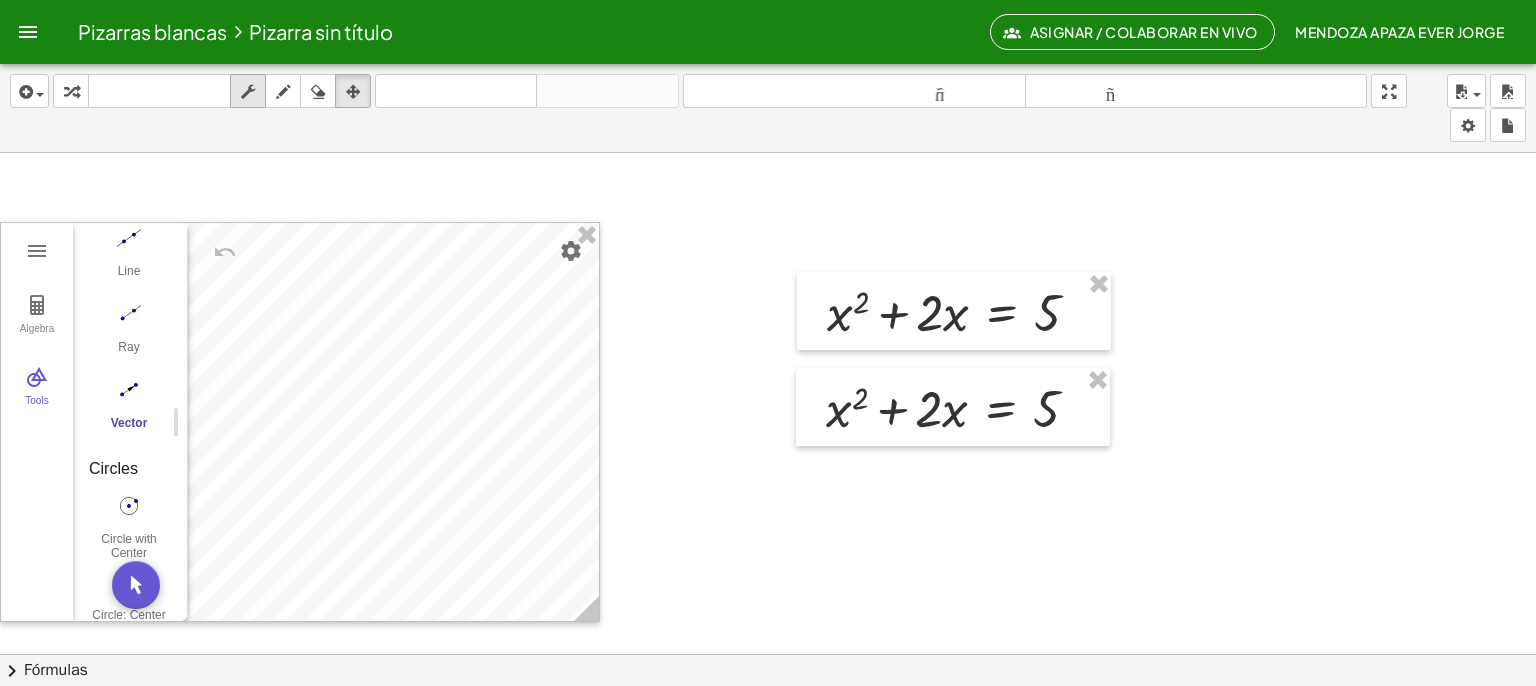 click at bounding box center [248, 92] 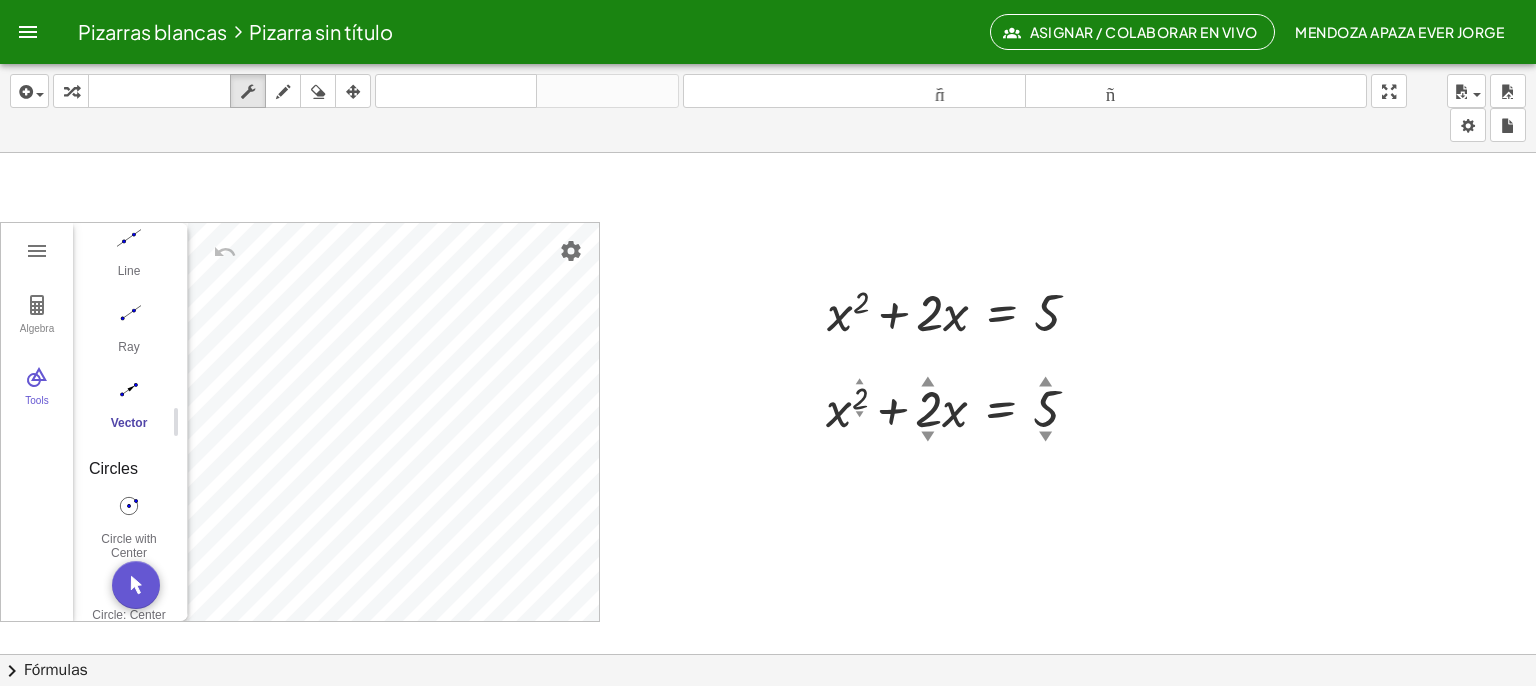 click at bounding box center [129, 390] 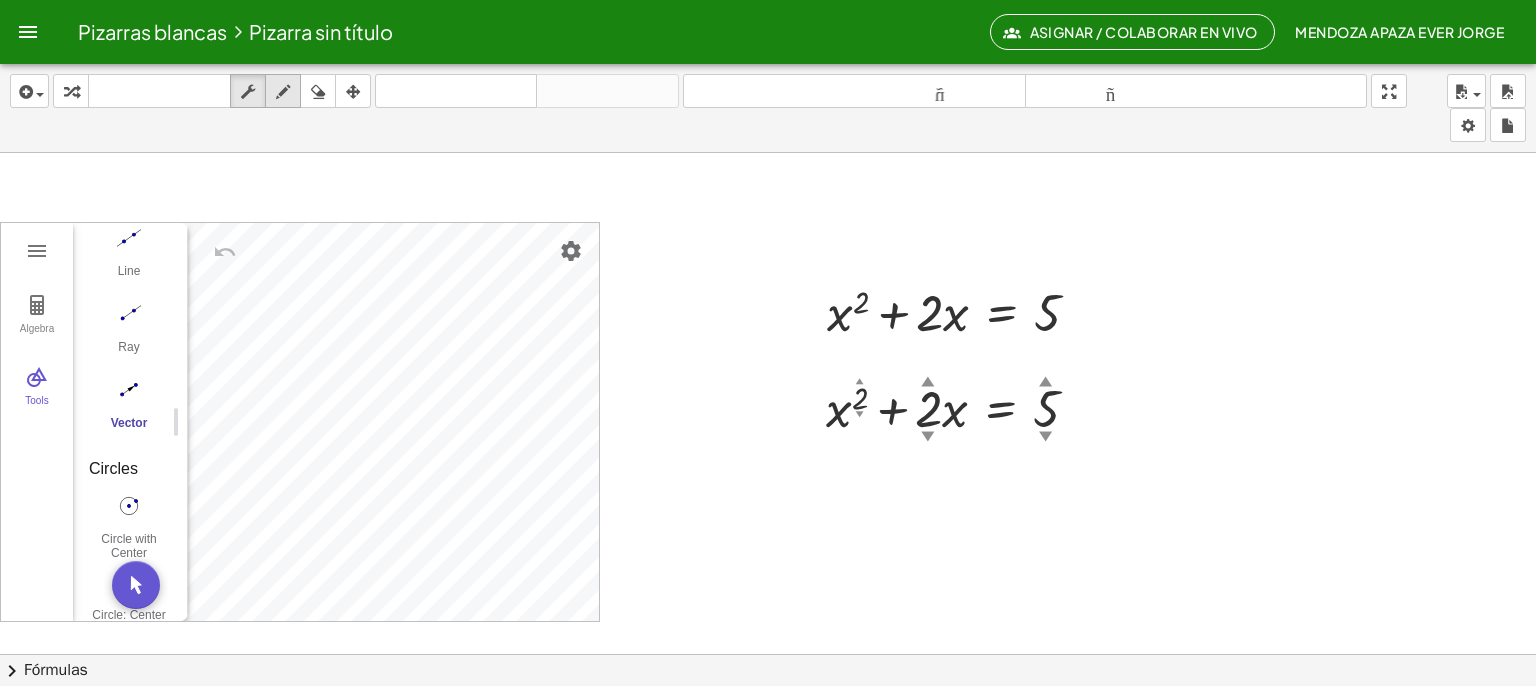 click at bounding box center (283, 92) 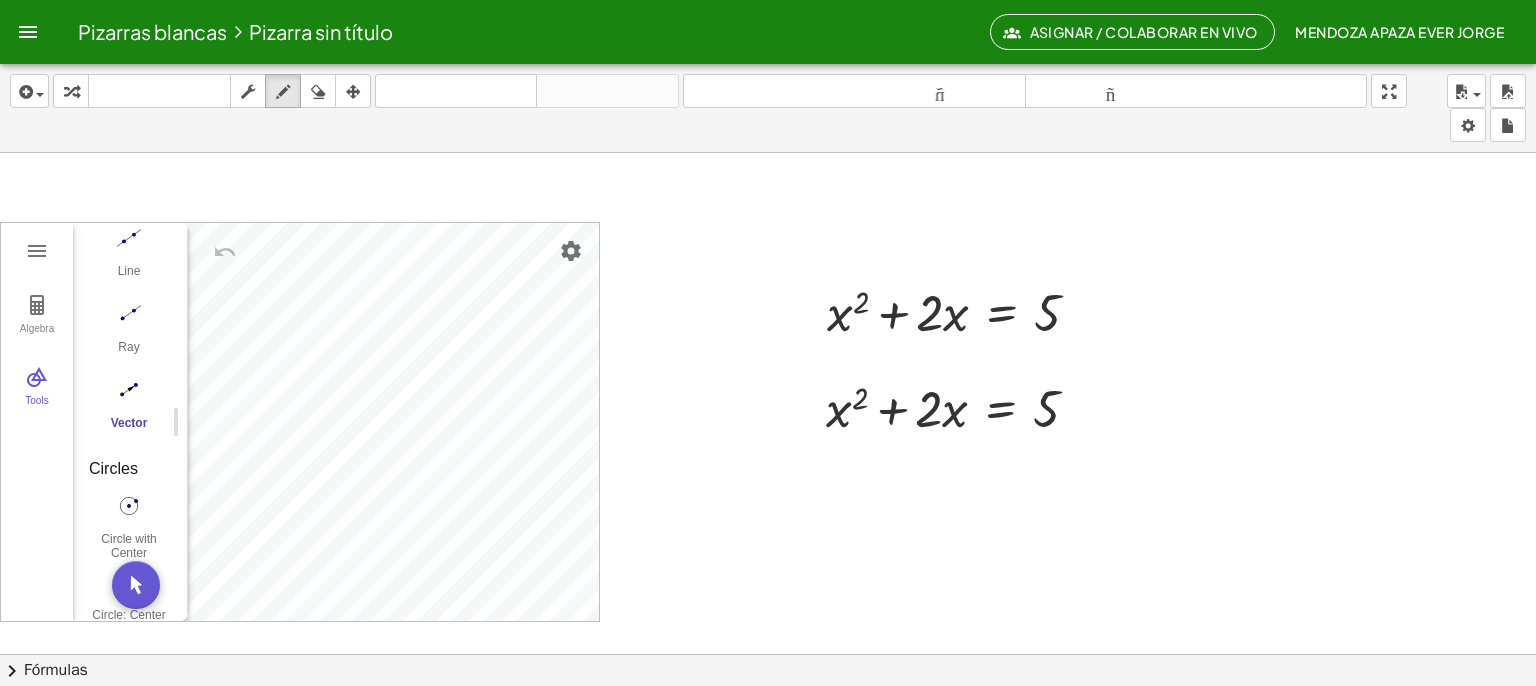 drag, startPoint x: 828, startPoint y: 221, endPoint x: 884, endPoint y: 207, distance: 57.72348 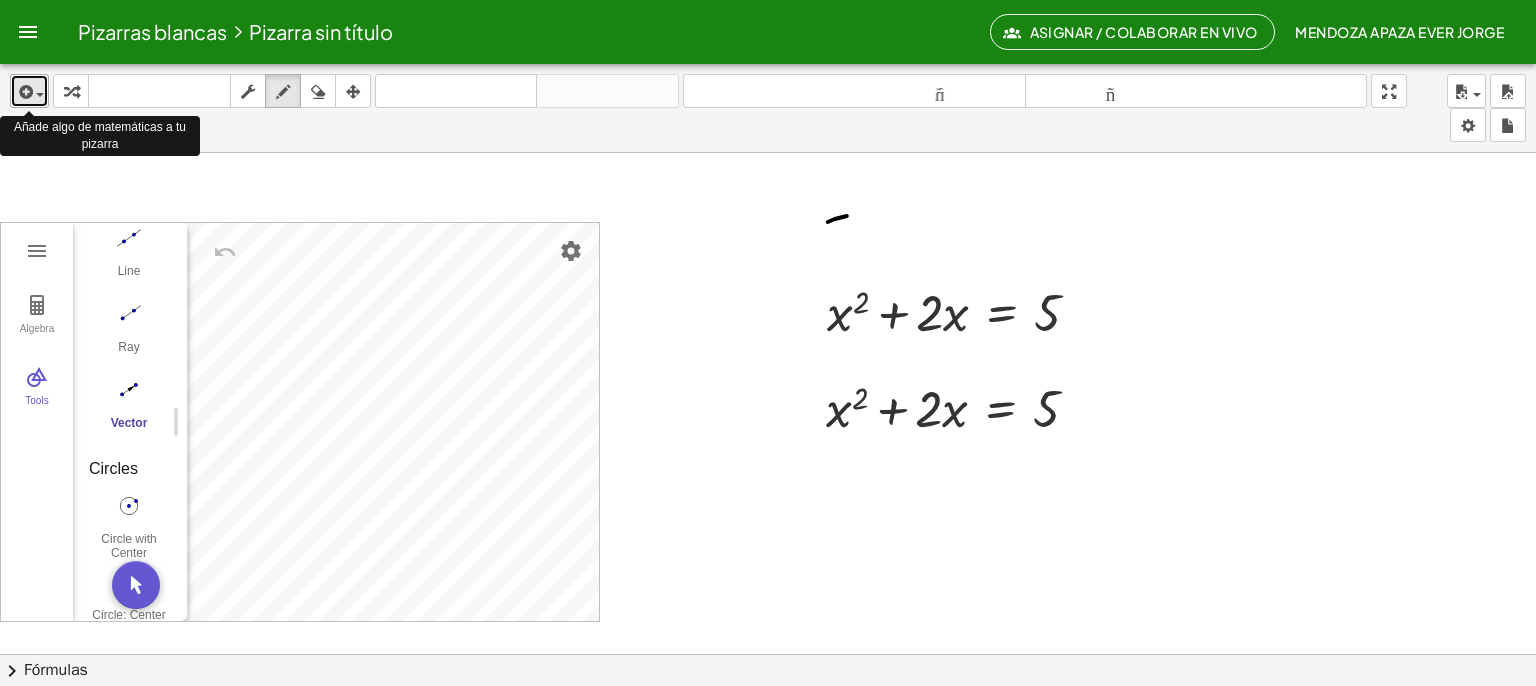 click at bounding box center [29, 91] 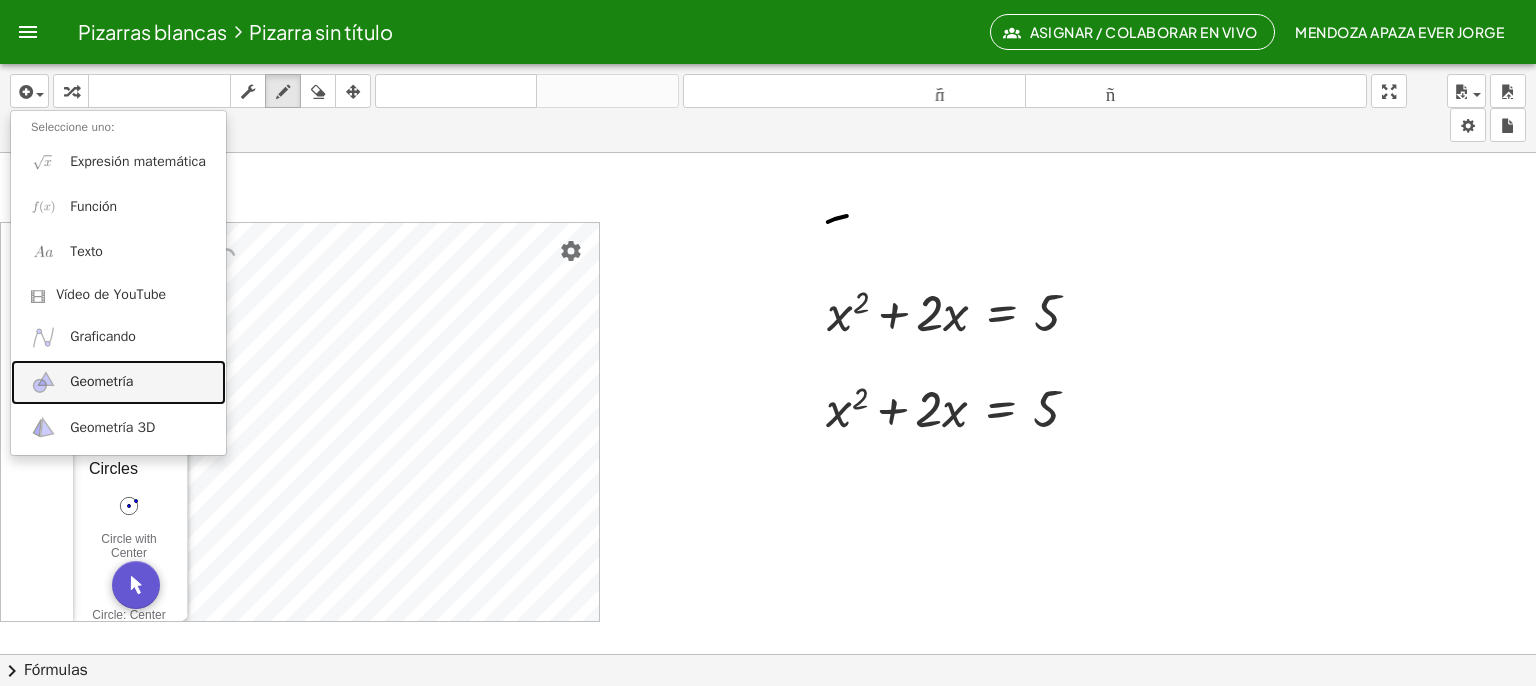 click on "Geometría" at bounding box center (101, 381) 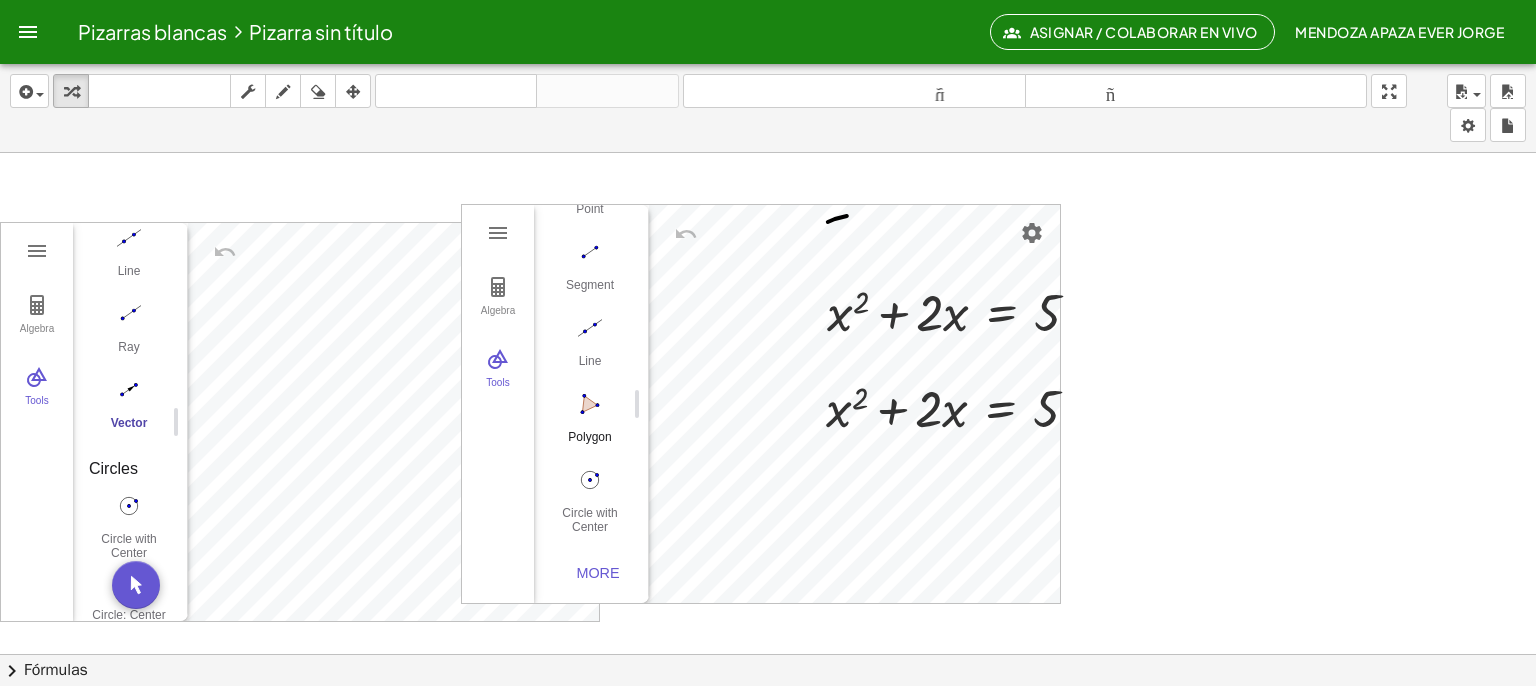 scroll, scrollTop: 206, scrollLeft: 0, axis: vertical 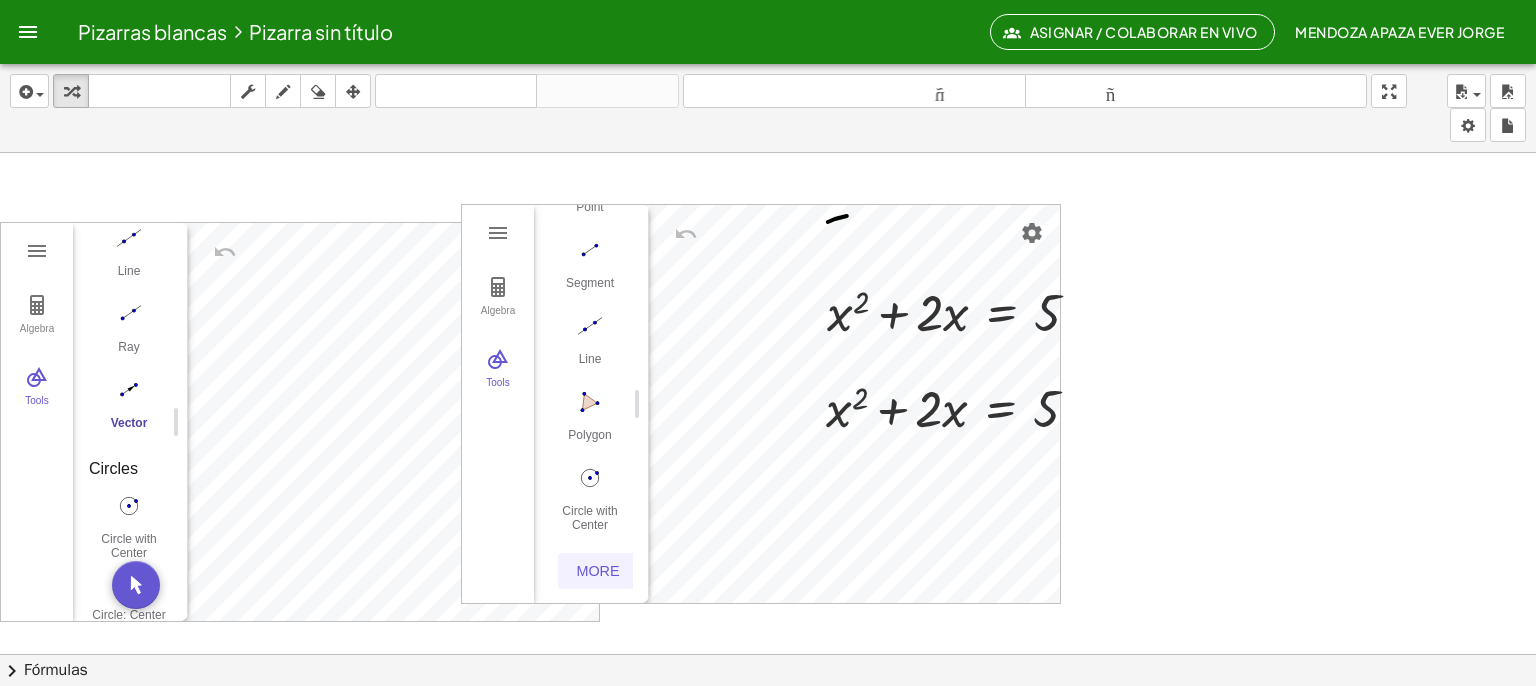 click on "More" at bounding box center [598, 571] 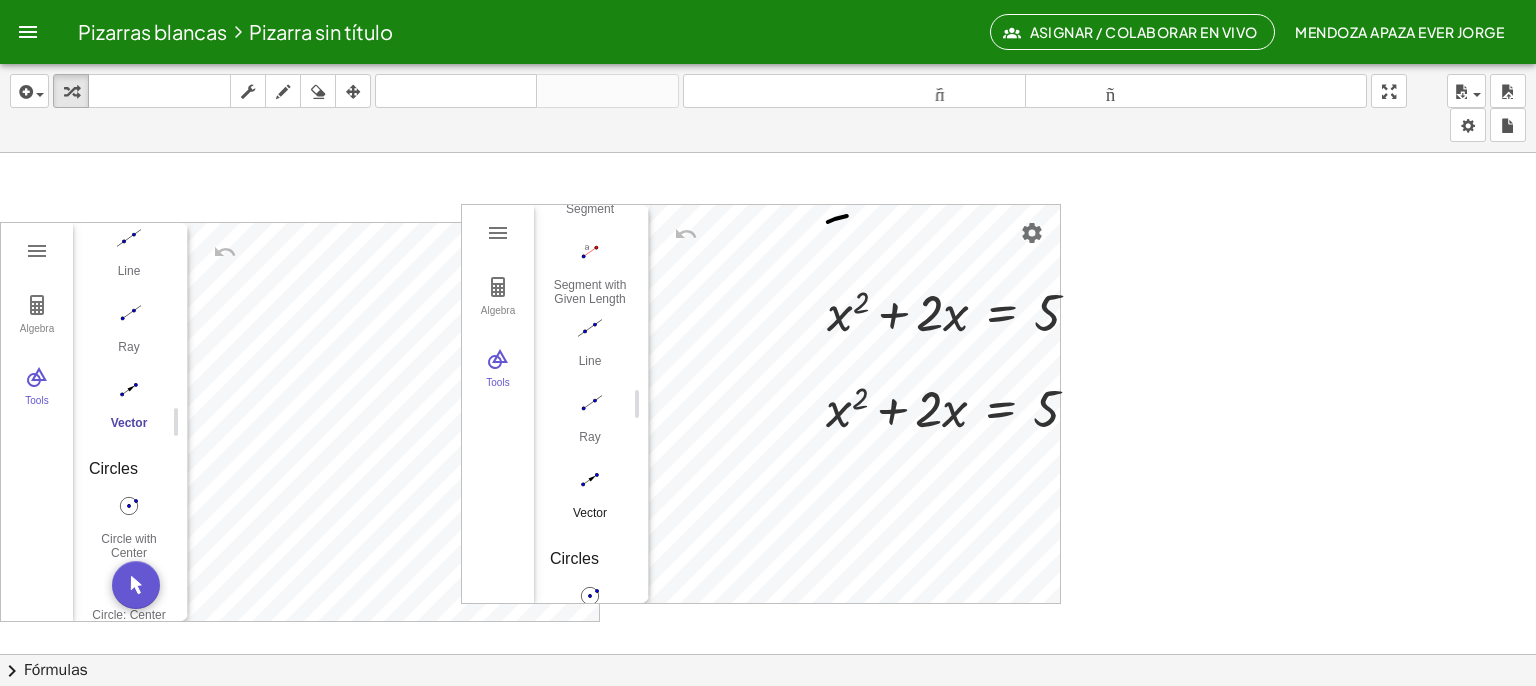 scroll, scrollTop: 1806, scrollLeft: 0, axis: vertical 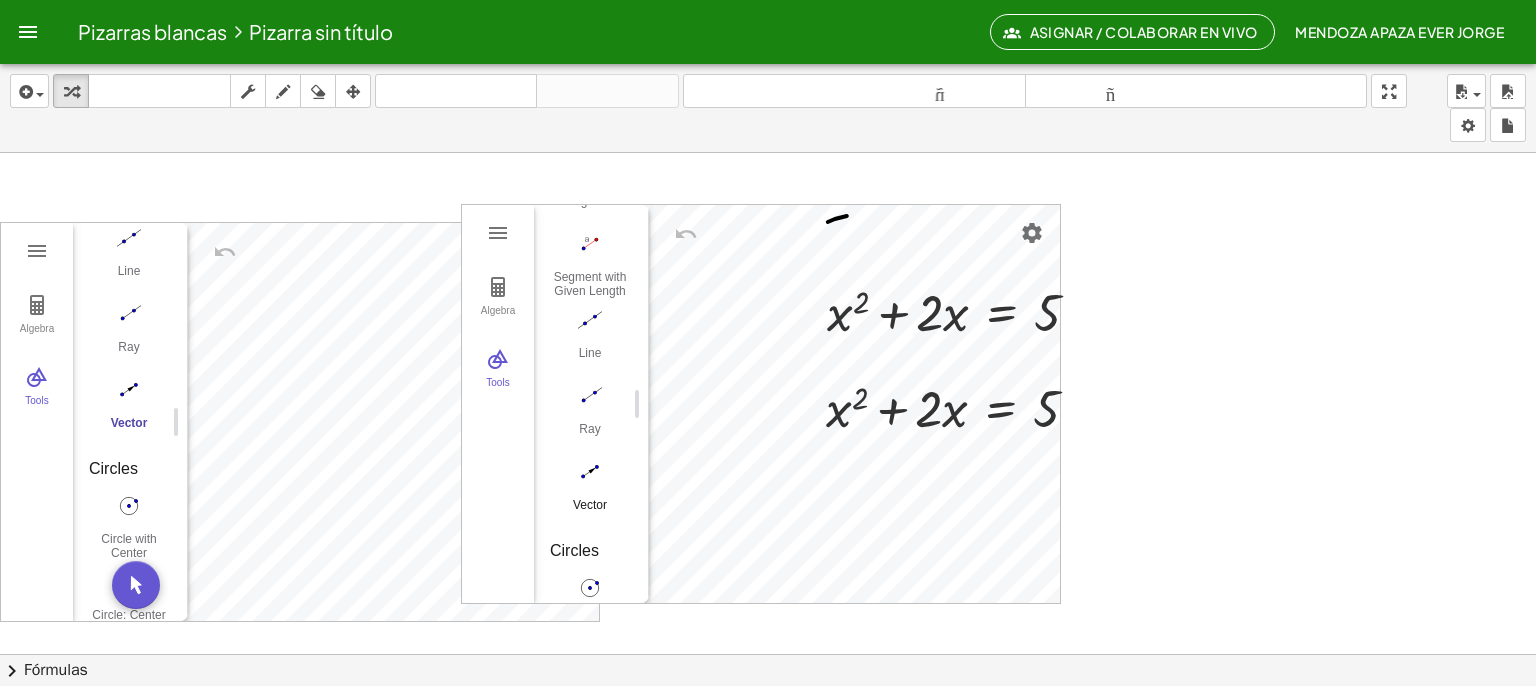 click on "Vector" at bounding box center (590, 512) 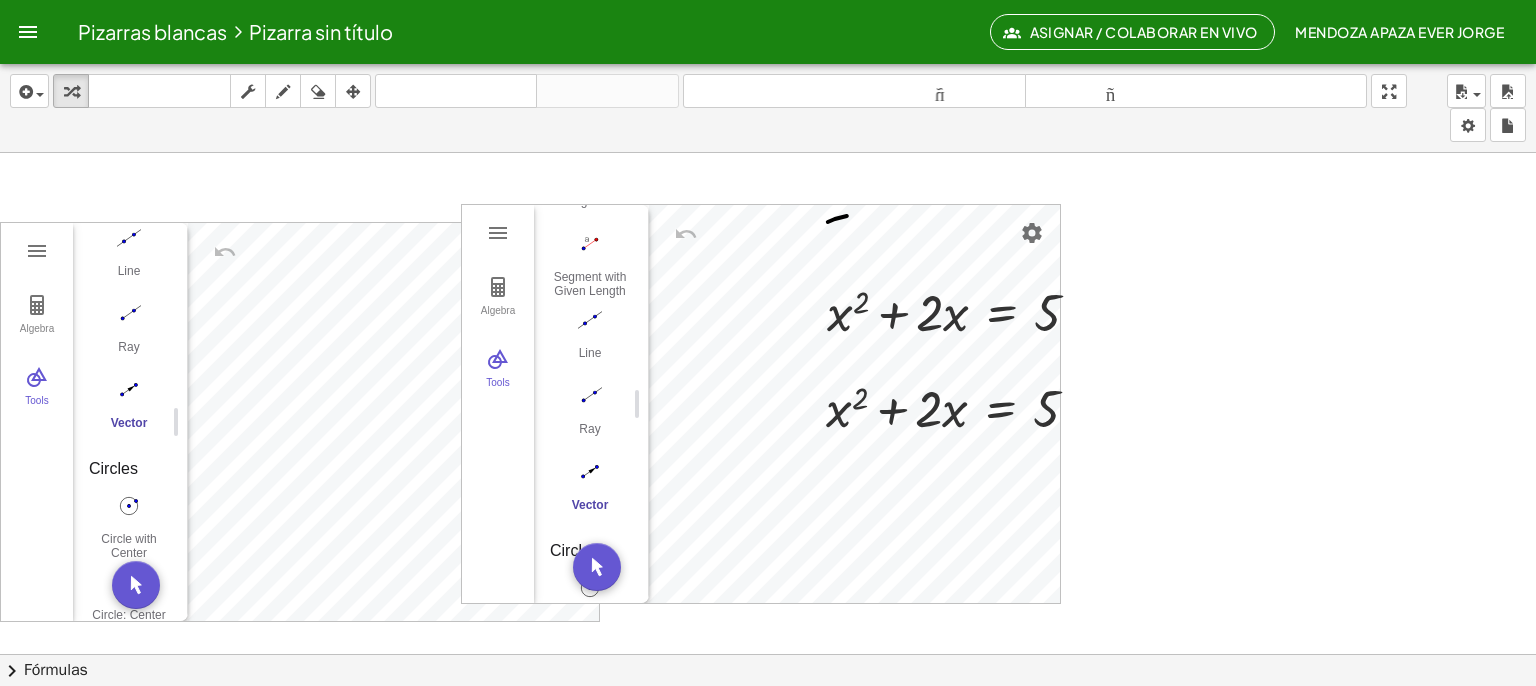 drag, startPoint x: 1164, startPoint y: 405, endPoint x: 1249, endPoint y: 349, distance: 101.788994 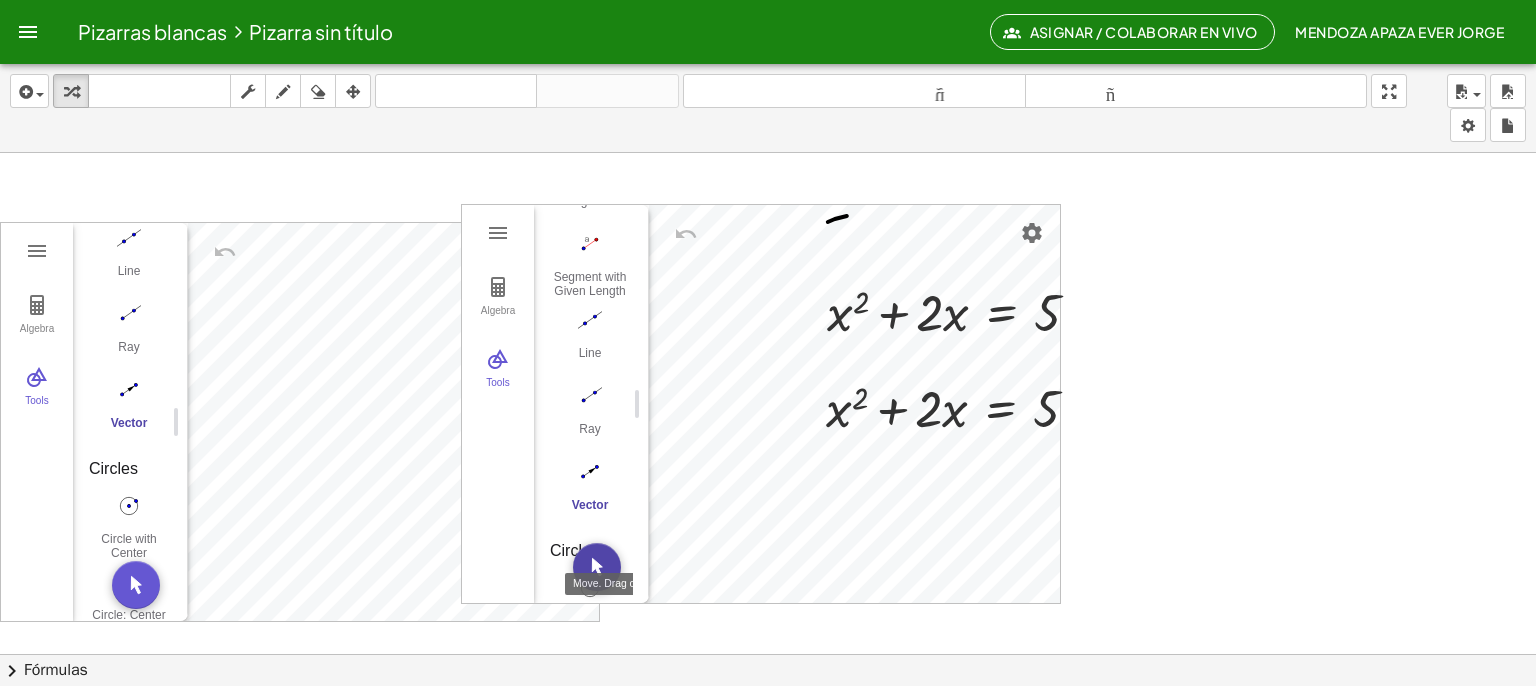 click at bounding box center [597, 567] 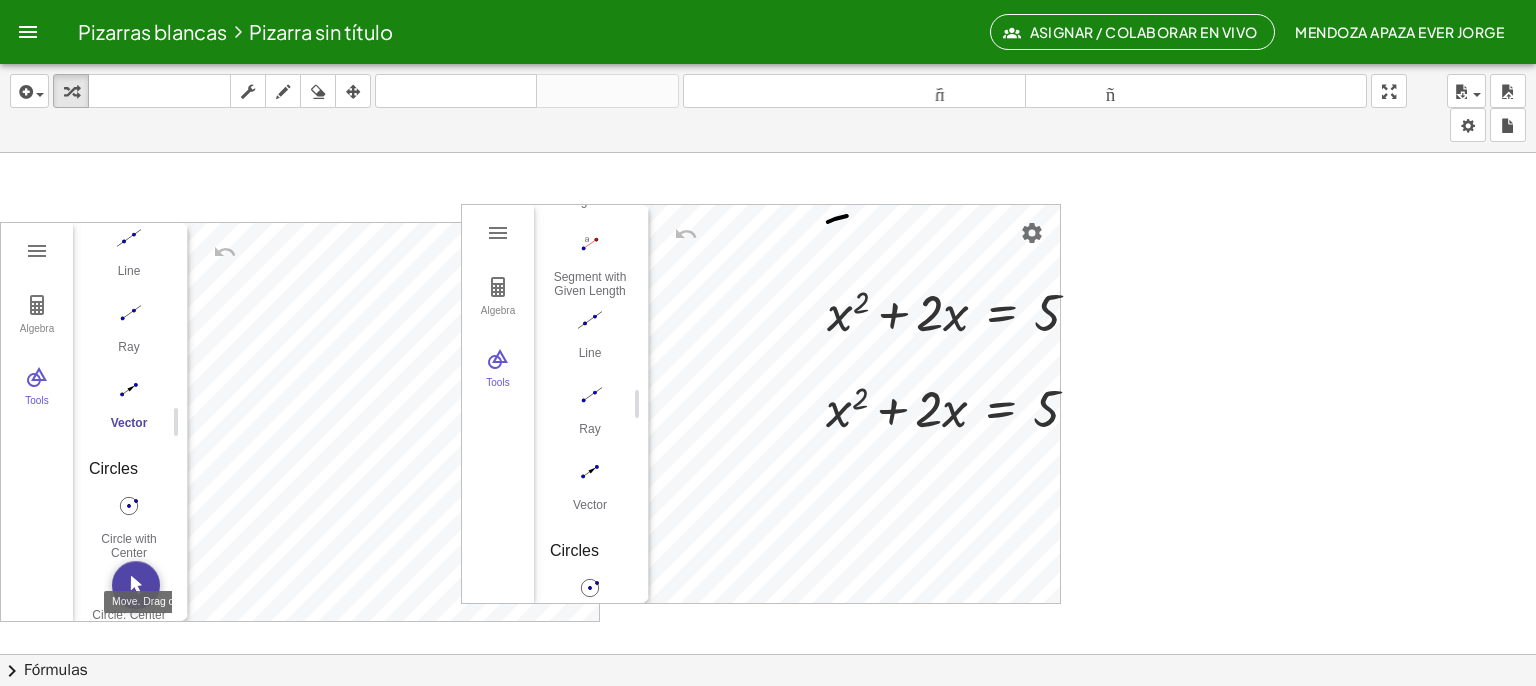 click at bounding box center (136, 585) 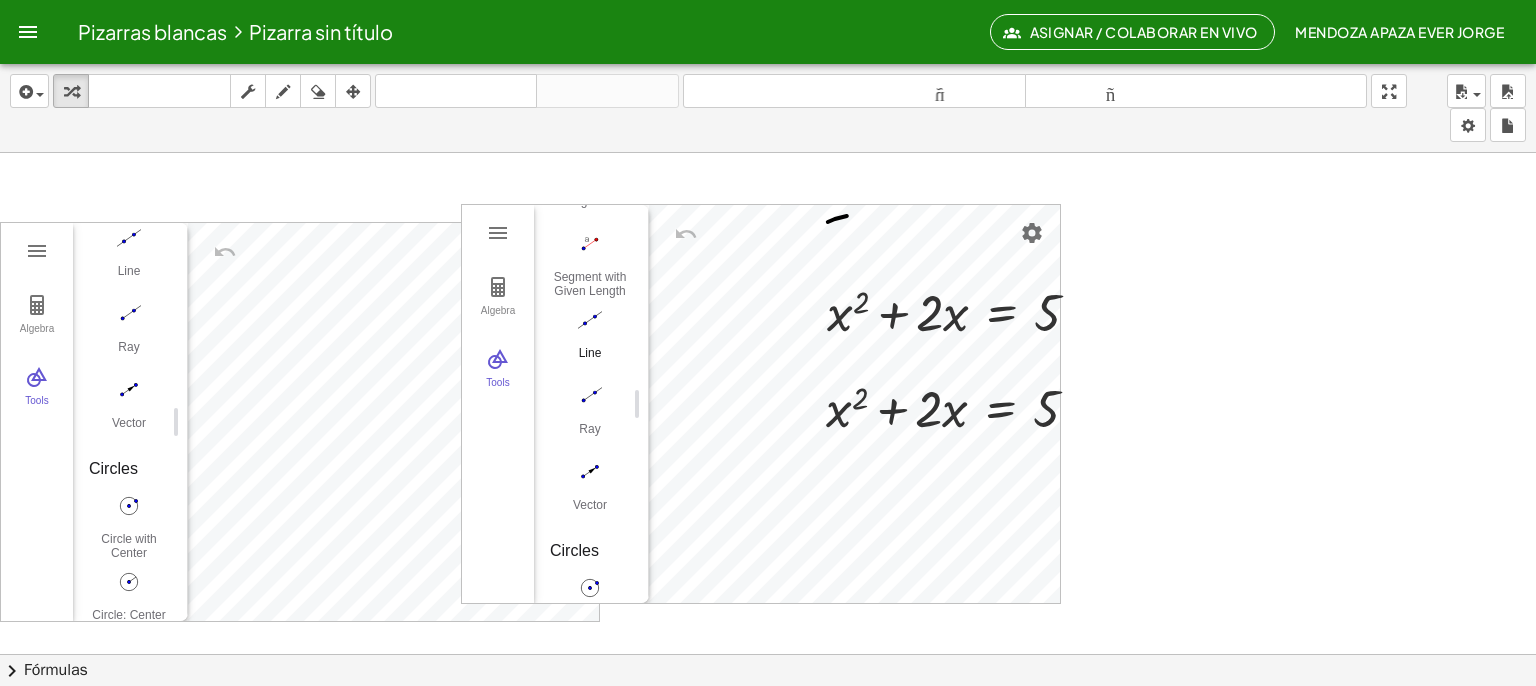 click on "Line" at bounding box center [590, -1244] 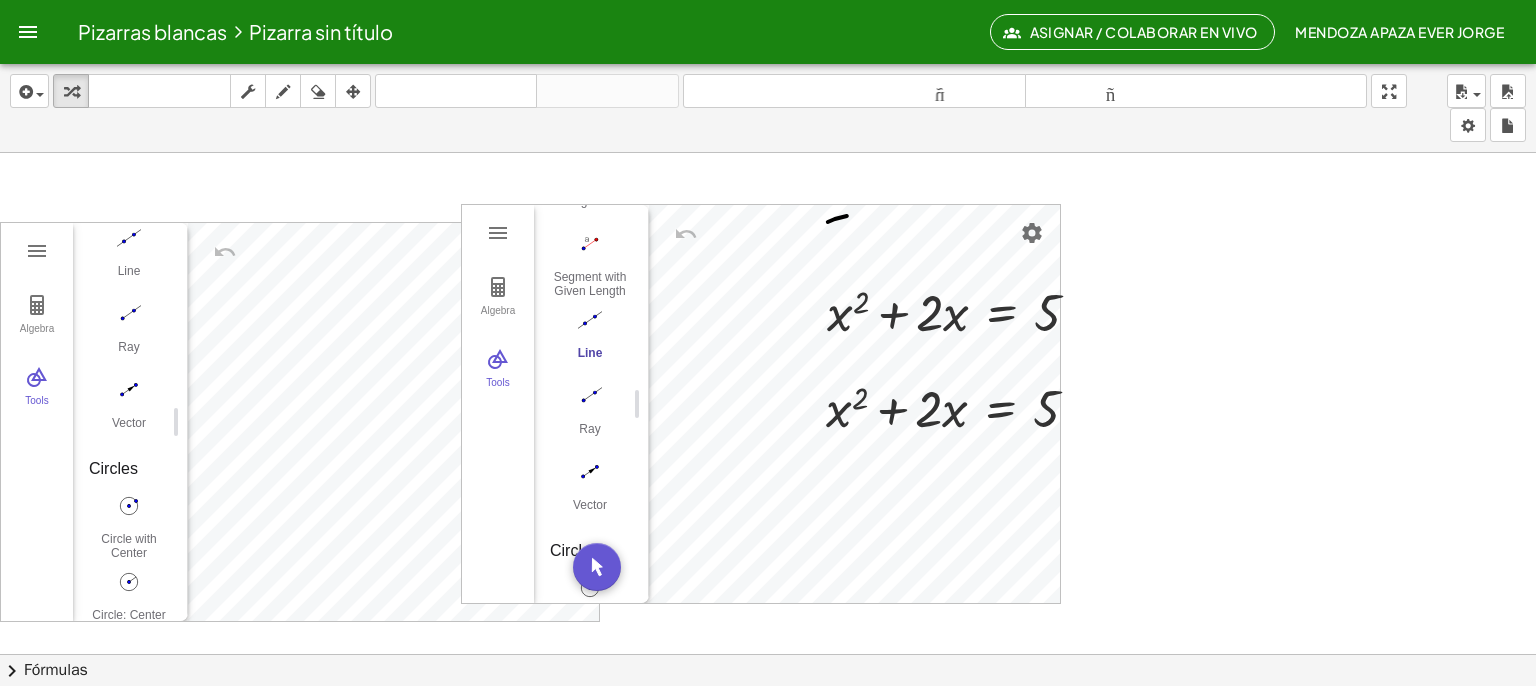 click at bounding box center [590, -1284] 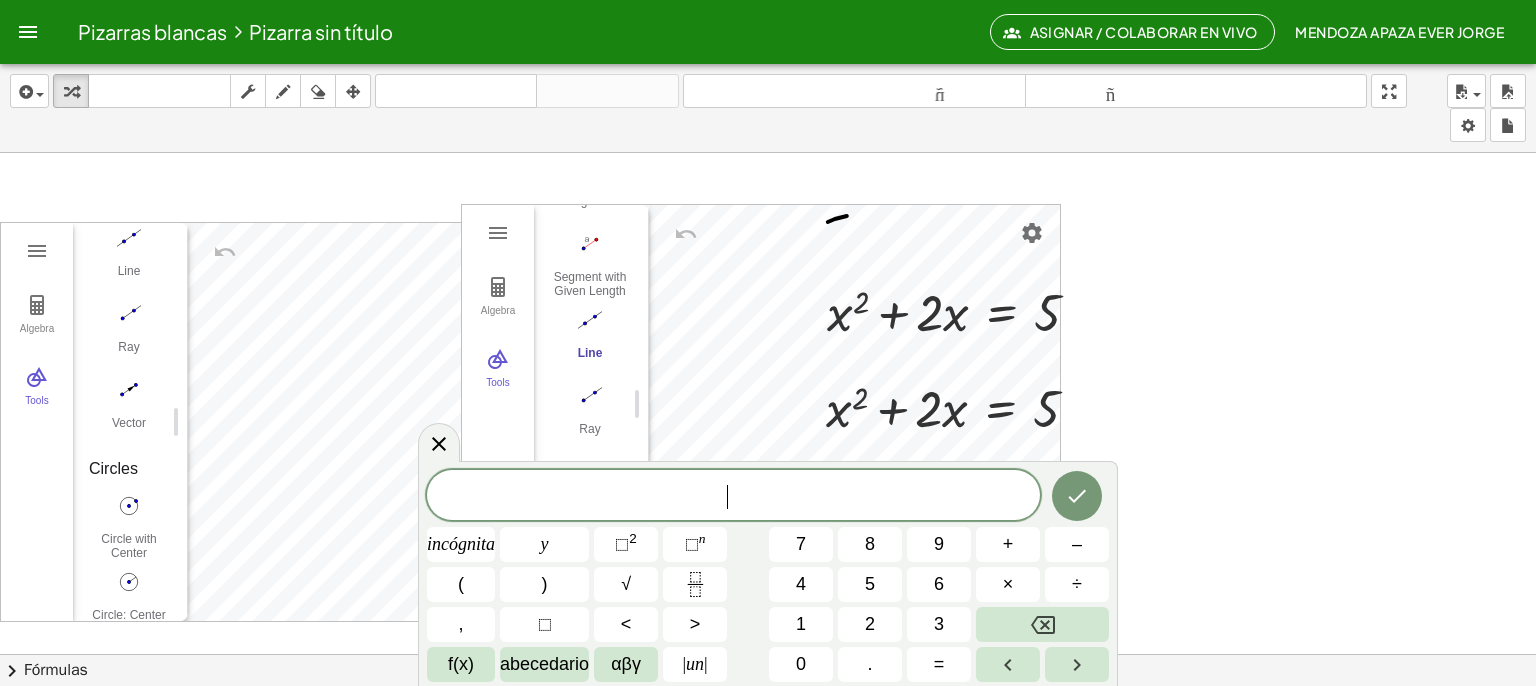 click at bounding box center [768, 732] 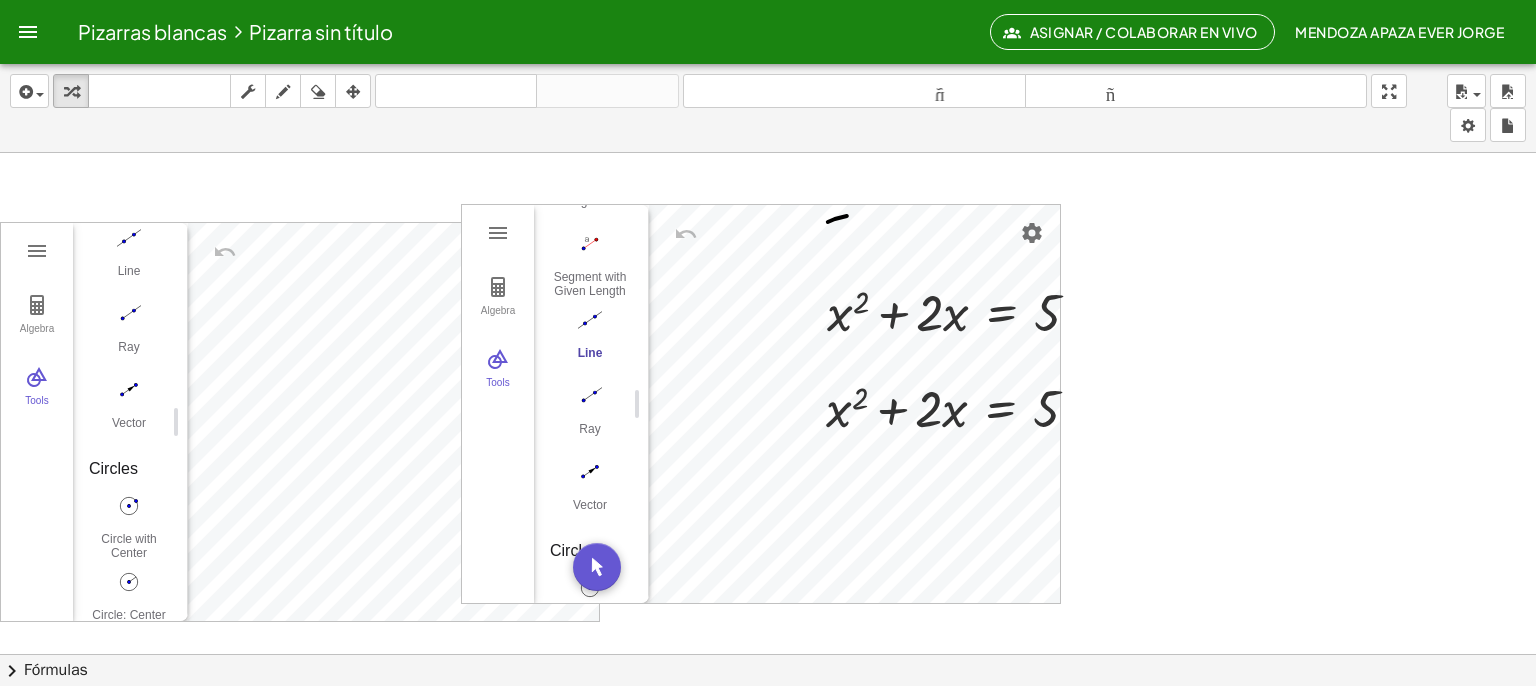 drag, startPoint x: 1168, startPoint y: 277, endPoint x: 1312, endPoint y: 279, distance: 144.01389 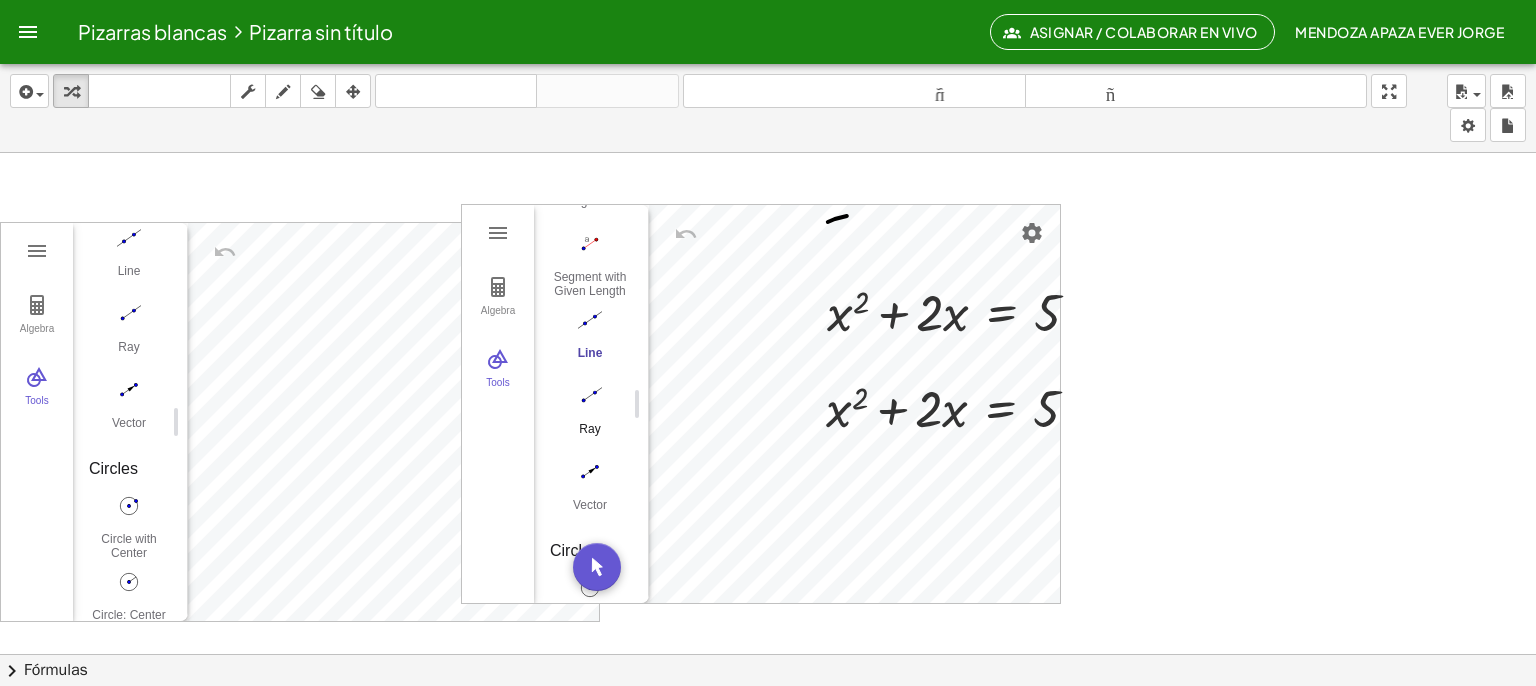 click at bounding box center (590, 396) 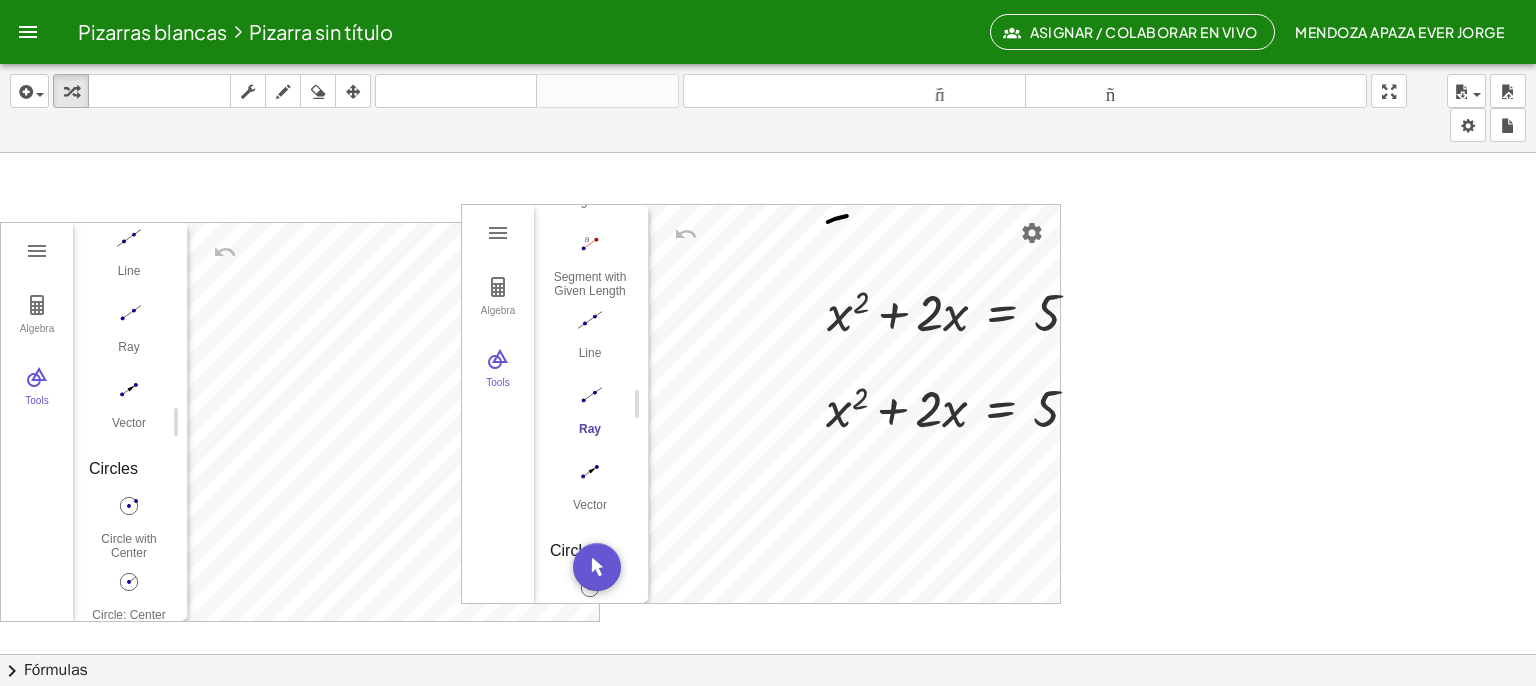drag, startPoint x: 1217, startPoint y: 299, endPoint x: 1254, endPoint y: 301, distance: 37.054016 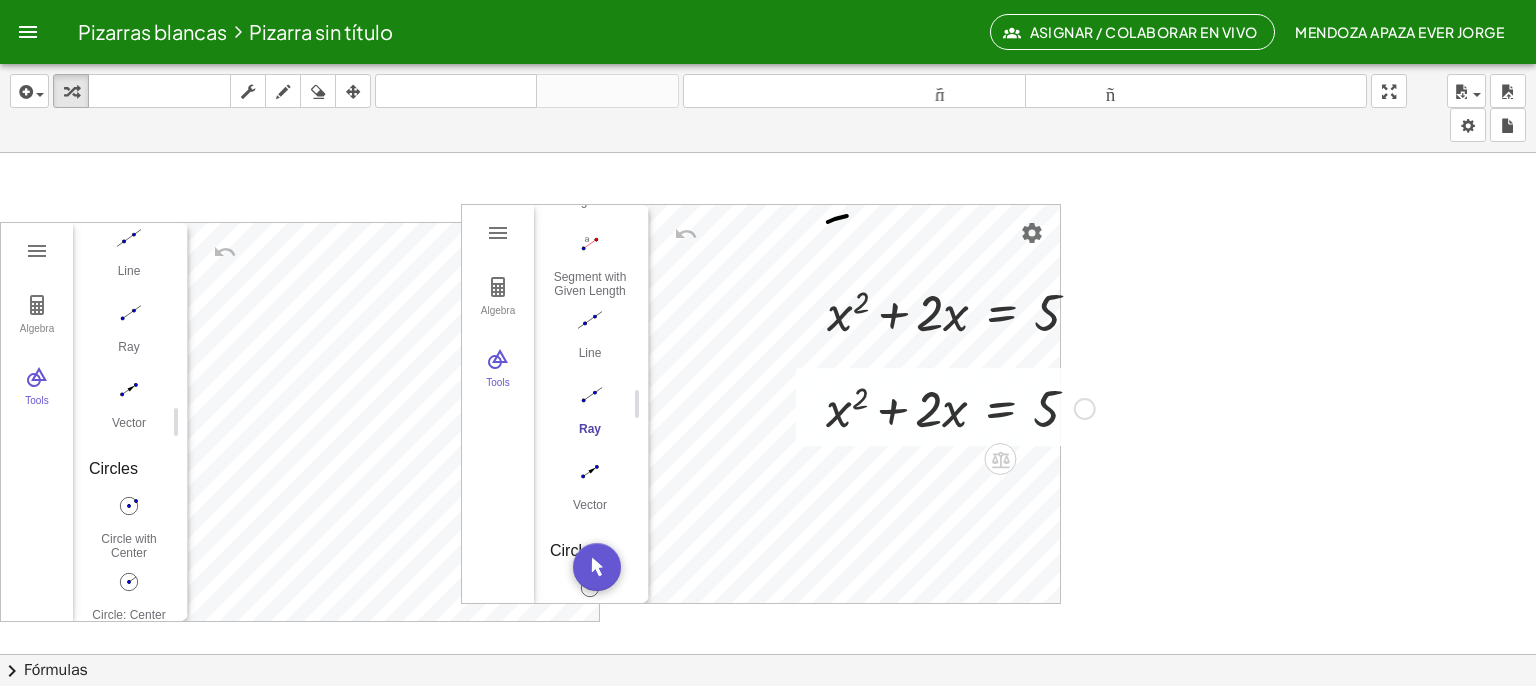 drag, startPoint x: 844, startPoint y: 380, endPoint x: 899, endPoint y: 380, distance: 55 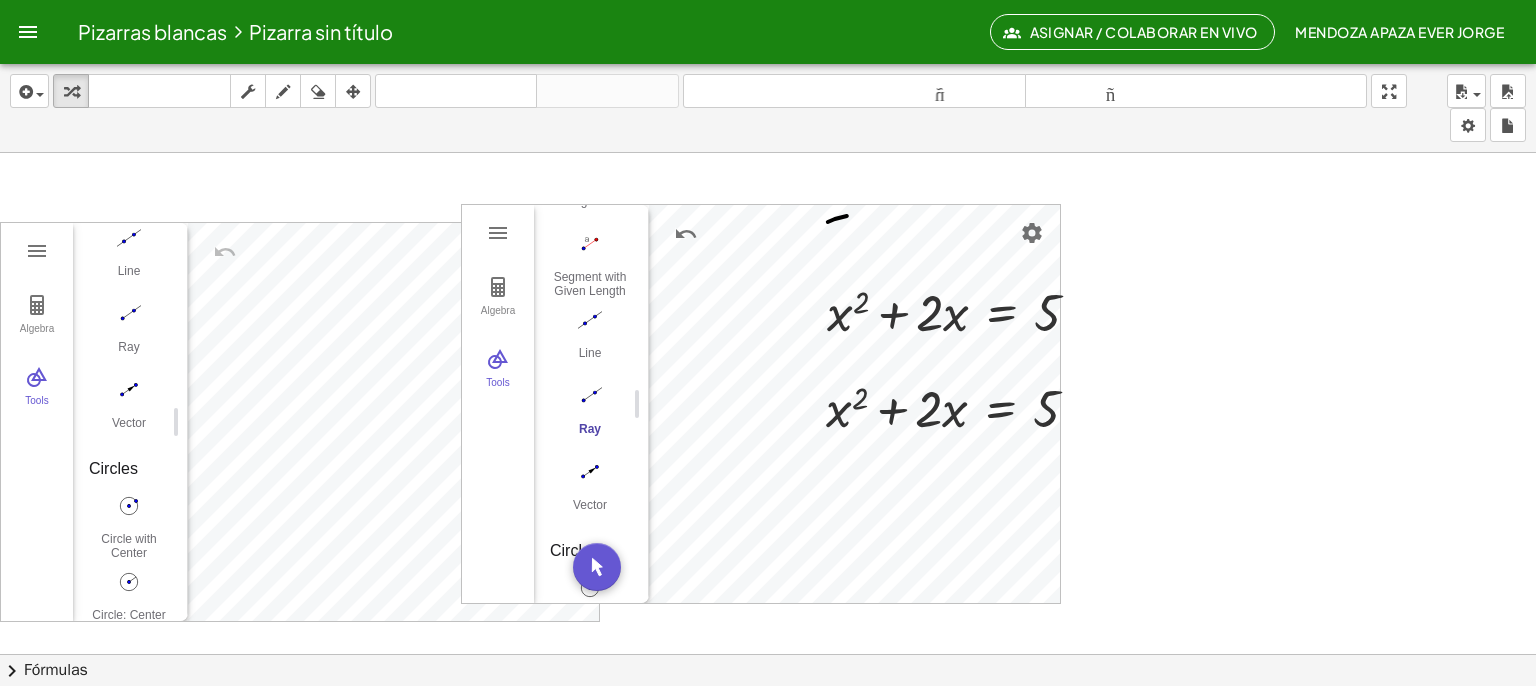 drag, startPoint x: 1060, startPoint y: 205, endPoint x: 1293, endPoint y: 215, distance: 233.2145 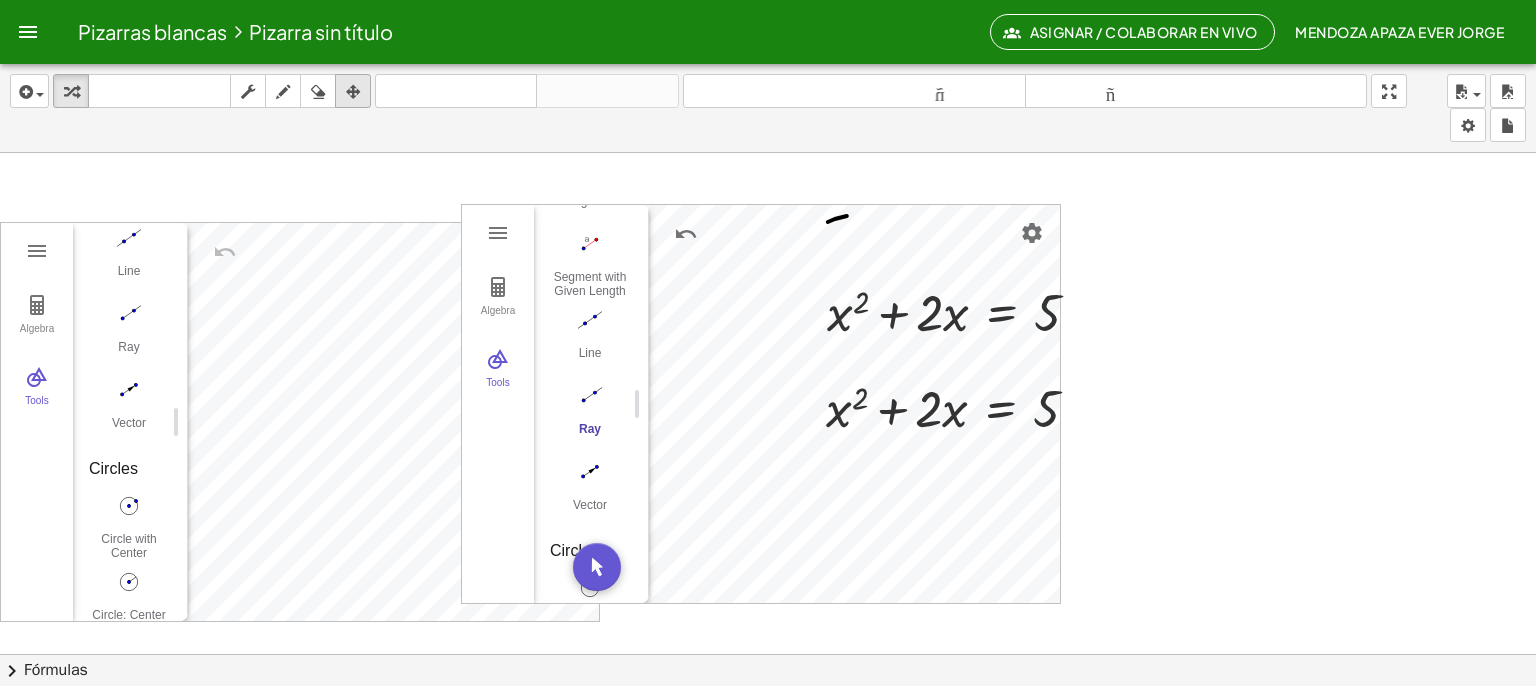 click at bounding box center [353, 92] 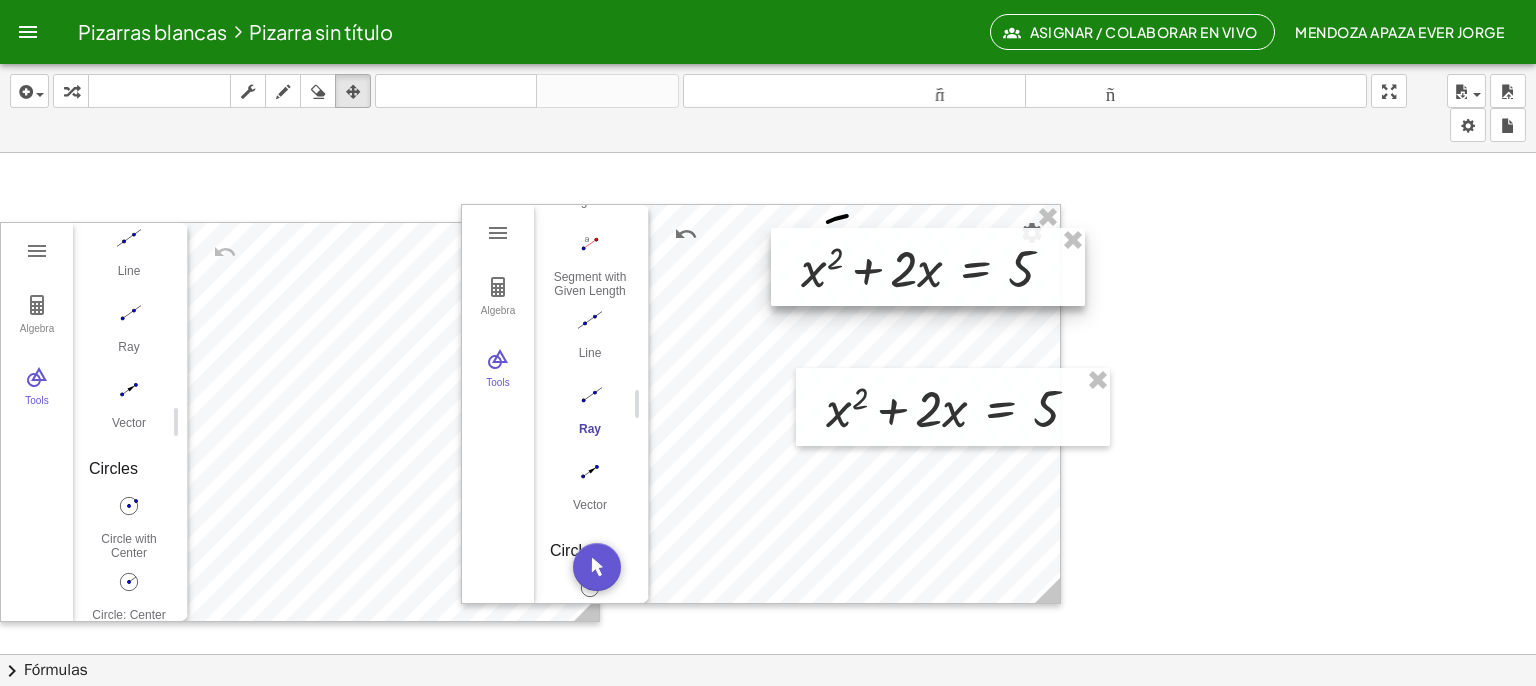 drag, startPoint x: 1084, startPoint y: 277, endPoint x: 1029, endPoint y: 244, distance: 64.14047 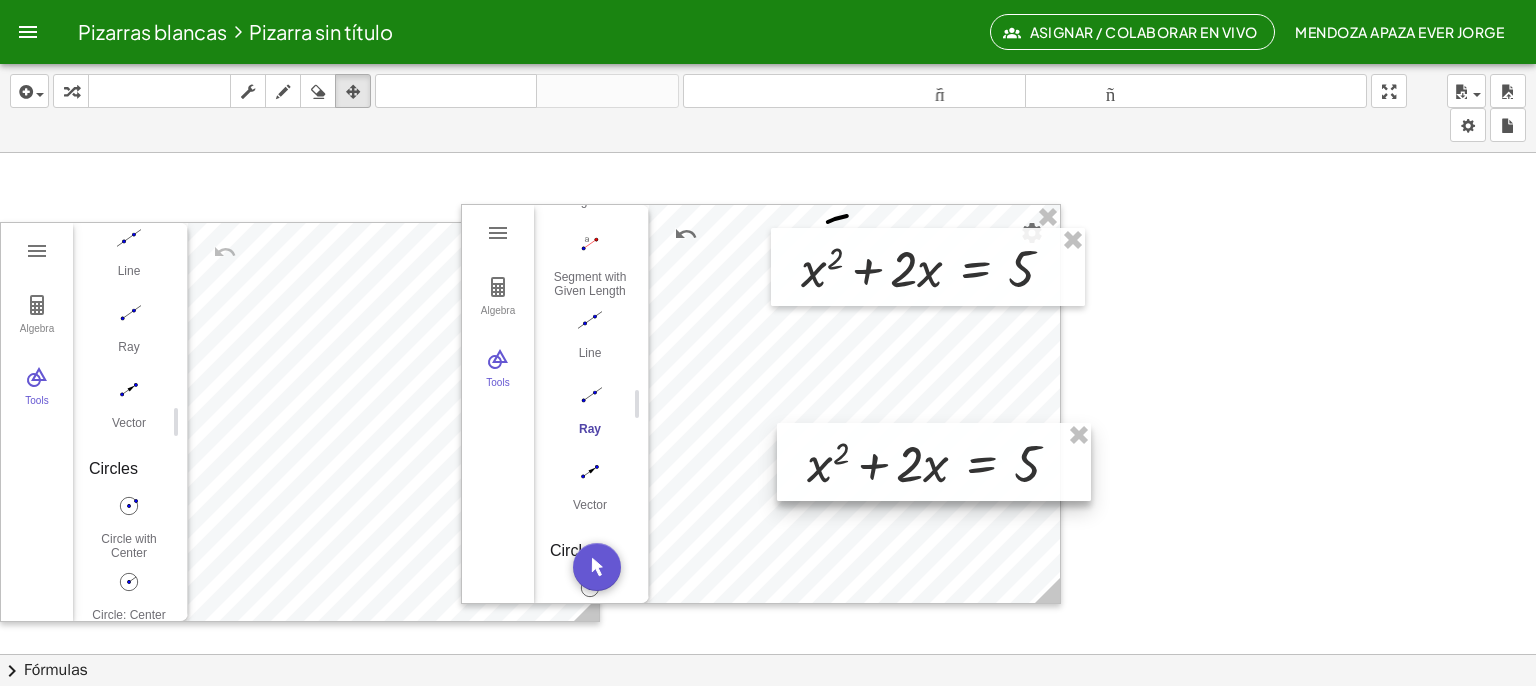 drag, startPoint x: 1028, startPoint y: 375, endPoint x: 996, endPoint y: 433, distance: 66.24198 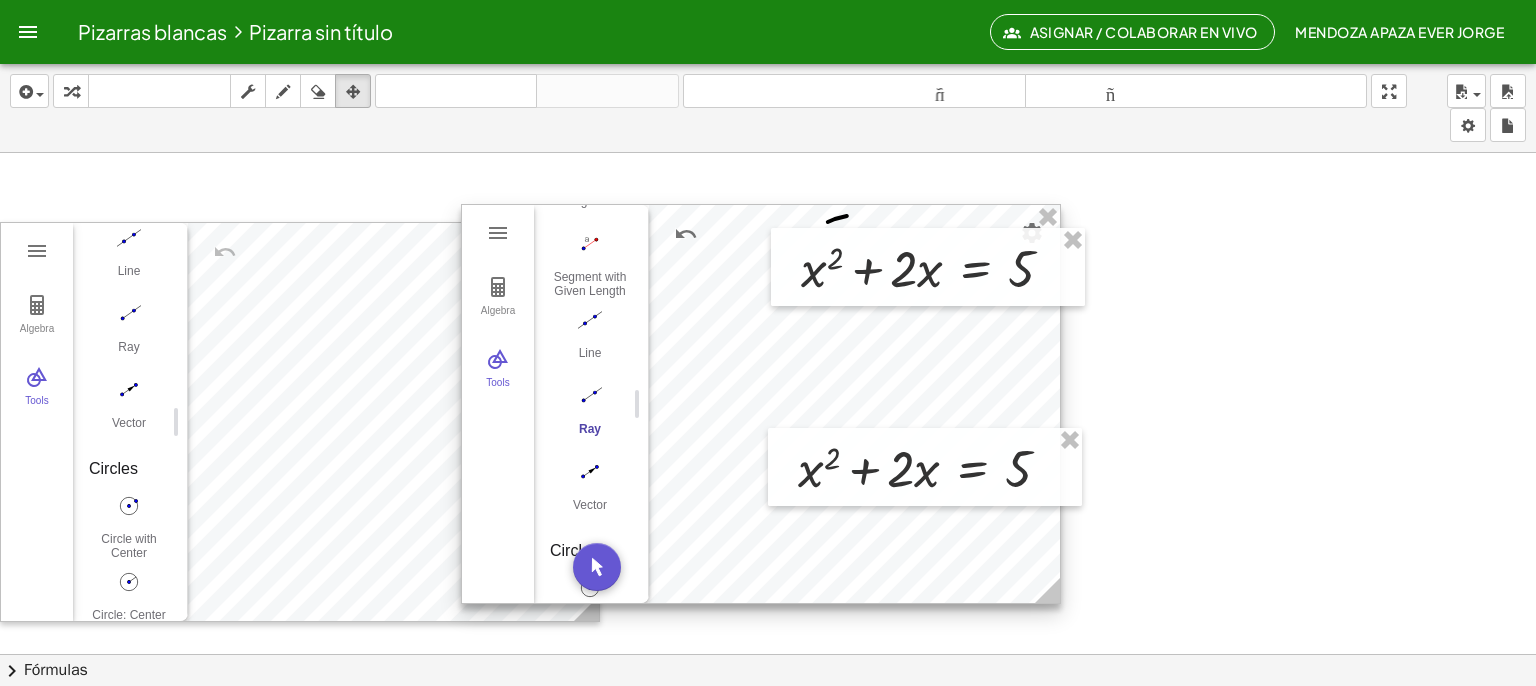click at bounding box center [761, 404] 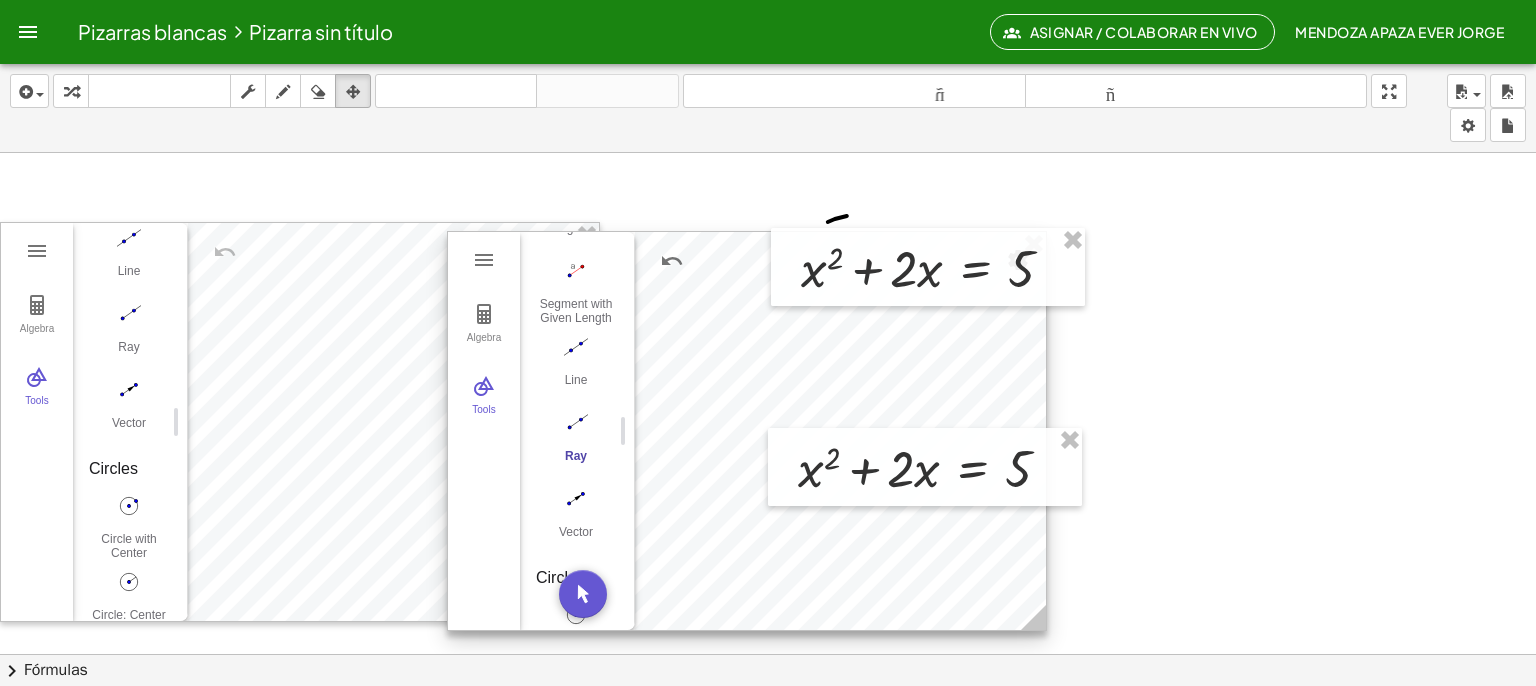drag, startPoint x: 964, startPoint y: 359, endPoint x: 950, endPoint y: 386, distance: 30.413813 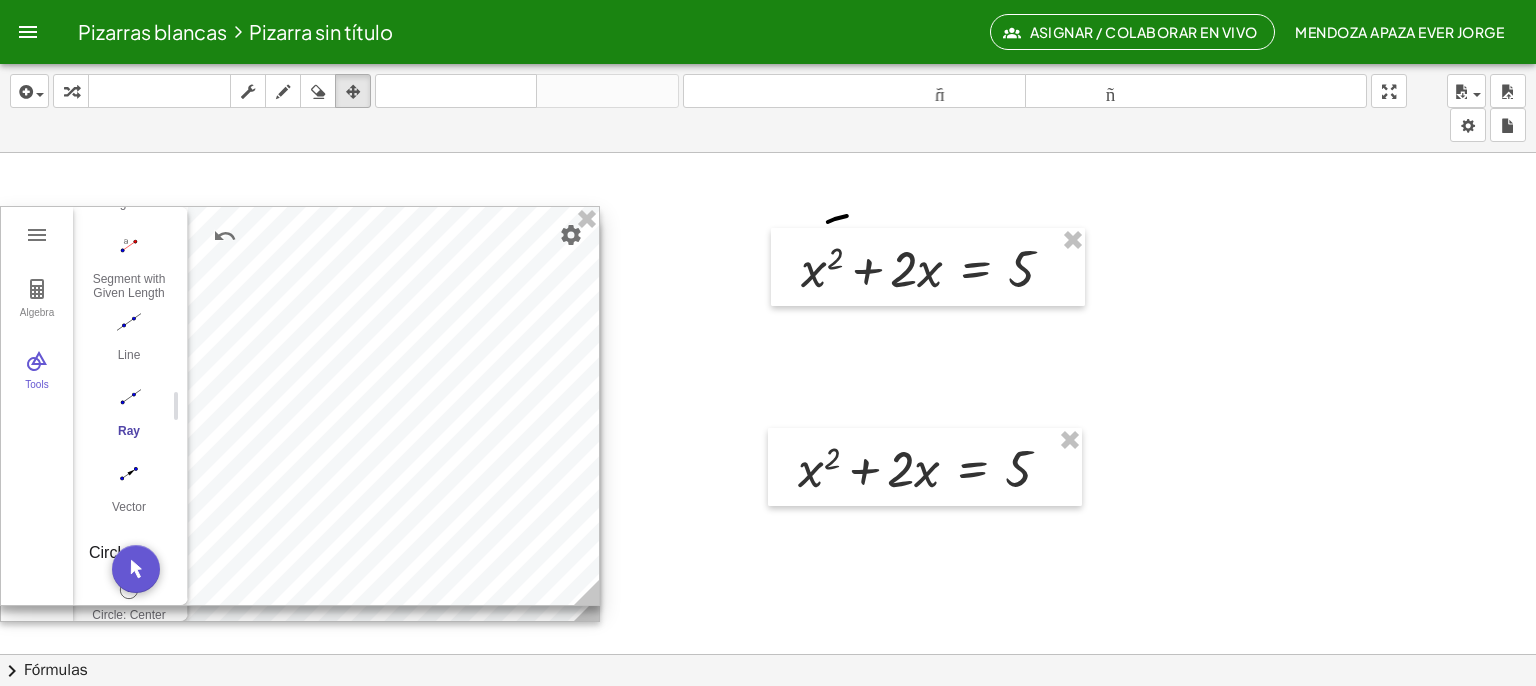 drag, startPoint x: 959, startPoint y: 355, endPoint x: 500, endPoint y: 330, distance: 459.68033 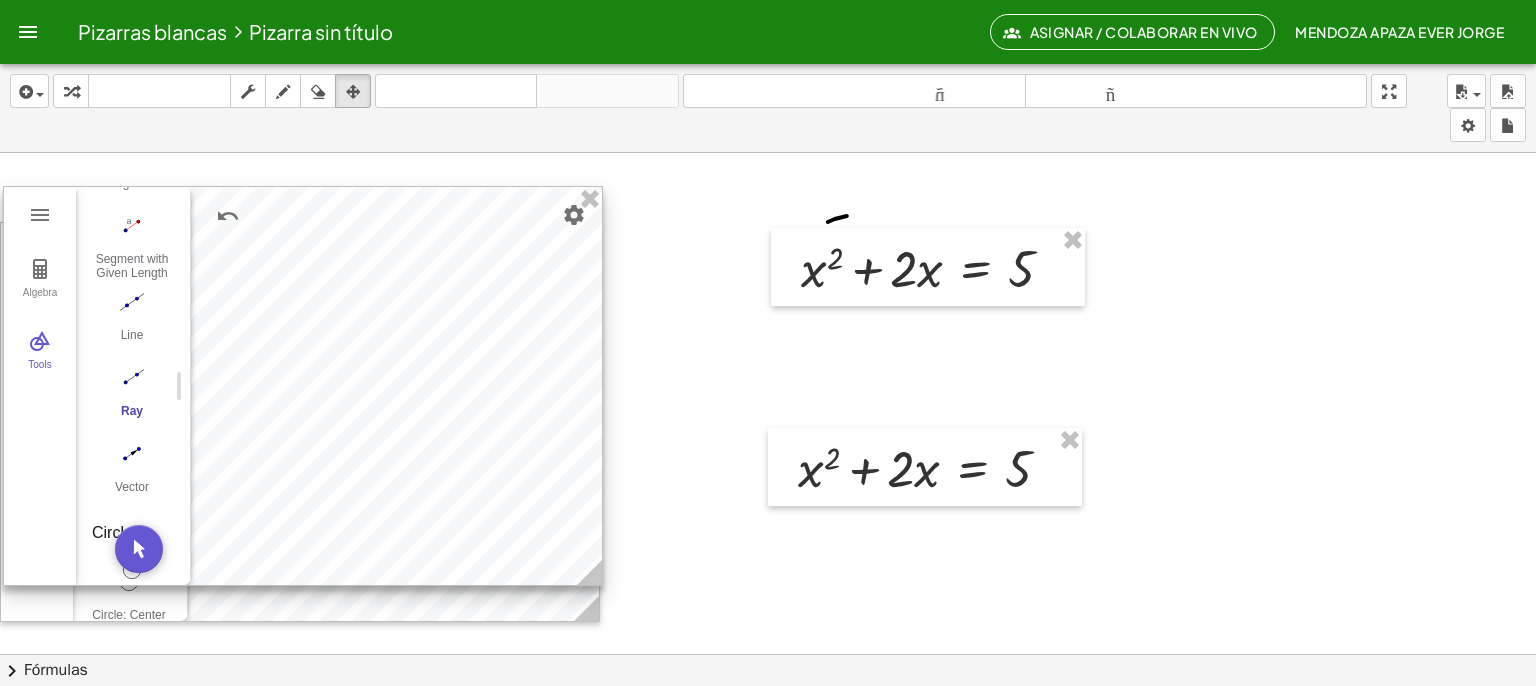 drag, startPoint x: 469, startPoint y: 362, endPoint x: 472, endPoint y: 342, distance: 20.22375 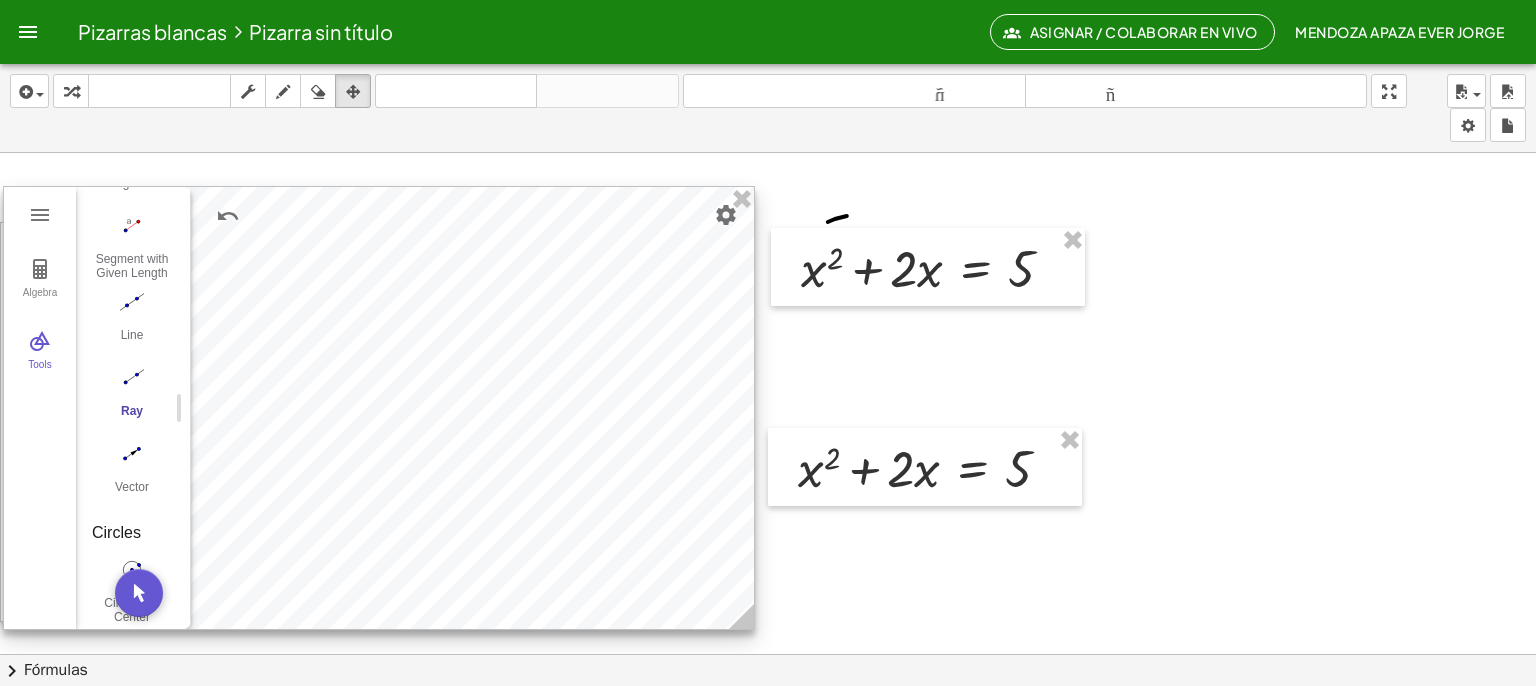 drag, startPoint x: 600, startPoint y: 582, endPoint x: 752, endPoint y: 626, distance: 158.24033 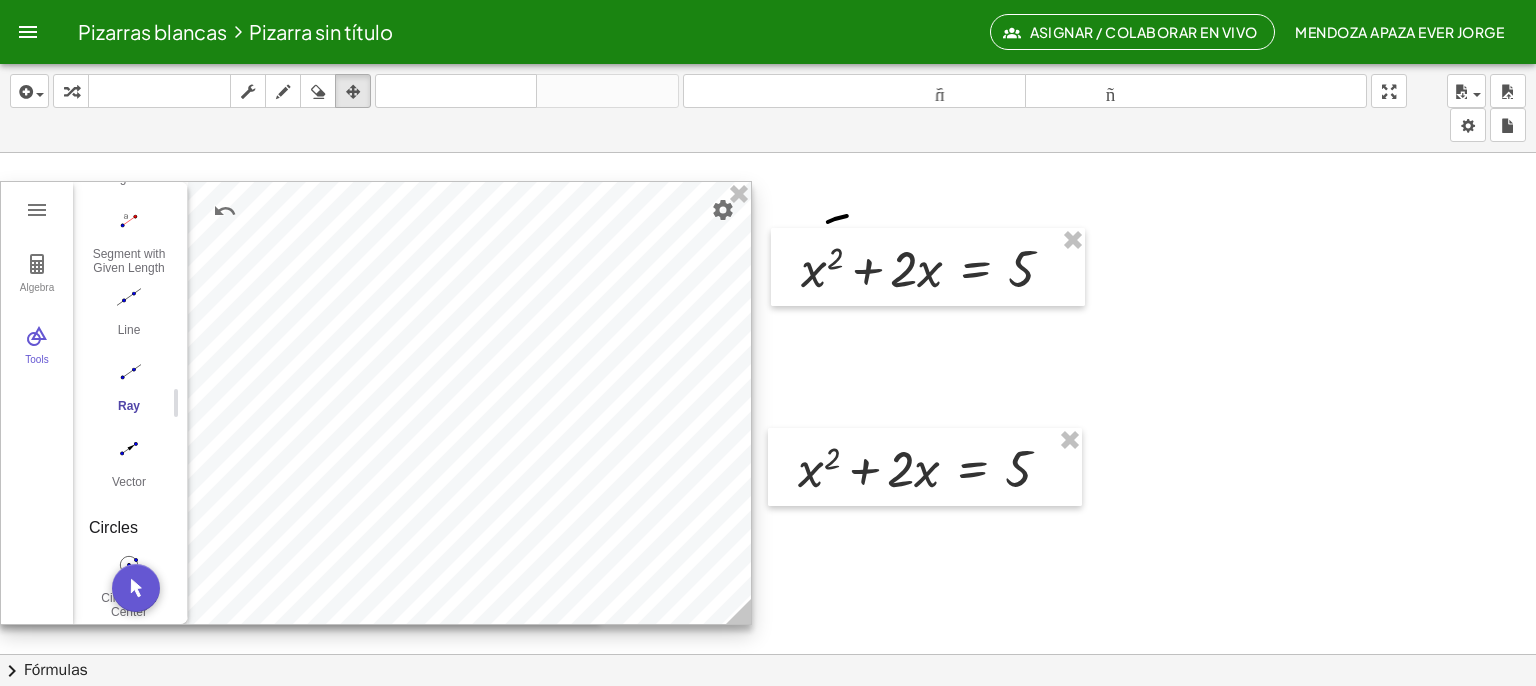 drag, startPoint x: 576, startPoint y: 360, endPoint x: 536, endPoint y: 361, distance: 40.012497 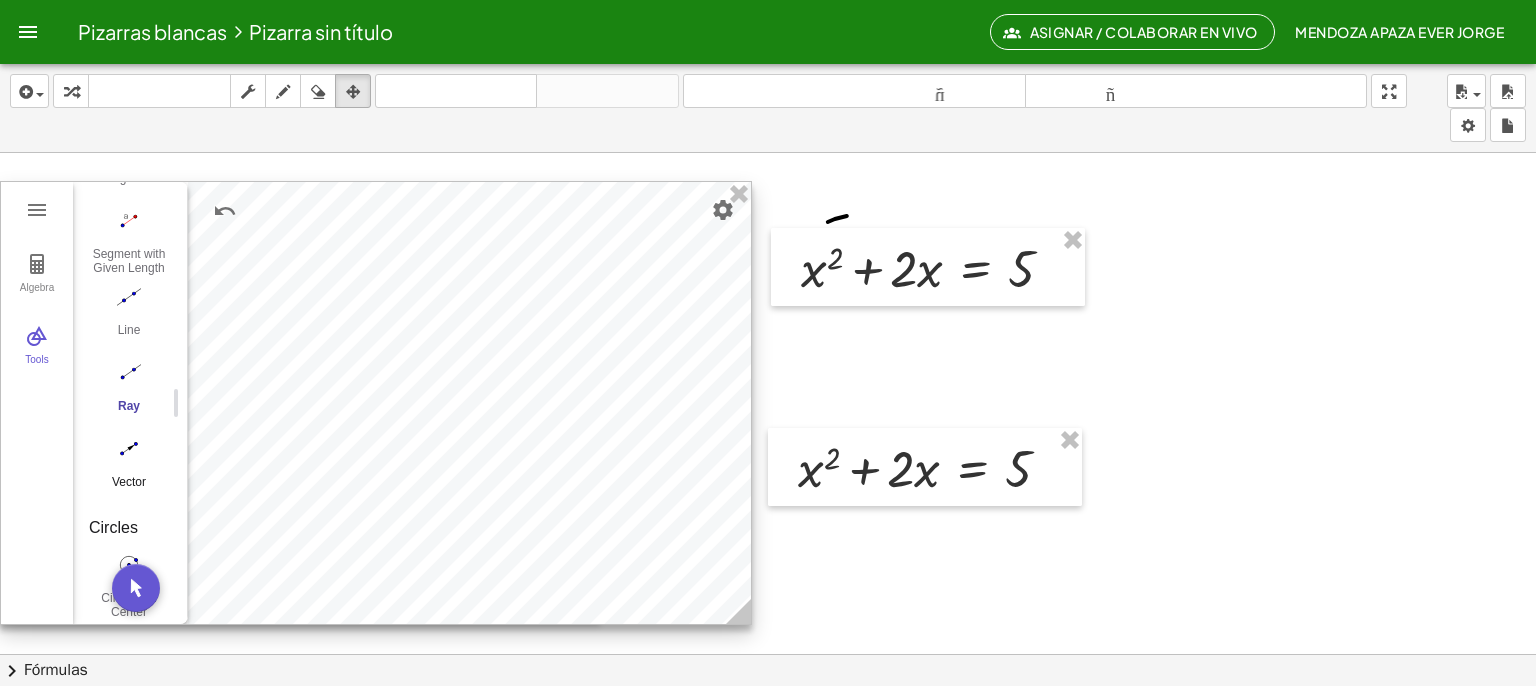 click at bounding box center [129, 449] 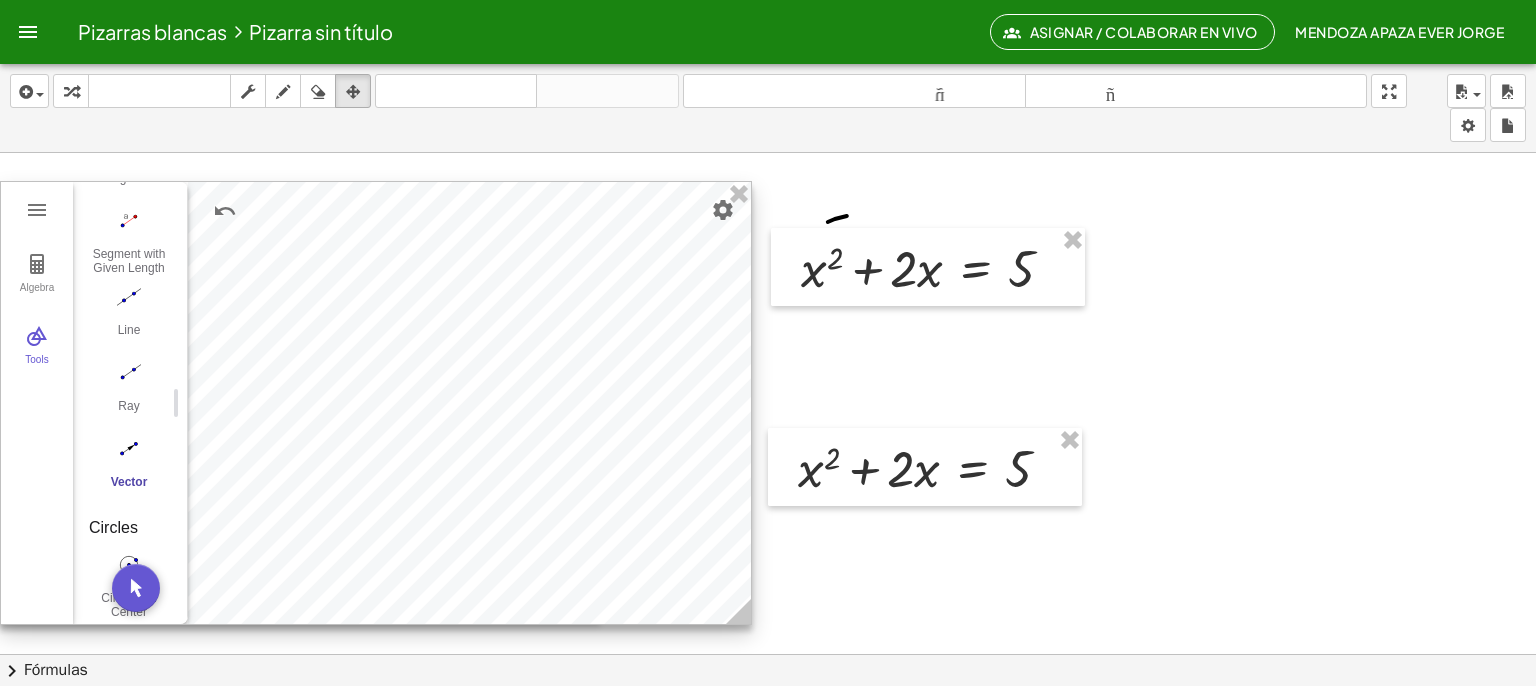 click at bounding box center [129, 449] 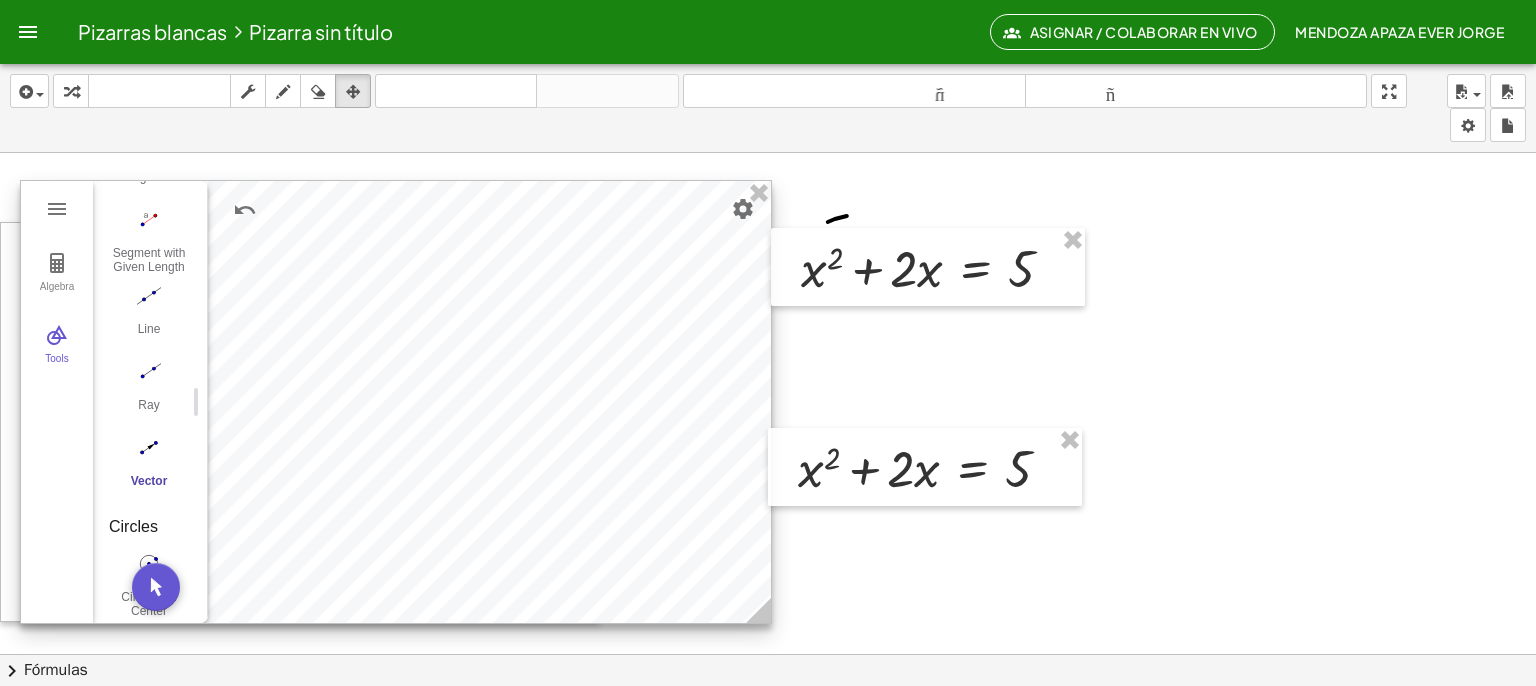 drag, startPoint x: 355, startPoint y: 462, endPoint x: 232, endPoint y: 468, distance: 123.146255 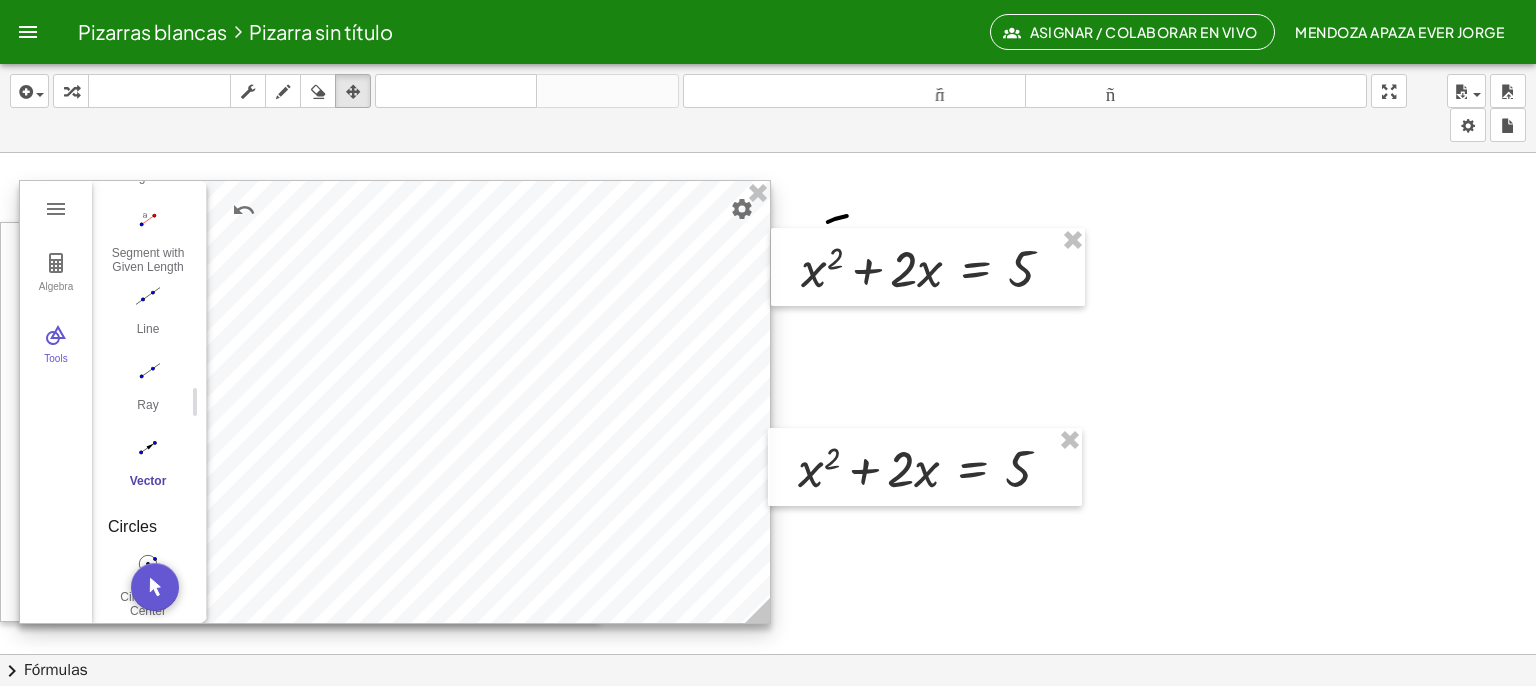 click at bounding box center [148, 448] 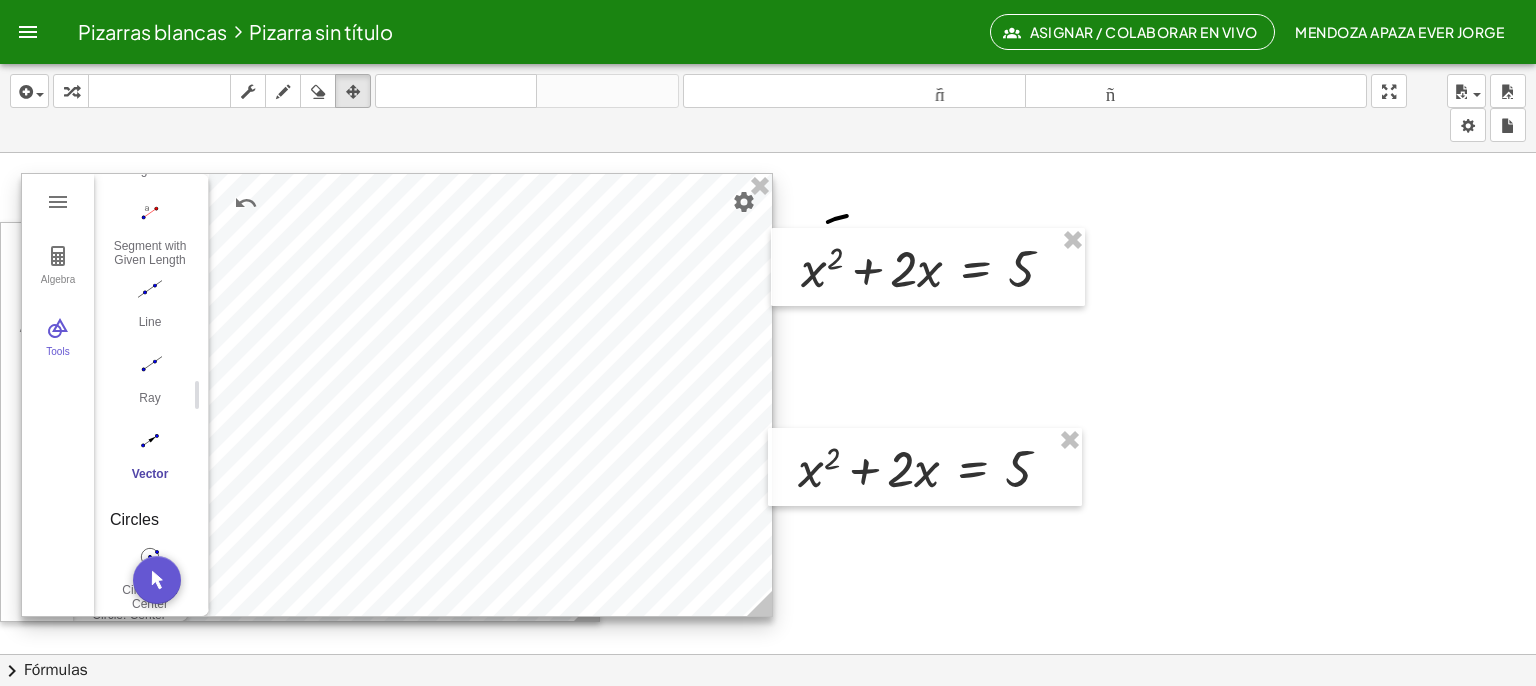 drag, startPoint x: 312, startPoint y: 448, endPoint x: 313, endPoint y: 427, distance: 21.023796 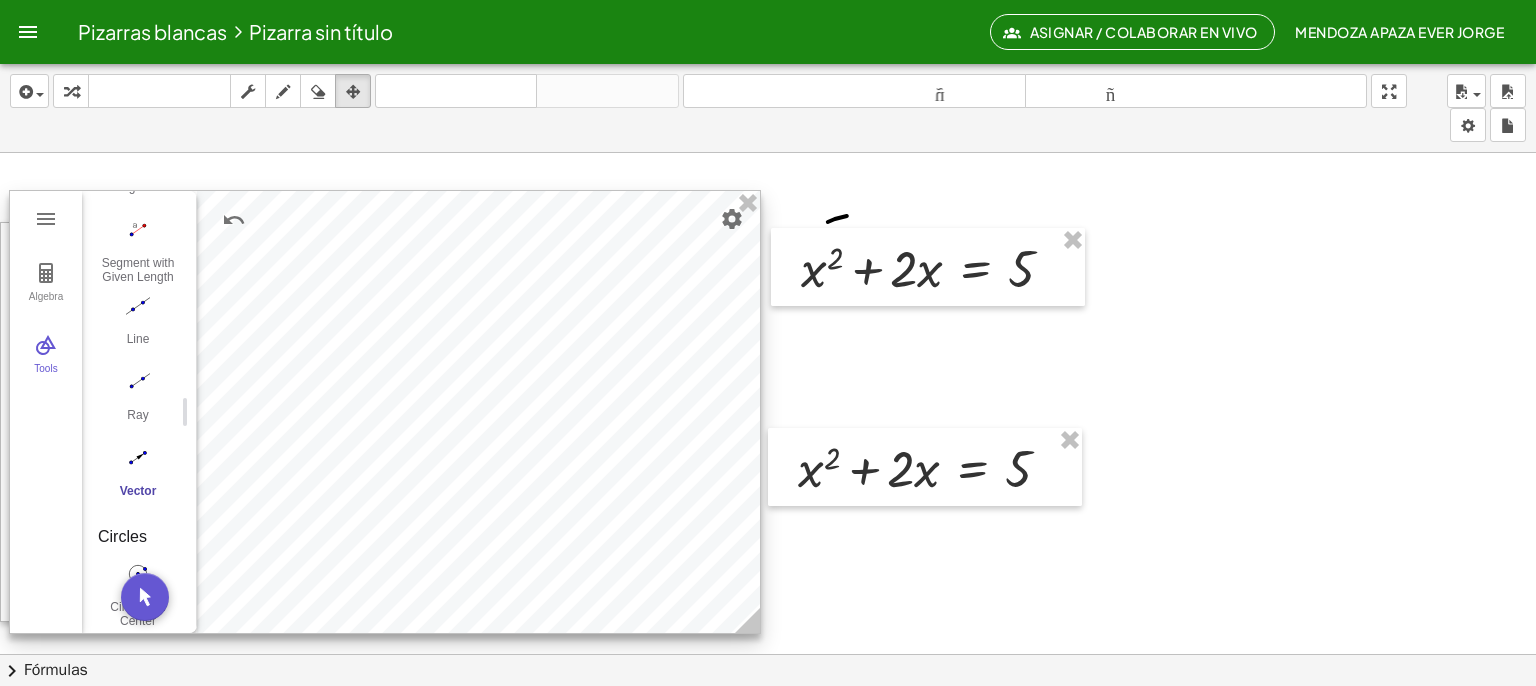 drag, startPoint x: 305, startPoint y: 433, endPoint x: 294, endPoint y: 462, distance: 31.016125 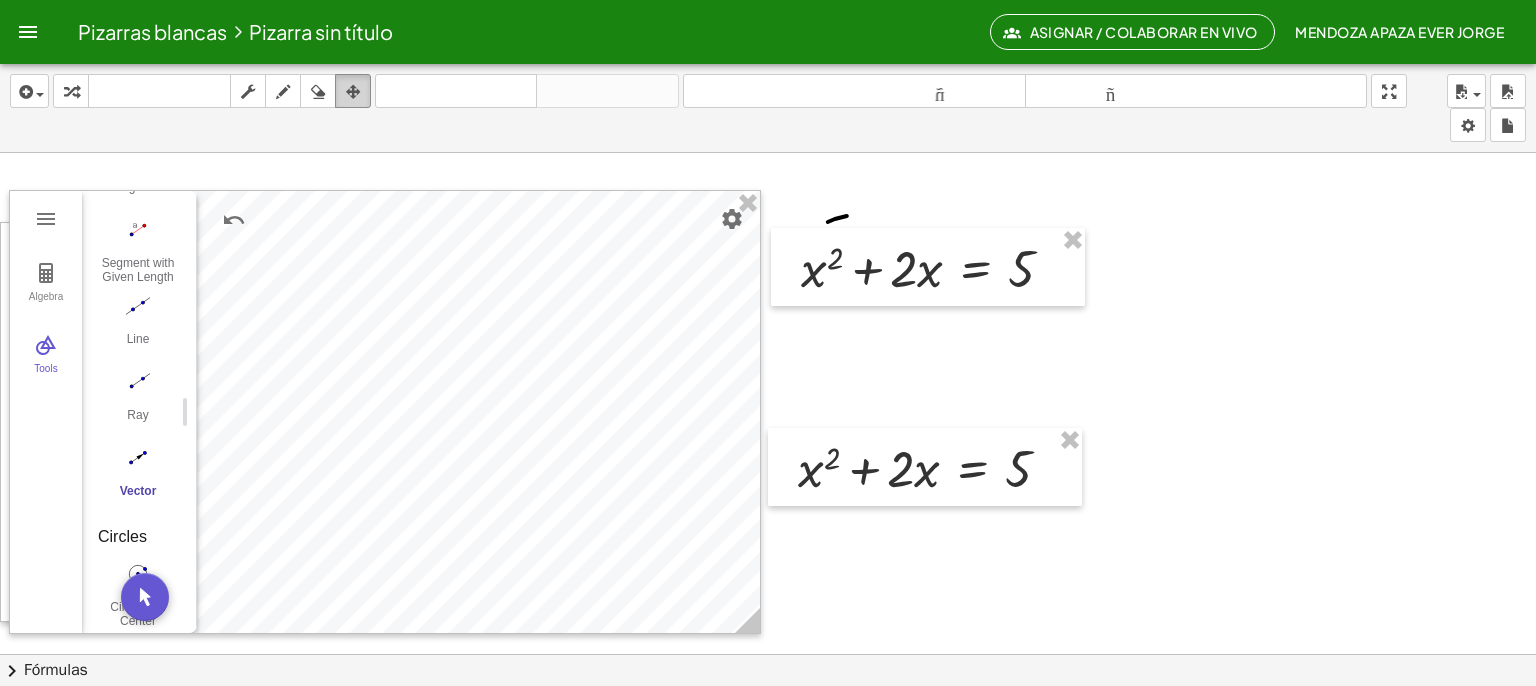 click at bounding box center (353, 92) 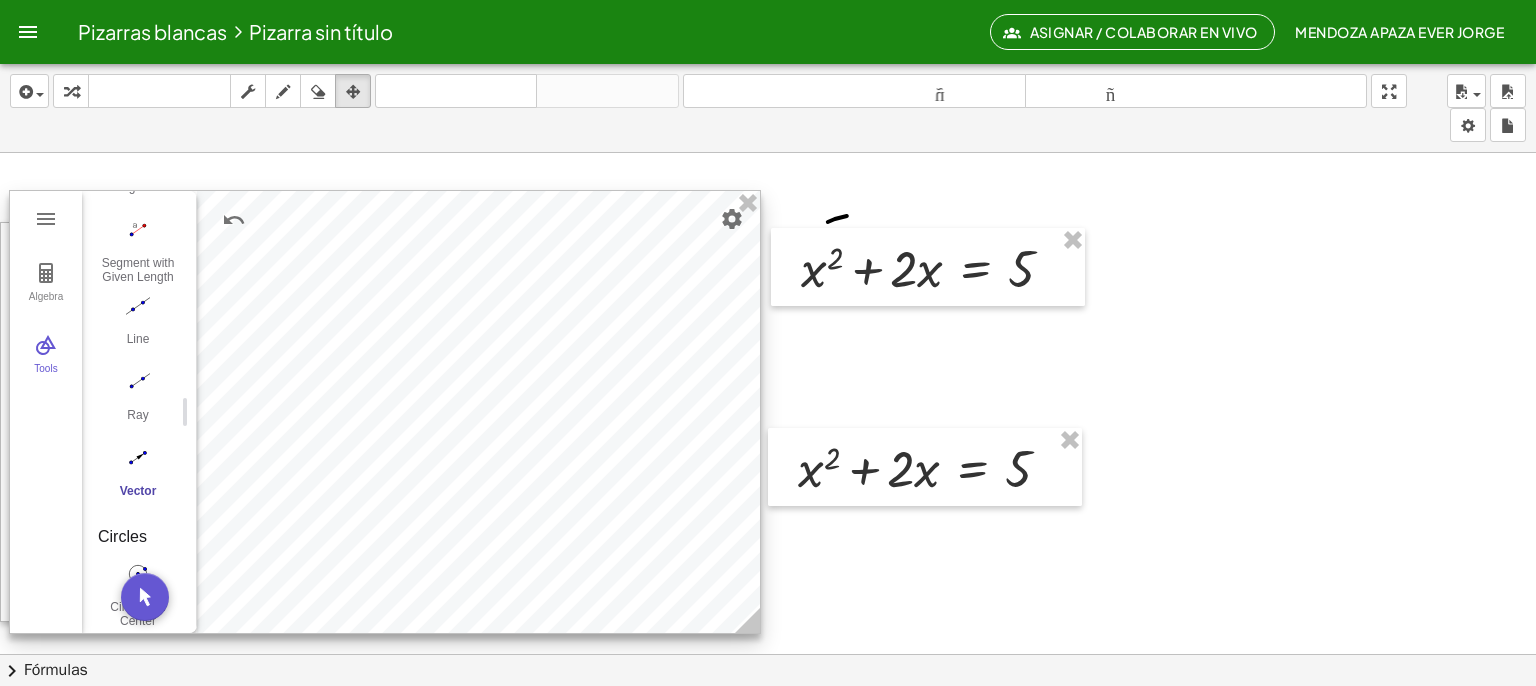 click at bounding box center [138, 458] 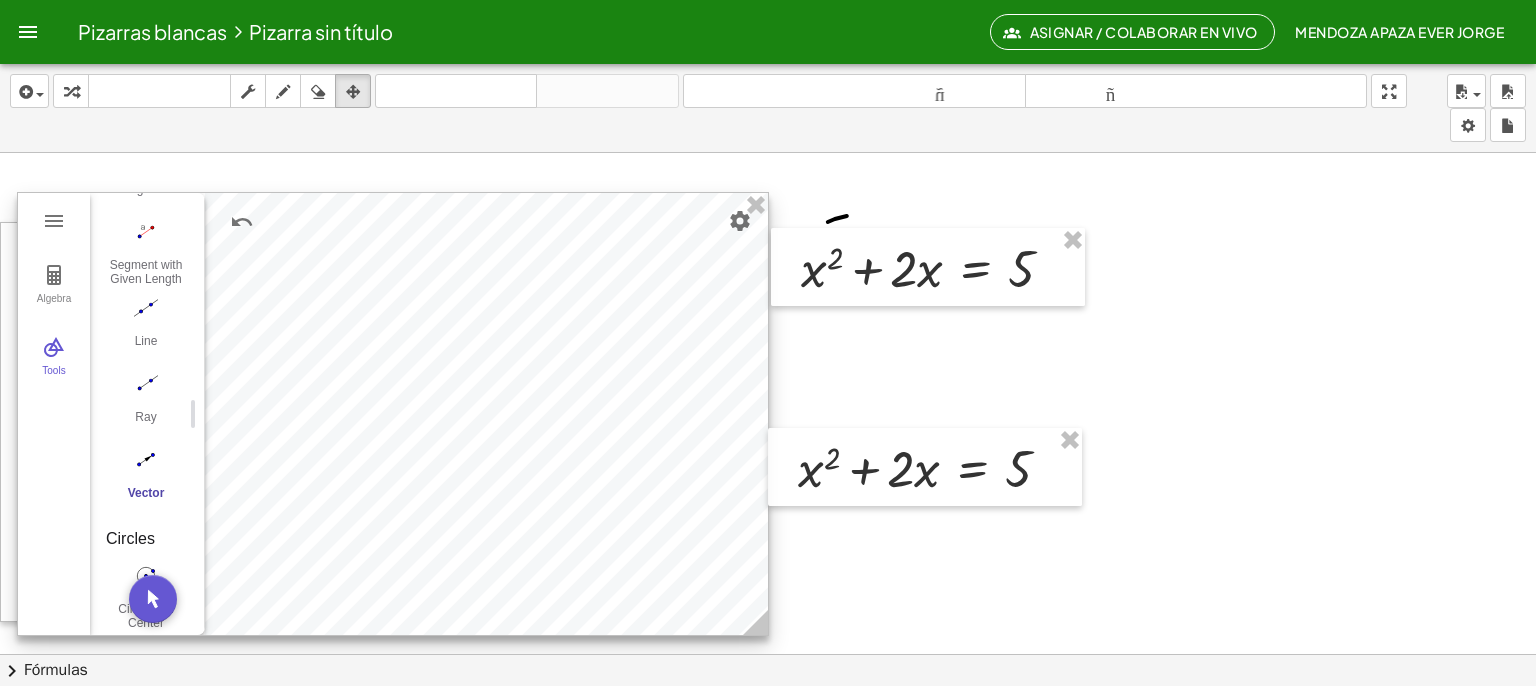 click at bounding box center [393, 414] 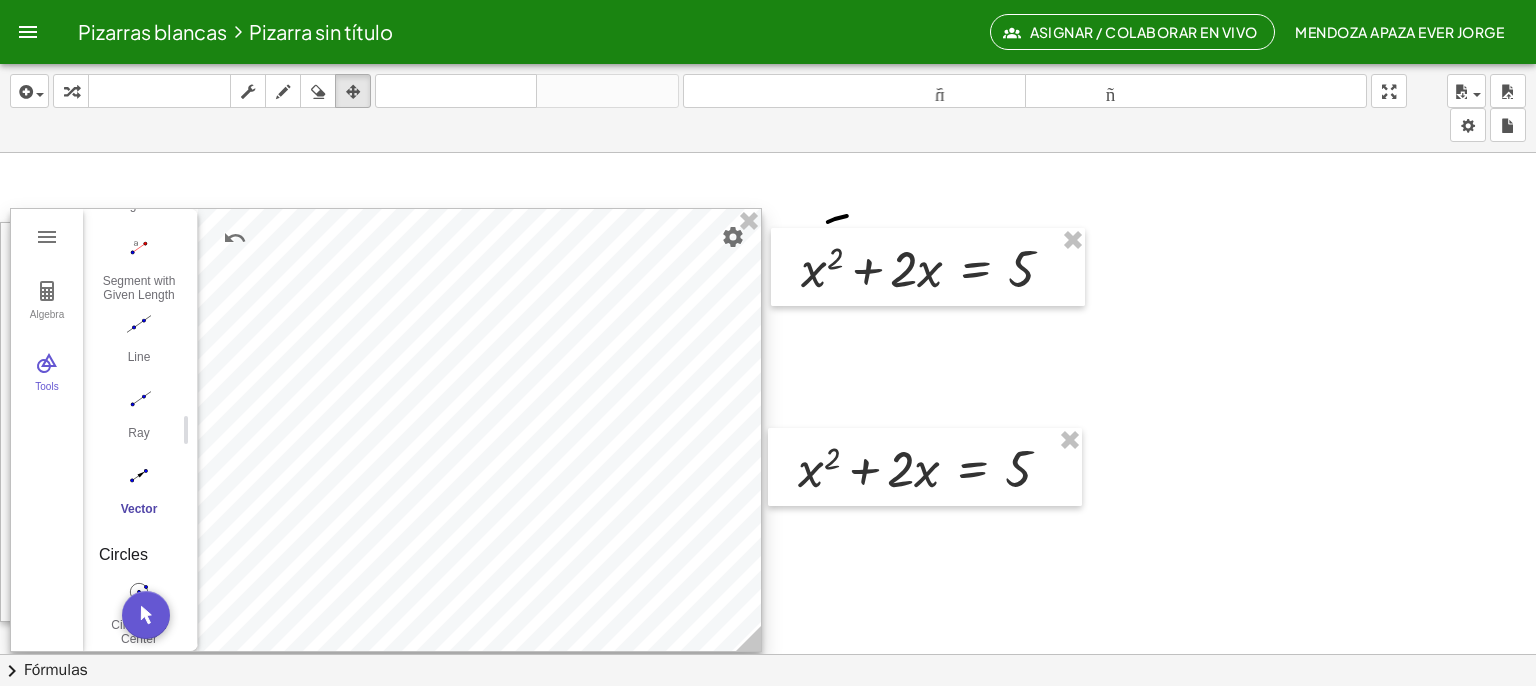 click at bounding box center [386, 430] 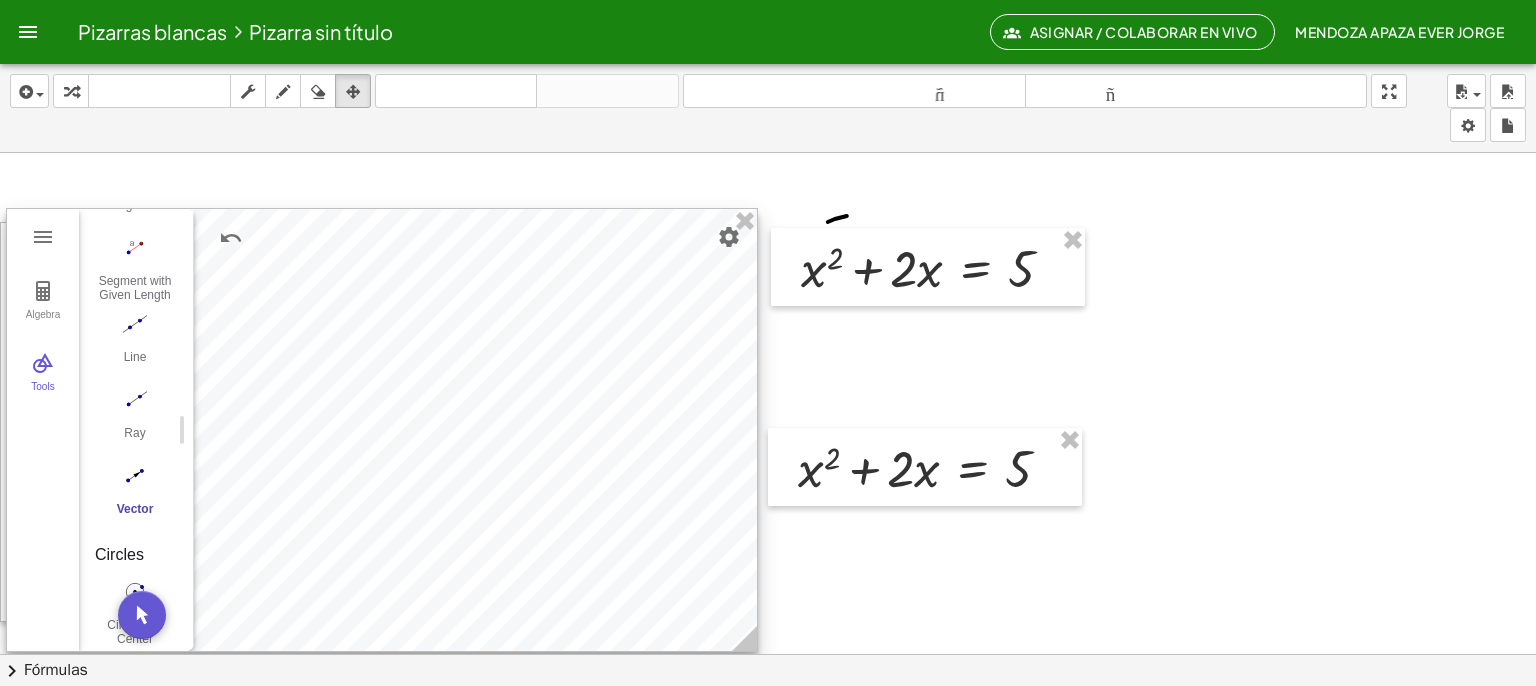 click at bounding box center (382, 430) 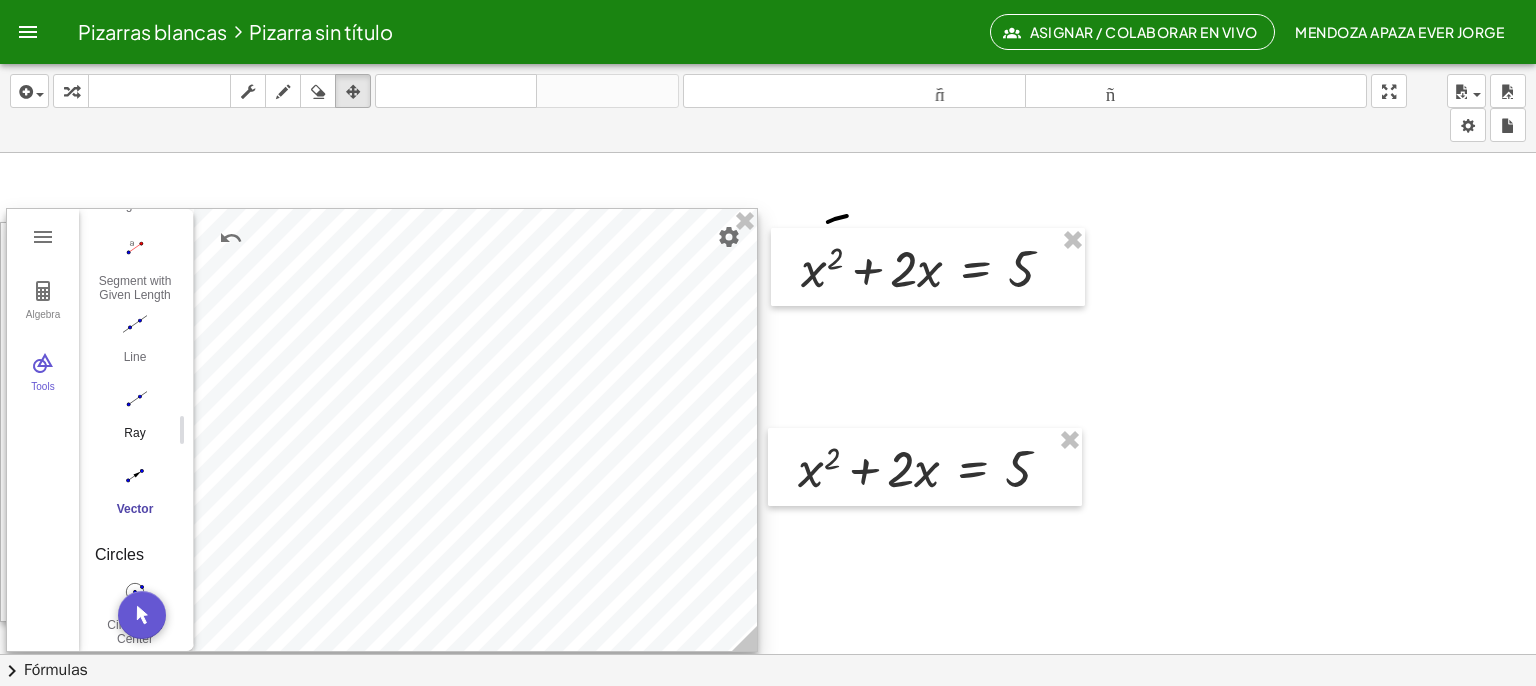 click at bounding box center (135, 400) 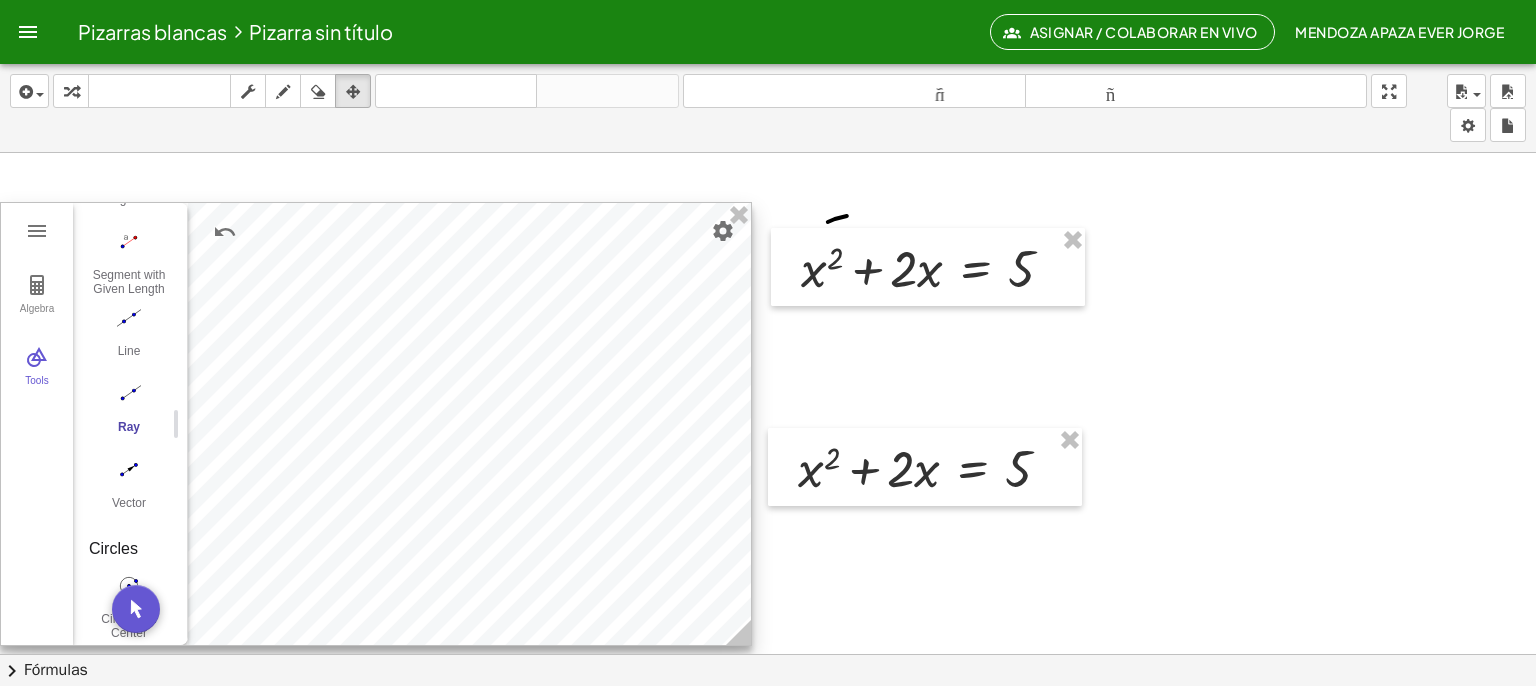 drag, startPoint x: 389, startPoint y: 489, endPoint x: 364, endPoint y: 489, distance: 25 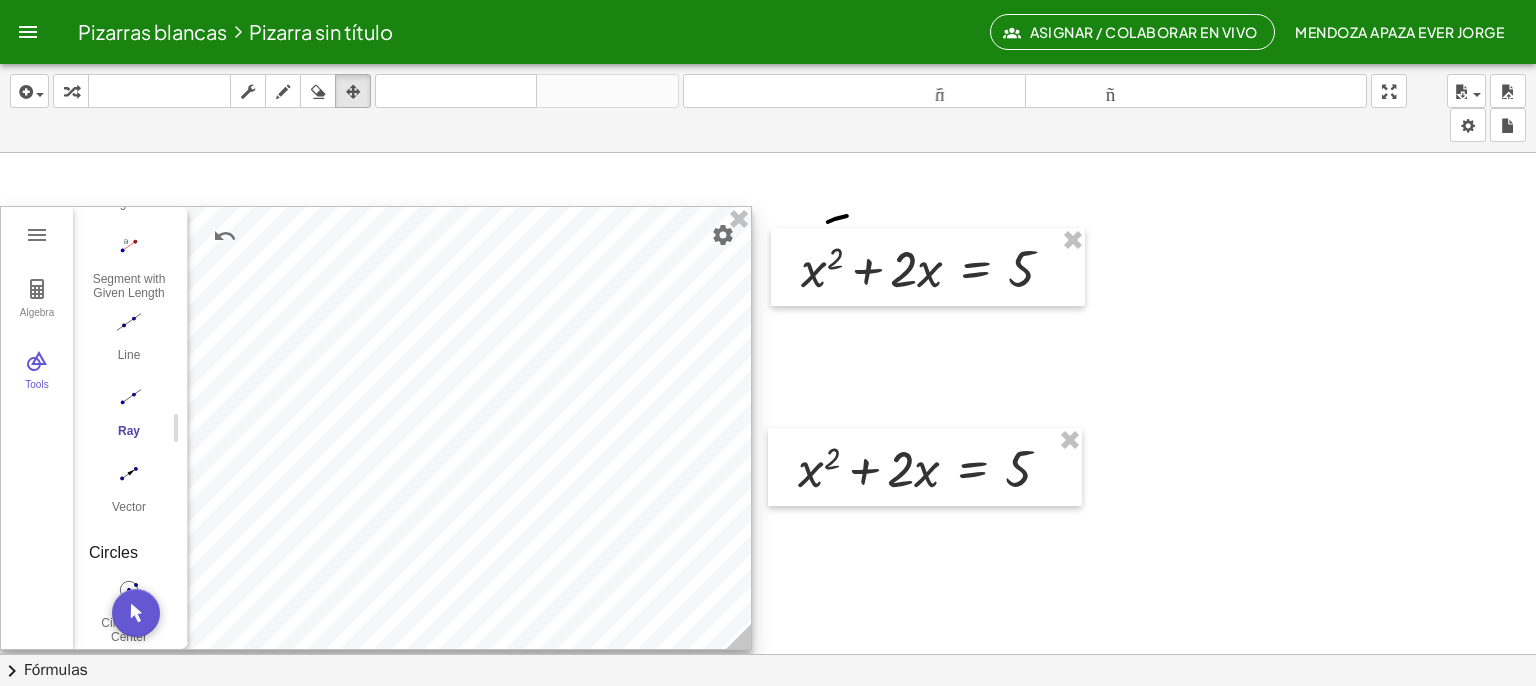 click at bounding box center (376, 428) 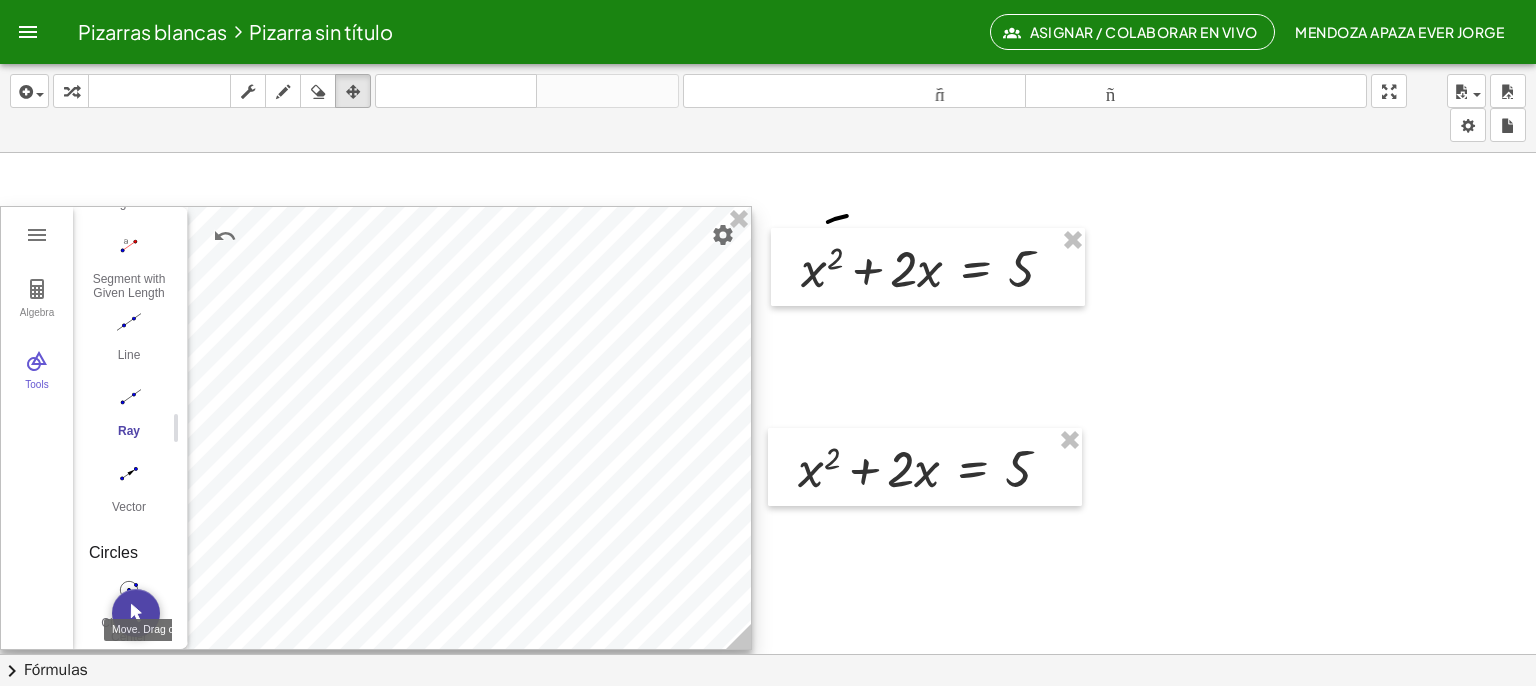 click at bounding box center [136, 613] 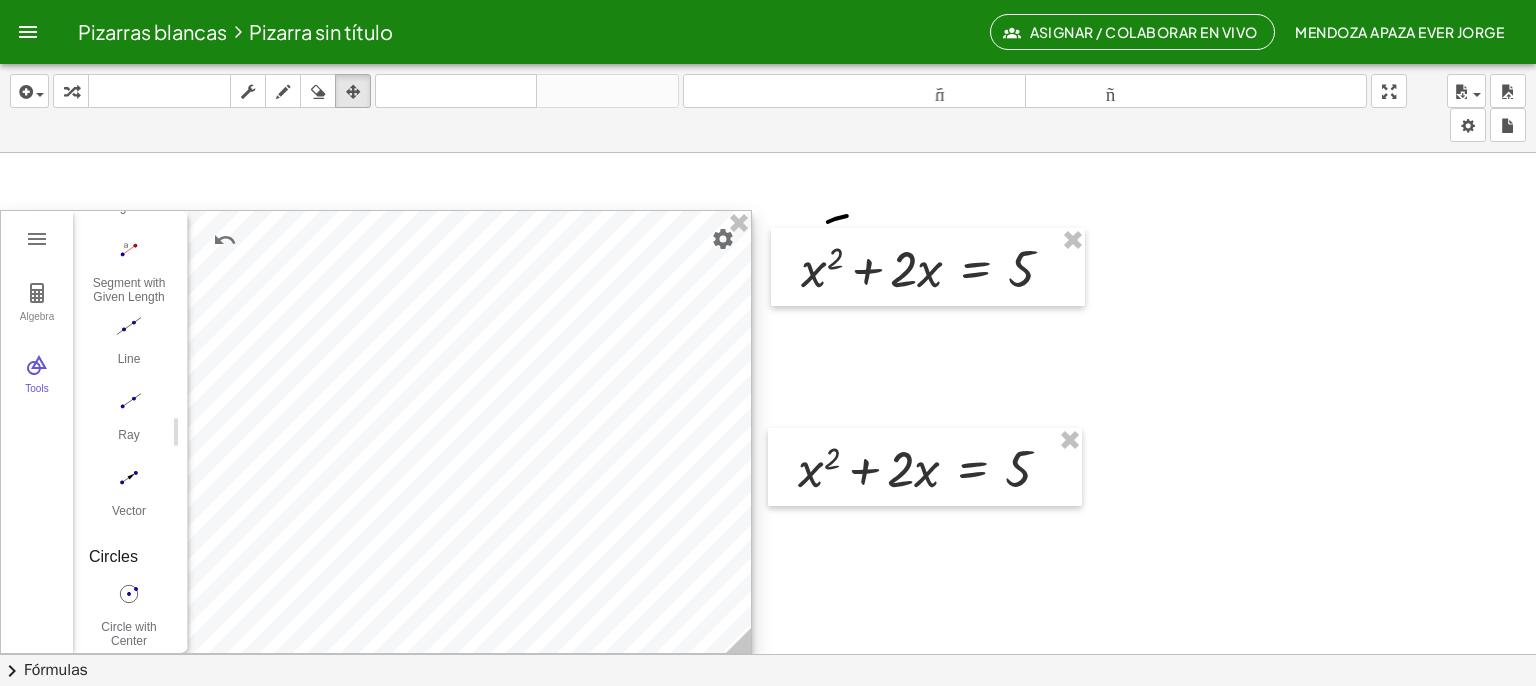 drag, startPoint x: 360, startPoint y: 493, endPoint x: 339, endPoint y: 499, distance: 21.84033 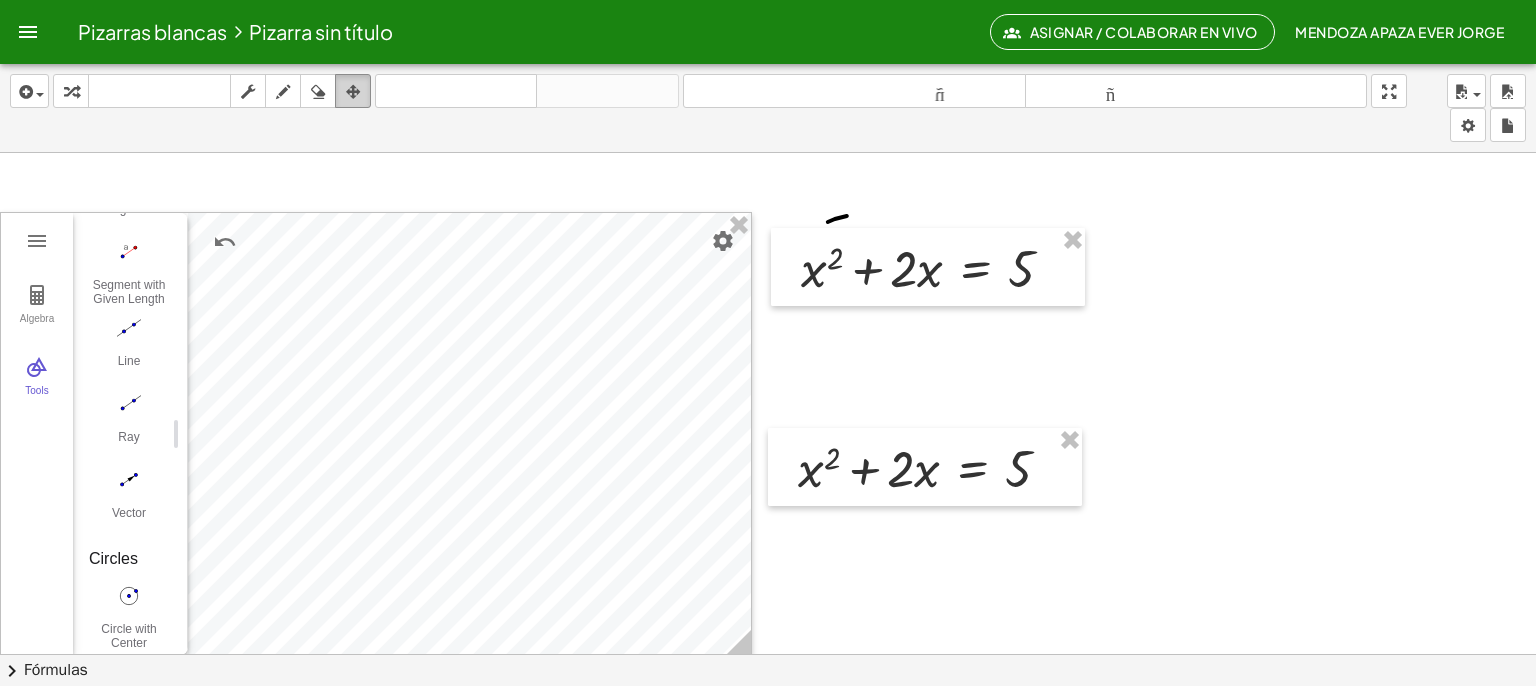 click at bounding box center (353, 92) 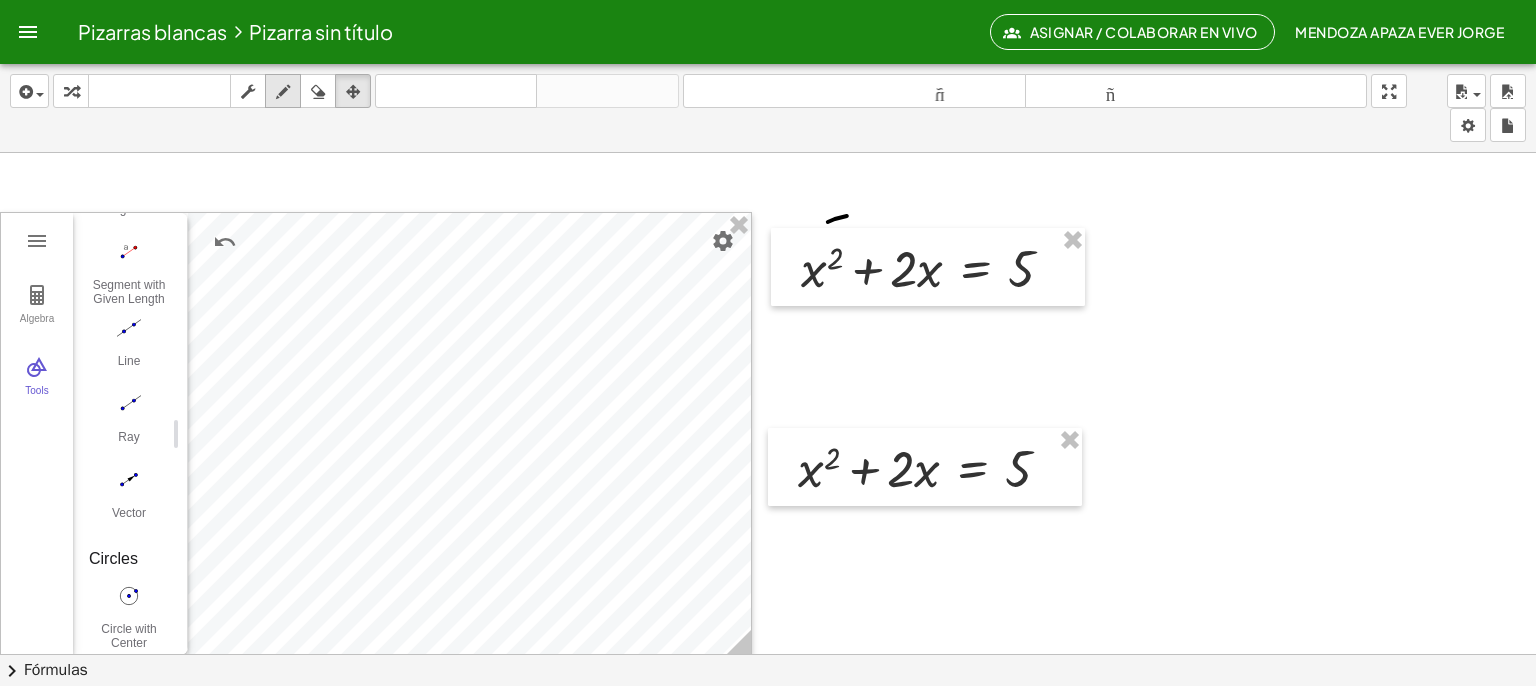 click at bounding box center [283, 92] 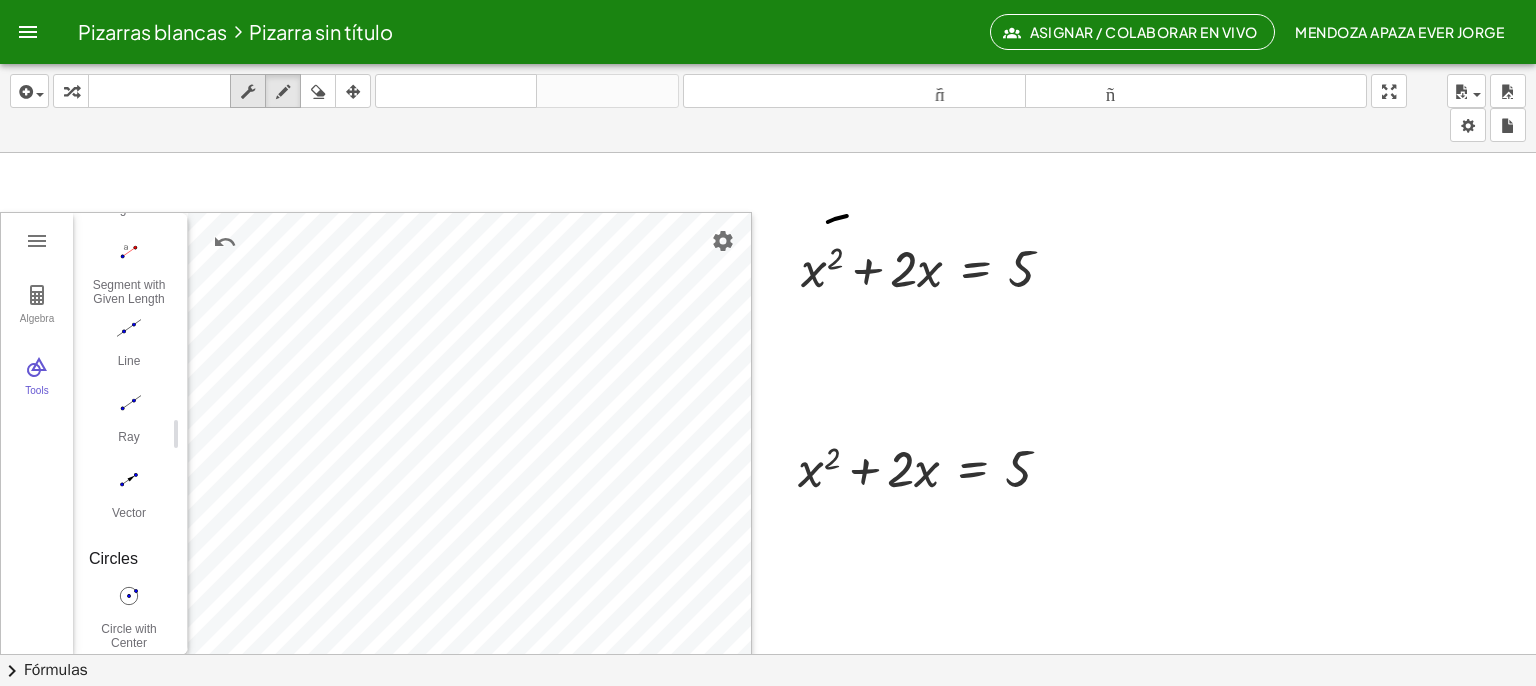 click at bounding box center [248, 92] 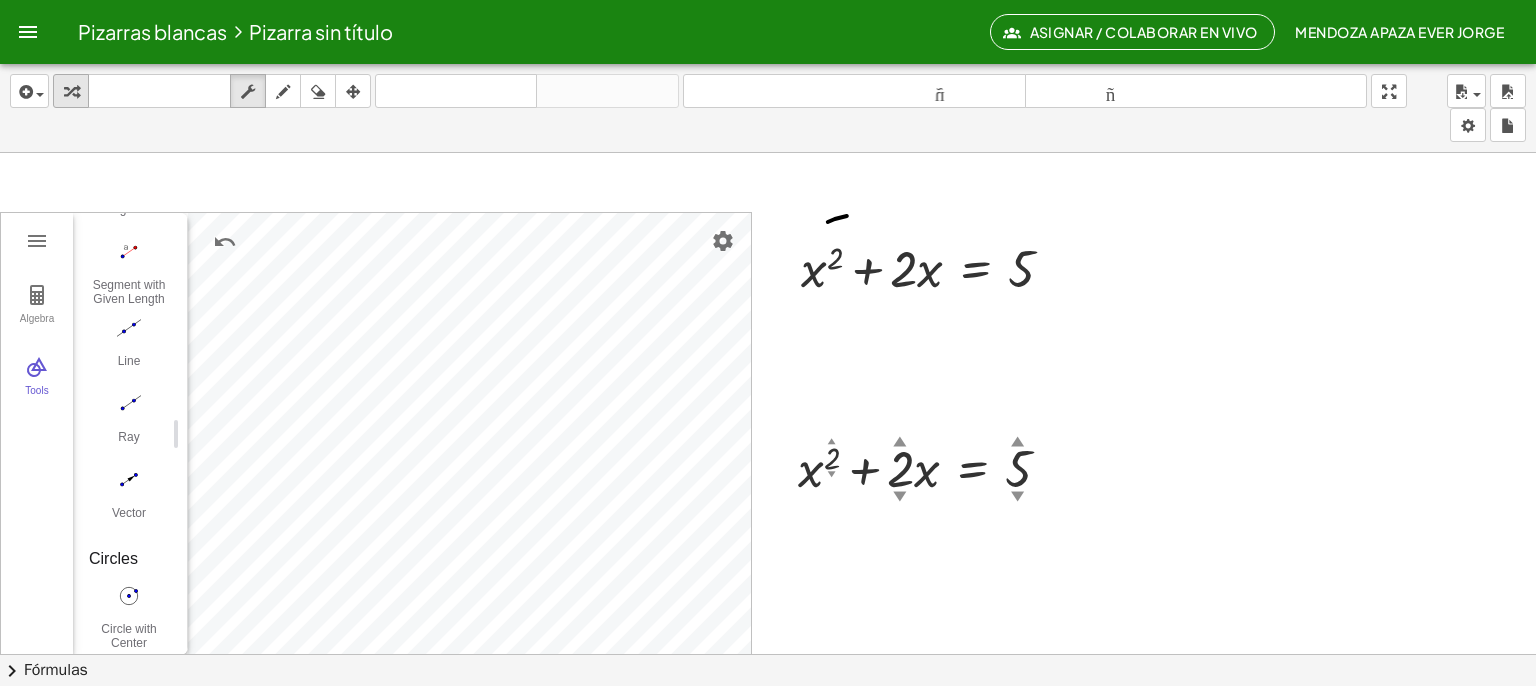 click on "transformar" at bounding box center (71, 91) 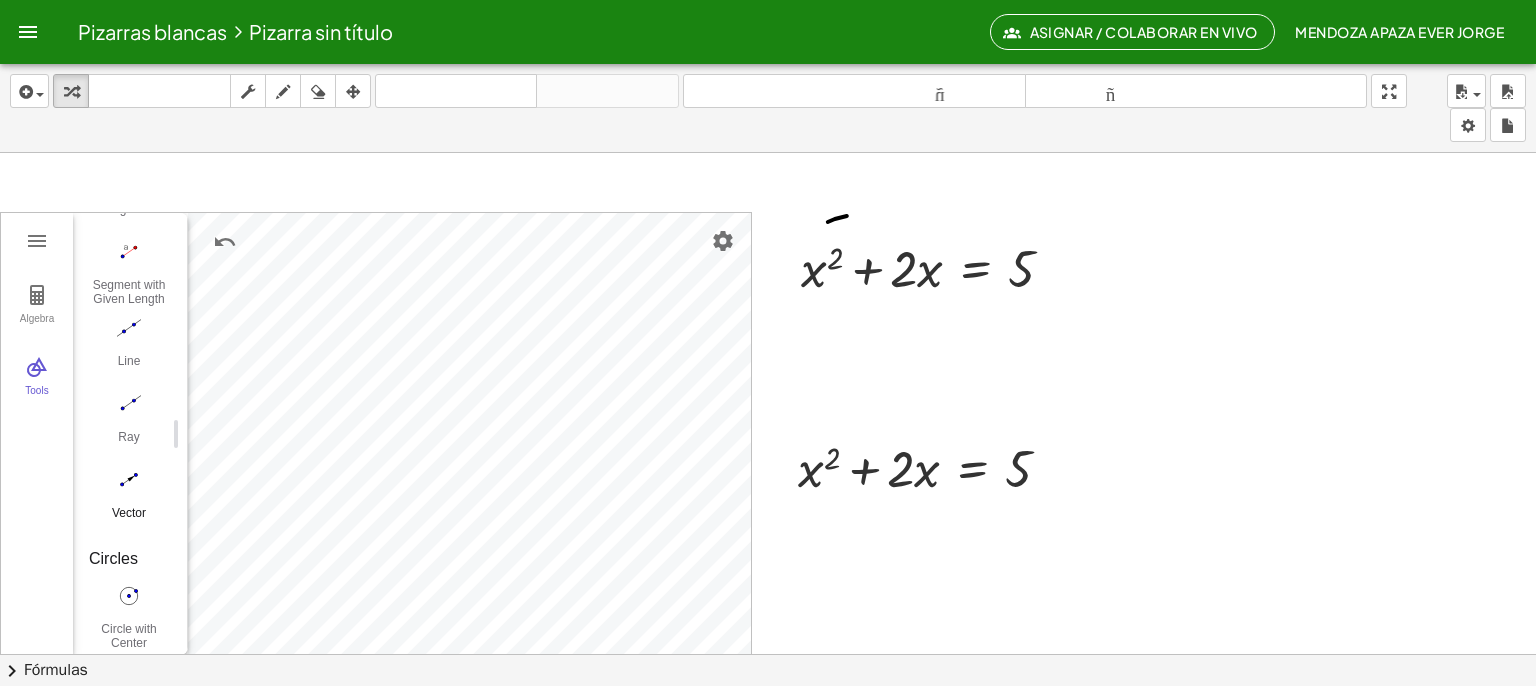 click at bounding box center (129, 480) 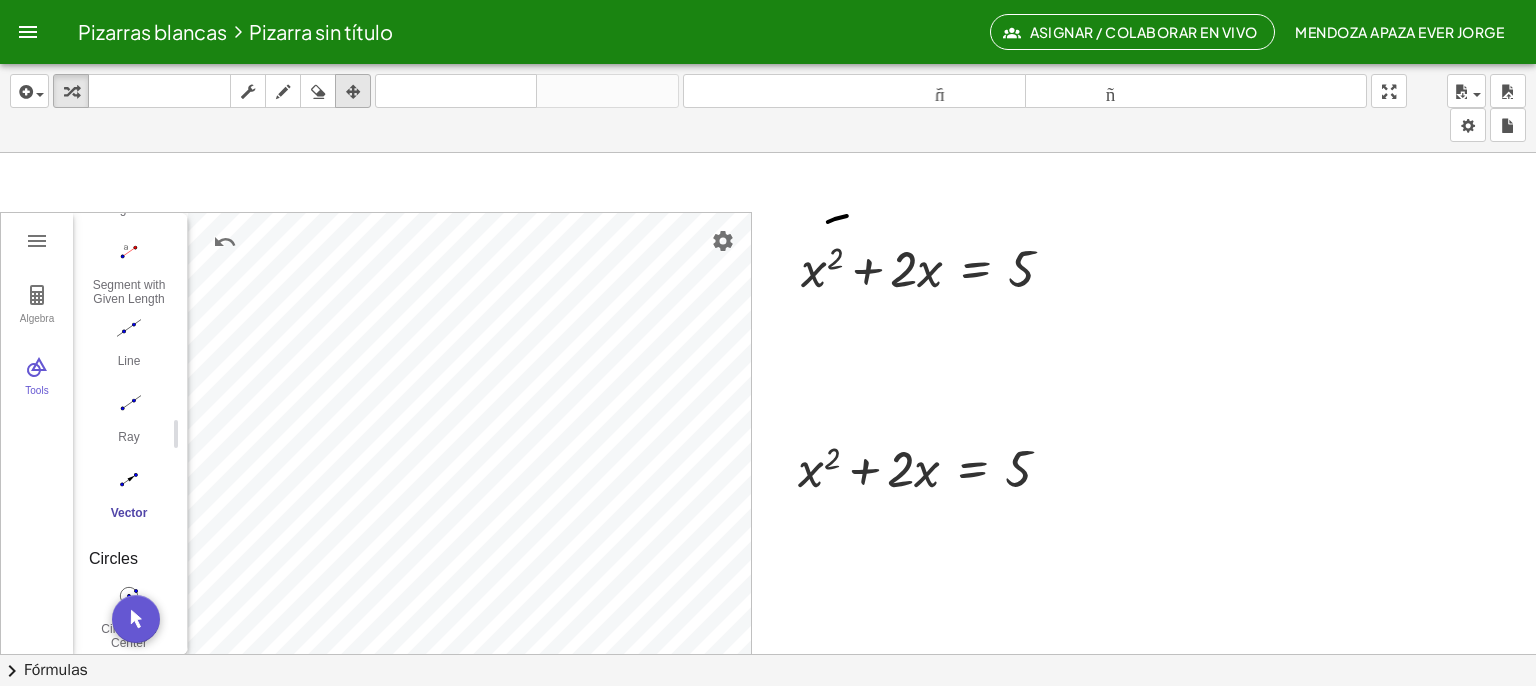 click at bounding box center (353, 92) 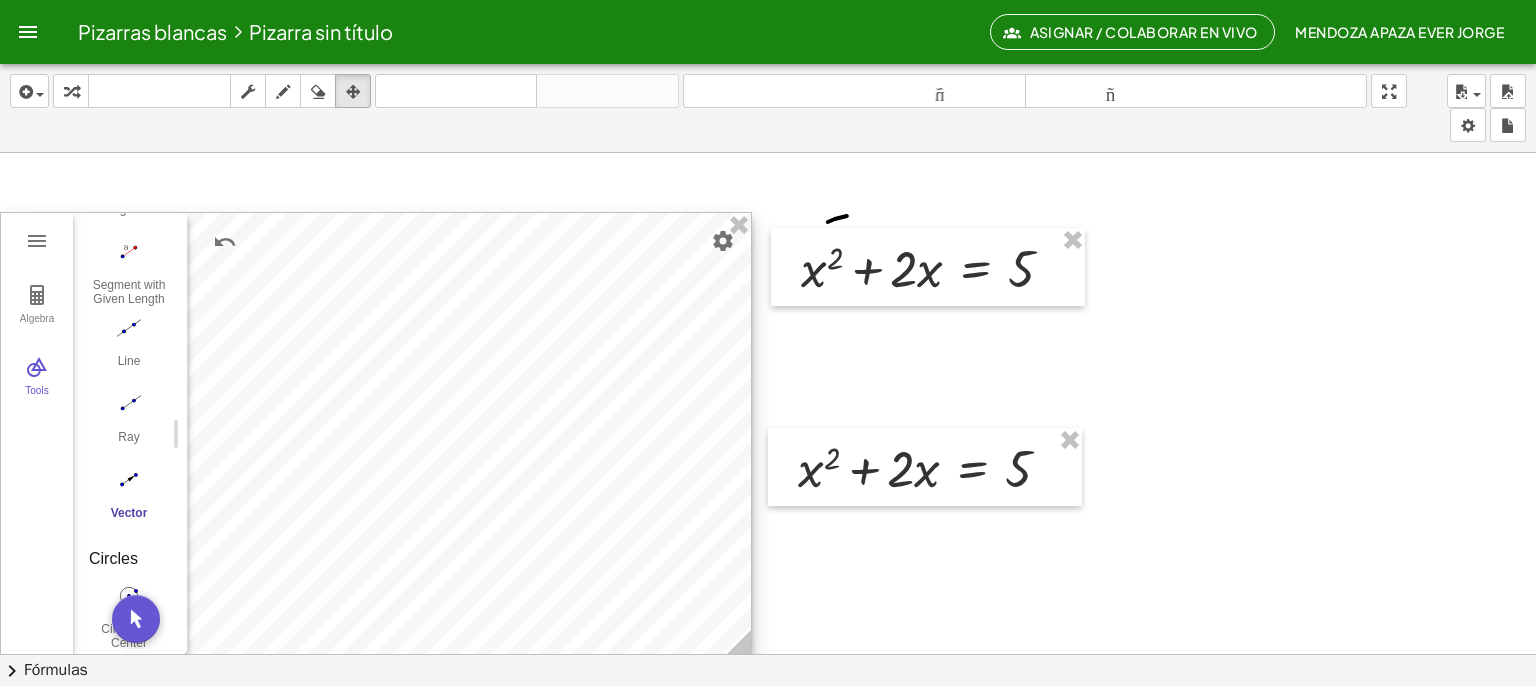 click at bounding box center [376, 434] 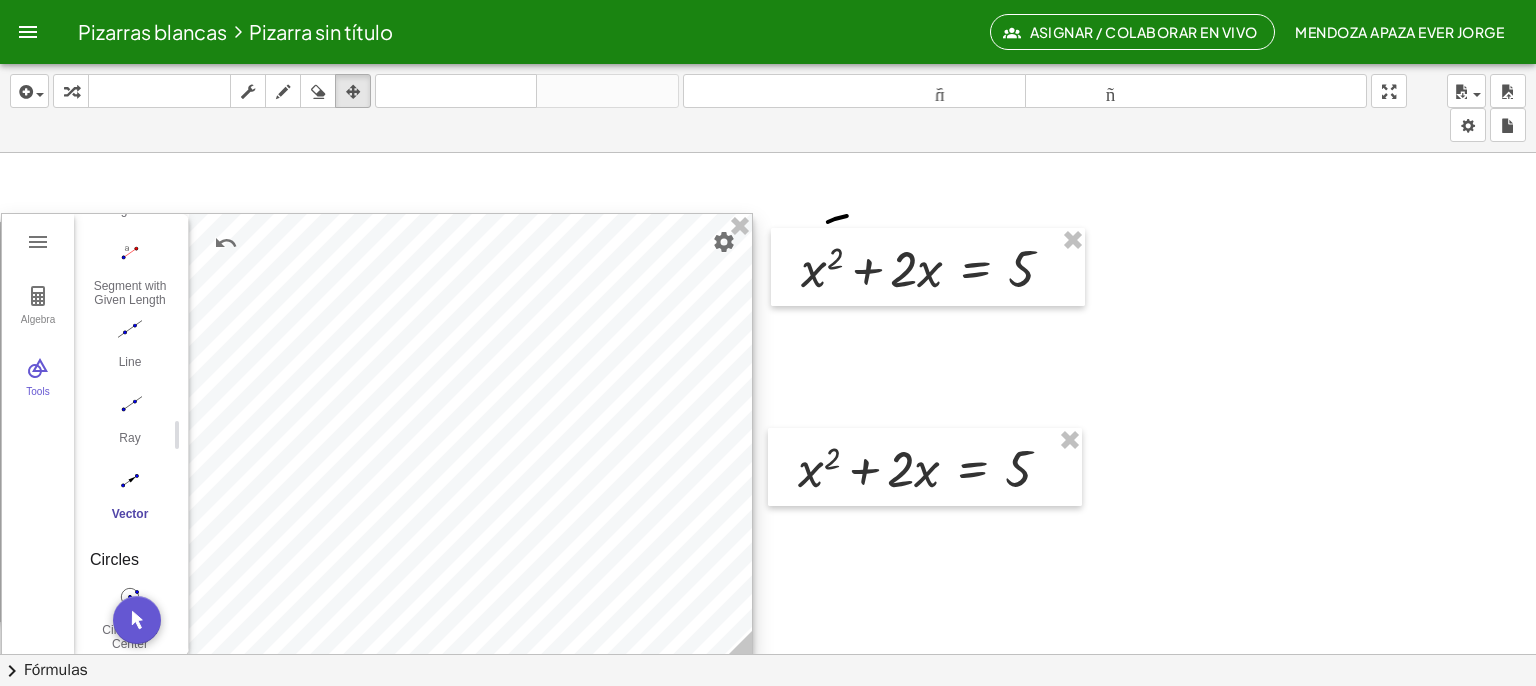 click at bounding box center [377, 435] 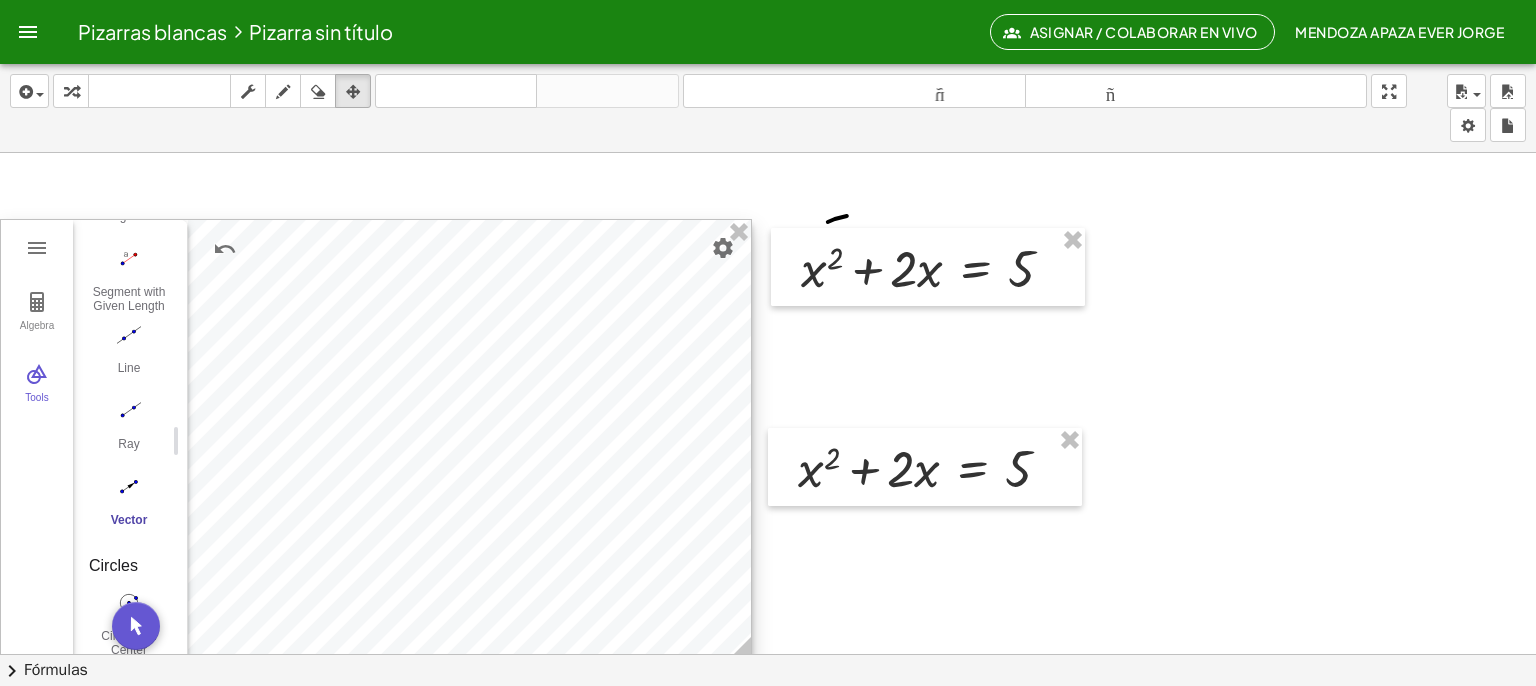 drag, startPoint x: 345, startPoint y: 487, endPoint x: 330, endPoint y: 493, distance: 16.155495 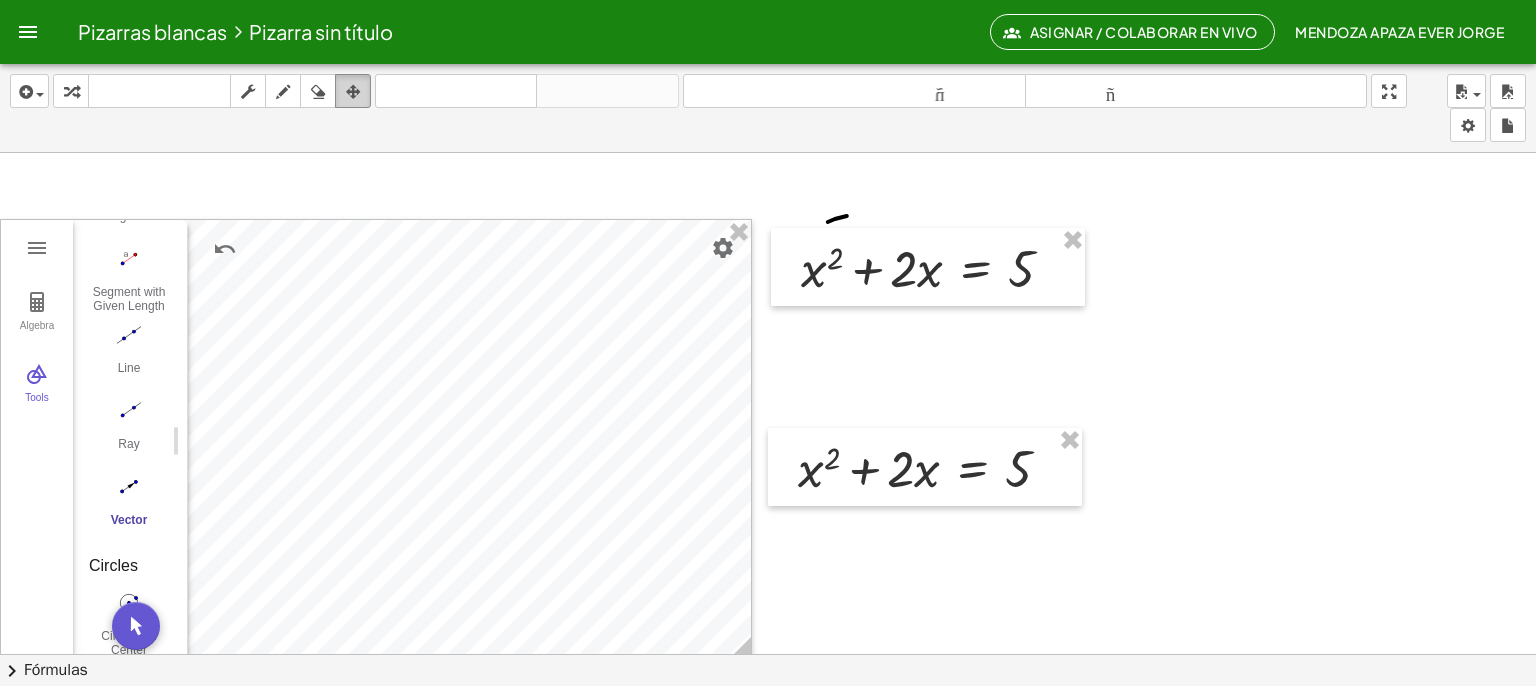 click at bounding box center (353, 92) 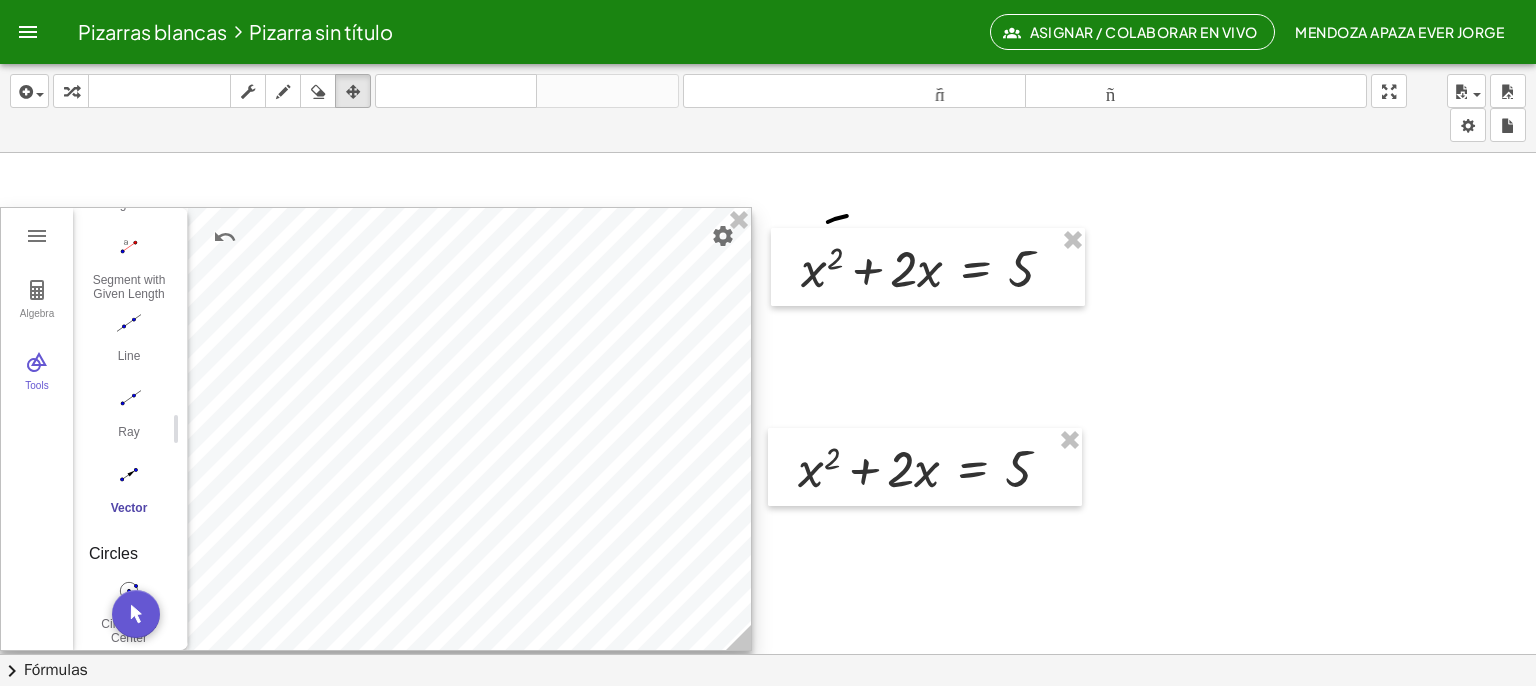 drag, startPoint x: 342, startPoint y: 496, endPoint x: 336, endPoint y: 484, distance: 13.416408 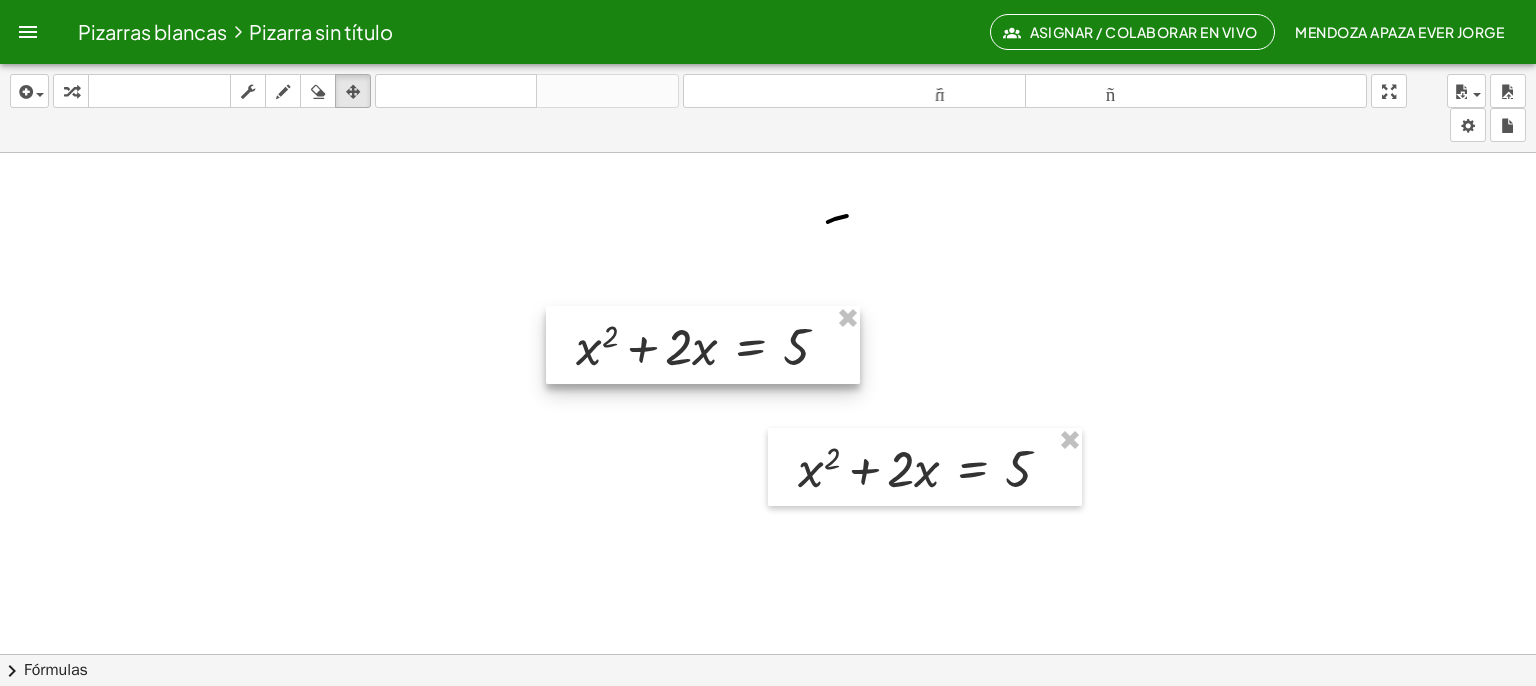 drag, startPoint x: 986, startPoint y: 240, endPoint x: 761, endPoint y: 318, distance: 238.13652 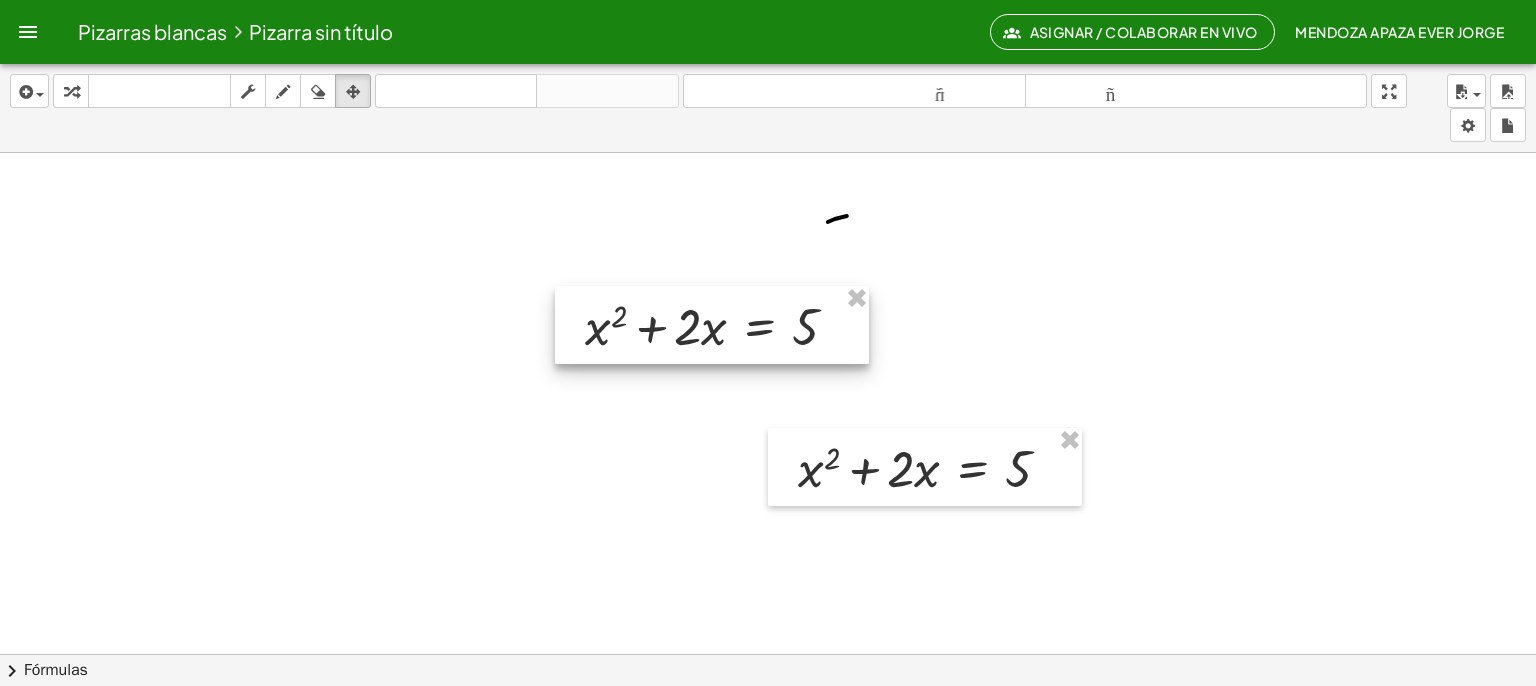 click at bounding box center [712, 325] 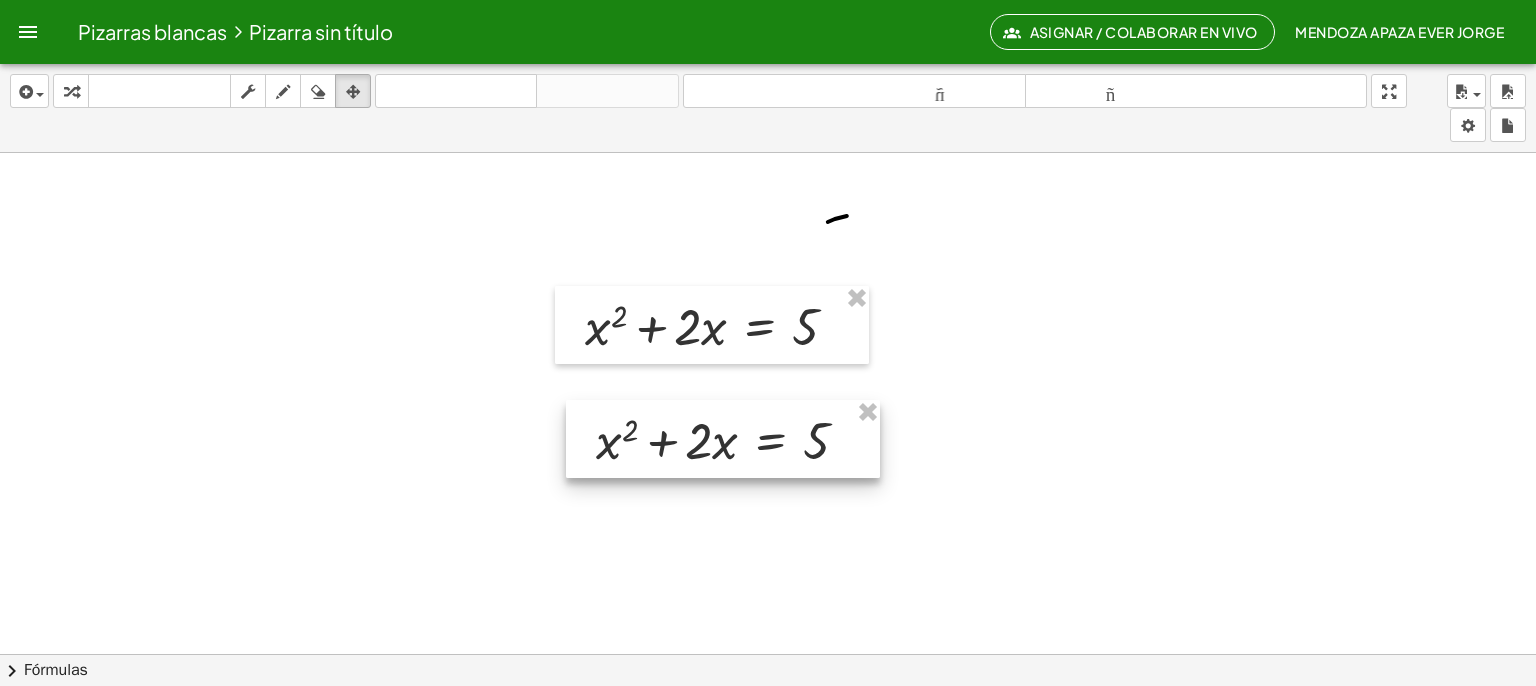 drag, startPoint x: 902, startPoint y: 427, endPoint x: 696, endPoint y: 398, distance: 208.03125 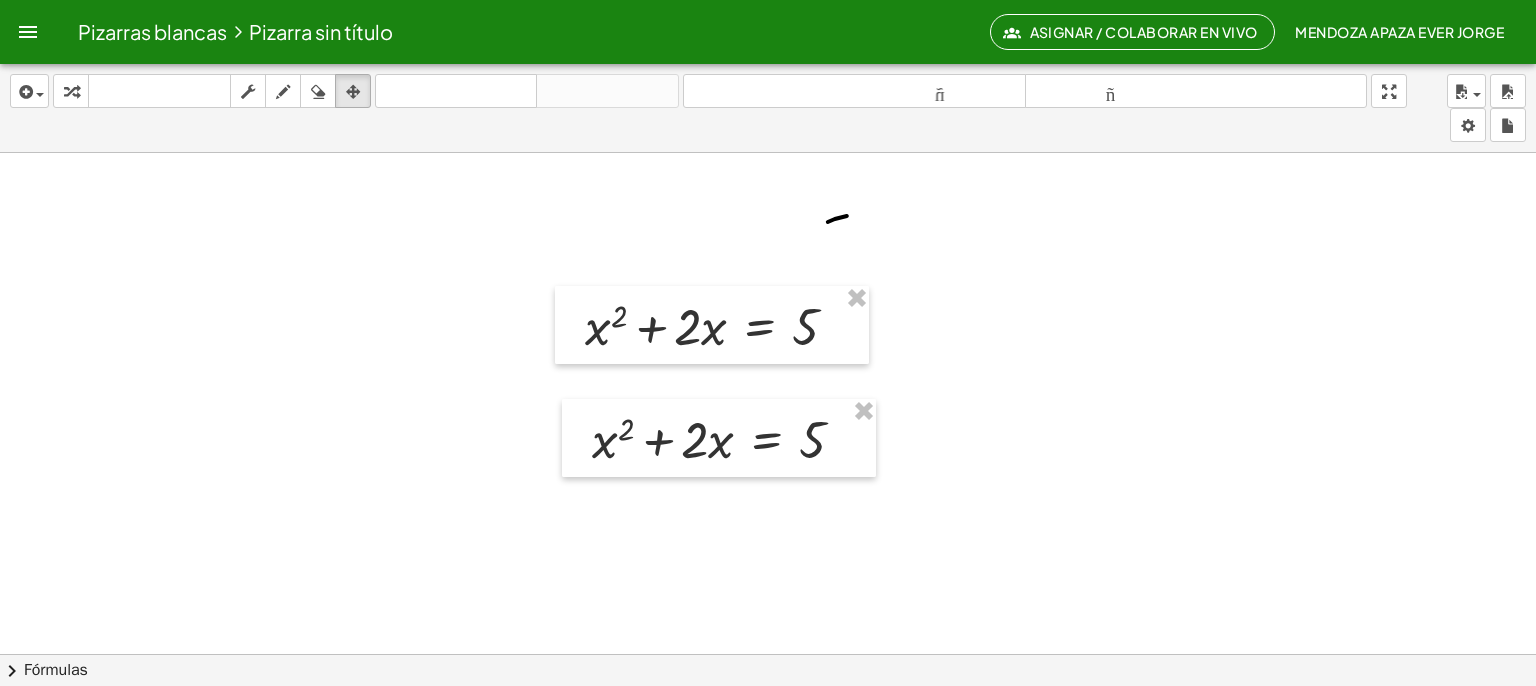 click at bounding box center (768, 732) 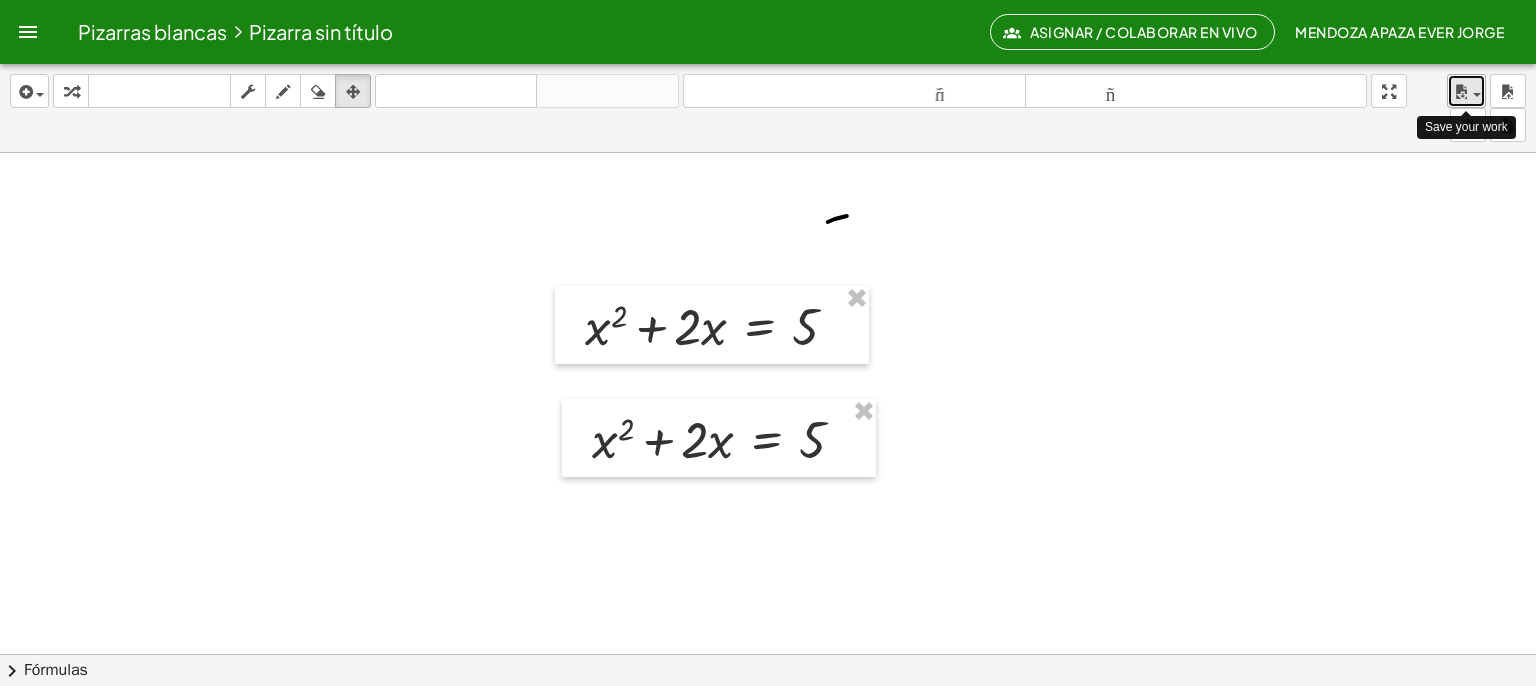 click at bounding box center (1461, 92) 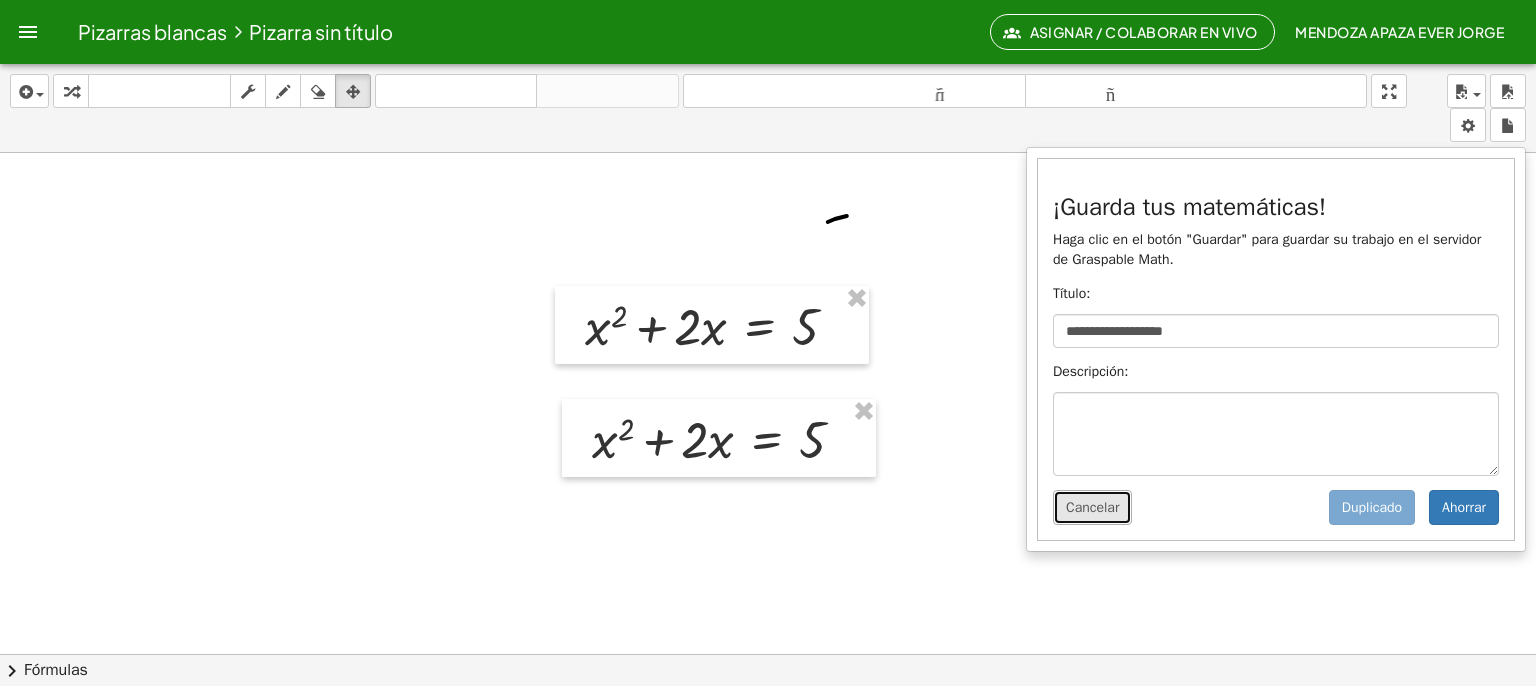 click on "Cancelar" at bounding box center (1092, 507) 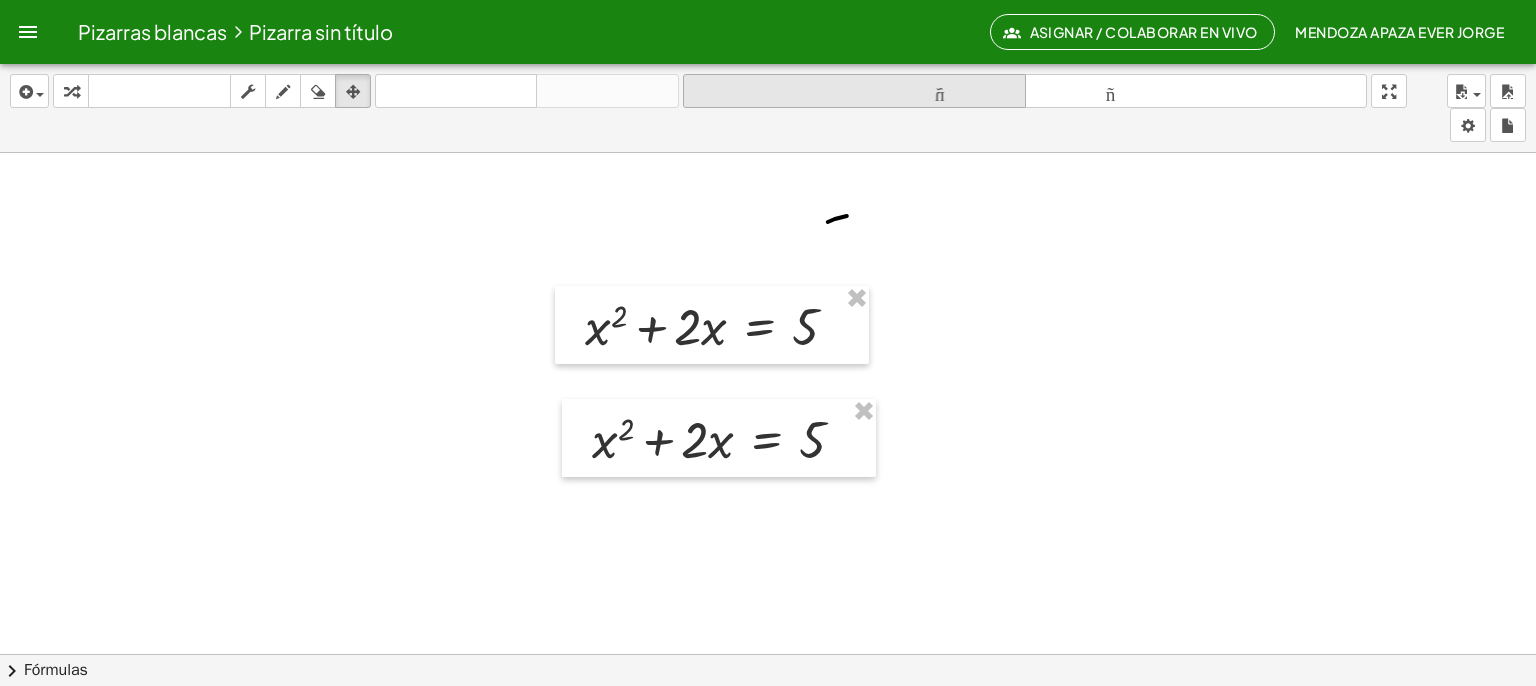 click on "tamaño_del_formato" at bounding box center [854, 91] 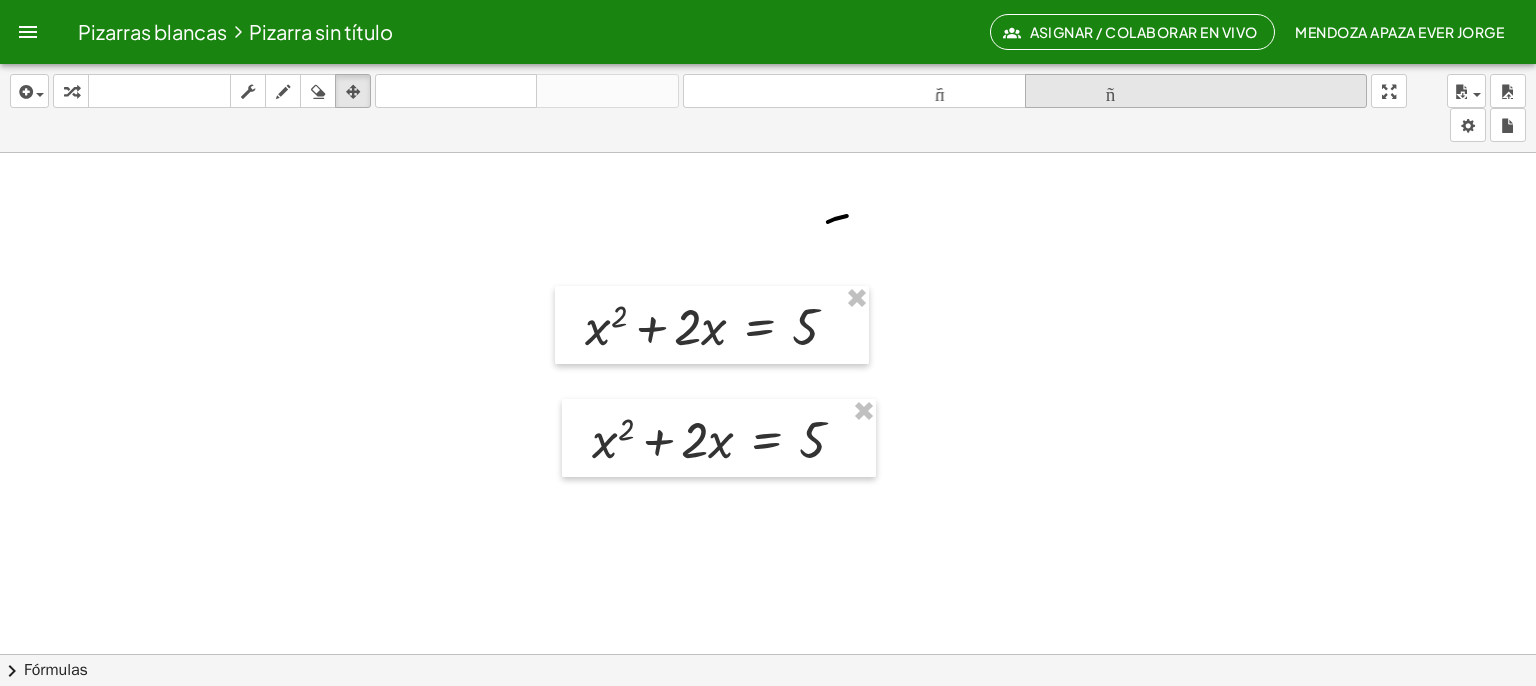 click on "tamaño_del_formato" at bounding box center [1196, 92] 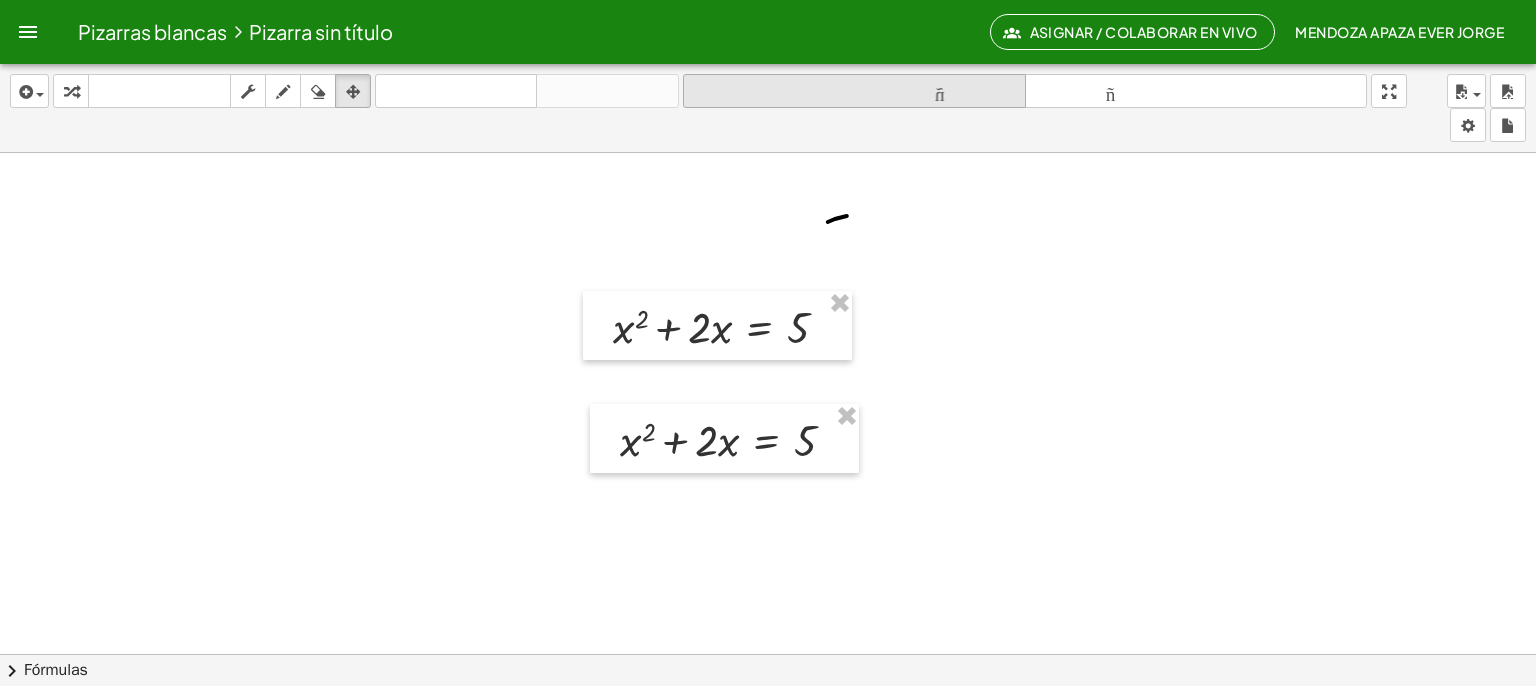 click on "tamaño_del_formato" at bounding box center (854, 91) 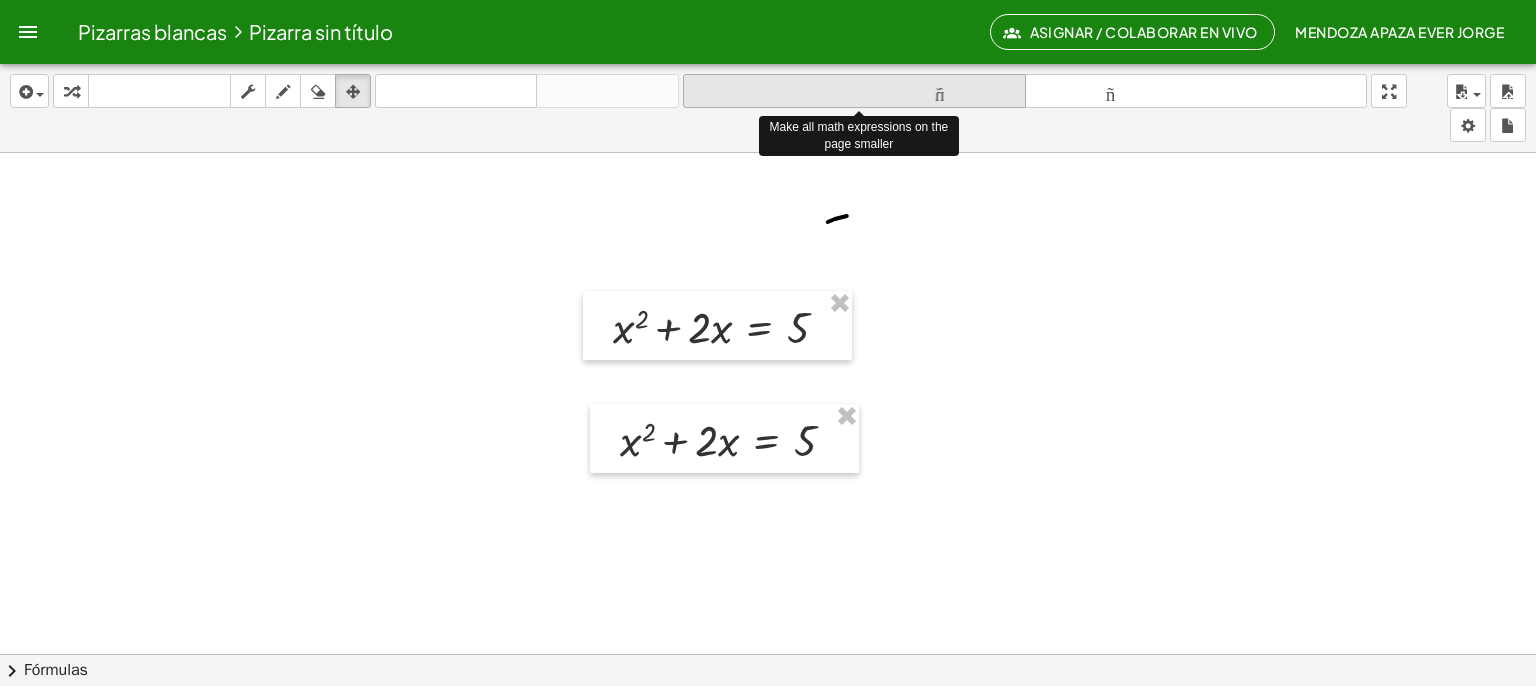 click on "tamaño_del_formato" at bounding box center (854, 91) 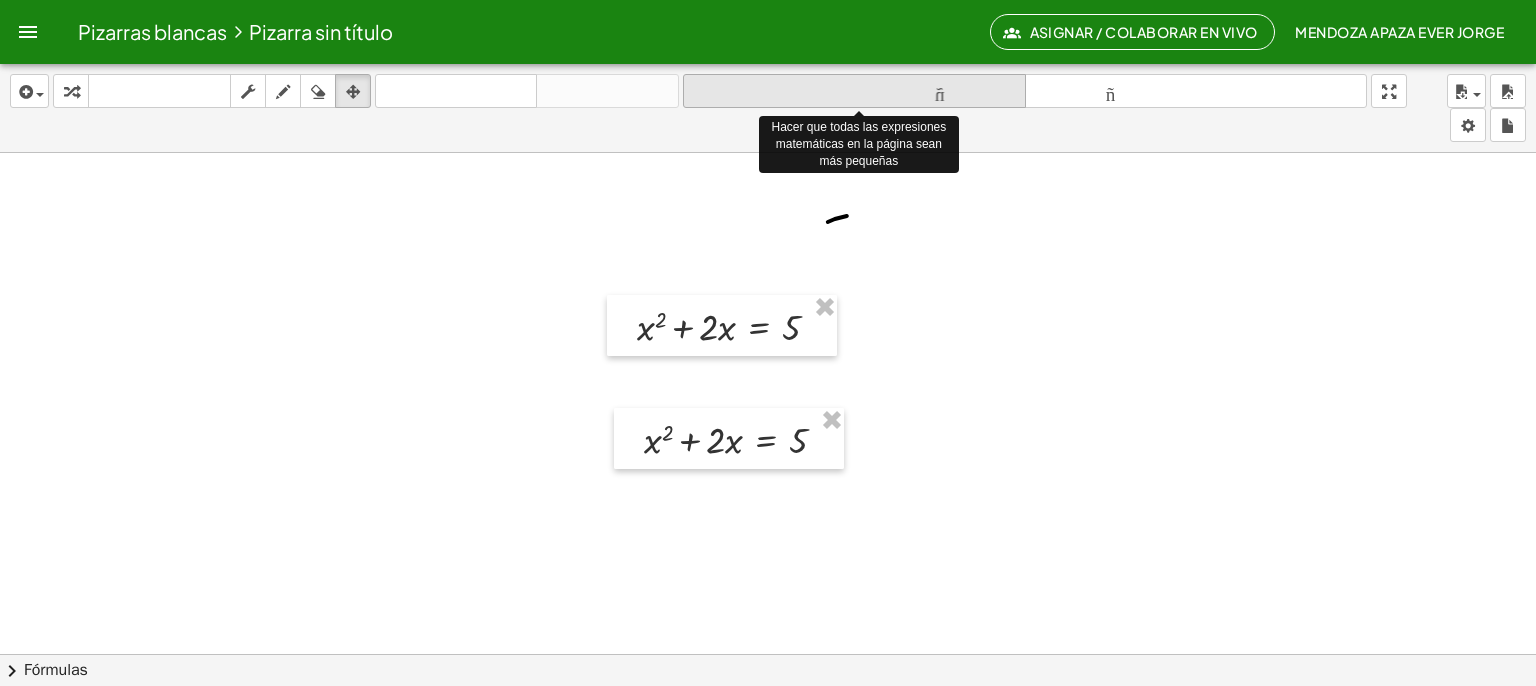 click on "tamaño_del_formato" at bounding box center (854, 91) 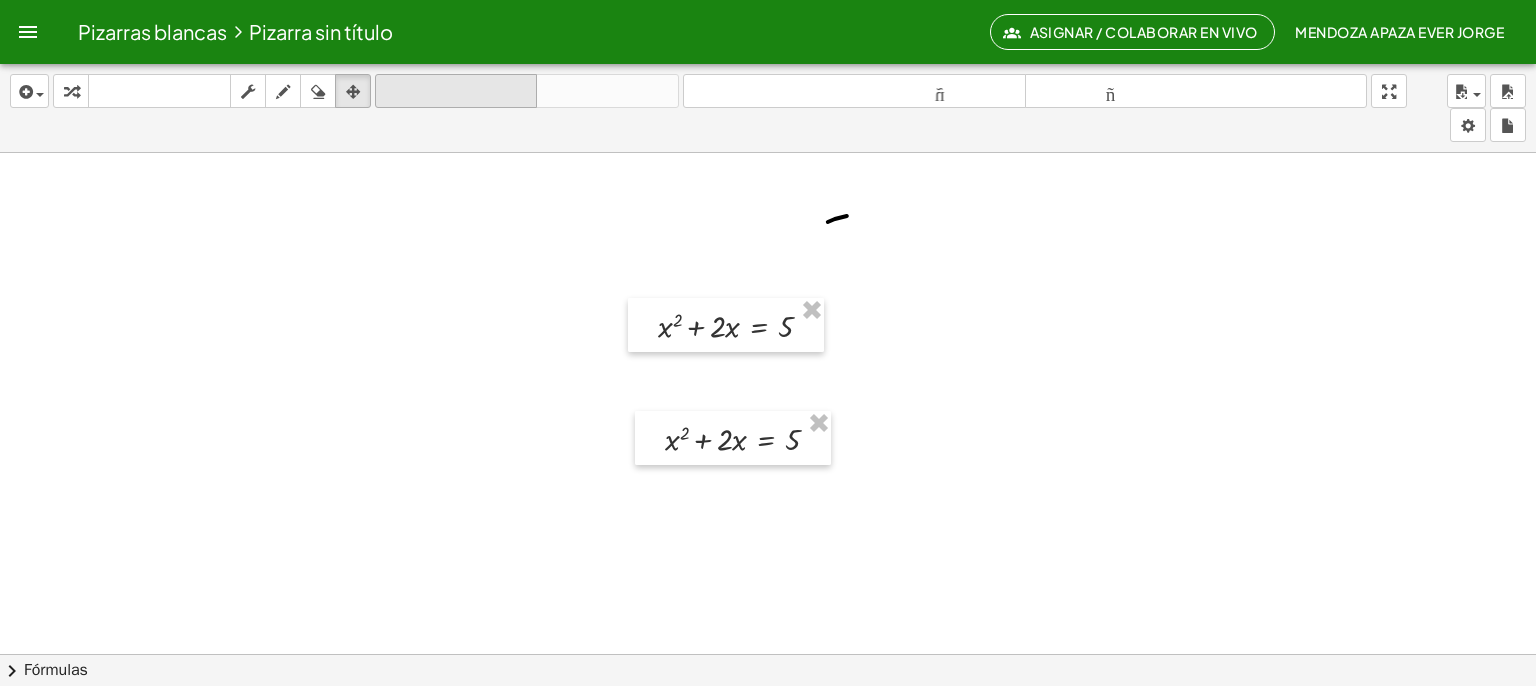 click on "deshacer" at bounding box center (456, 91) 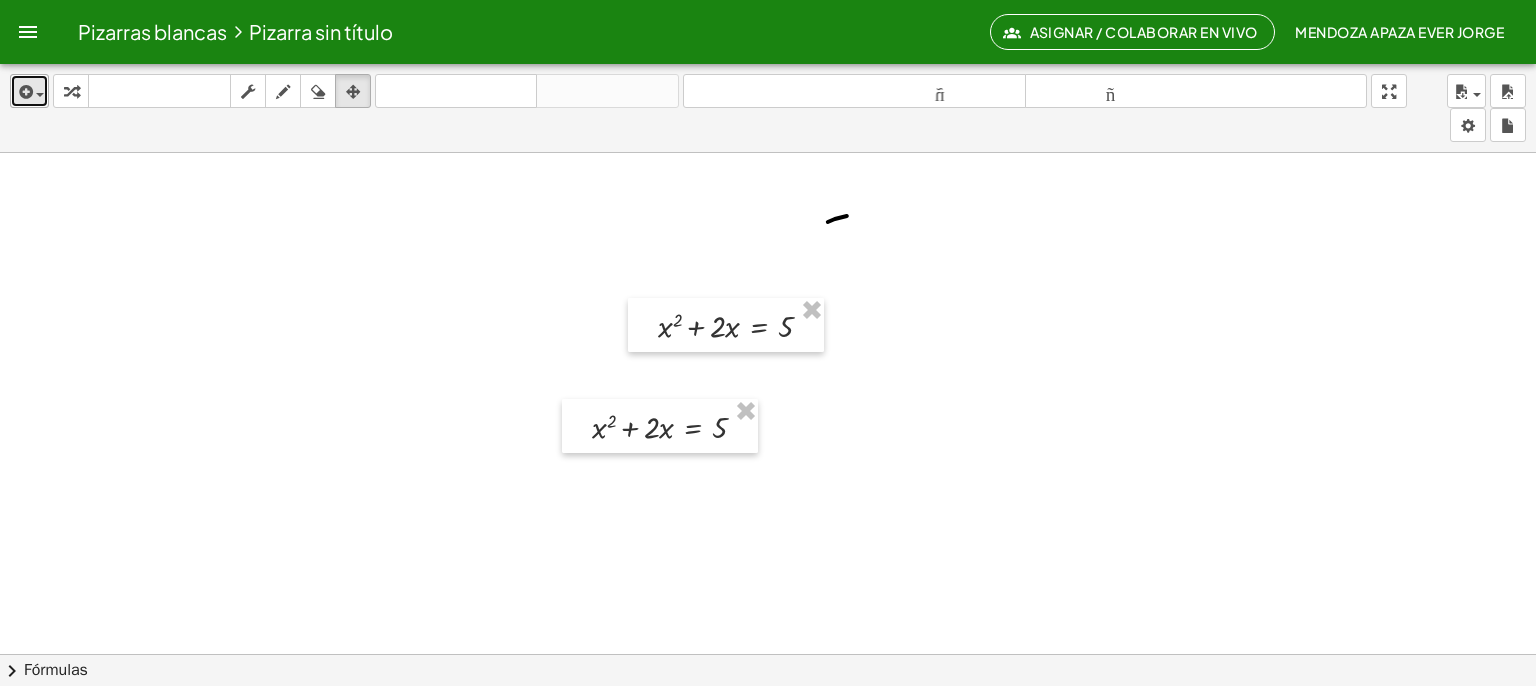 click on "insertar" at bounding box center (29, 91) 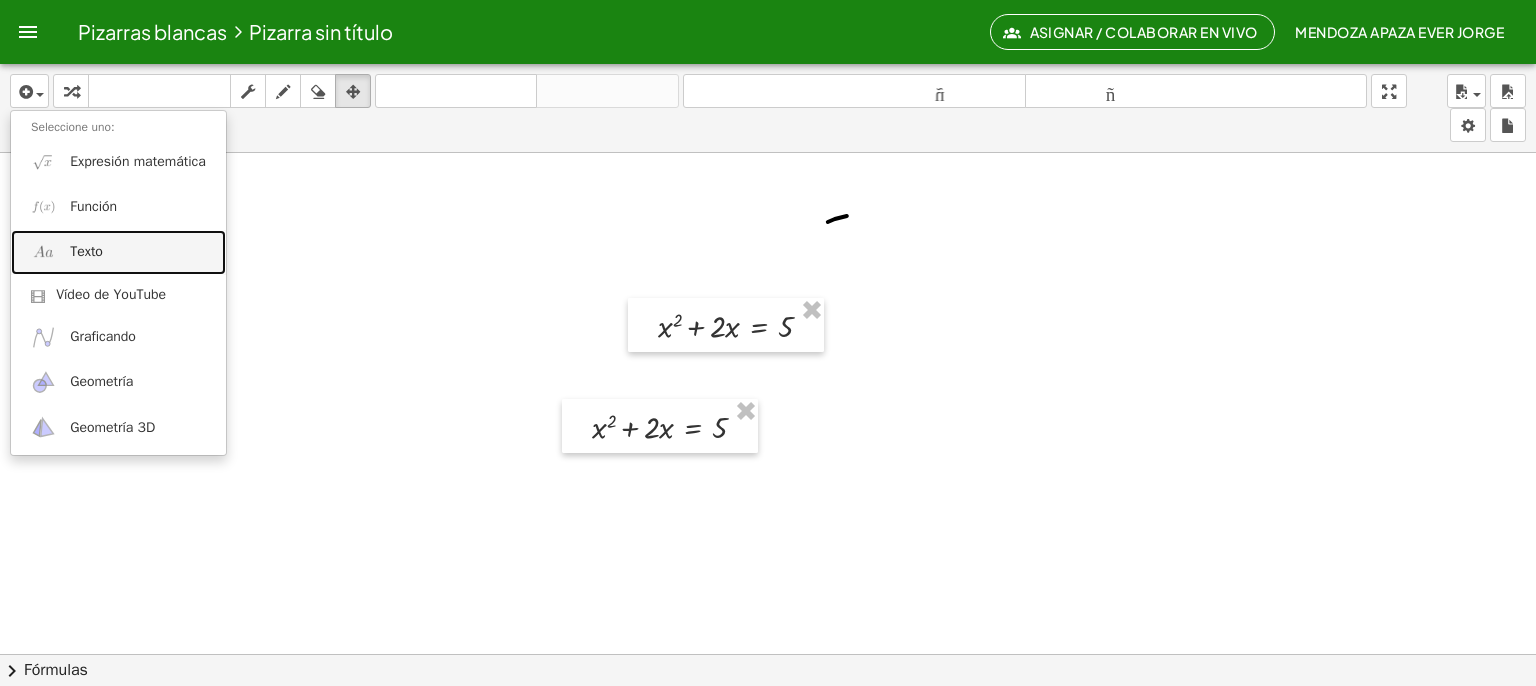 click on "Texto" at bounding box center (86, 251) 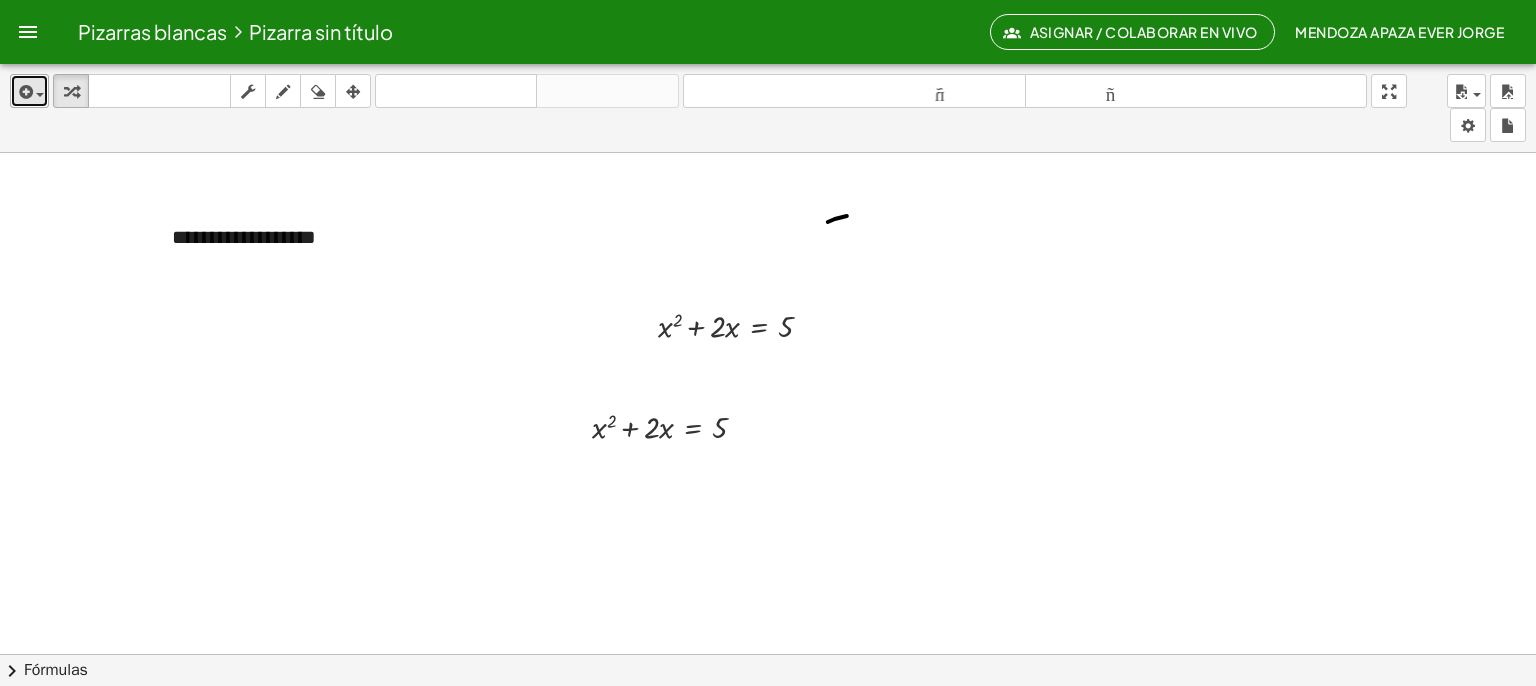 click at bounding box center [40, 95] 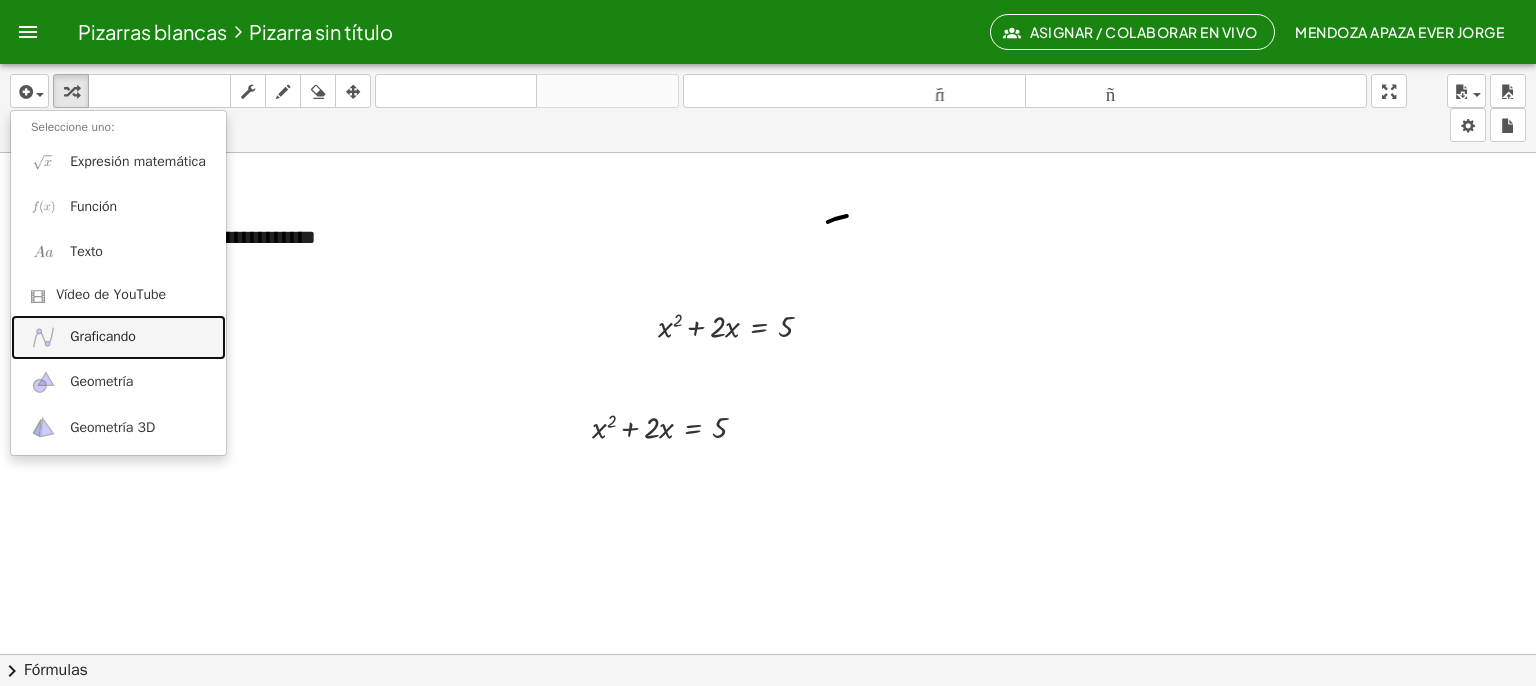 click on "Graficando" at bounding box center (103, 336) 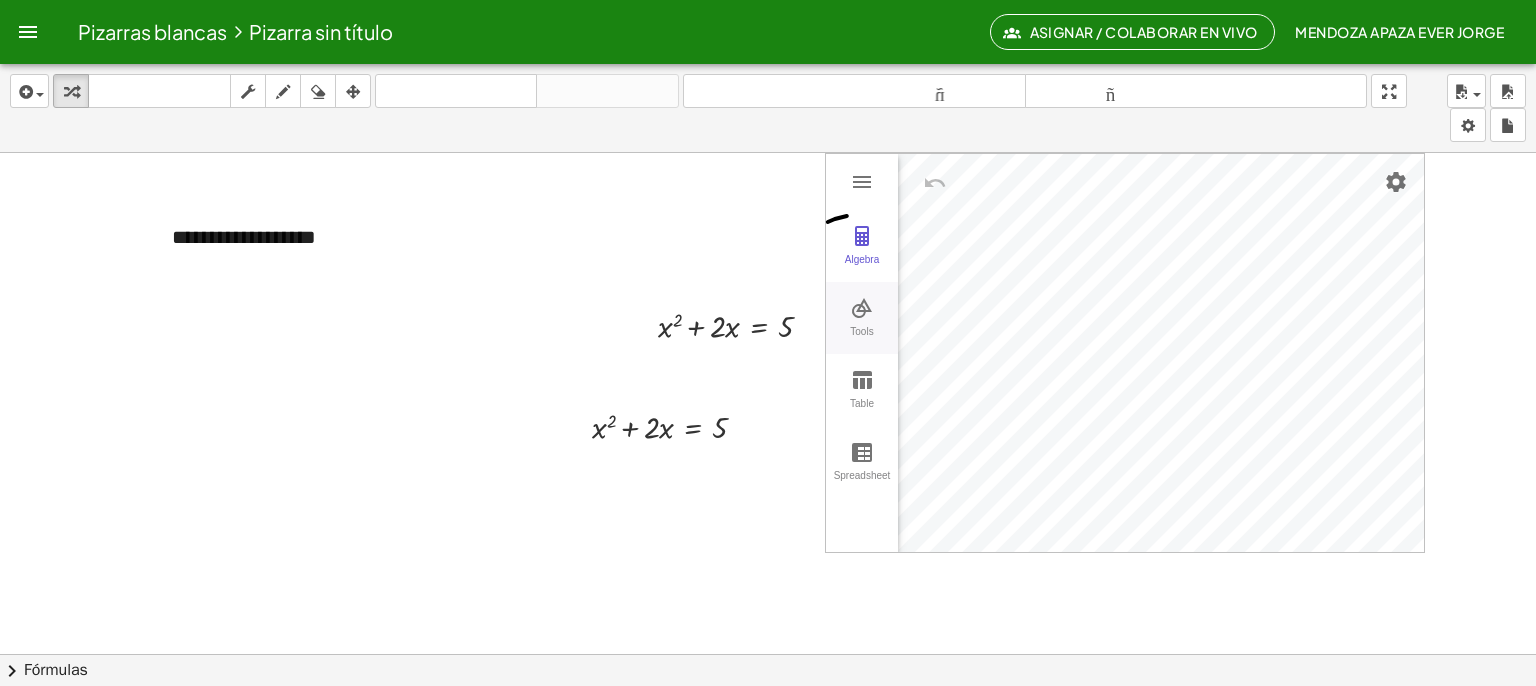 click on "Tools" at bounding box center [862, 318] 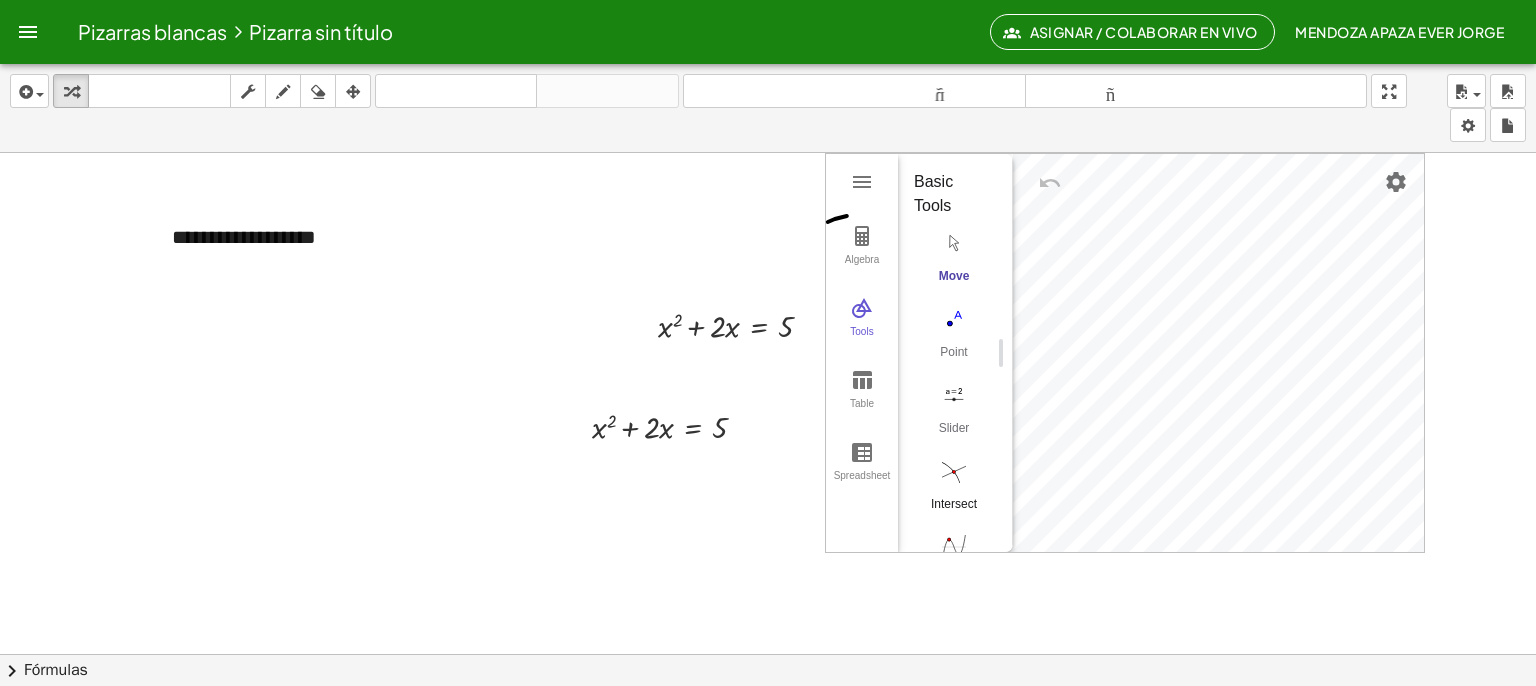 click at bounding box center (954, 471) 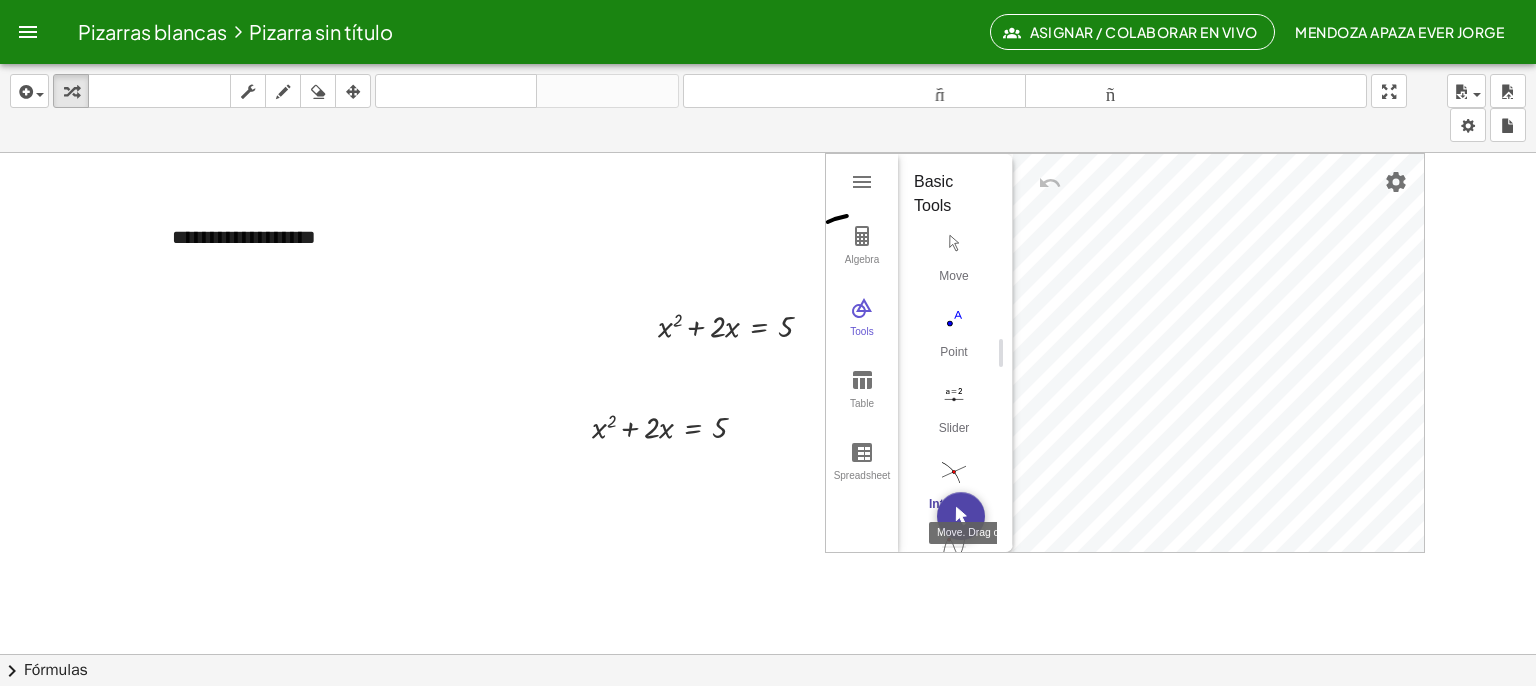 click at bounding box center (961, 516) 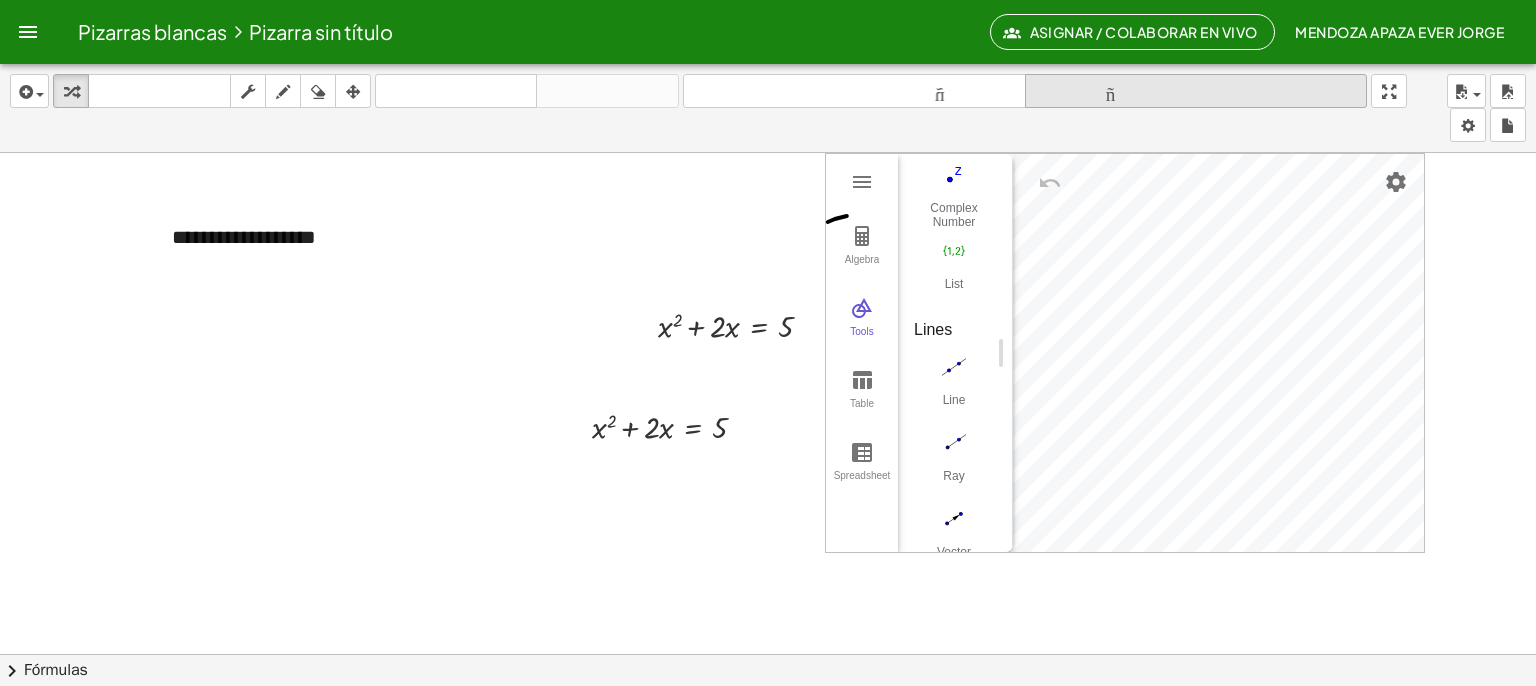 scroll, scrollTop: 1578, scrollLeft: 0, axis: vertical 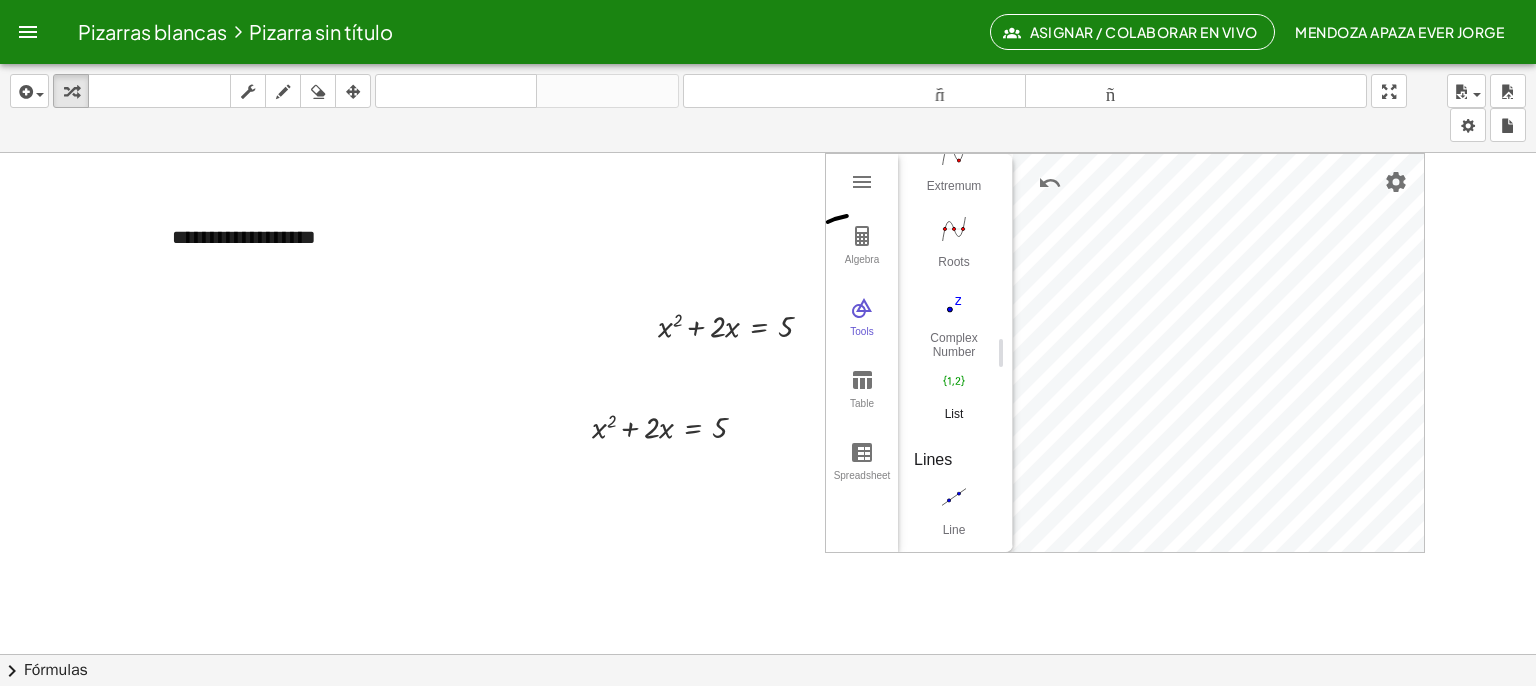 drag, startPoint x: 982, startPoint y: 298, endPoint x: 978, endPoint y: 378, distance: 80.09994 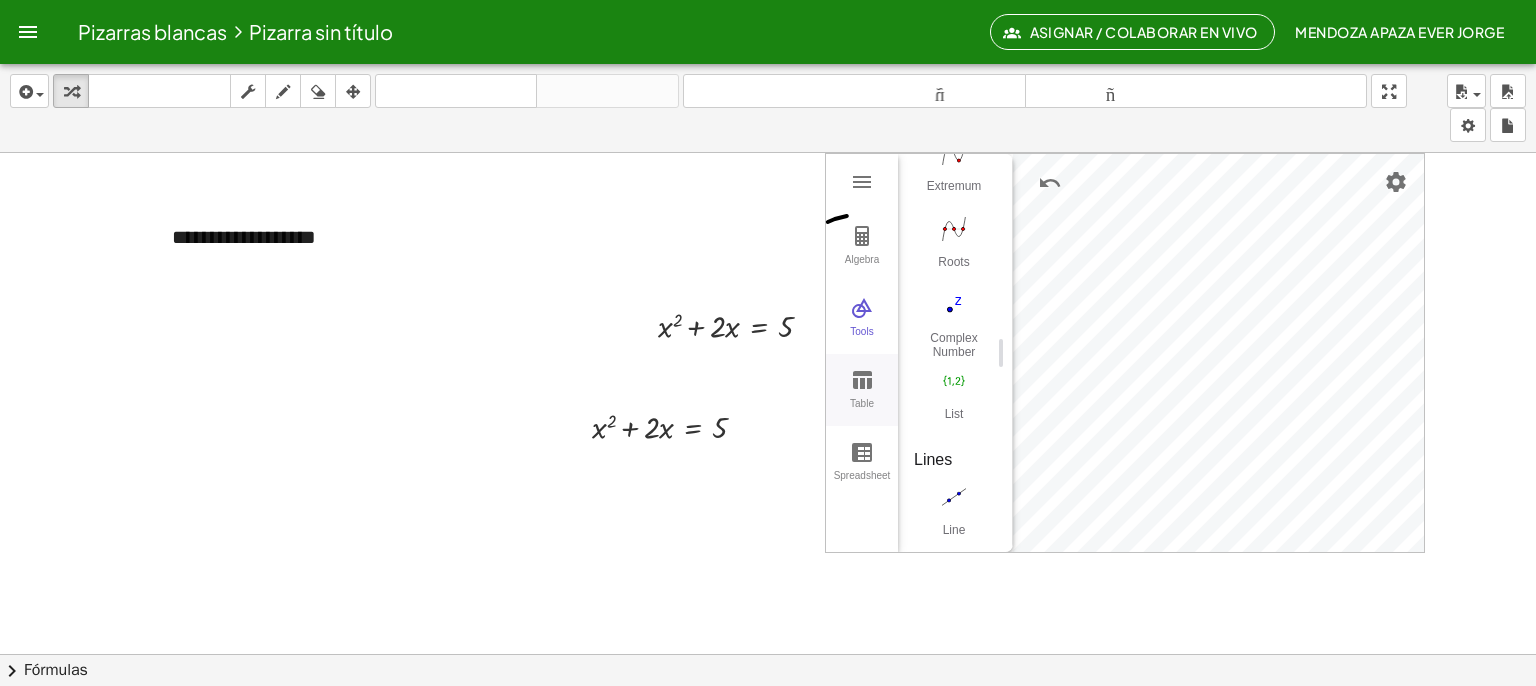 click at bounding box center (862, 380) 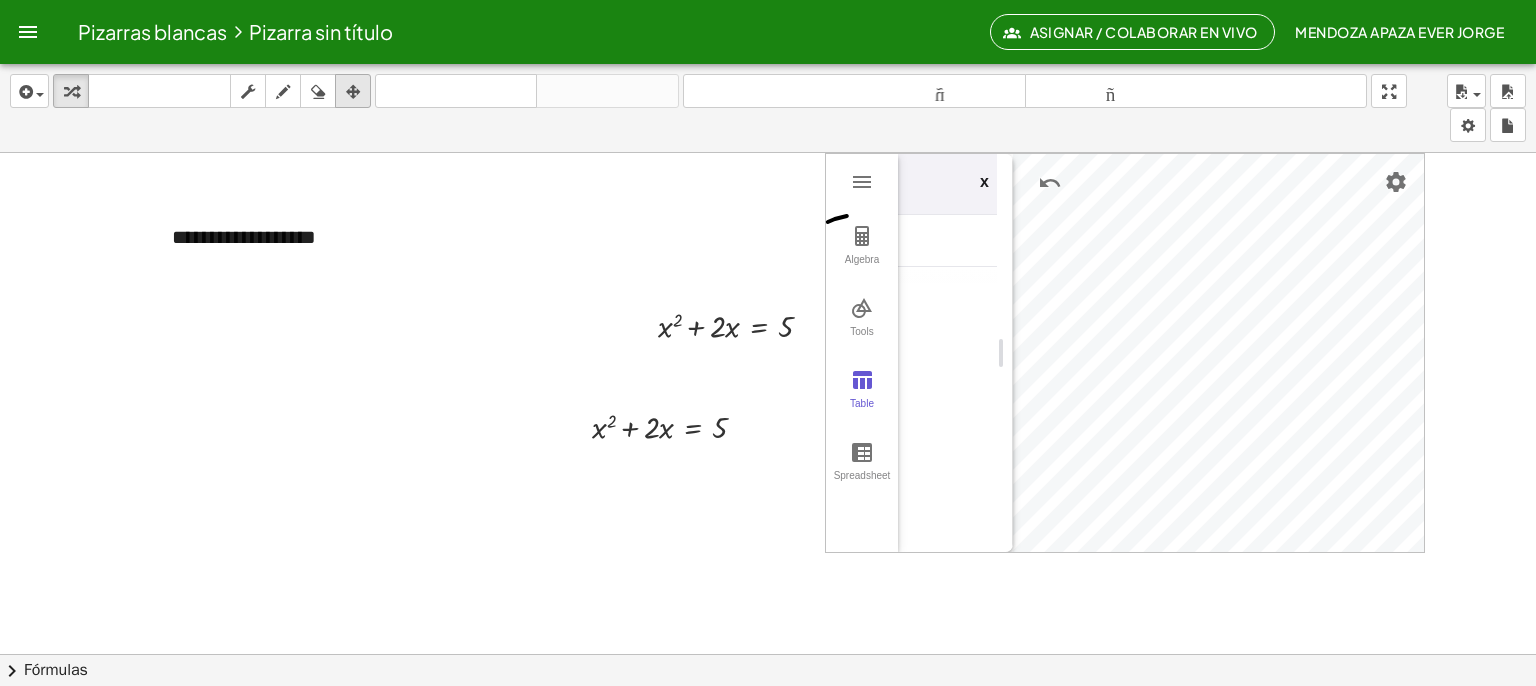 click at bounding box center (353, 92) 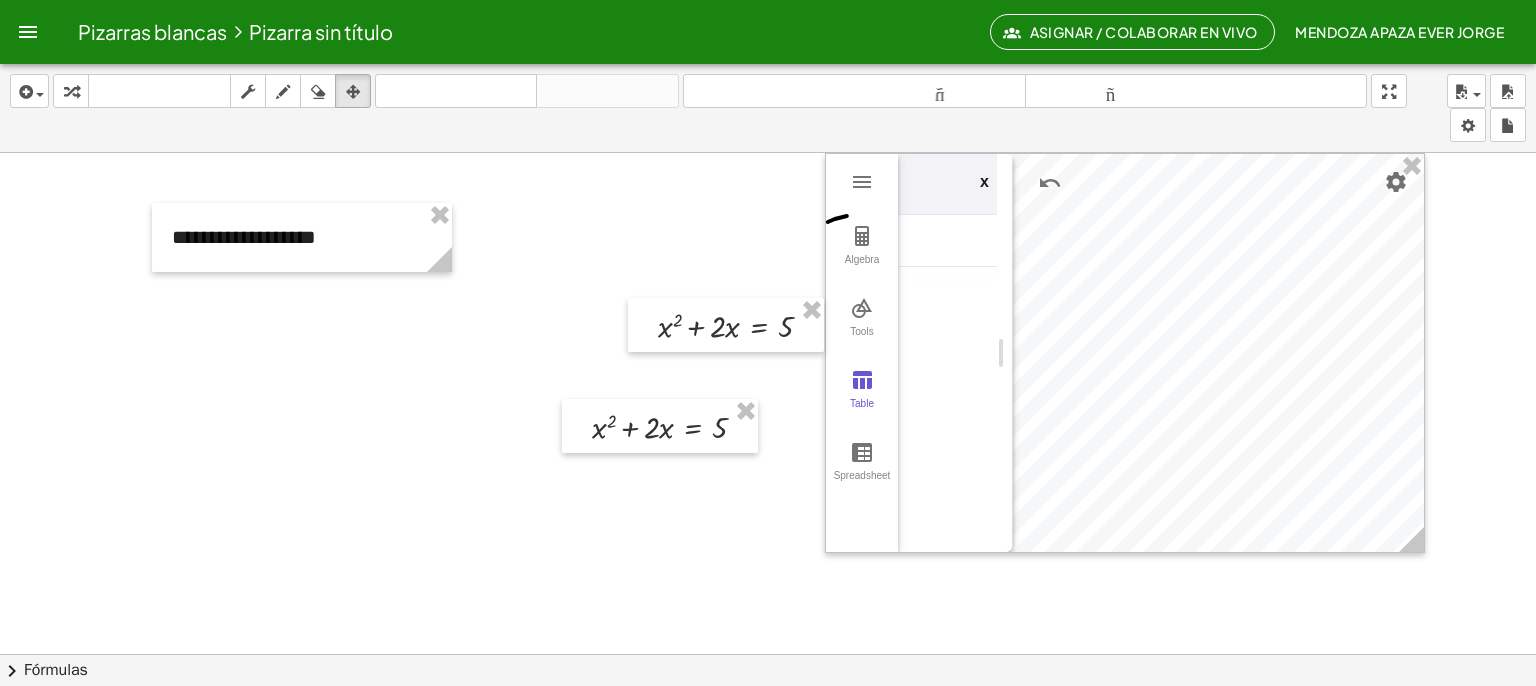 drag, startPoint x: 705, startPoint y: 254, endPoint x: 644, endPoint y: 365, distance: 126.65702 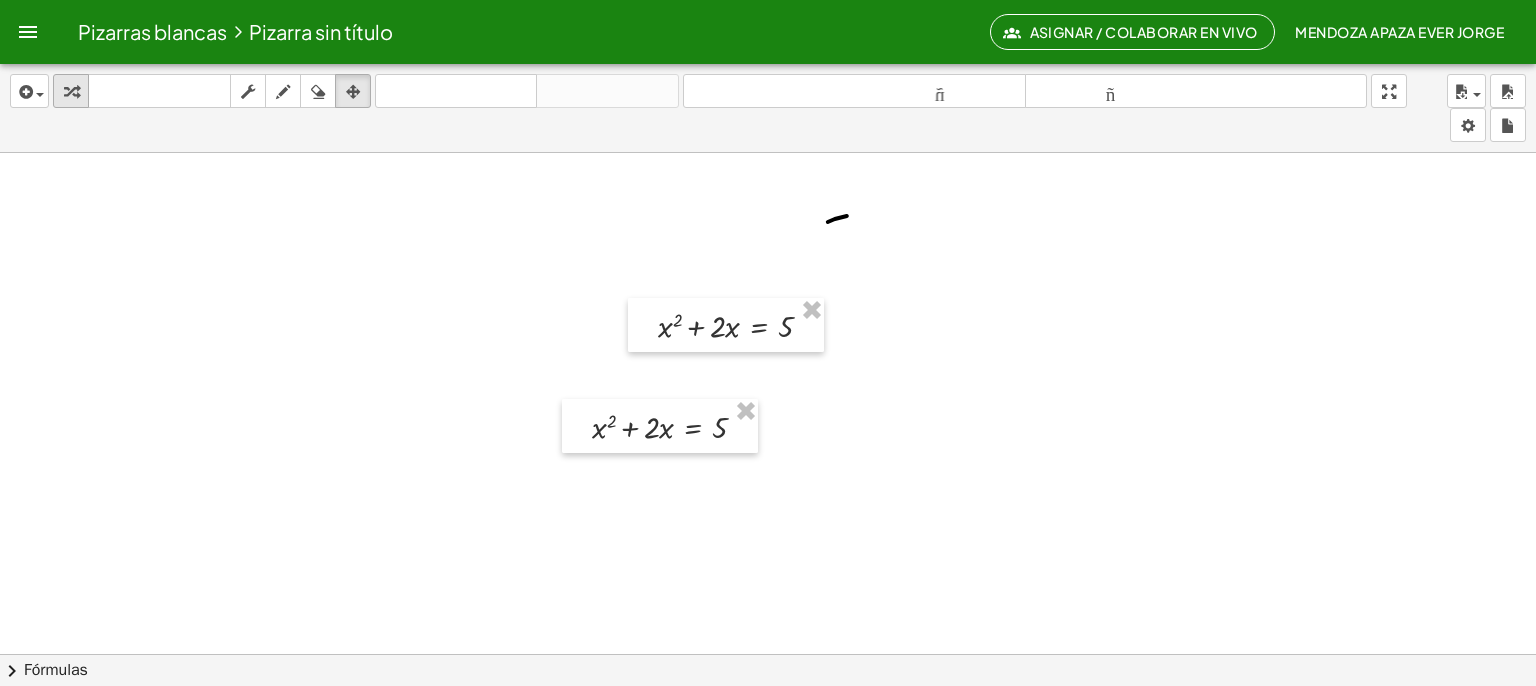 click at bounding box center [71, 92] 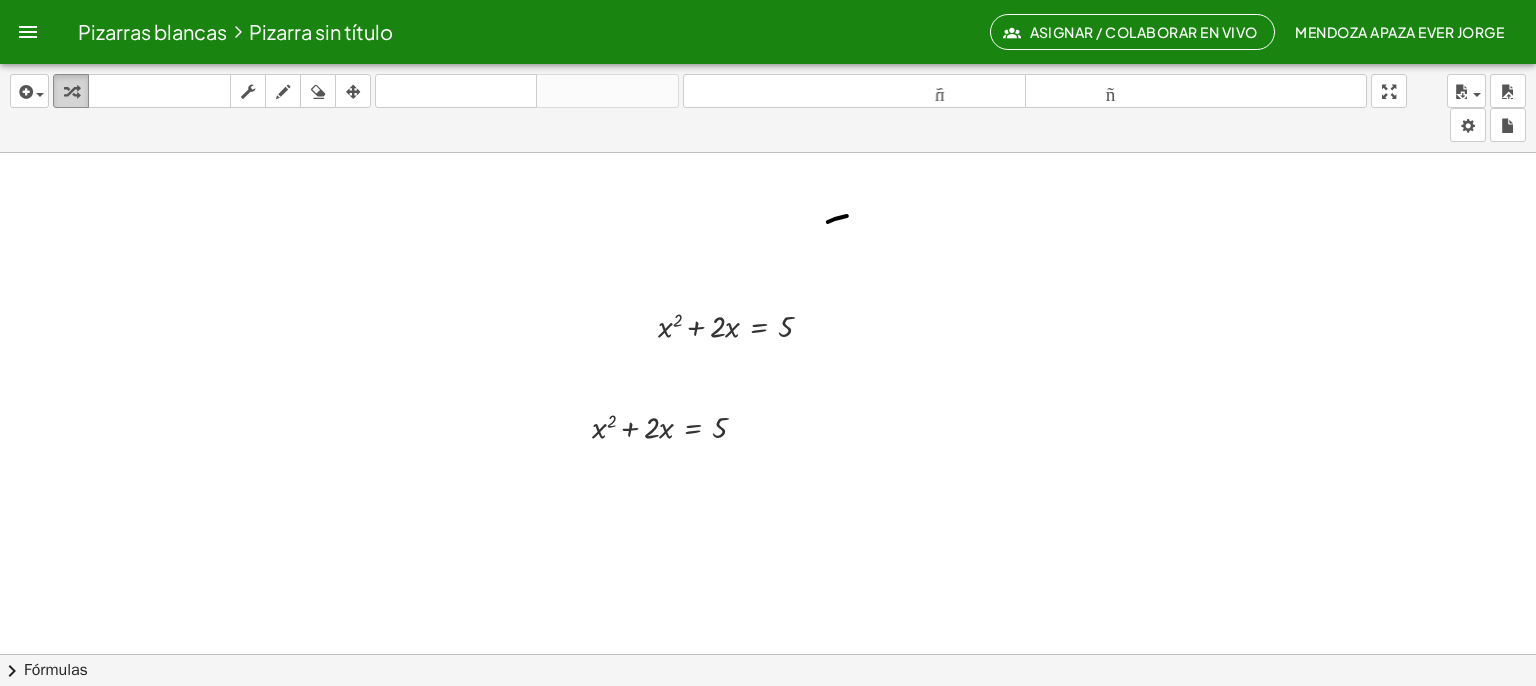 click at bounding box center [71, 91] 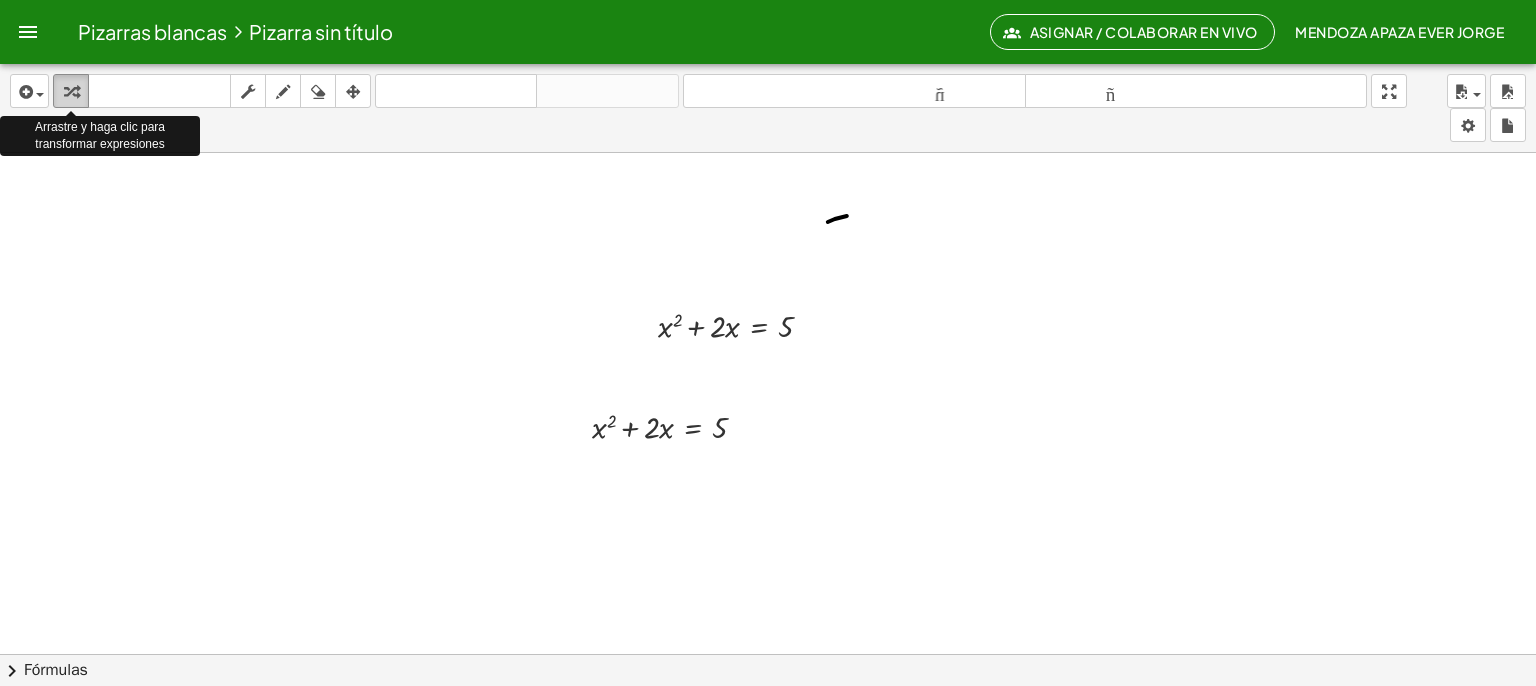 click at bounding box center [71, 92] 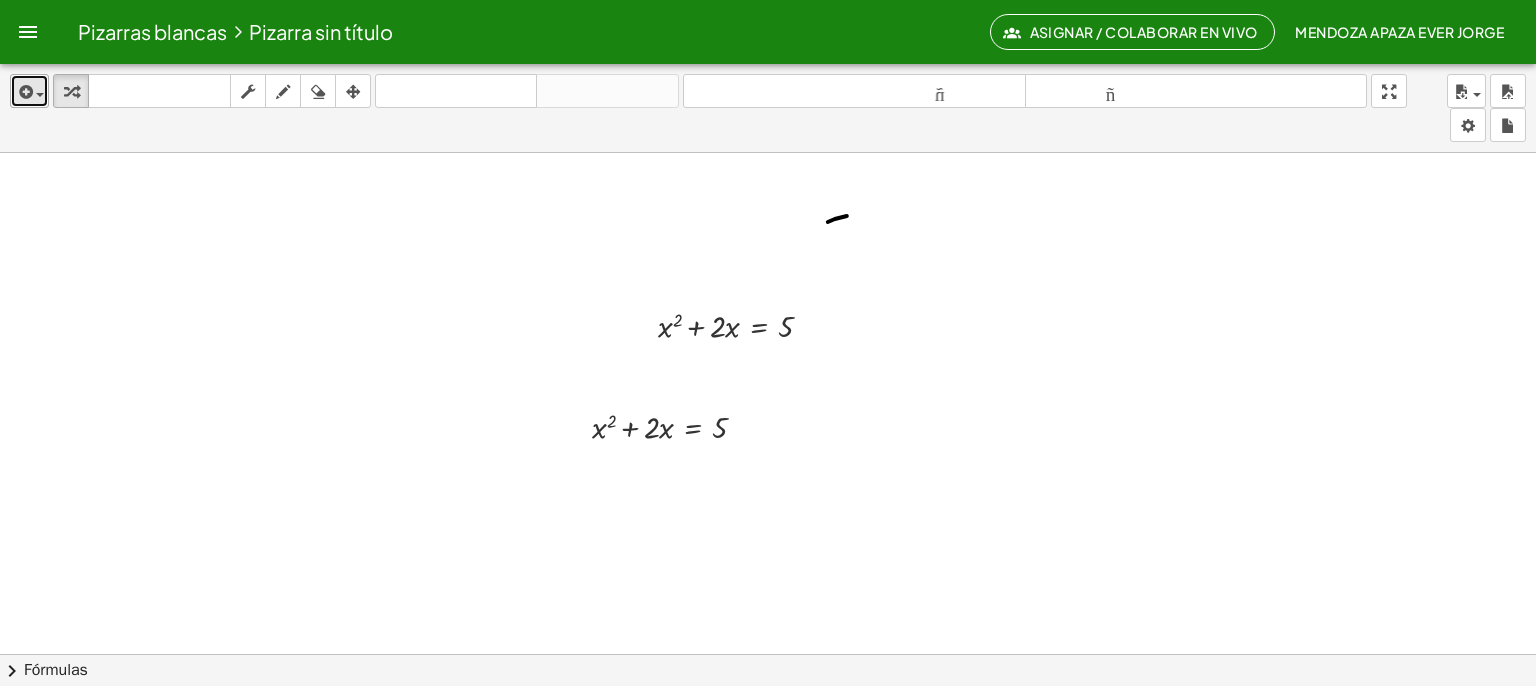 click at bounding box center [40, 95] 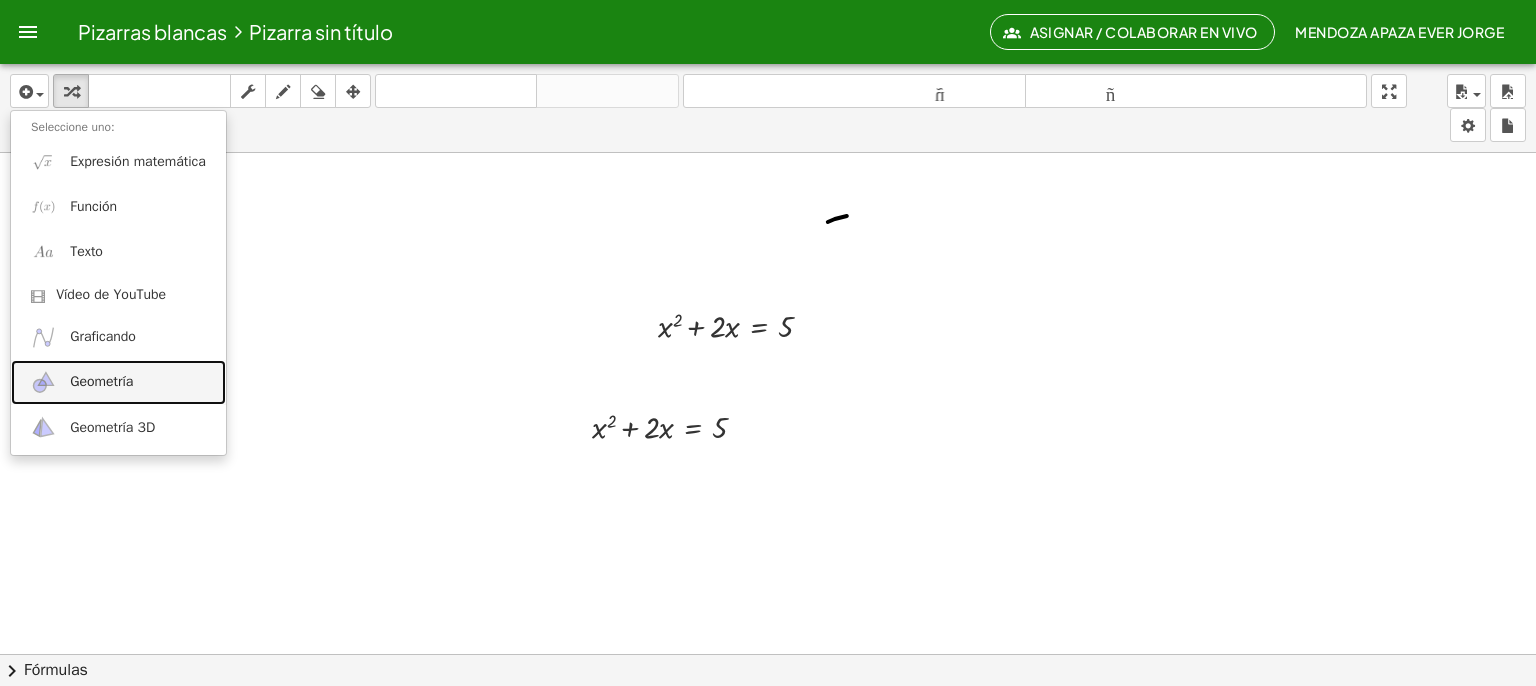click on "Geometría" at bounding box center (101, 381) 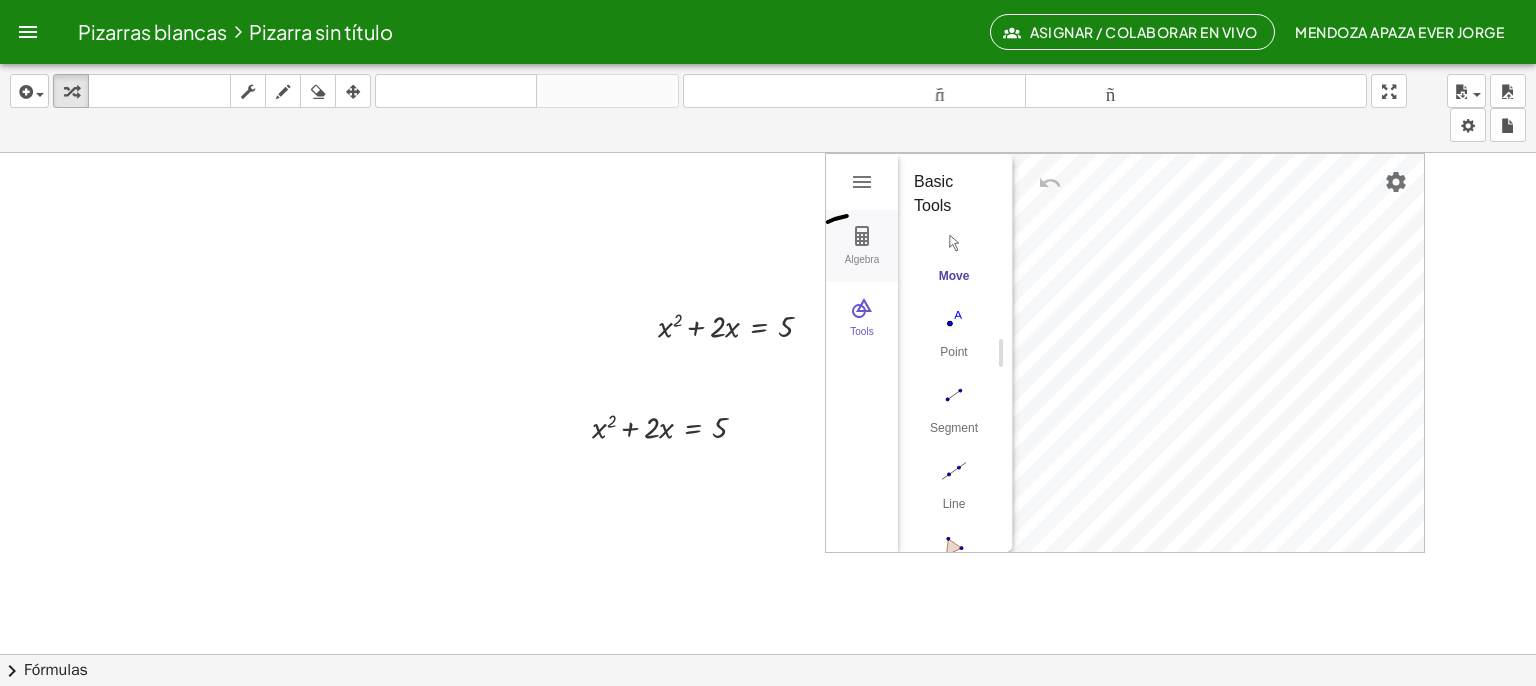 click on "Algebra" at bounding box center (862, 268) 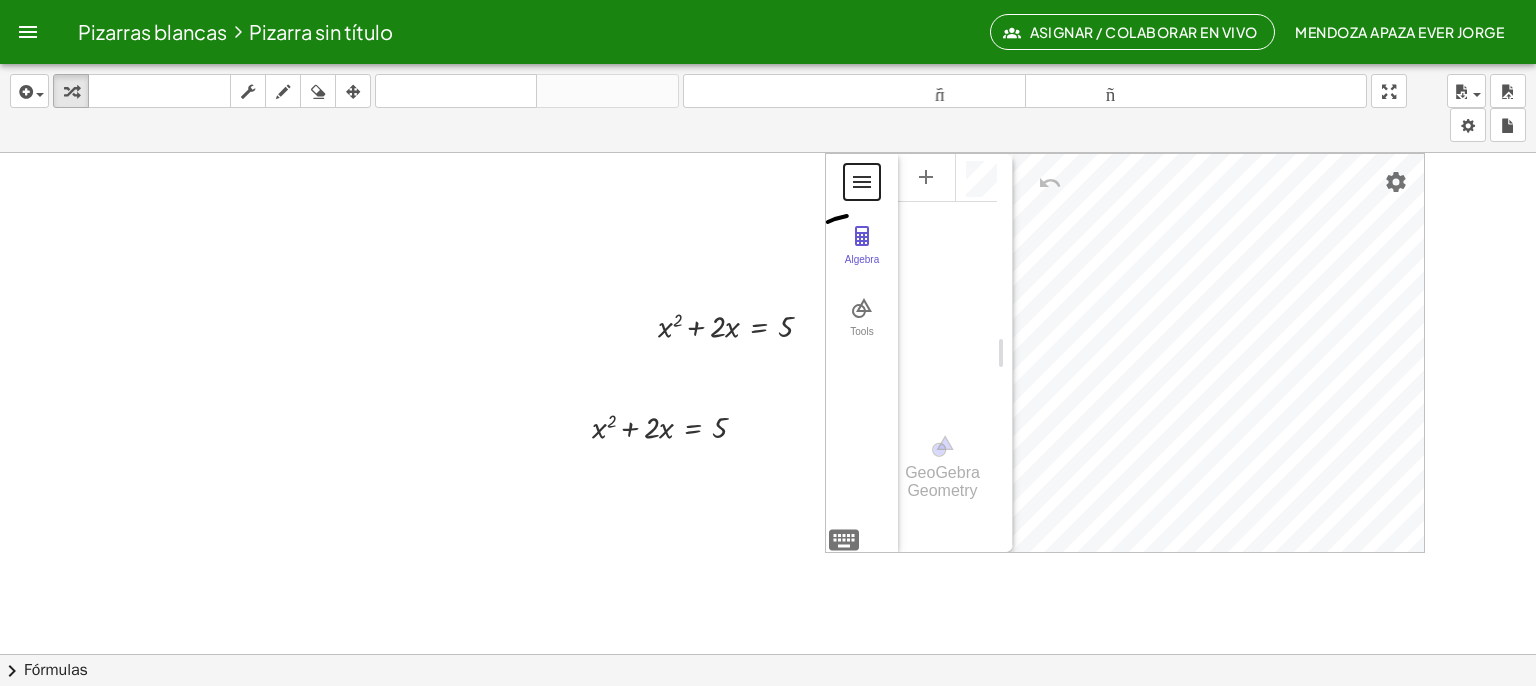 click at bounding box center [862, 182] 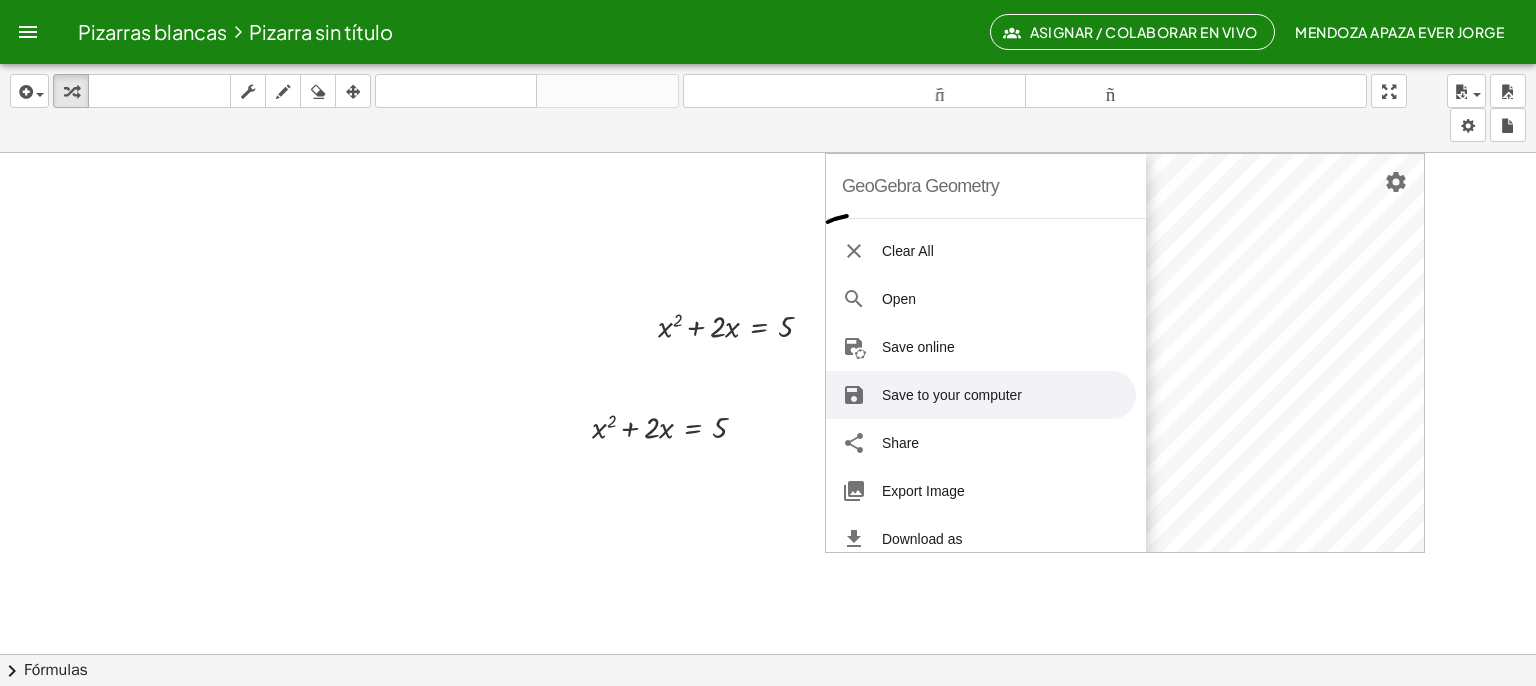 click on "Save to your computer" at bounding box center [981, 395] 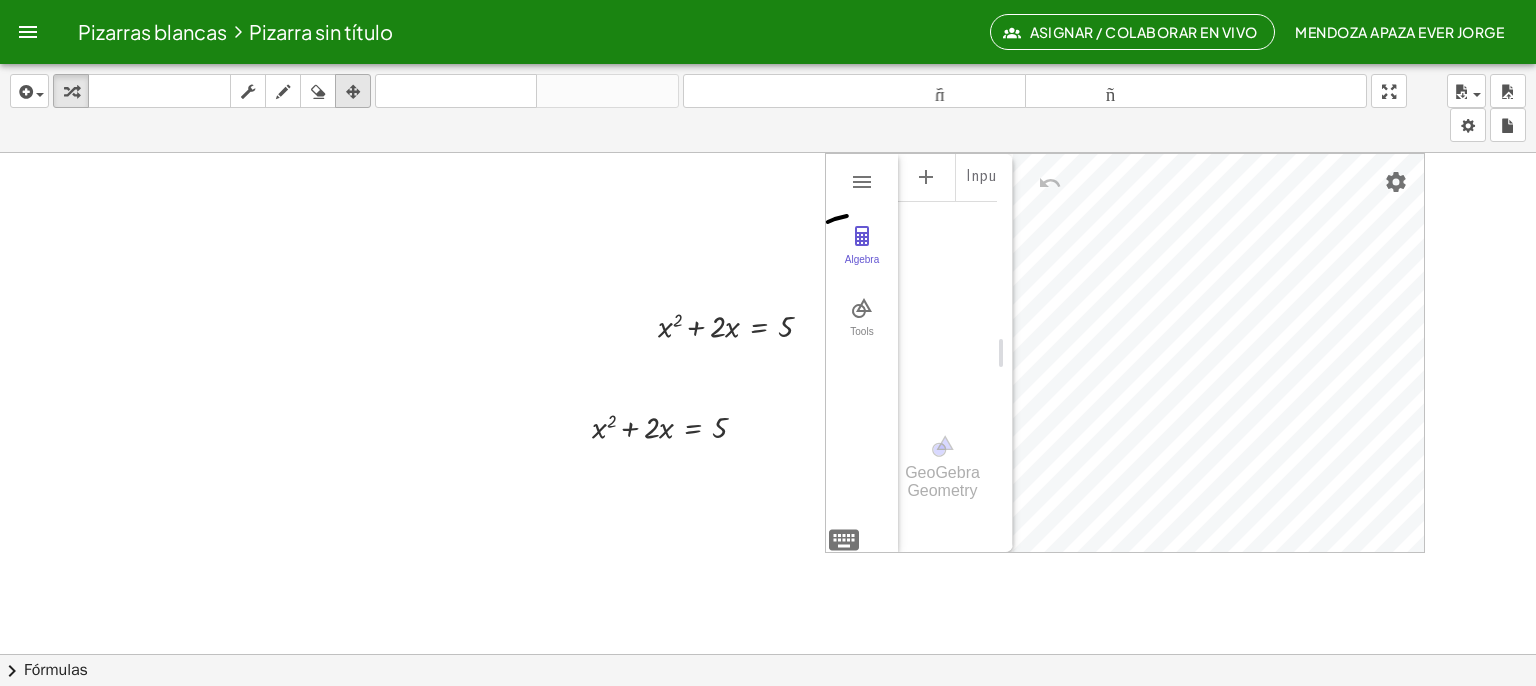 click at bounding box center (353, 92) 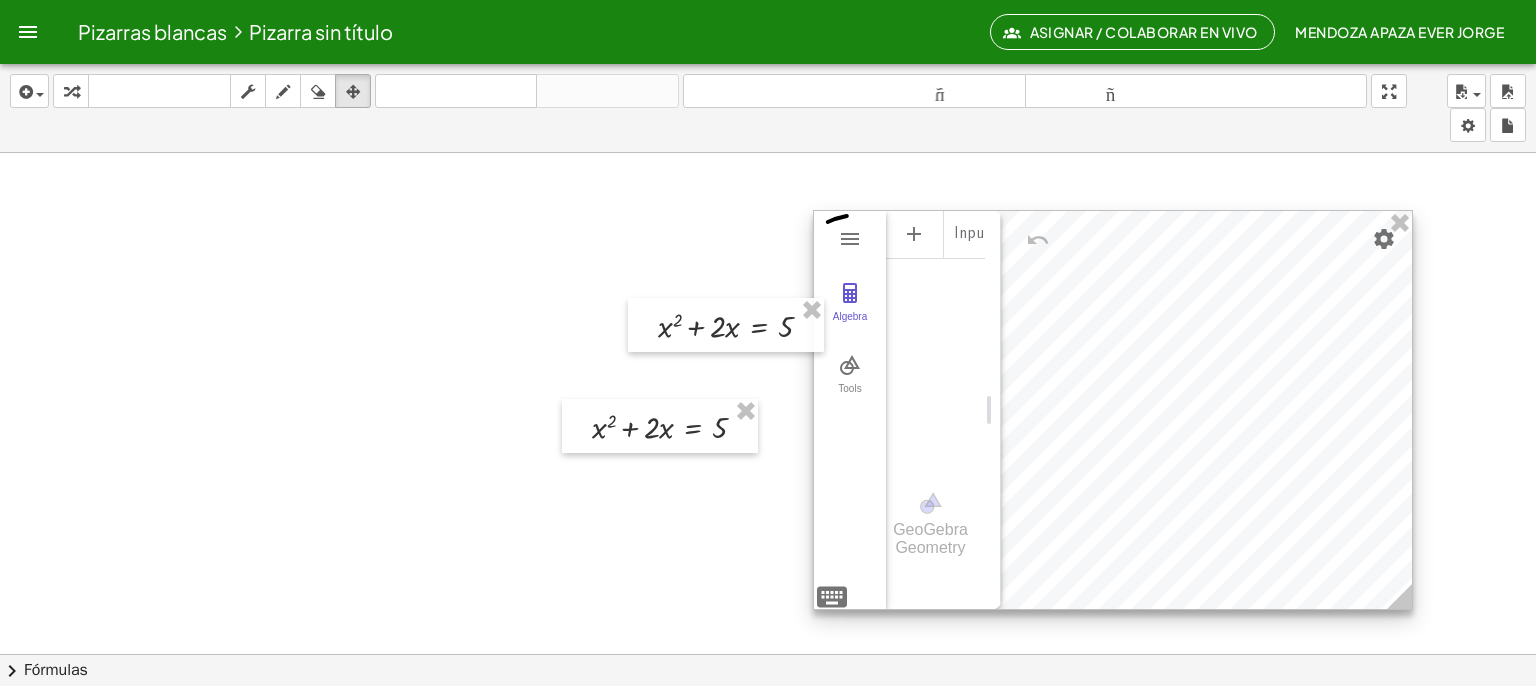 drag, startPoint x: 1258, startPoint y: 189, endPoint x: 1173, endPoint y: 246, distance: 102.34256 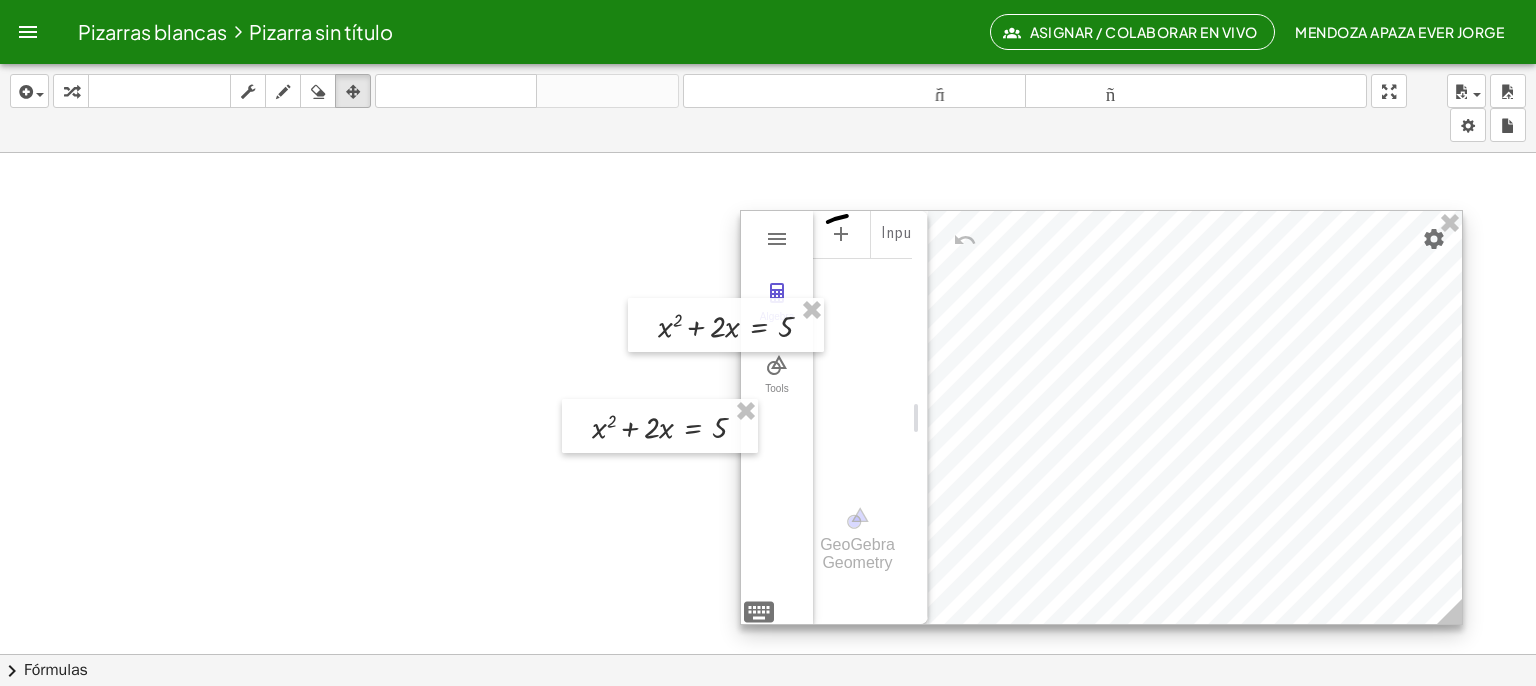 drag, startPoint x: 1334, startPoint y: 606, endPoint x: 1457, endPoint y: 621, distance: 123.911255 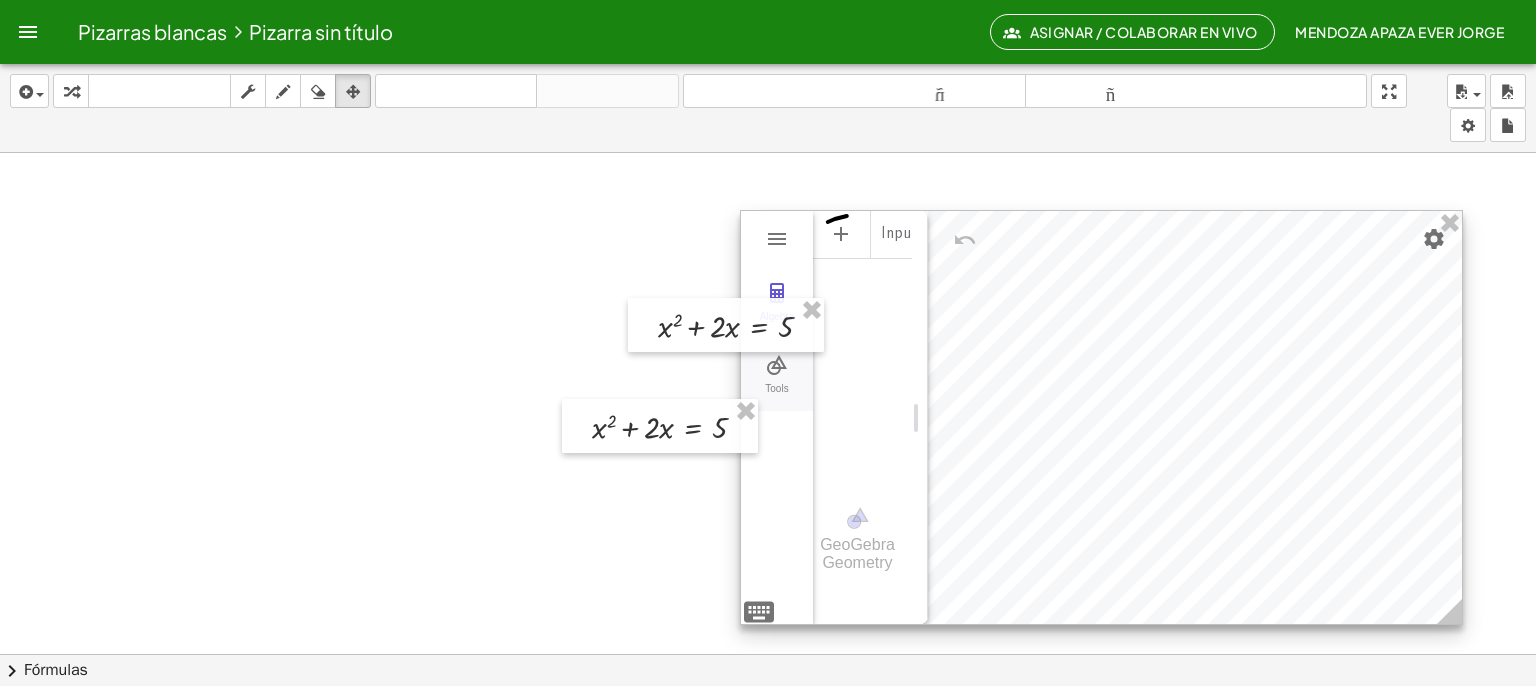 click at bounding box center (777, 365) 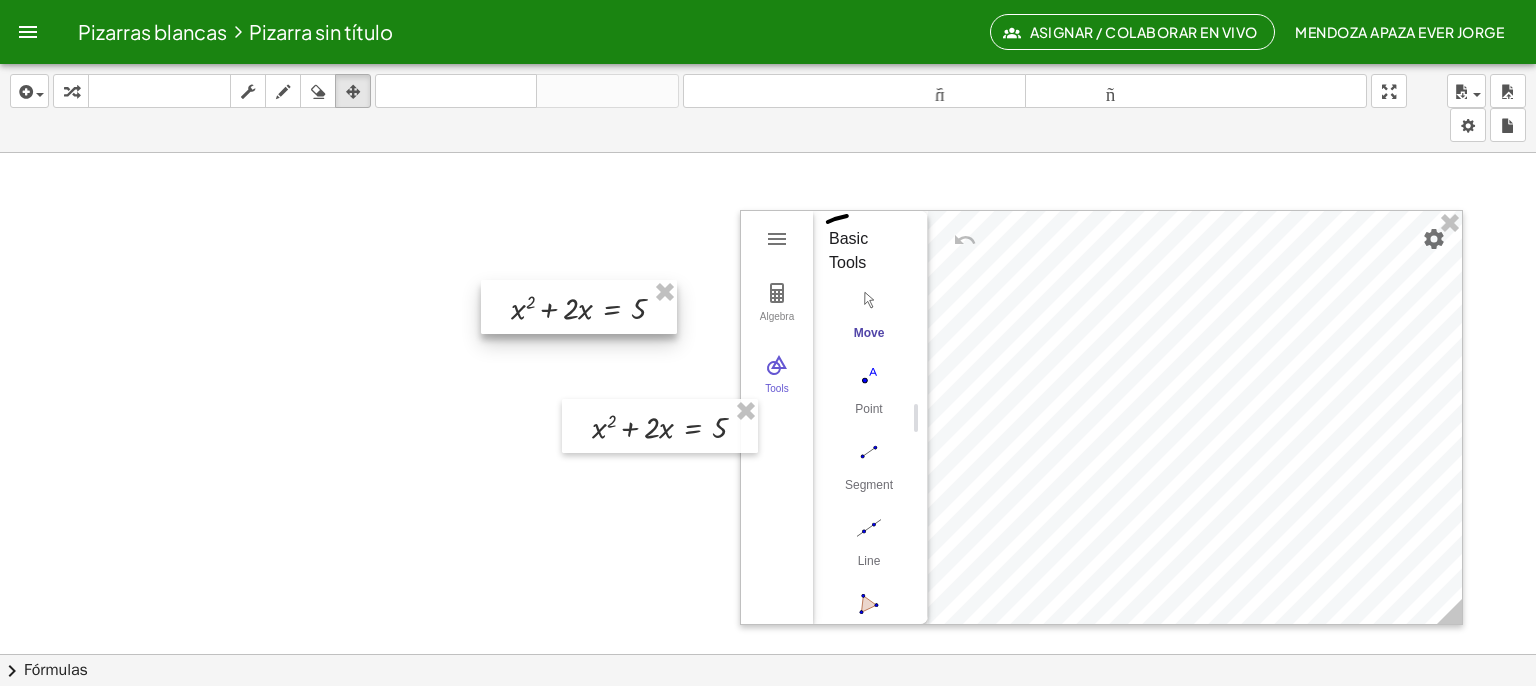 drag, startPoint x: 743, startPoint y: 308, endPoint x: 592, endPoint y: 282, distance: 153.22206 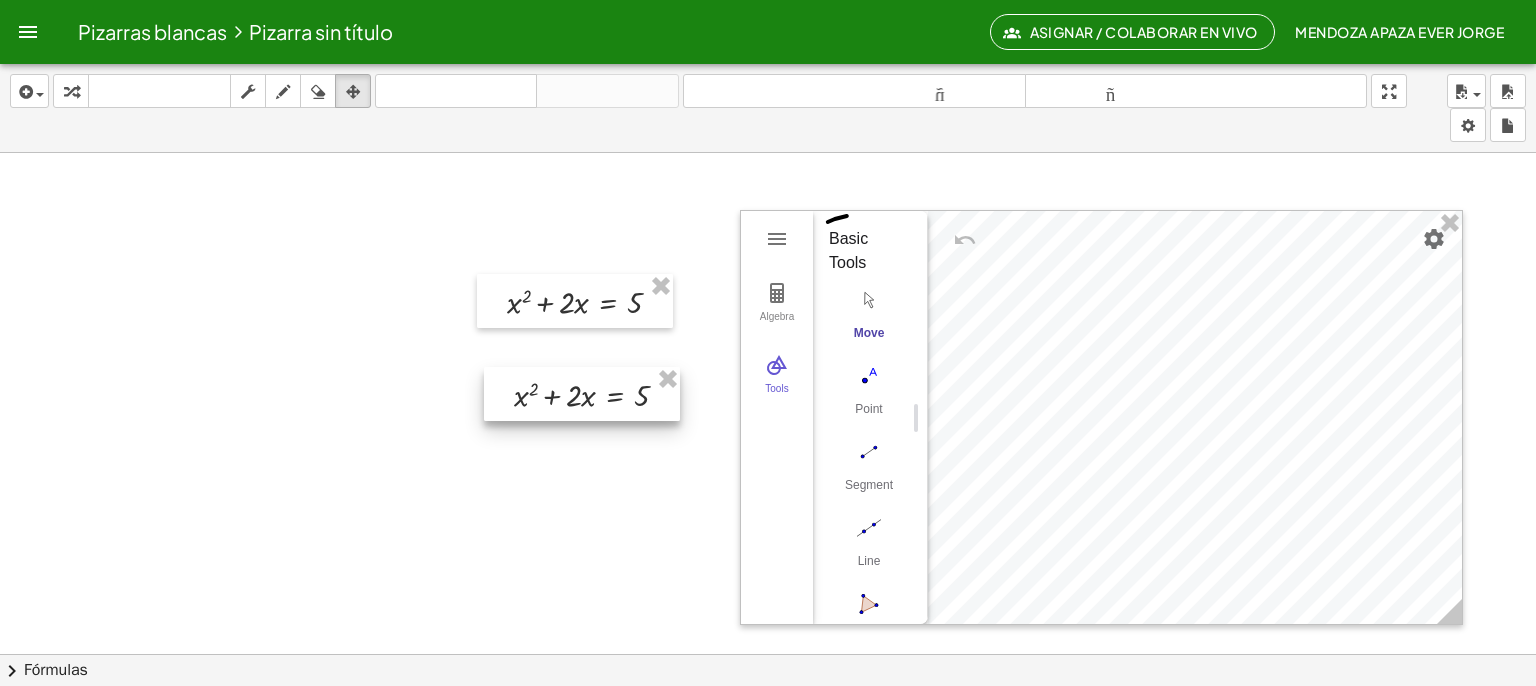 drag, startPoint x: 653, startPoint y: 401, endPoint x: 615, endPoint y: 354, distance: 60.440052 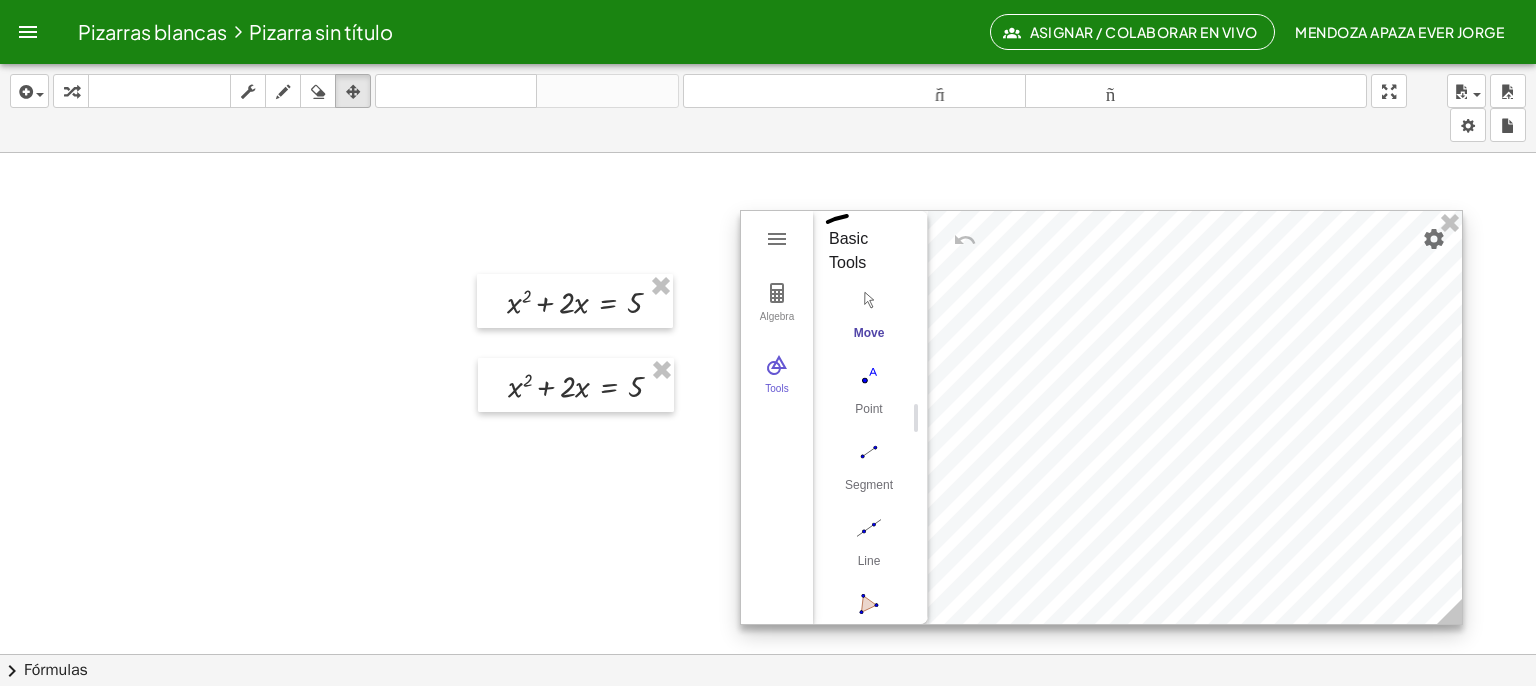 click at bounding box center [869, 604] 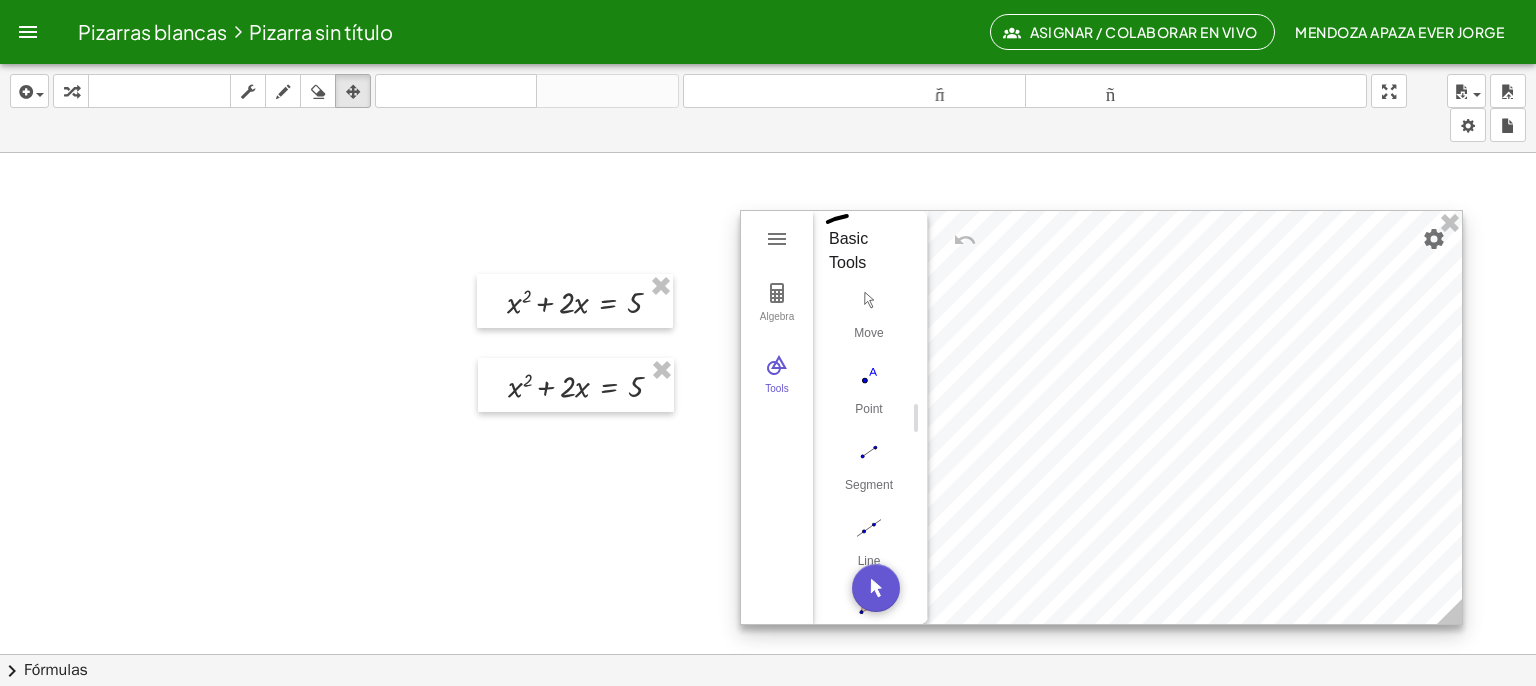 click at bounding box center (1101, 417) 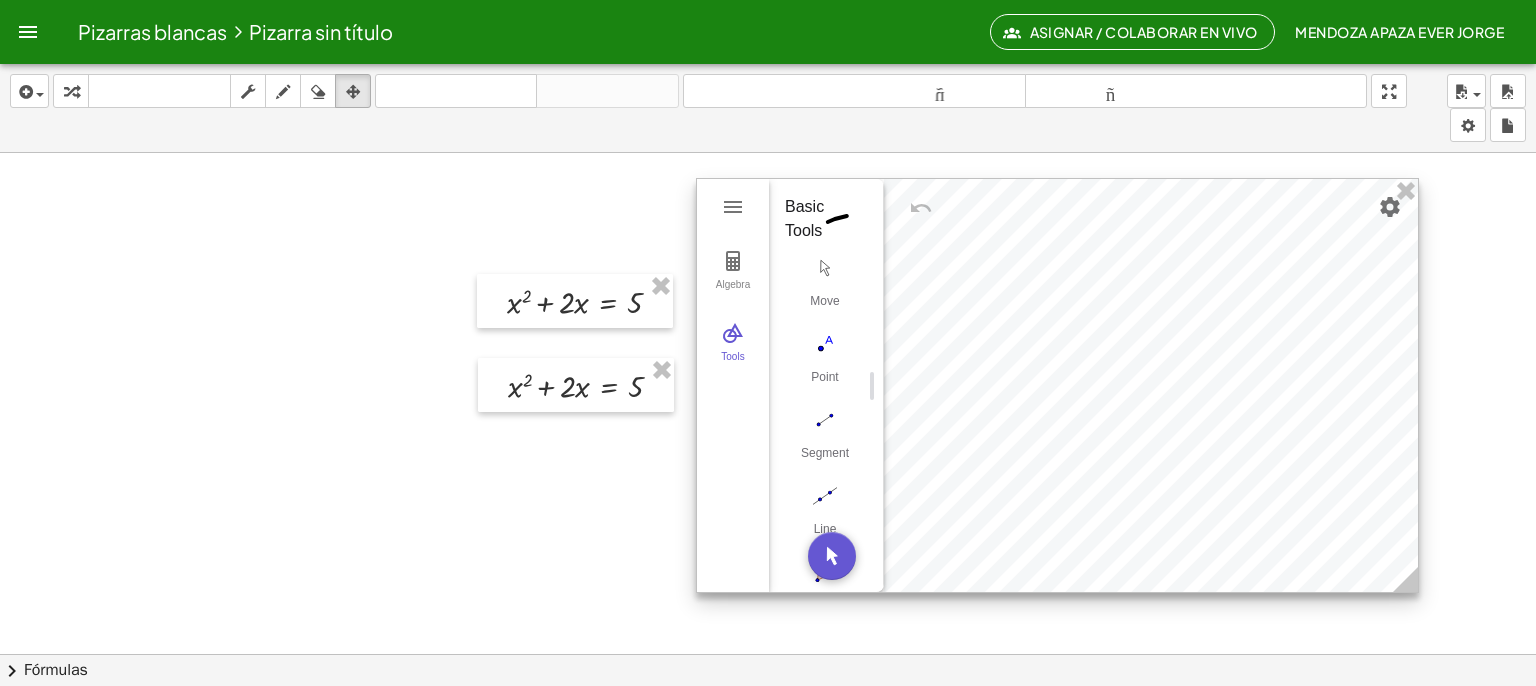 drag, startPoint x: 1063, startPoint y: 305, endPoint x: 1019, endPoint y: 273, distance: 54.405884 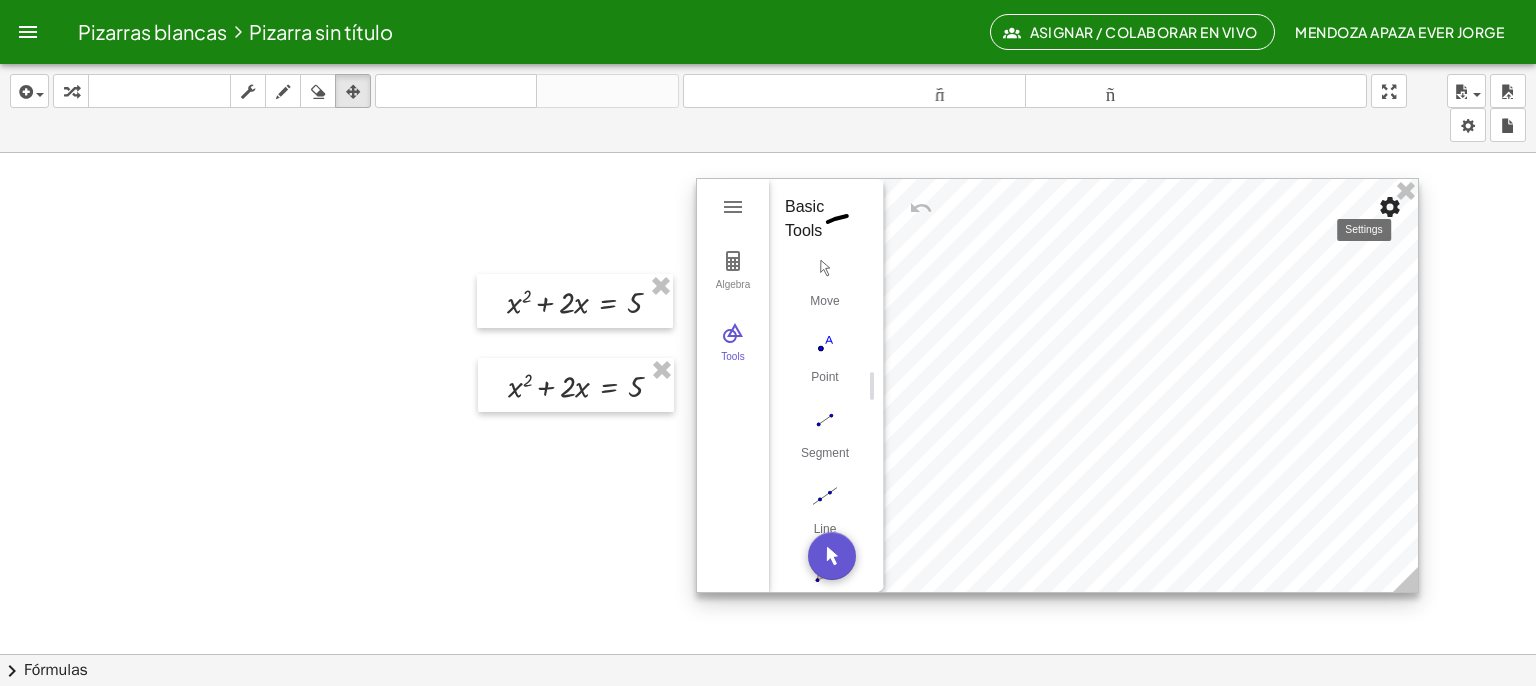 click at bounding box center [1390, 207] 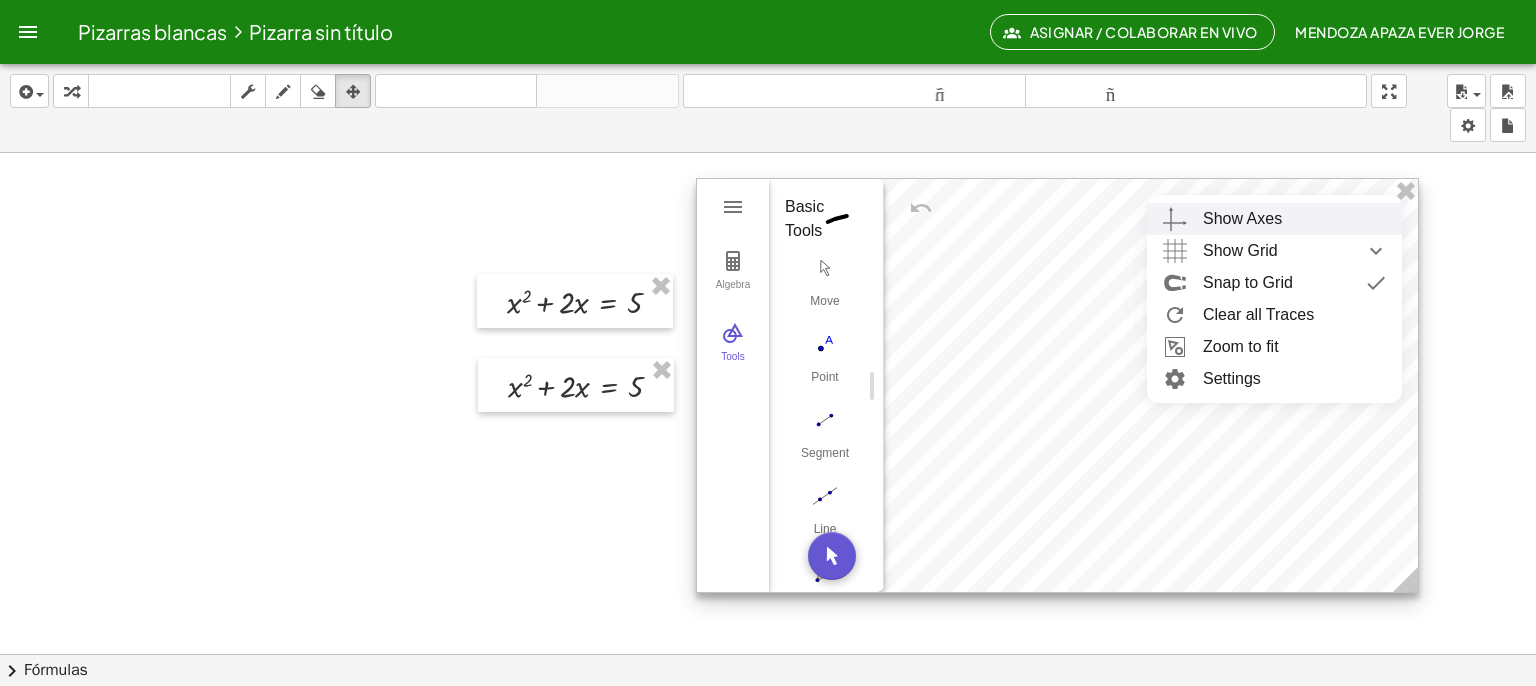 click on "Show Axes" at bounding box center [1242, 219] 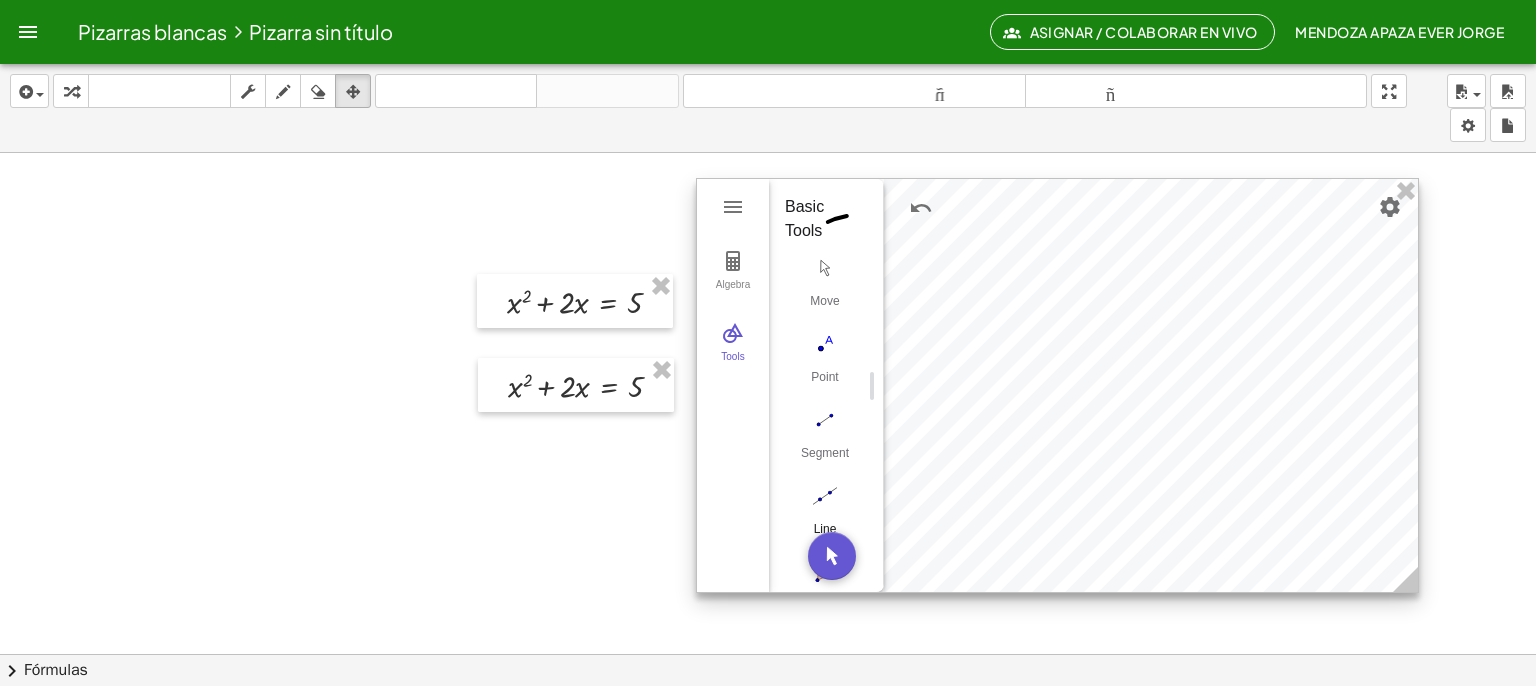 click at bounding box center [825, 496] 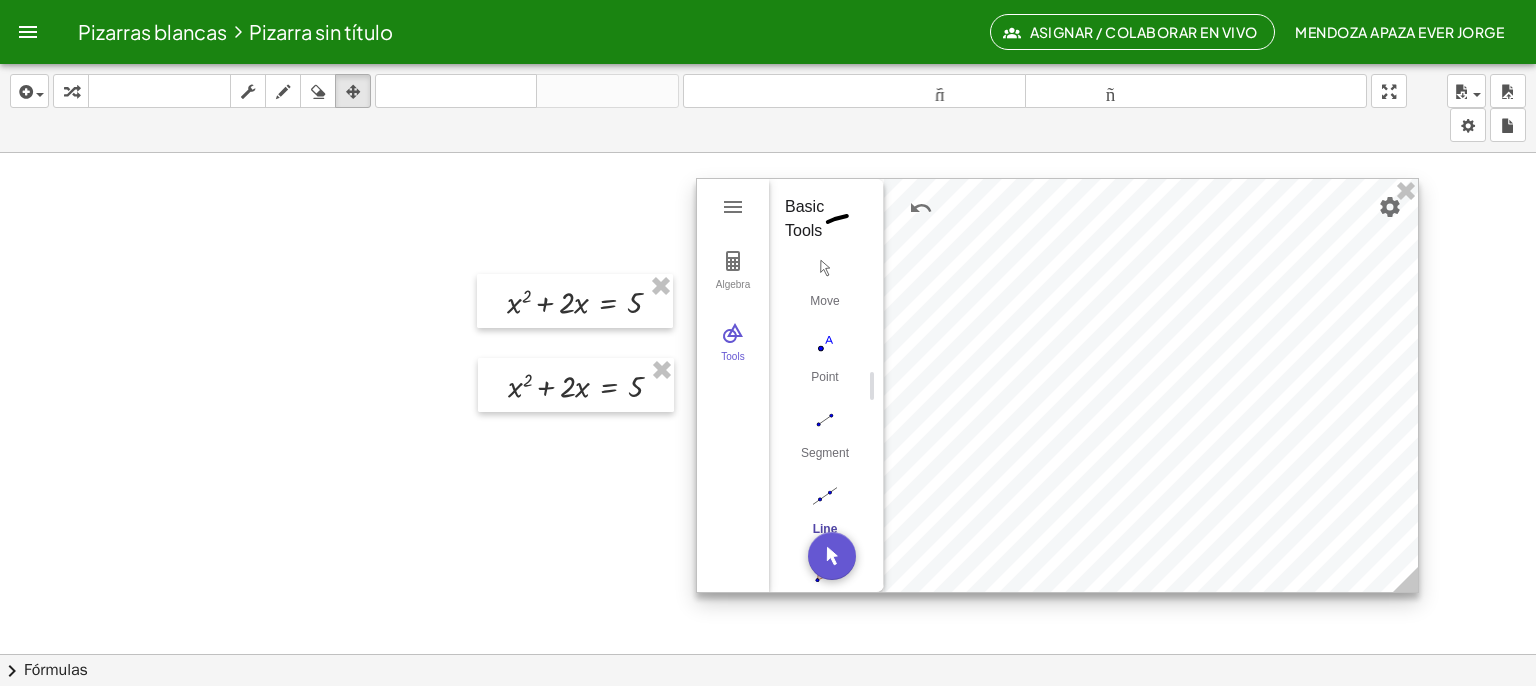 click at bounding box center (1057, 385) 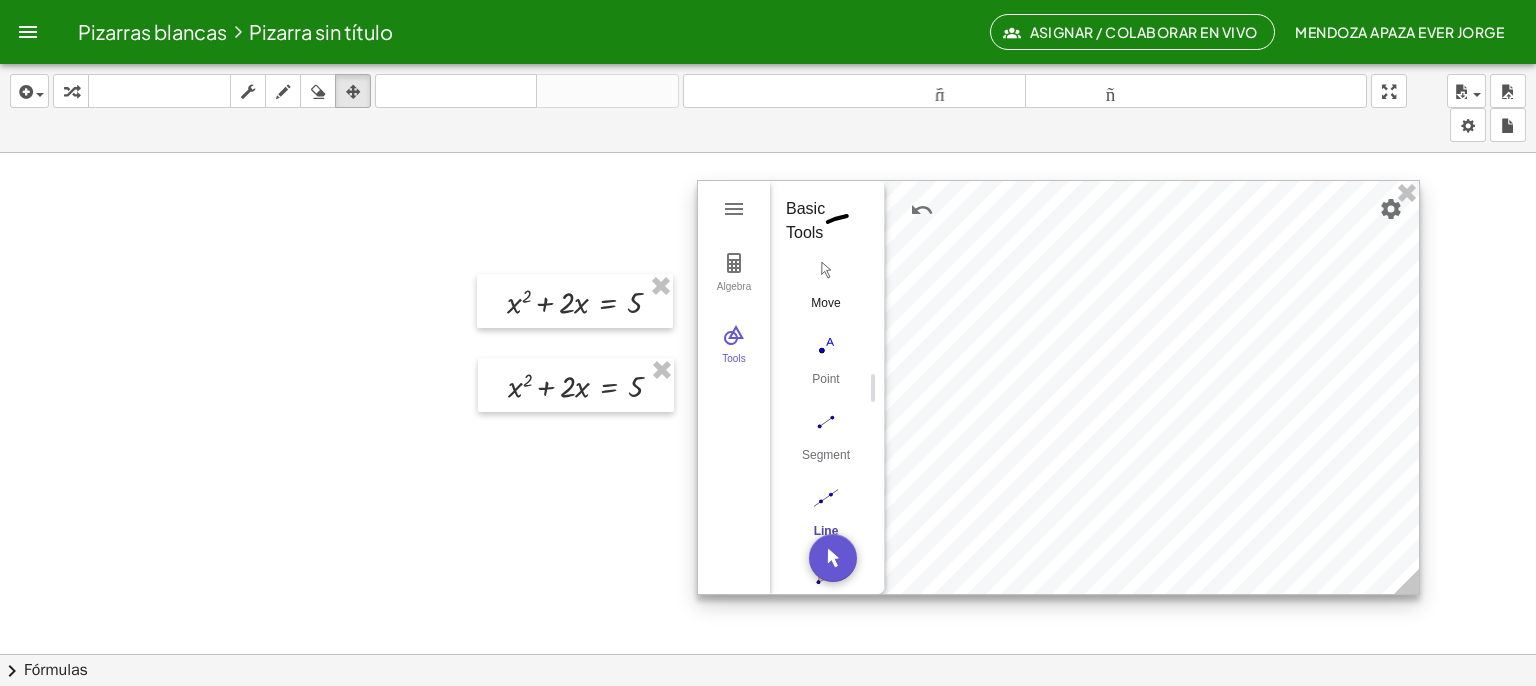 click at bounding box center [826, 270] 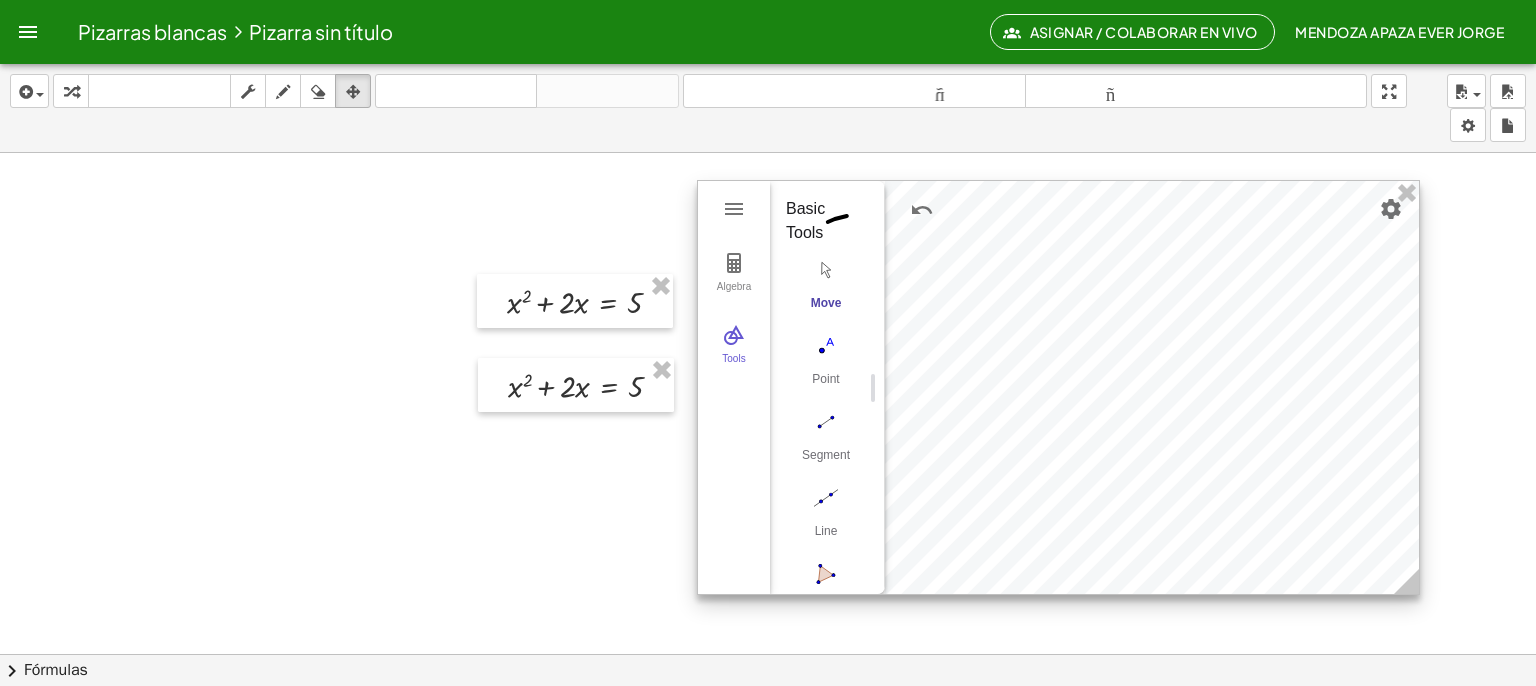 click at bounding box center [1058, 387] 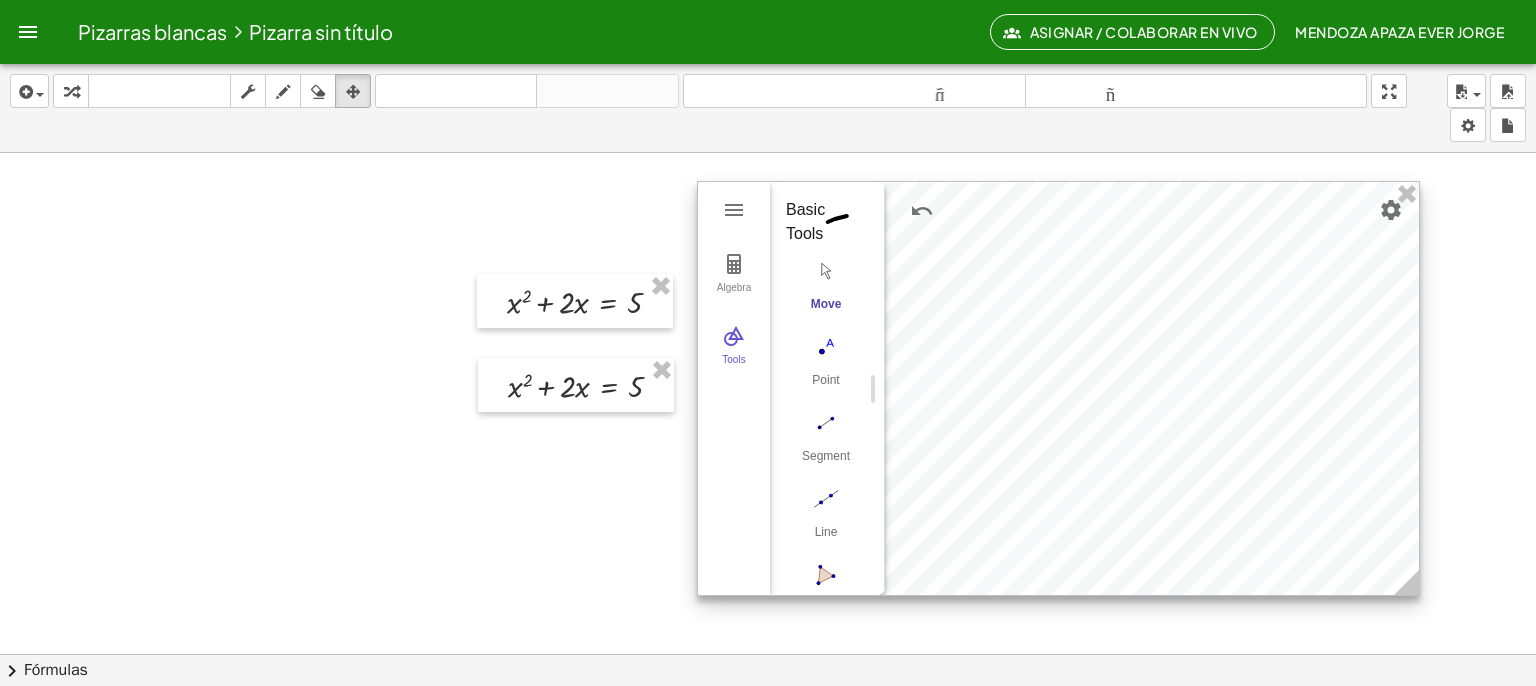 click at bounding box center [1058, 388] 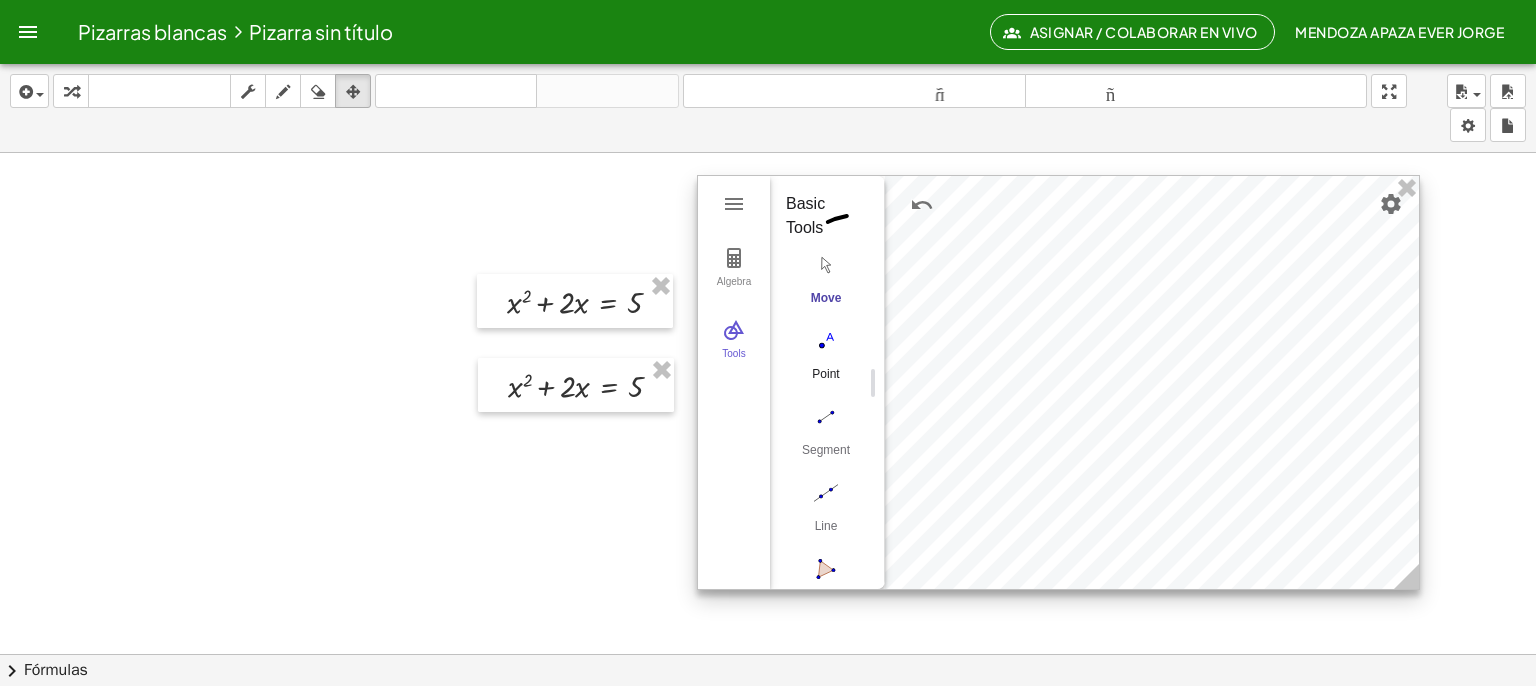click at bounding box center [826, 341] 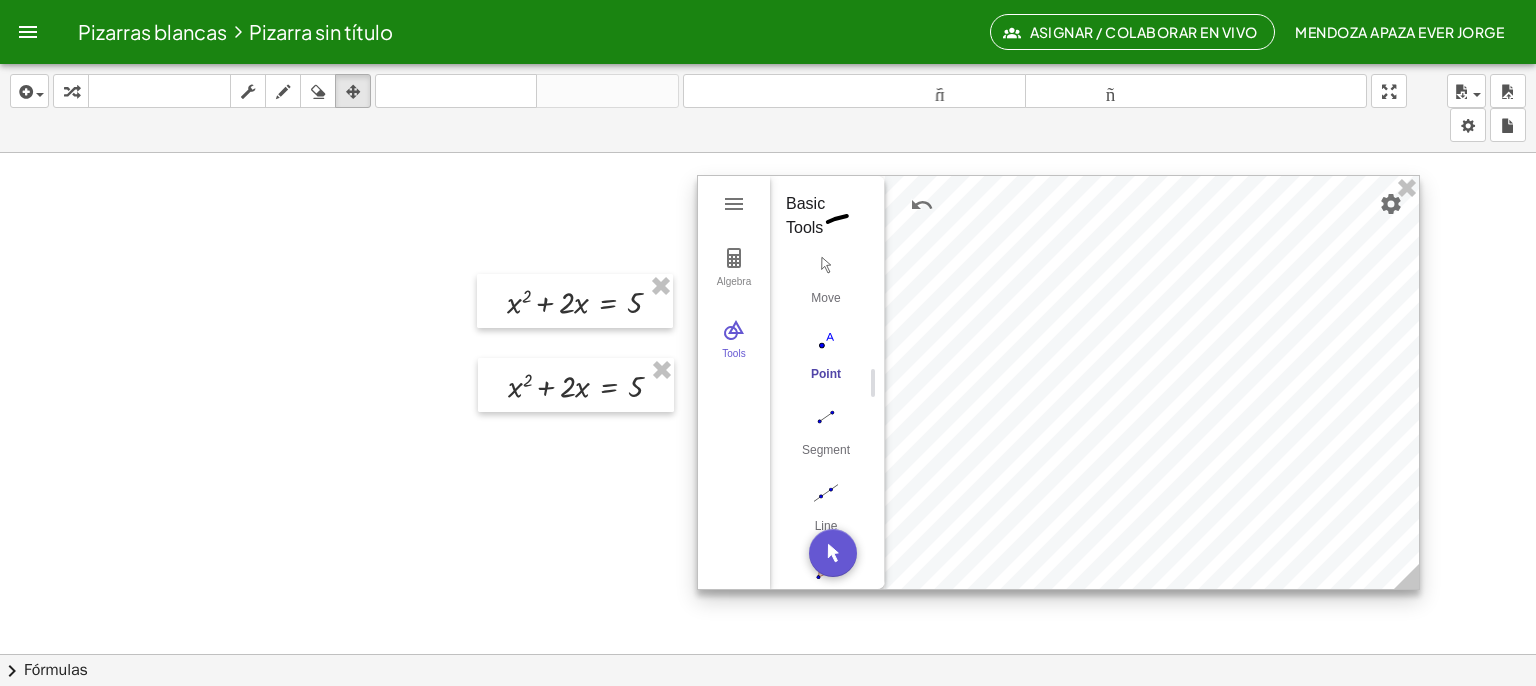 click at bounding box center (1058, 382) 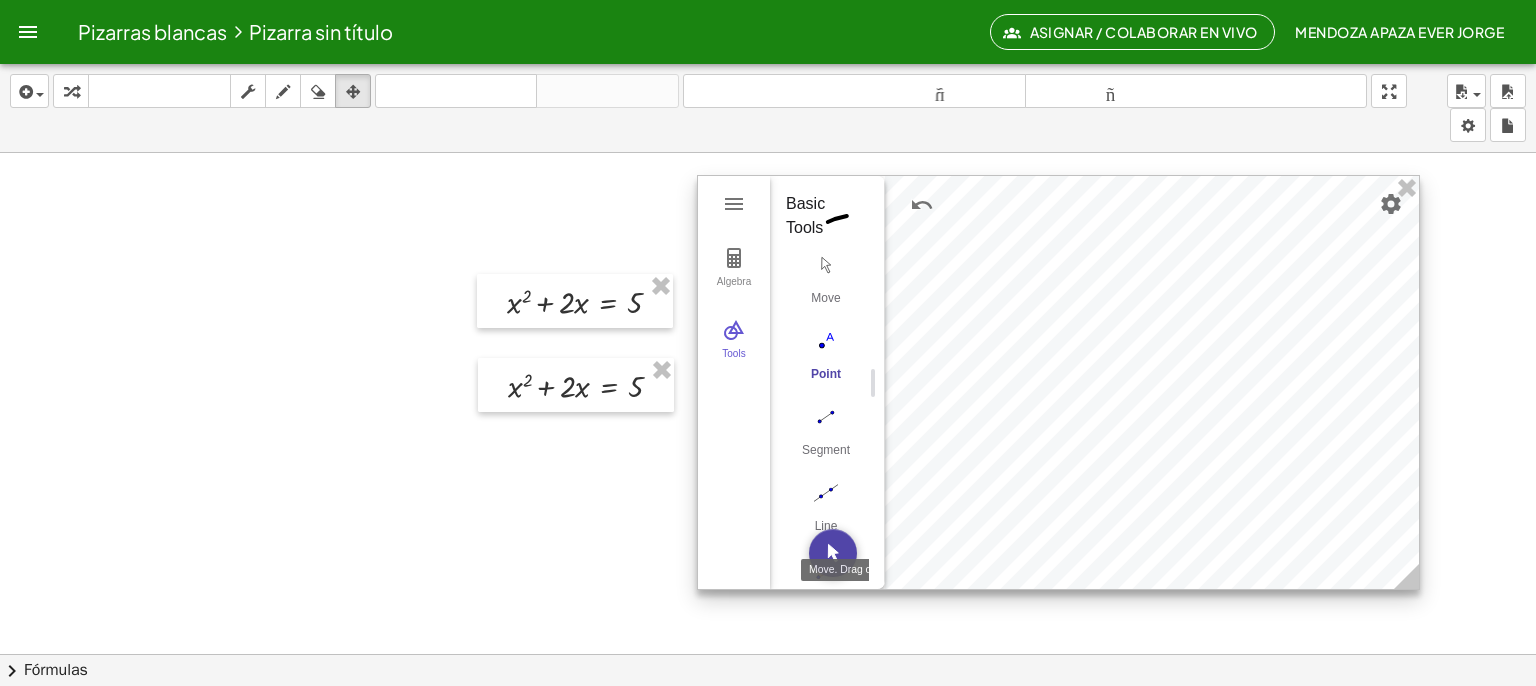 click at bounding box center (833, 553) 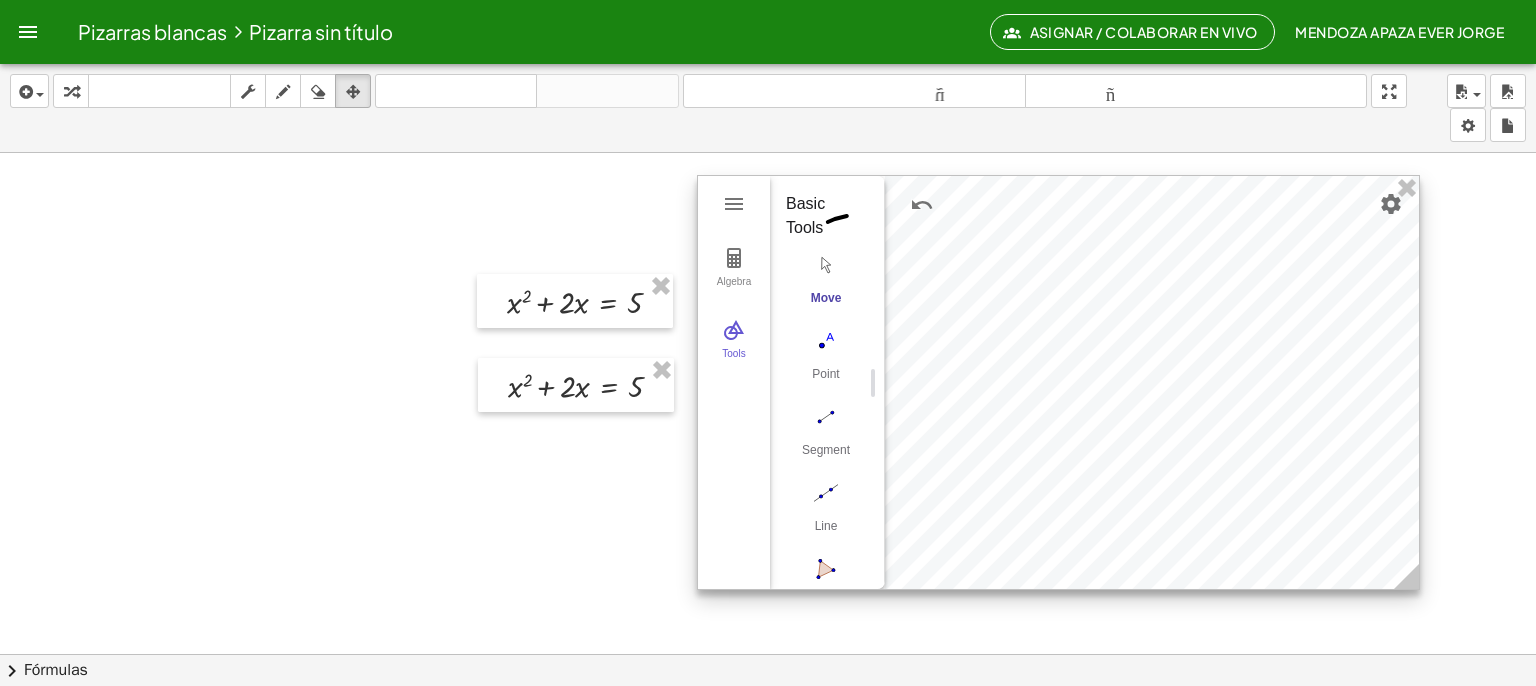 drag, startPoint x: 1086, startPoint y: 469, endPoint x: 1079, endPoint y: 482, distance: 14.764823 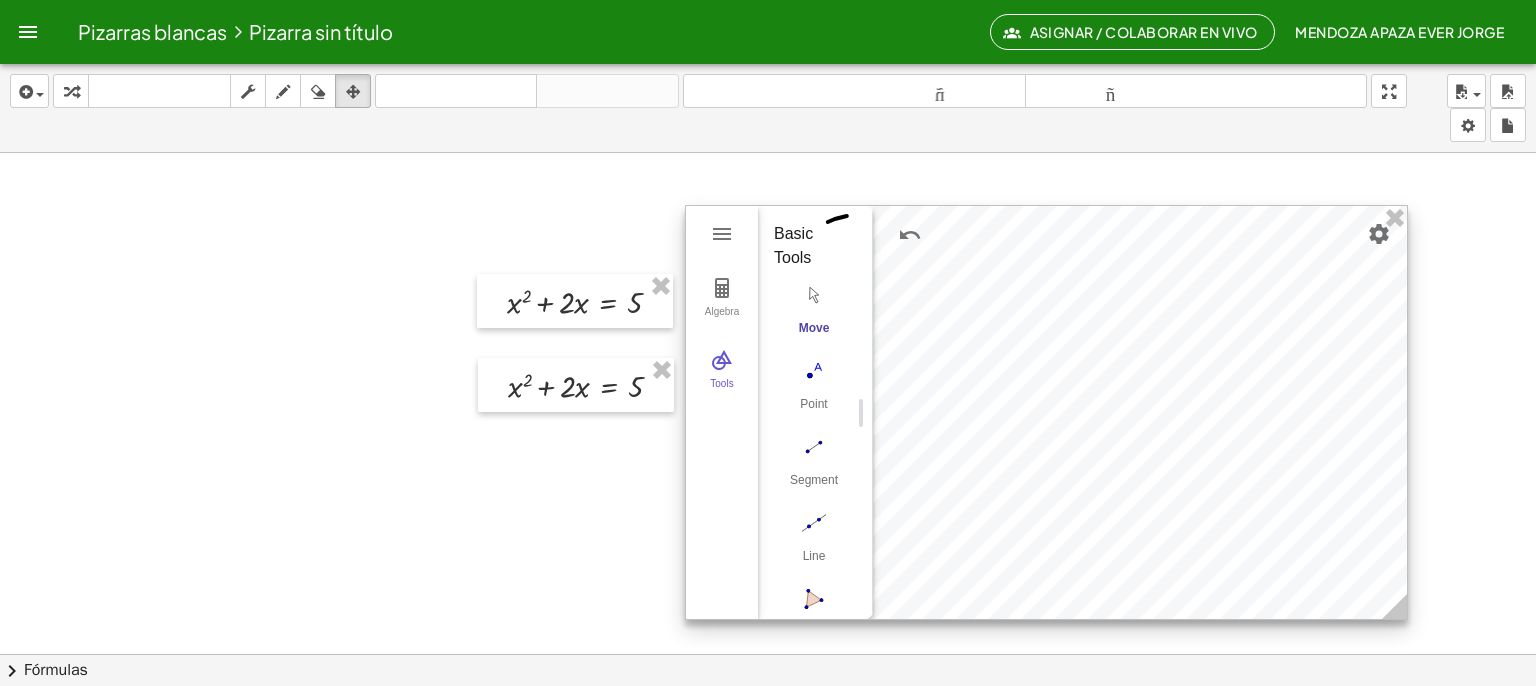 click at bounding box center [1046, 412] 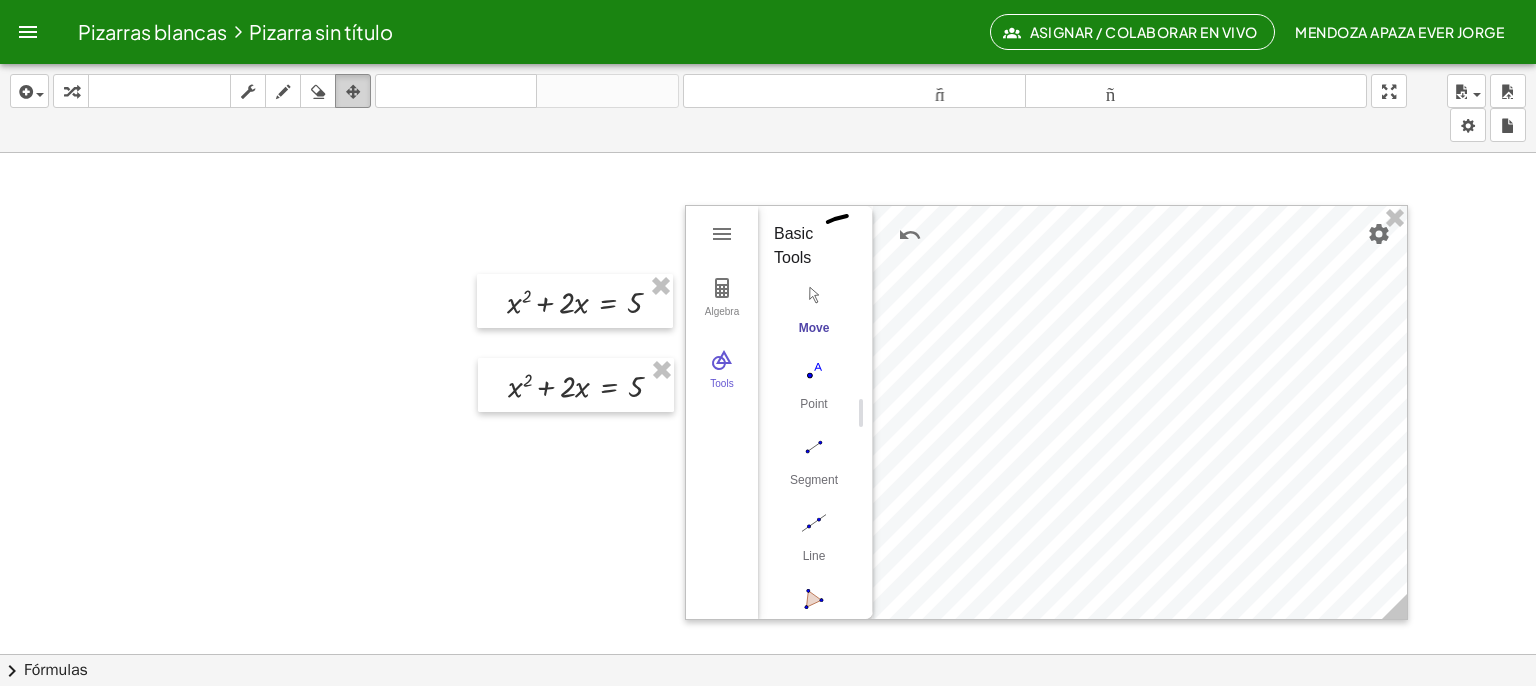 click at bounding box center [353, 92] 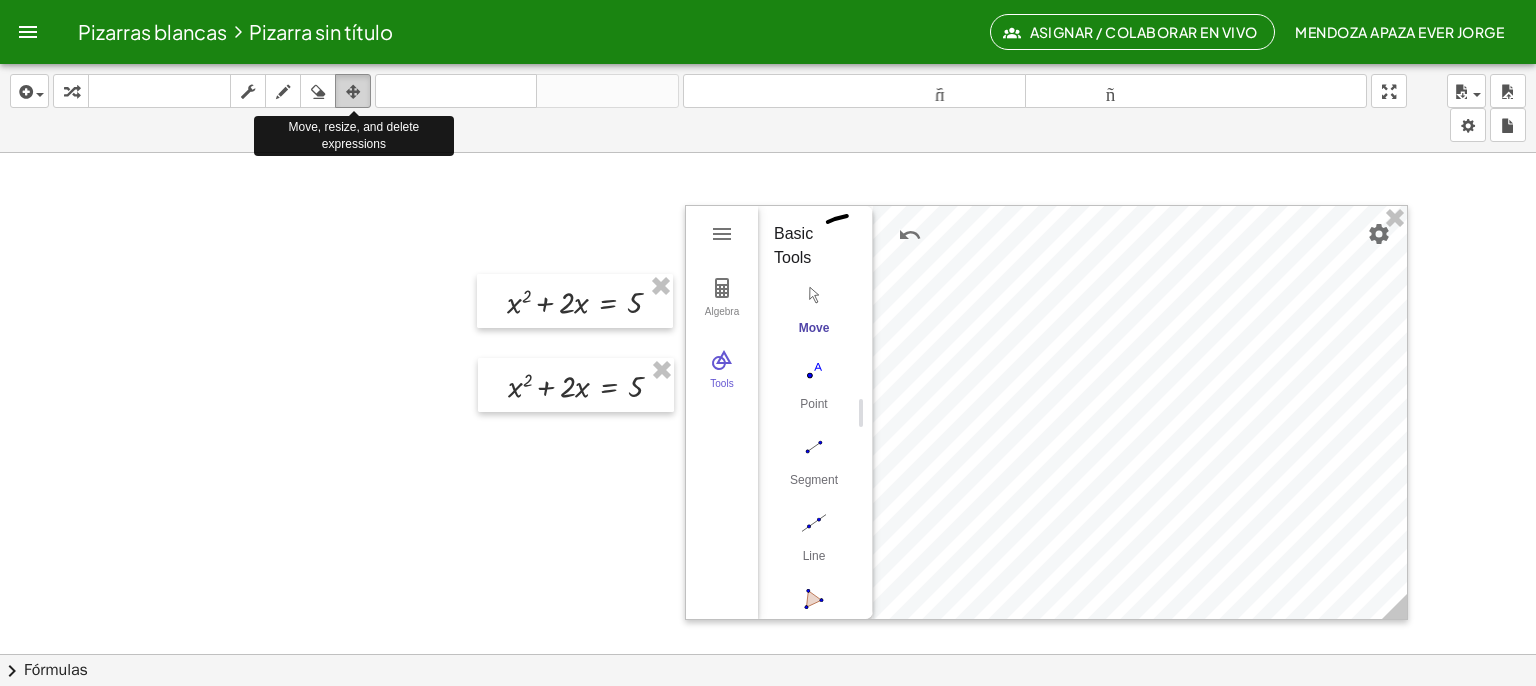 click at bounding box center (353, 92) 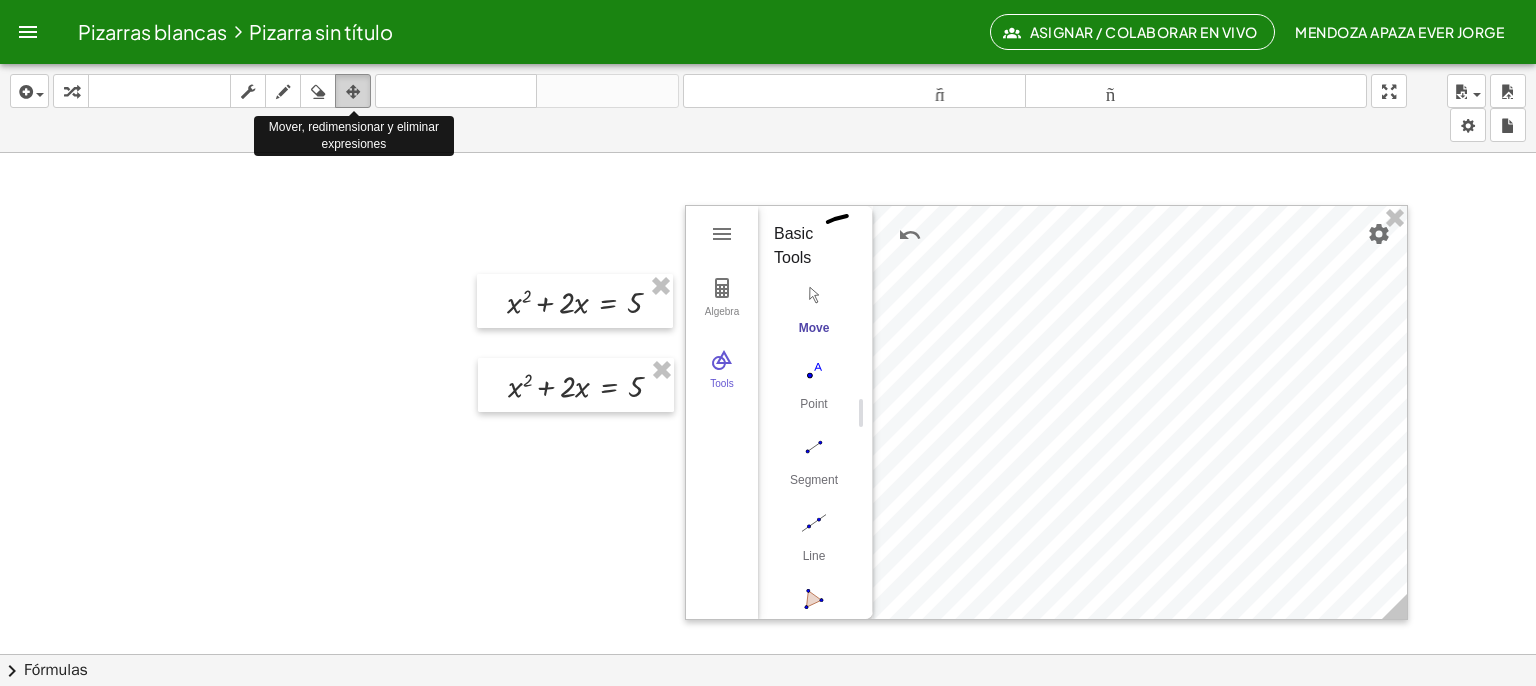 click at bounding box center (353, 92) 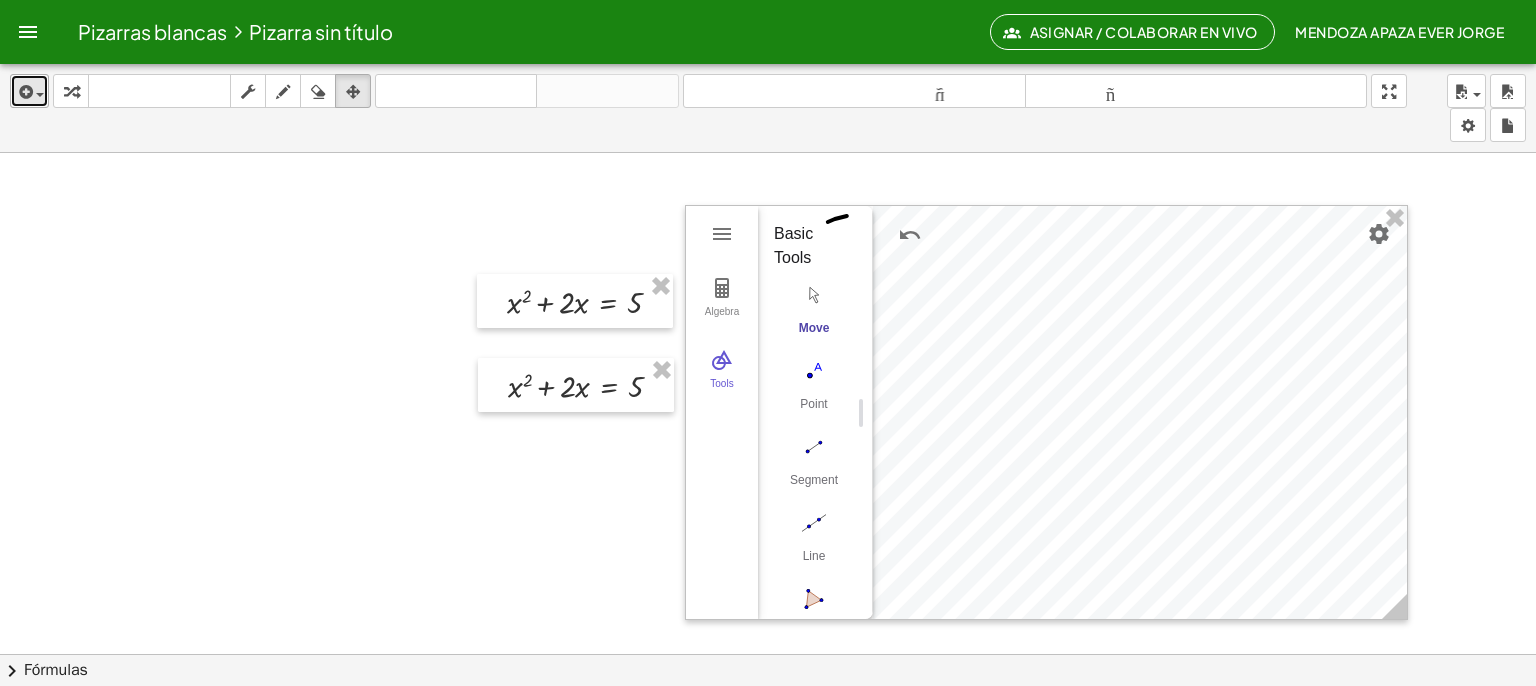 click at bounding box center (24, 92) 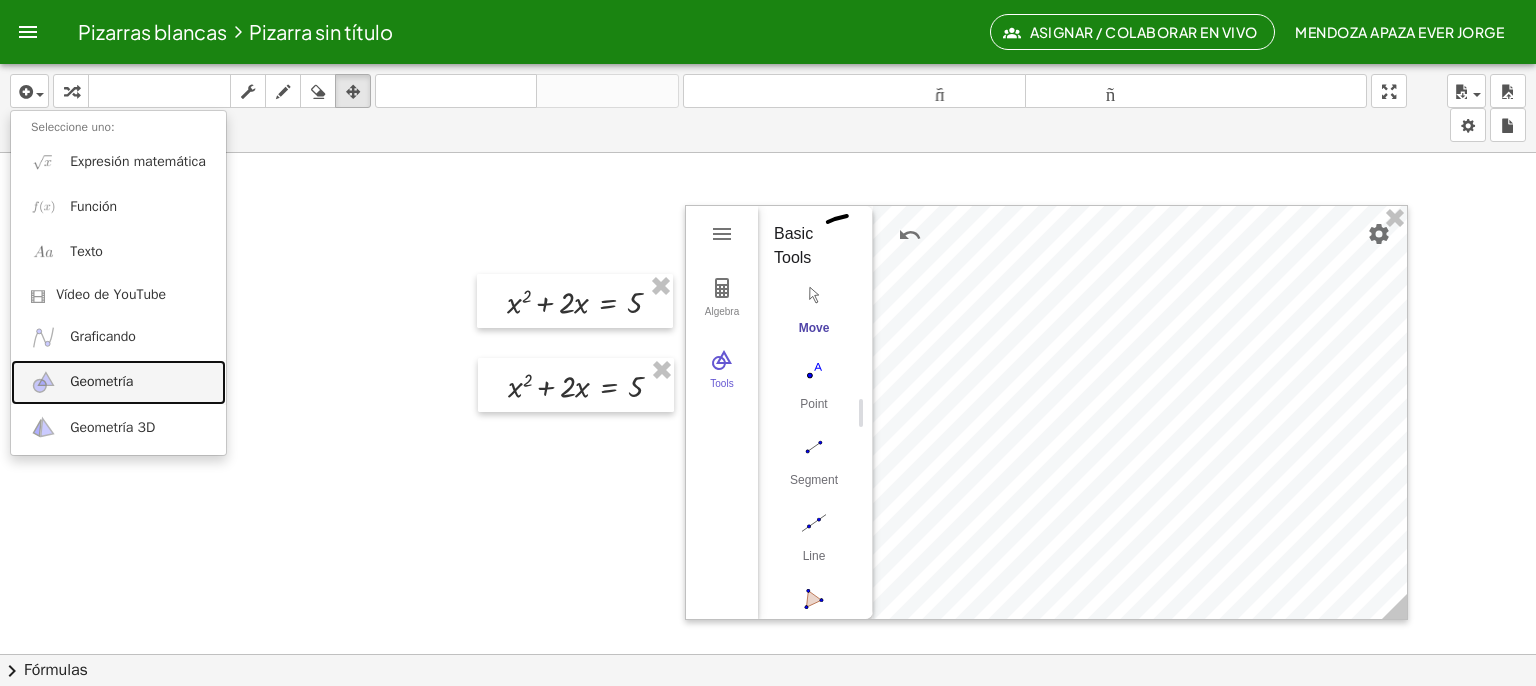 click on "Geometría" at bounding box center (101, 381) 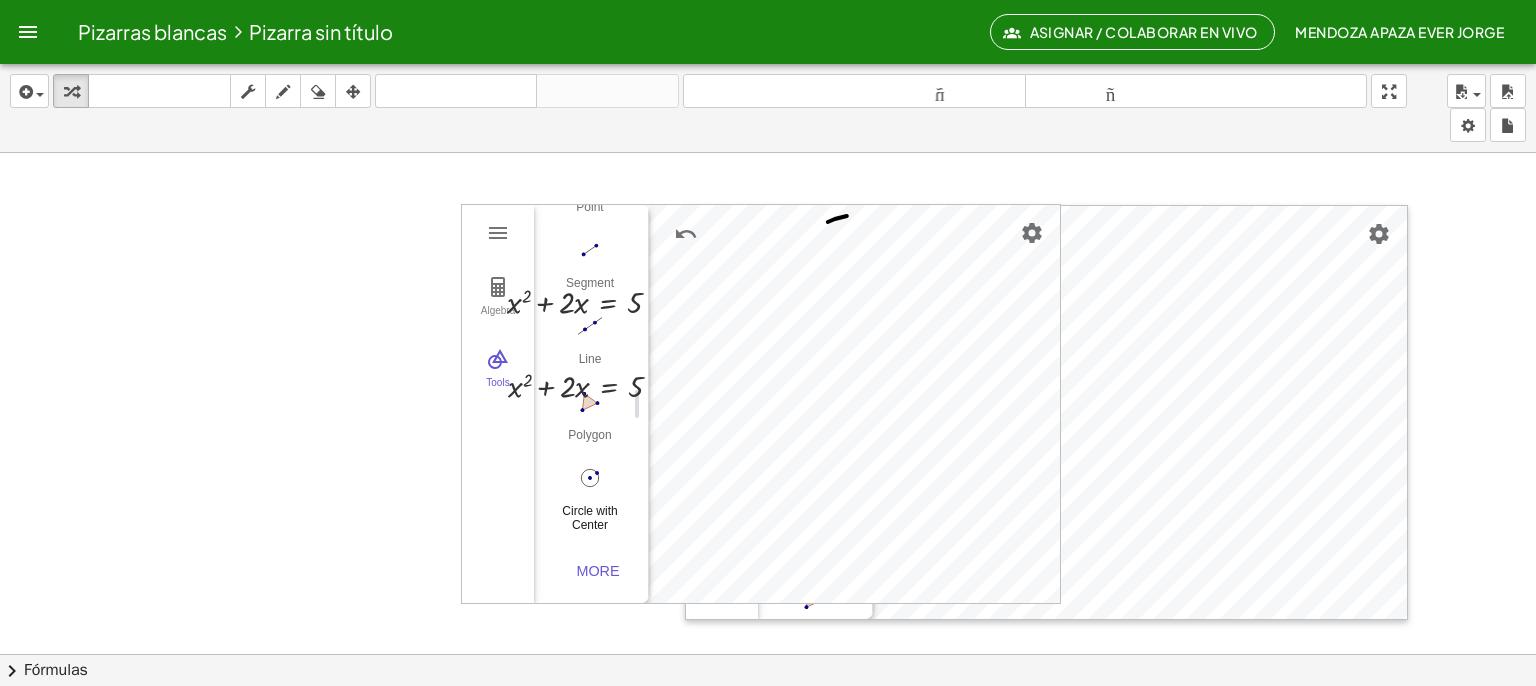 scroll, scrollTop: 206, scrollLeft: 0, axis: vertical 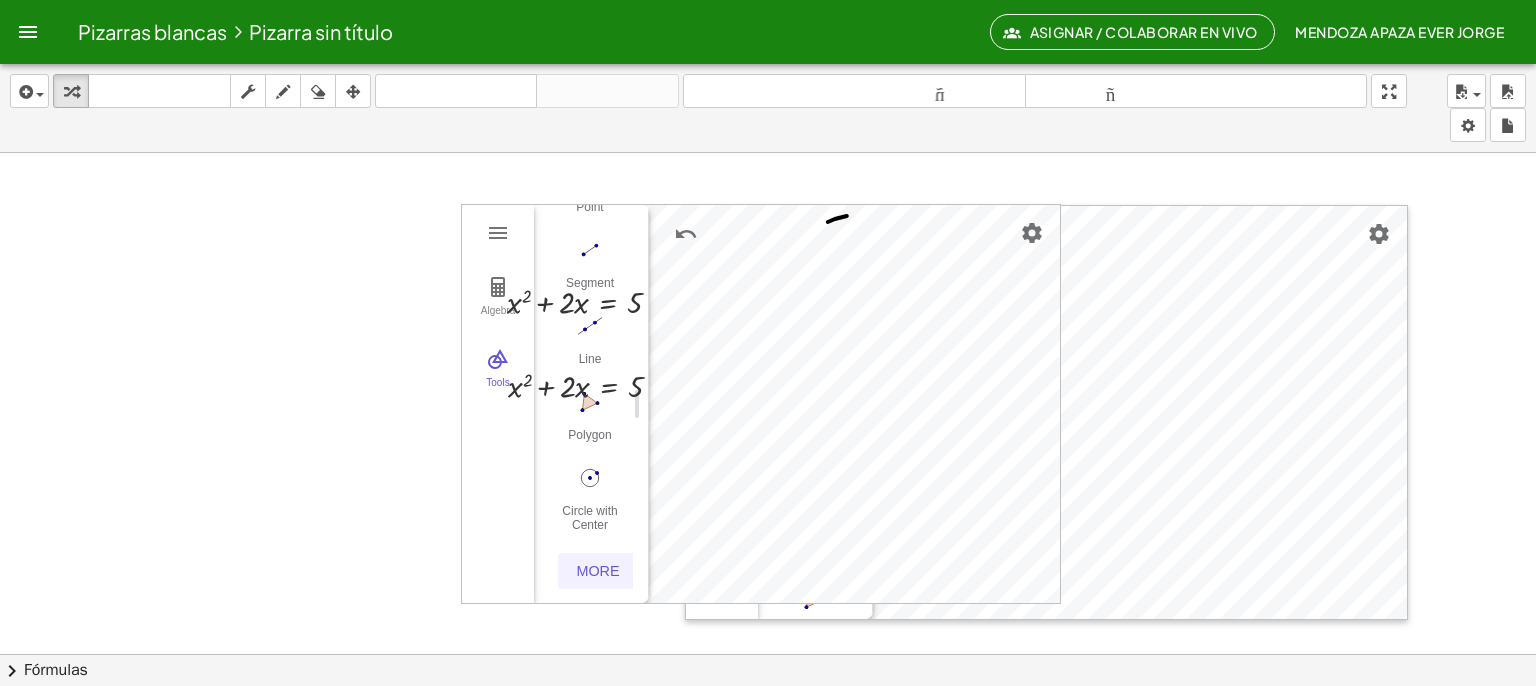 click on "More" at bounding box center [598, 571] 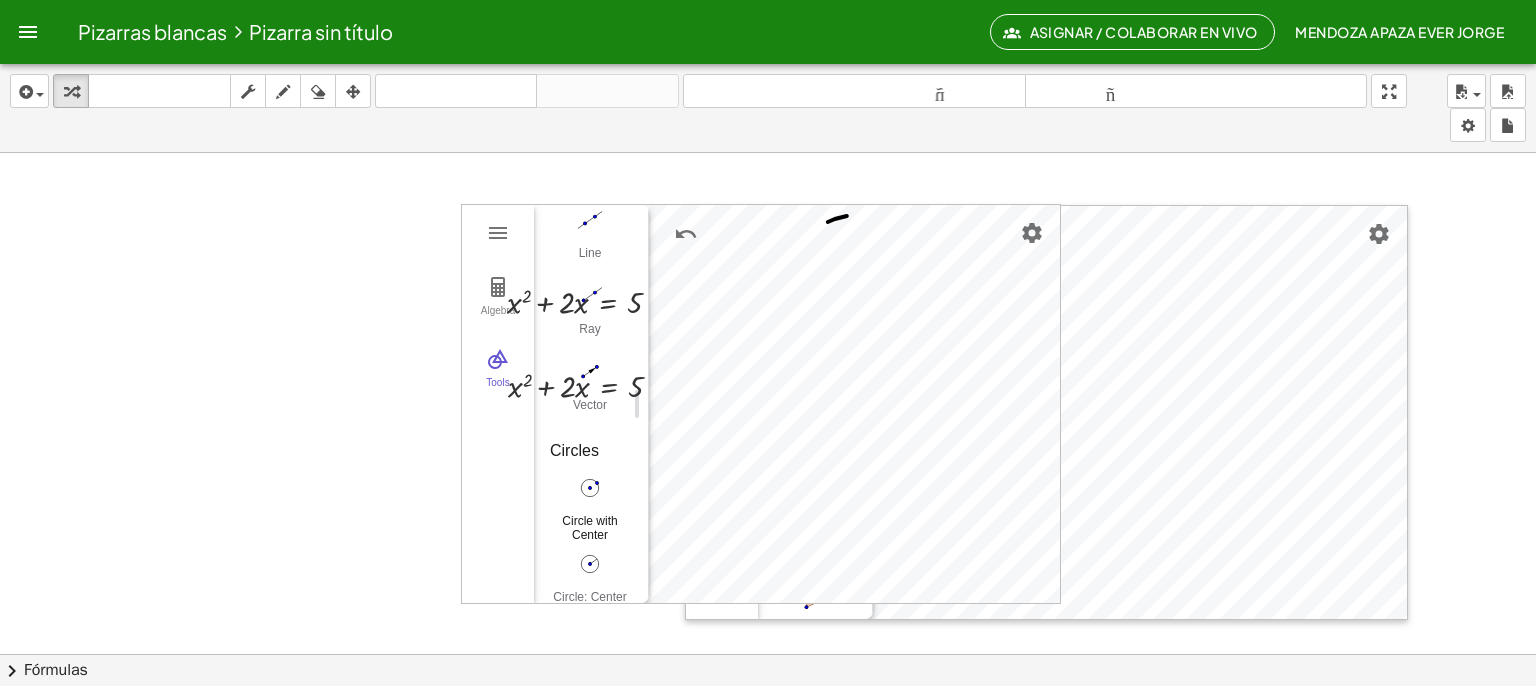 scroll, scrollTop: 1806, scrollLeft: 0, axis: vertical 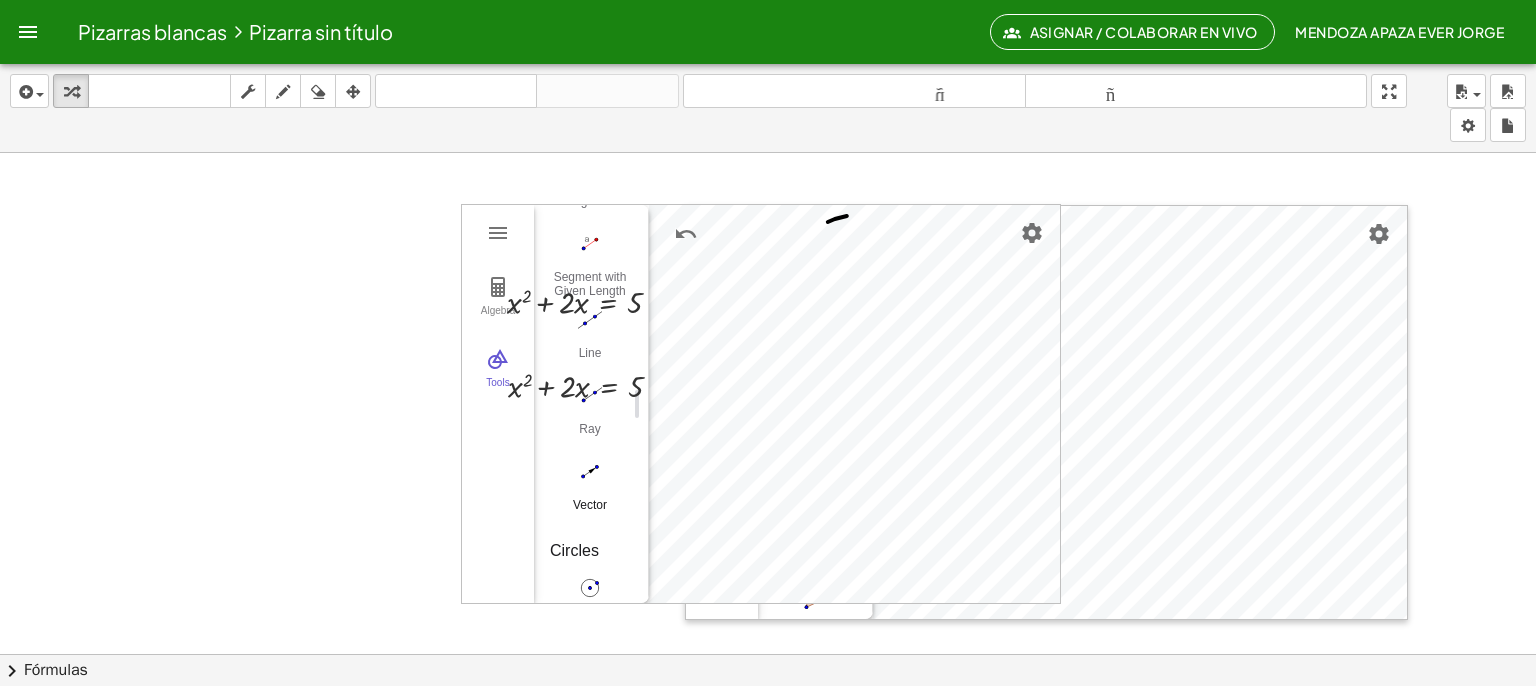 click at bounding box center [590, 472] 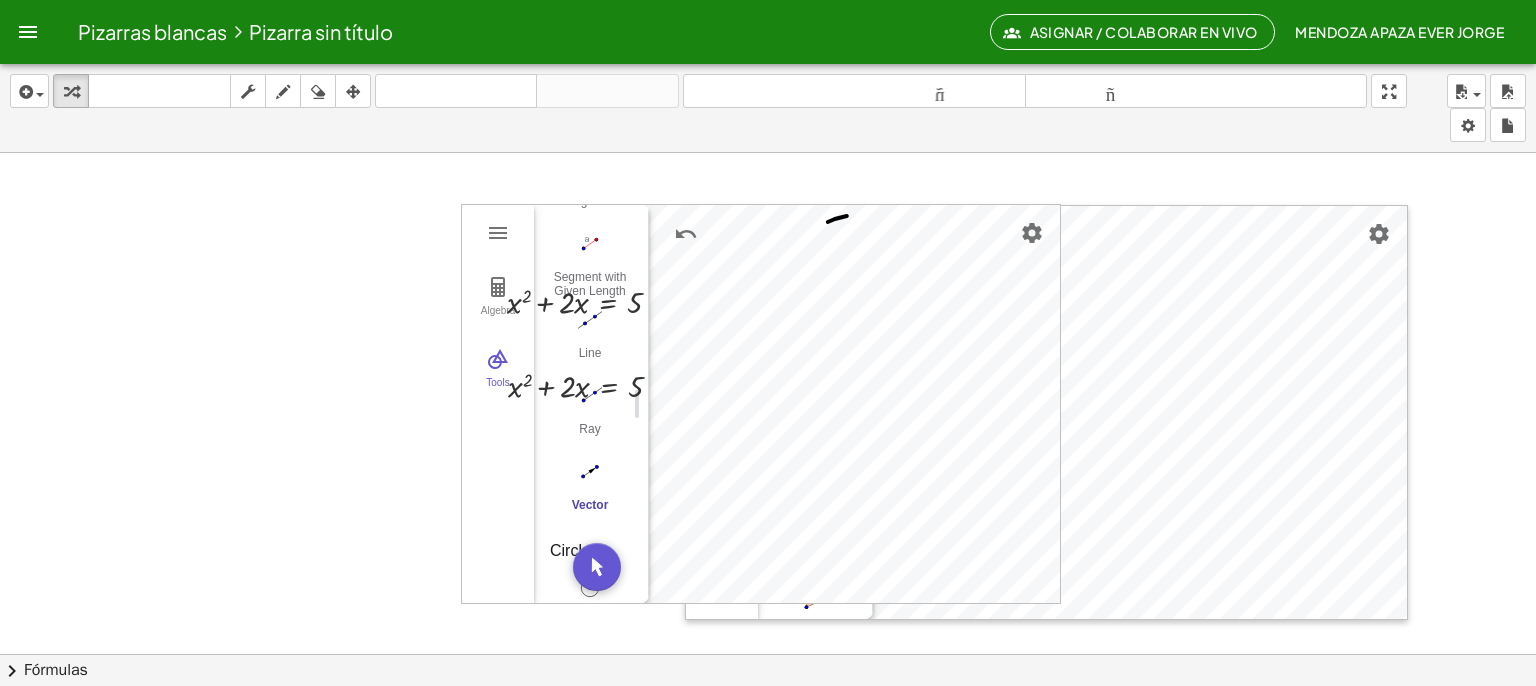 click at bounding box center [597, 567] 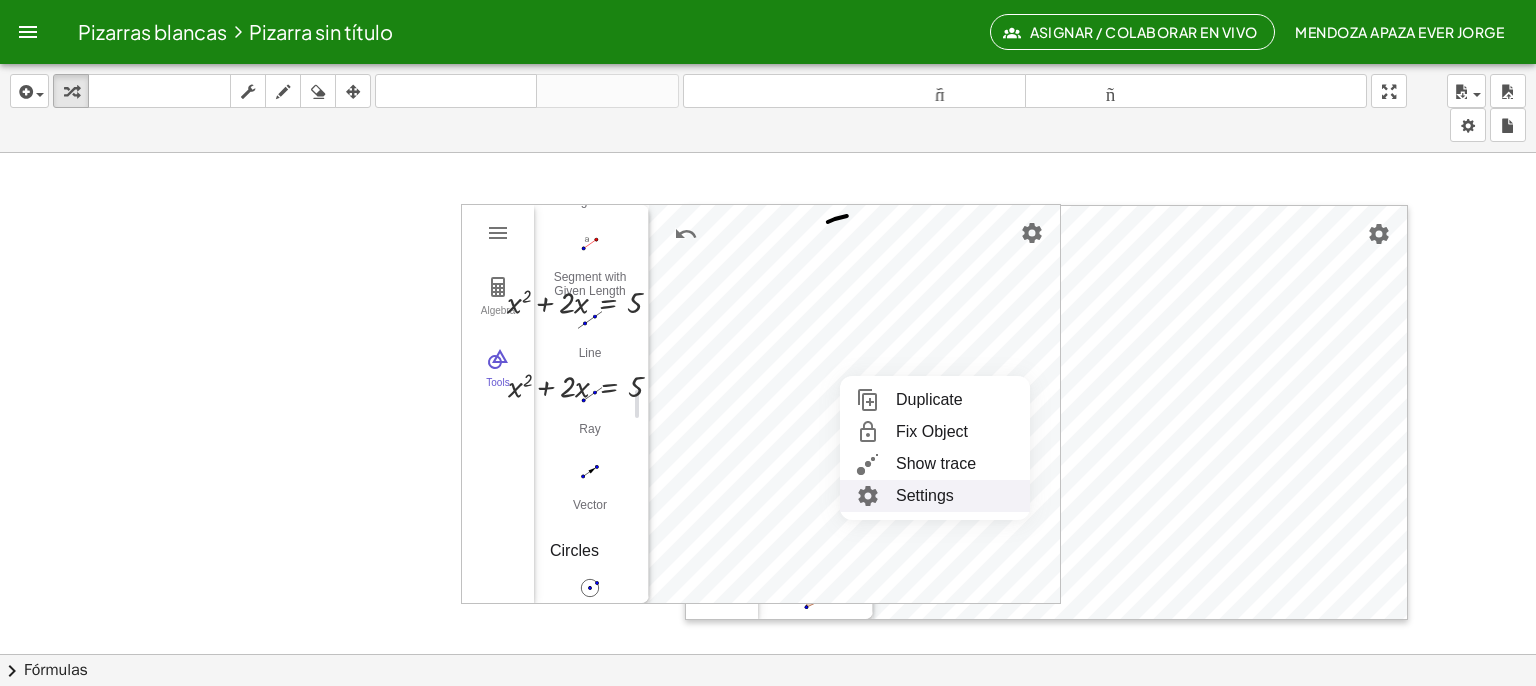 click on "Settings" at bounding box center (935, 496) 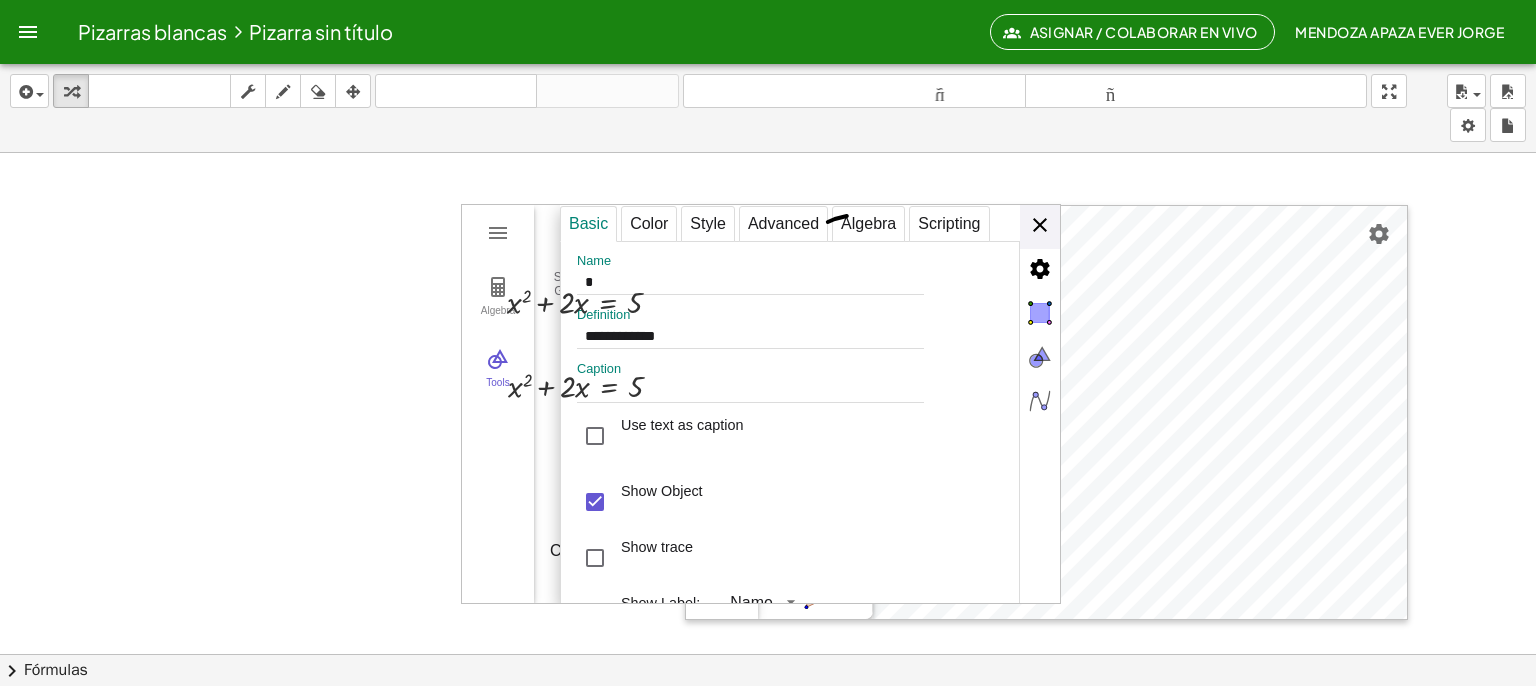 drag, startPoint x: 1000, startPoint y: 221, endPoint x: 1036, endPoint y: 221, distance: 36 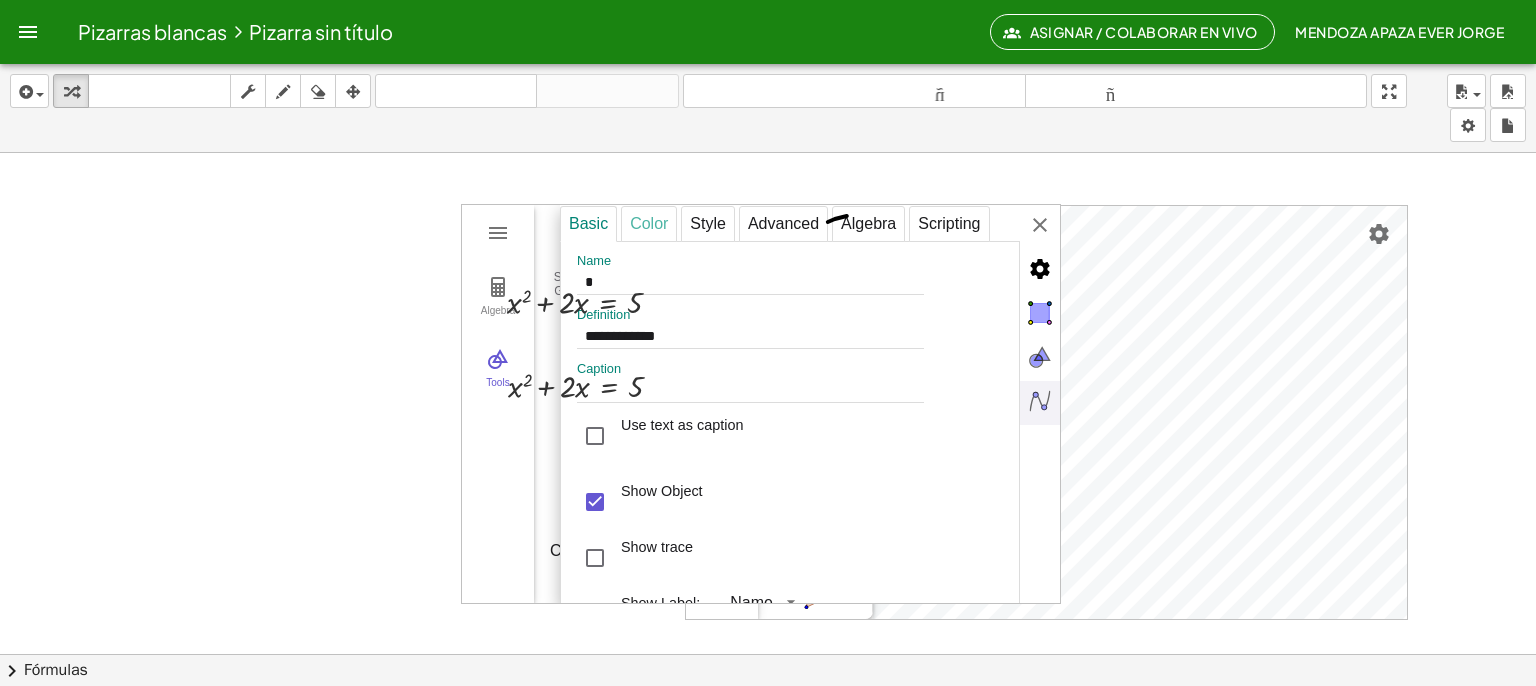 click on "Color" at bounding box center [649, 224] 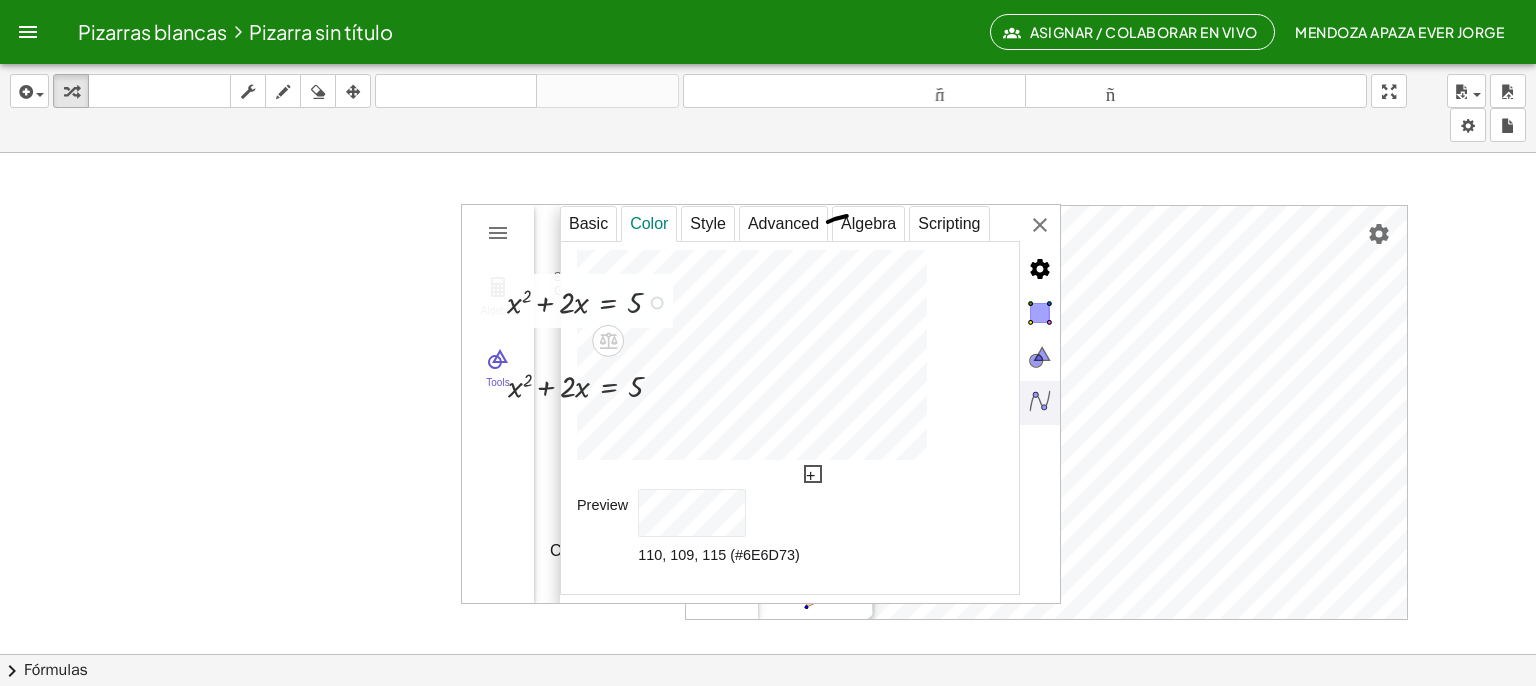 click at bounding box center (592, 301) 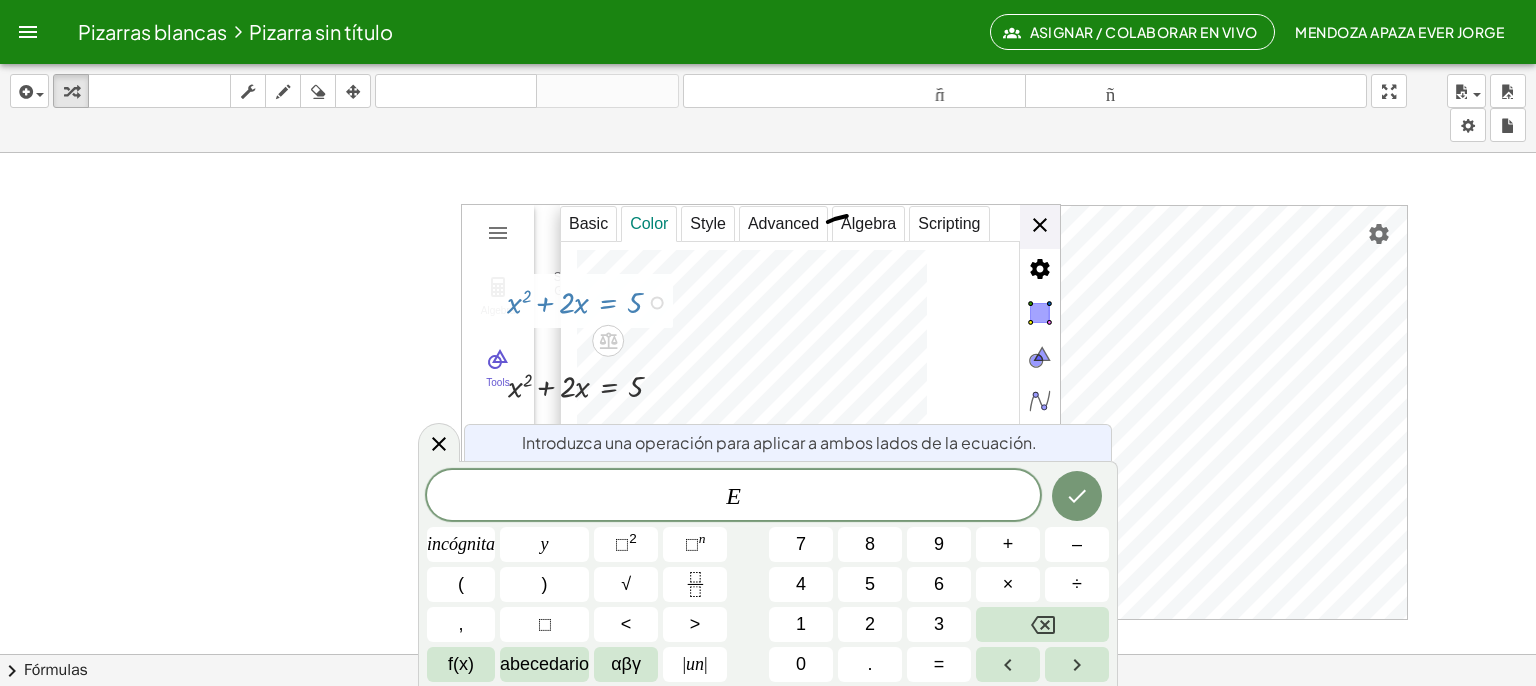 click on "**********" at bounding box center (810, 405) 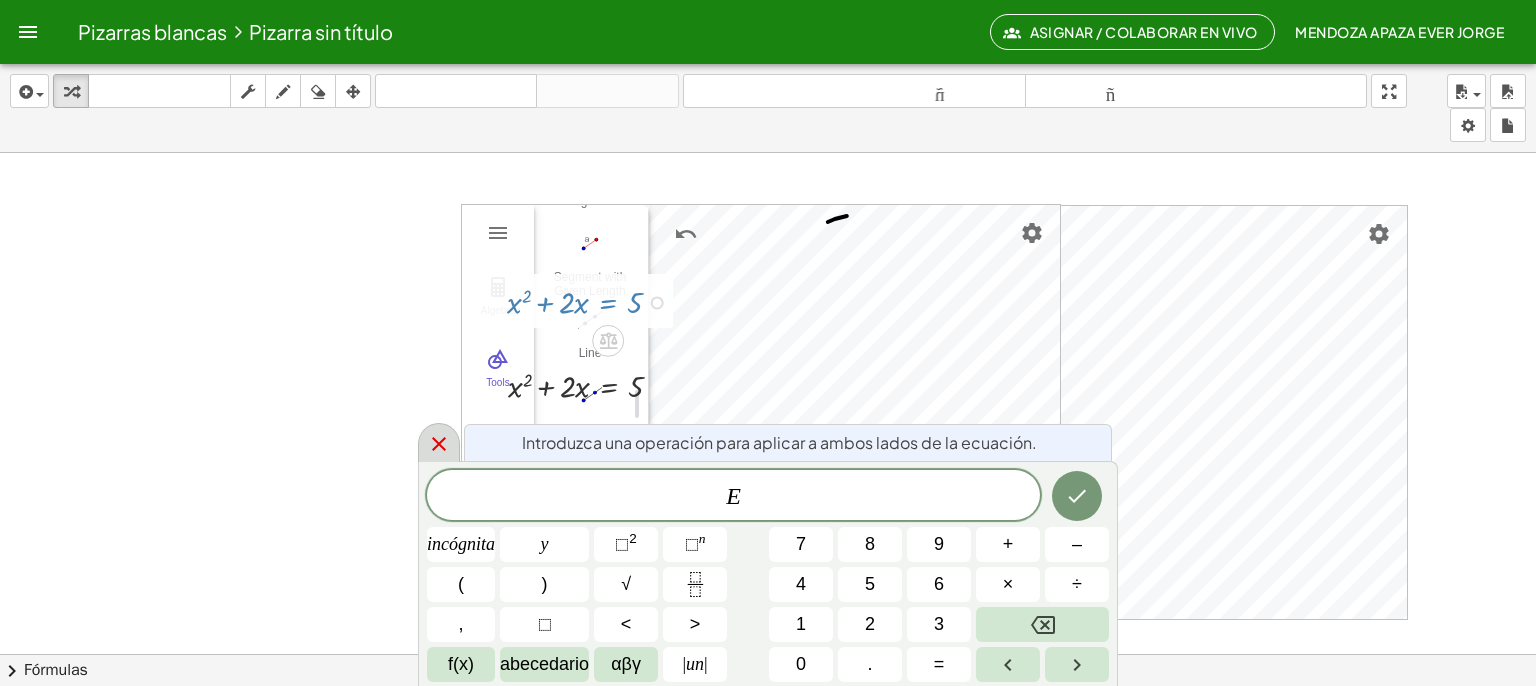 click 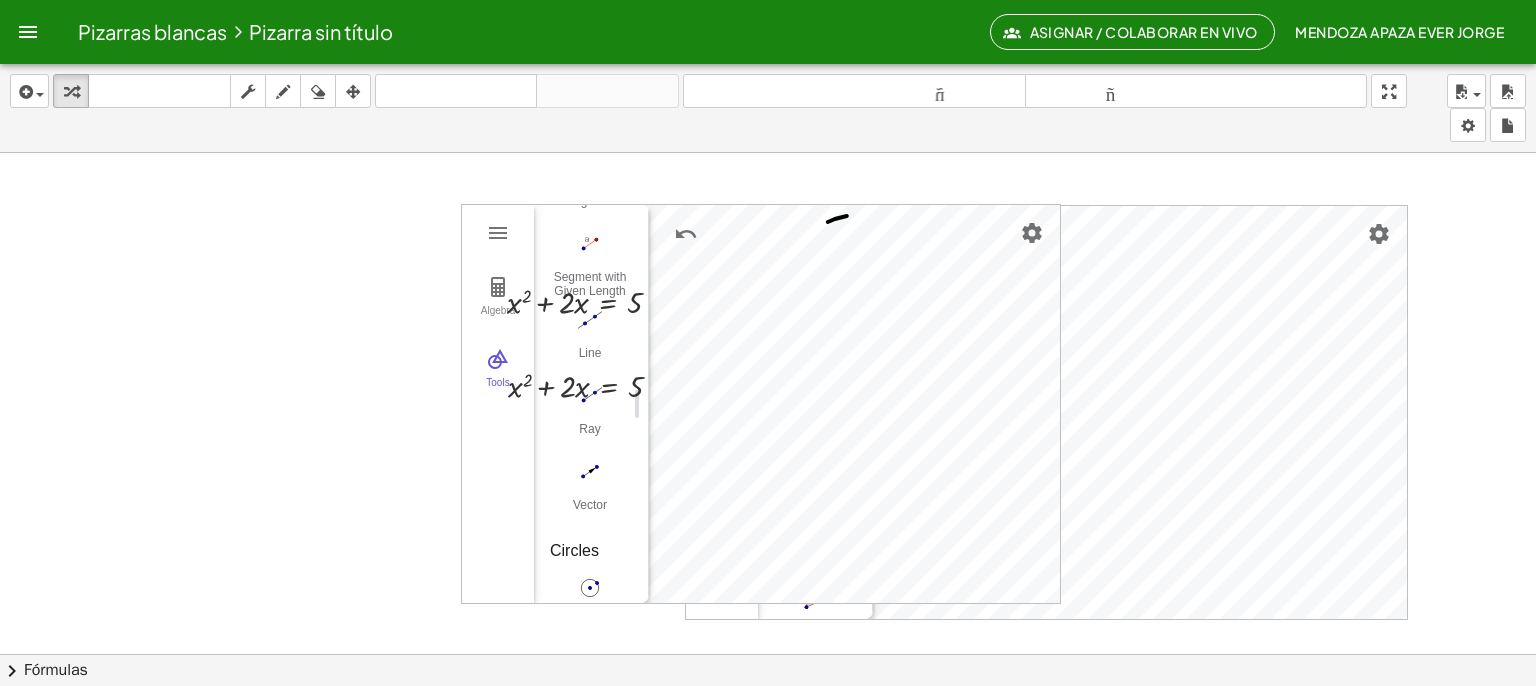 scroll, scrollTop: 1706, scrollLeft: 0, axis: vertical 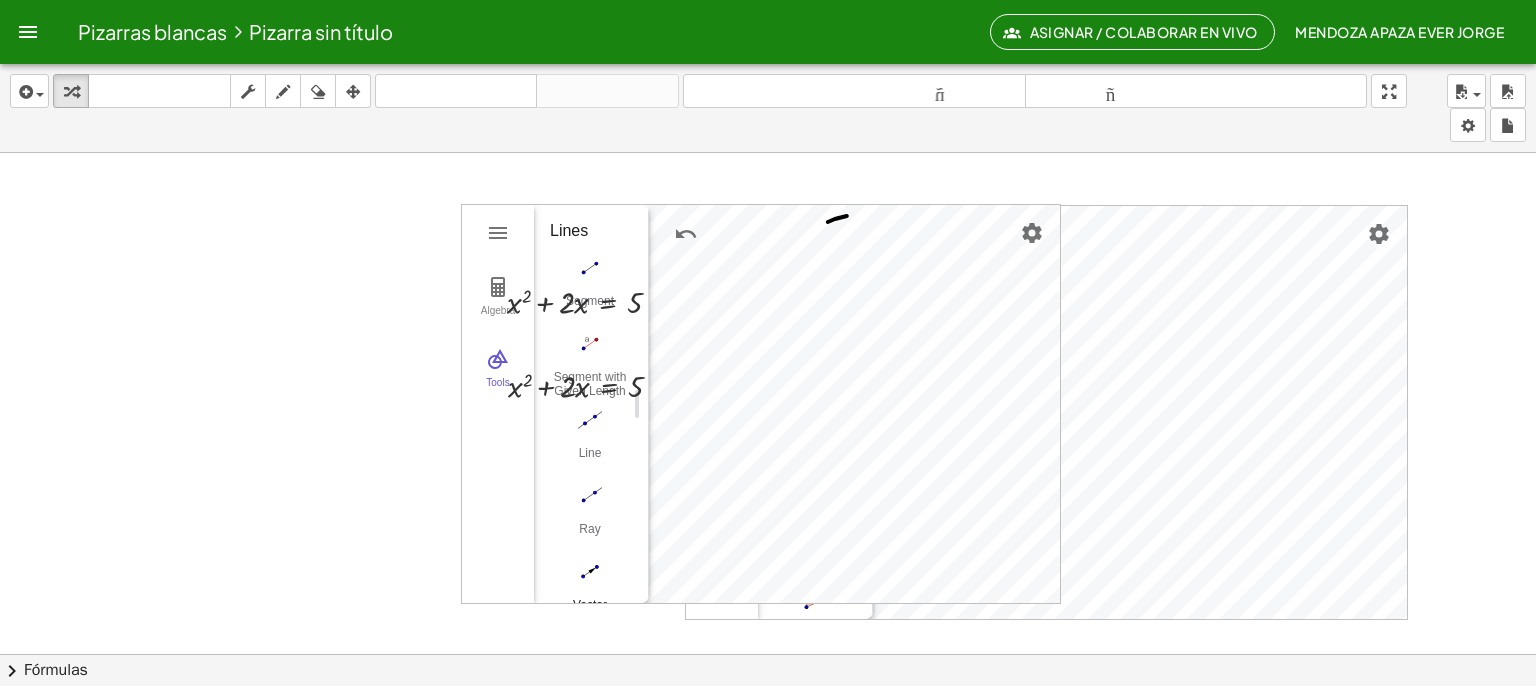 click at bounding box center (590, 572) 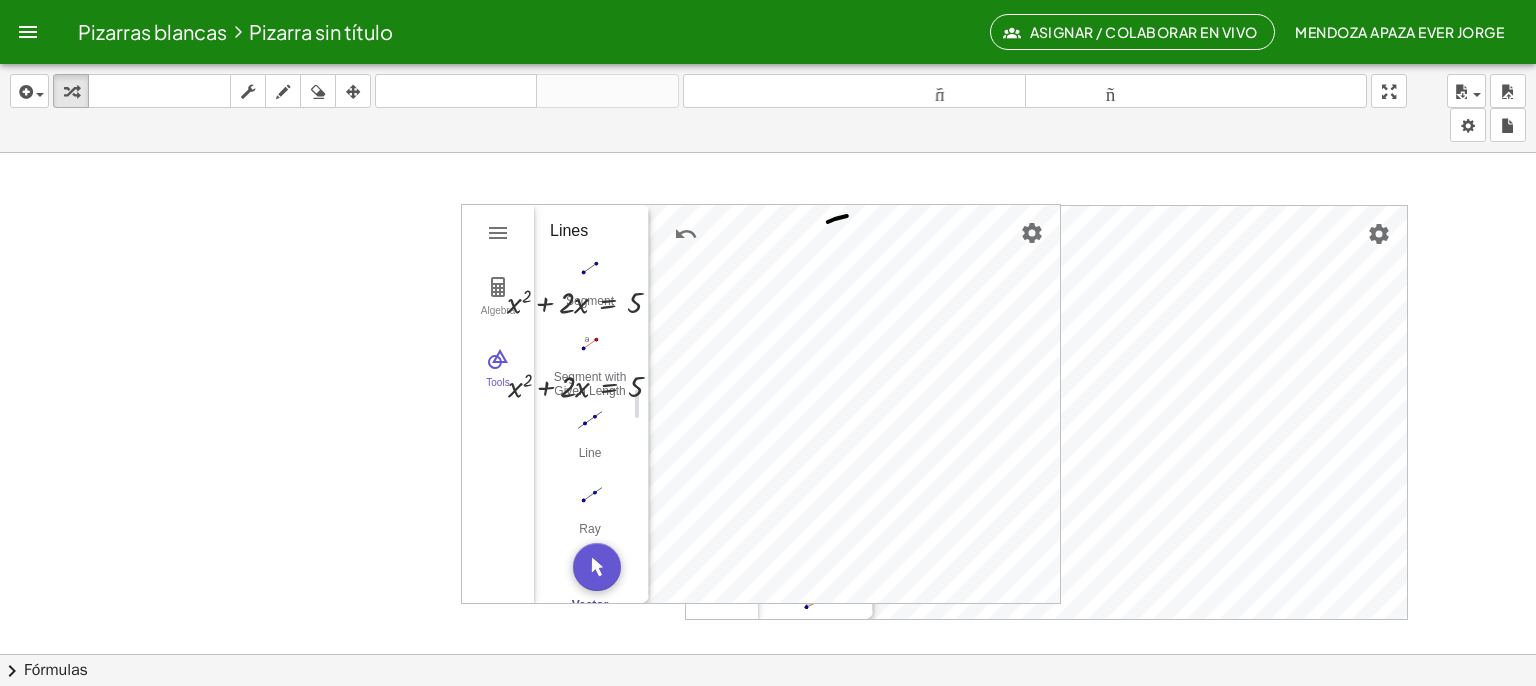 drag, startPoint x: 272, startPoint y: 88, endPoint x: 828, endPoint y: 332, distance: 607.18365 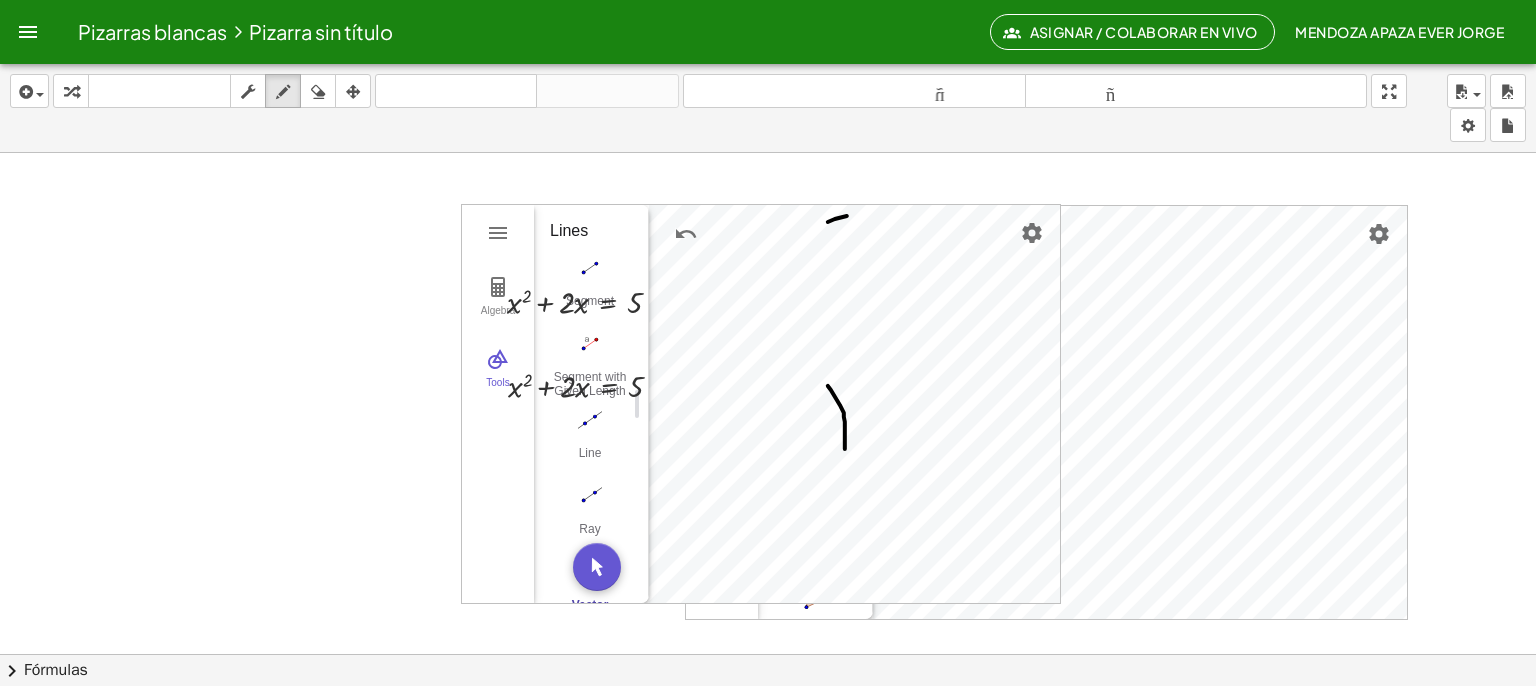 drag, startPoint x: 828, startPoint y: 385, endPoint x: 845, endPoint y: 448, distance: 65.25335 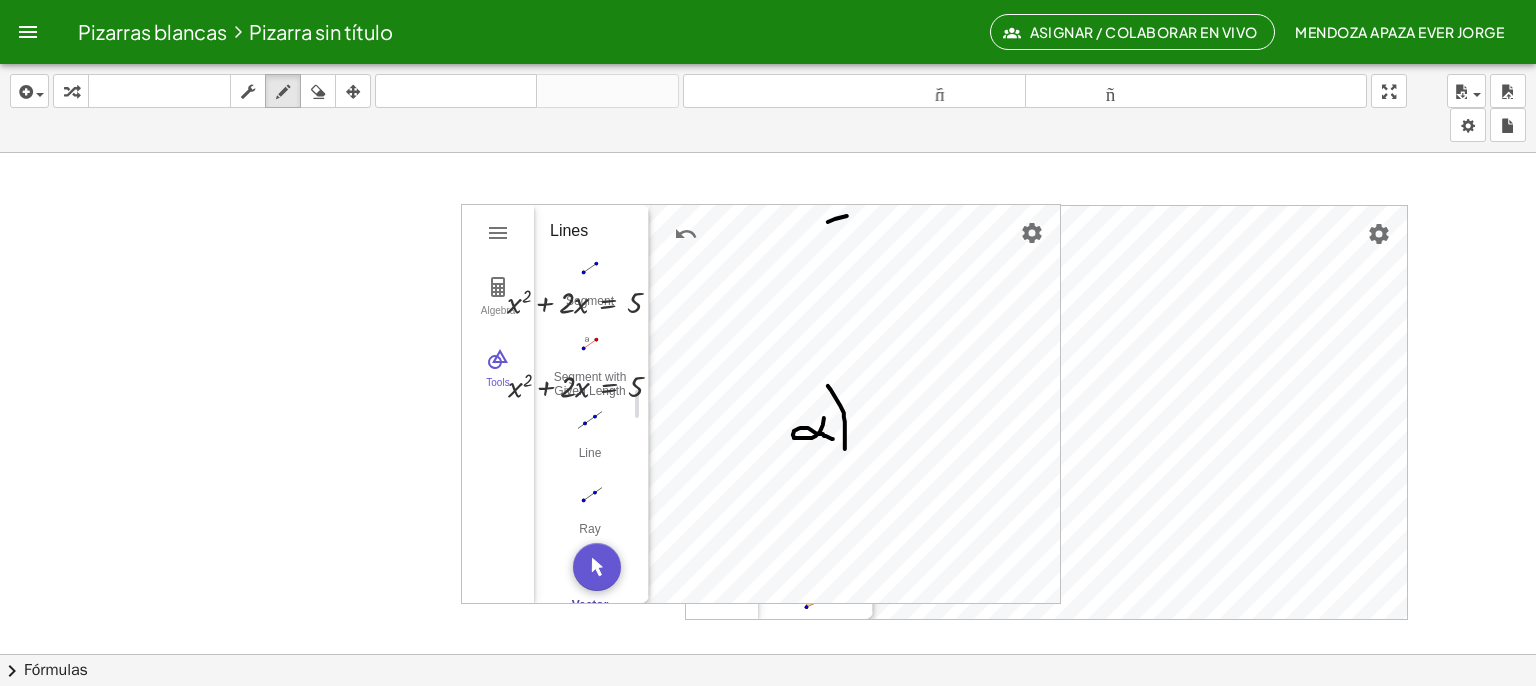 drag, startPoint x: 820, startPoint y: 431, endPoint x: 833, endPoint y: 438, distance: 14.764823 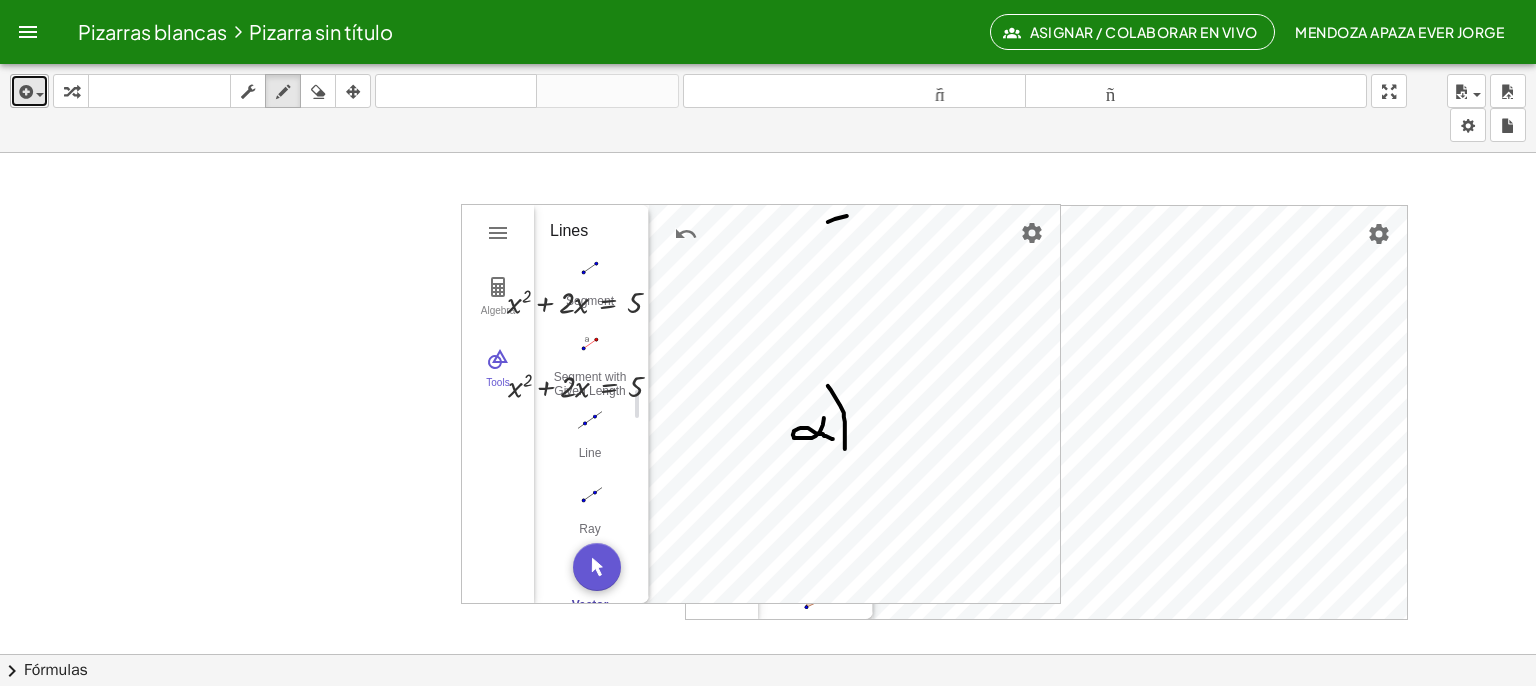 click at bounding box center [24, 92] 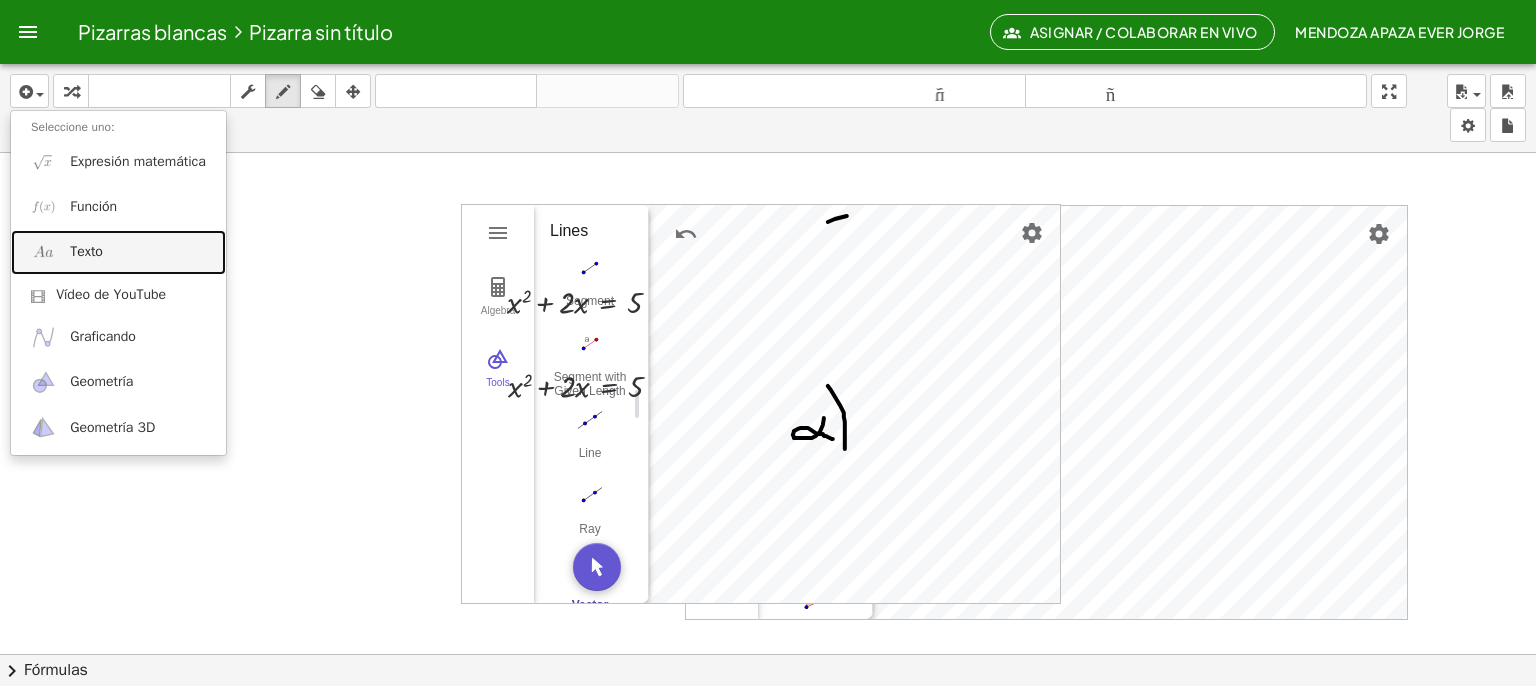 click on "Texto" at bounding box center [86, 251] 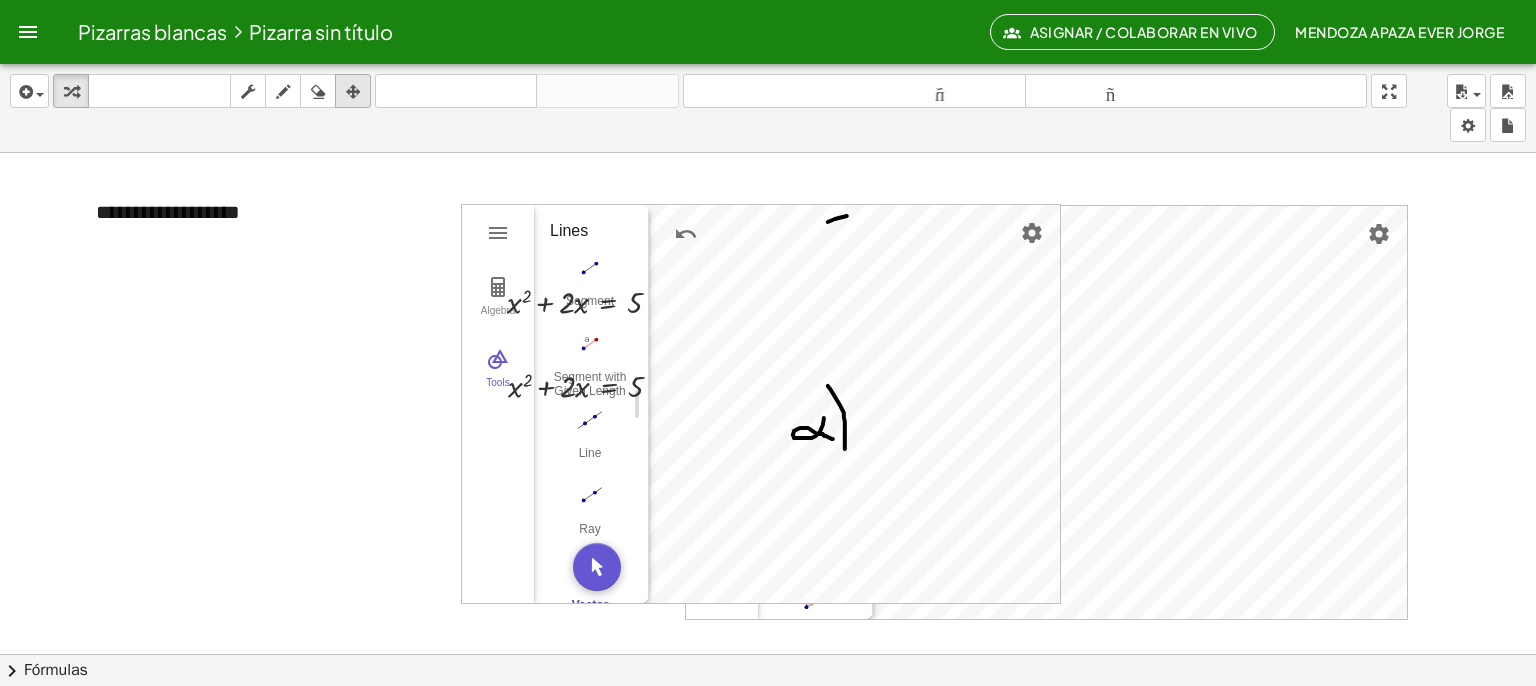 click at bounding box center [353, 92] 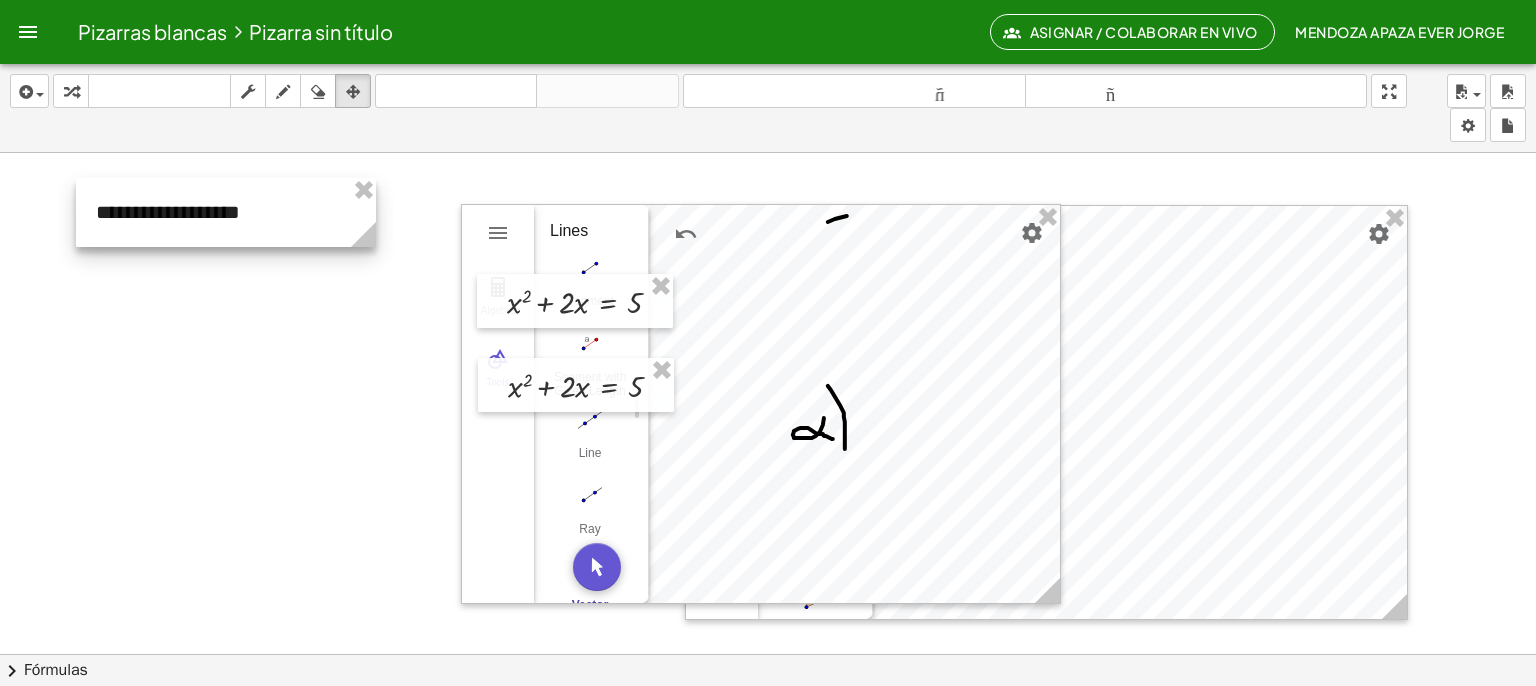 click at bounding box center (226, 212) 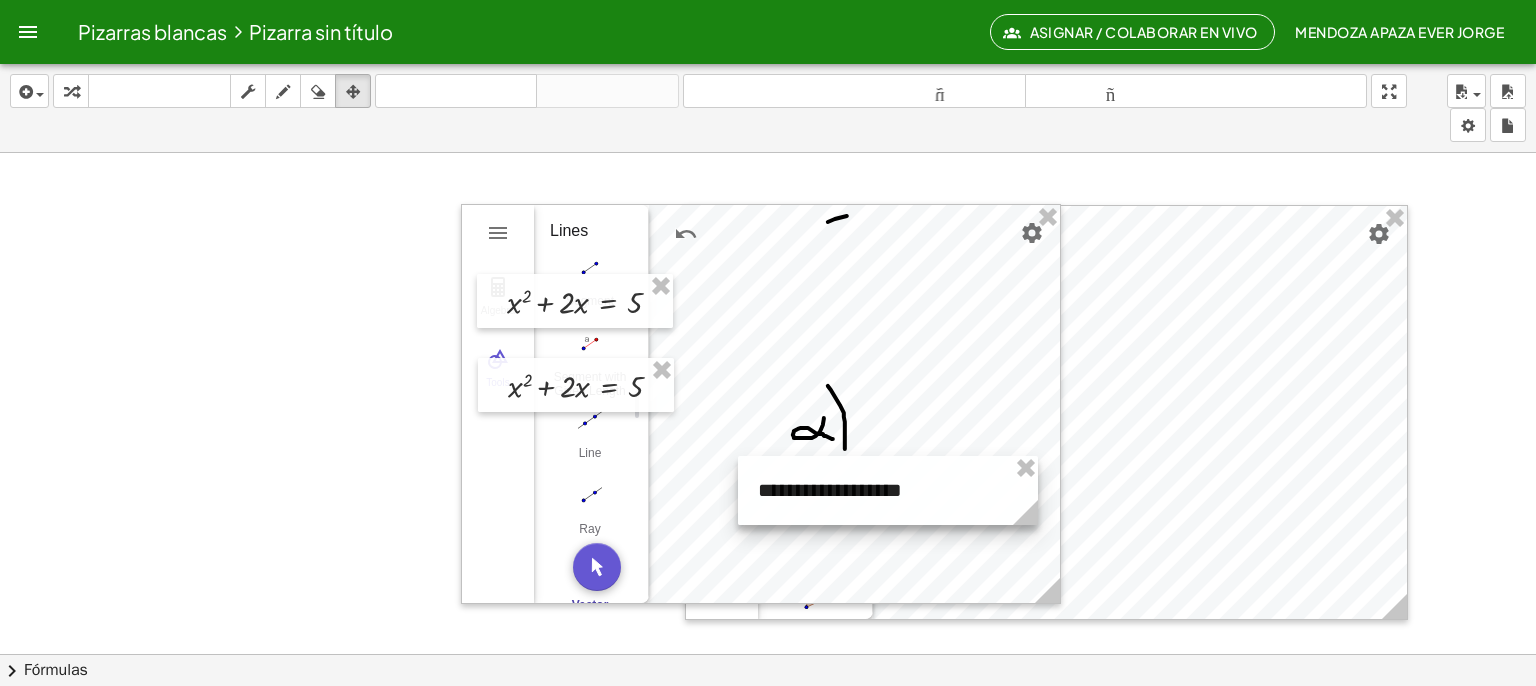 drag, startPoint x: 314, startPoint y: 178, endPoint x: 979, endPoint y: 457, distance: 721.156 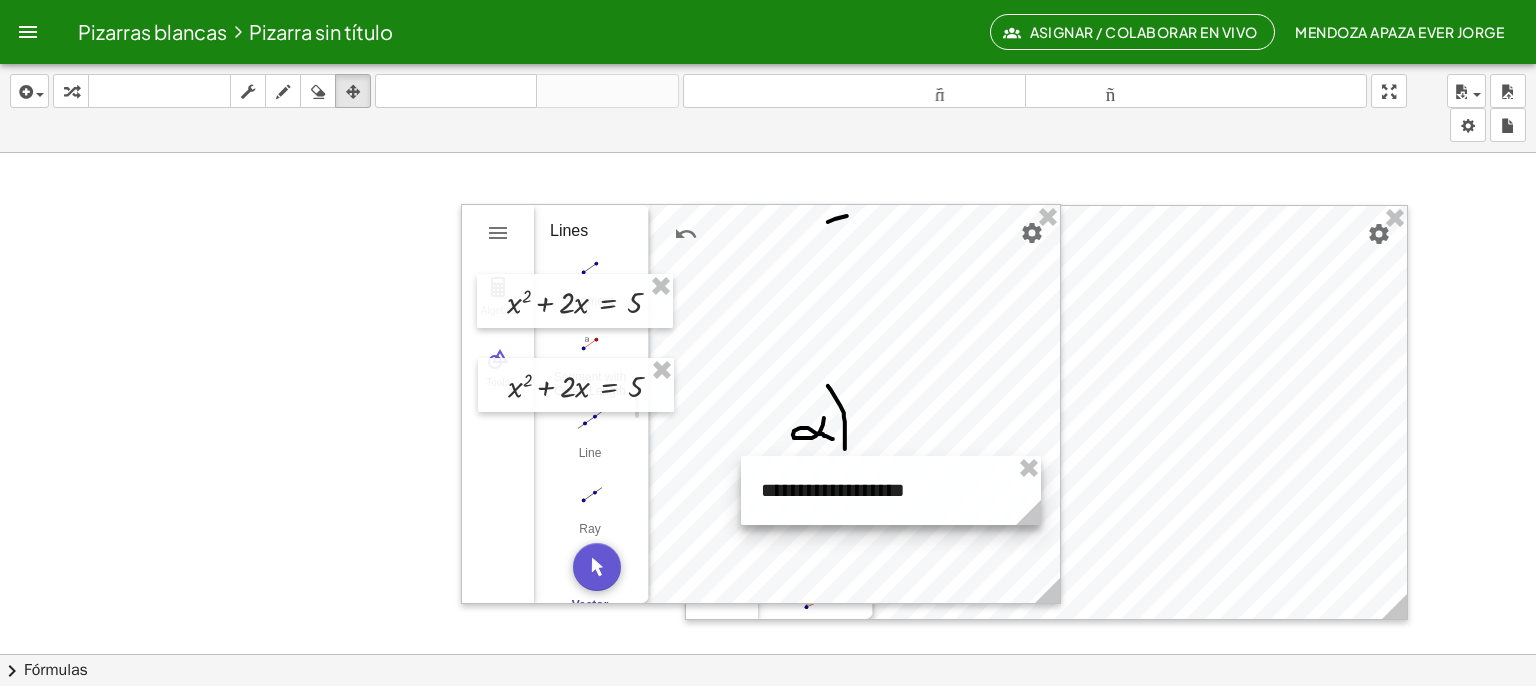 click at bounding box center (891, 490) 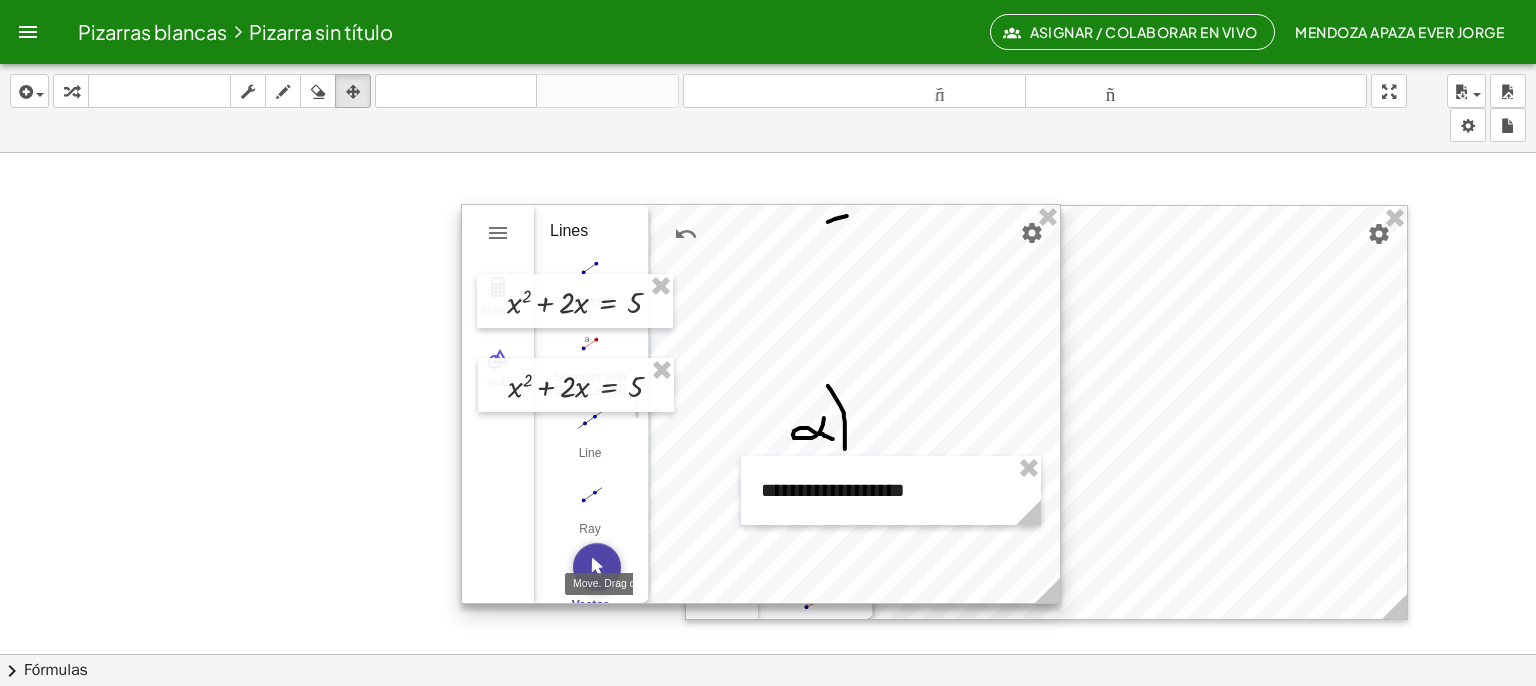 click at bounding box center [597, 567] 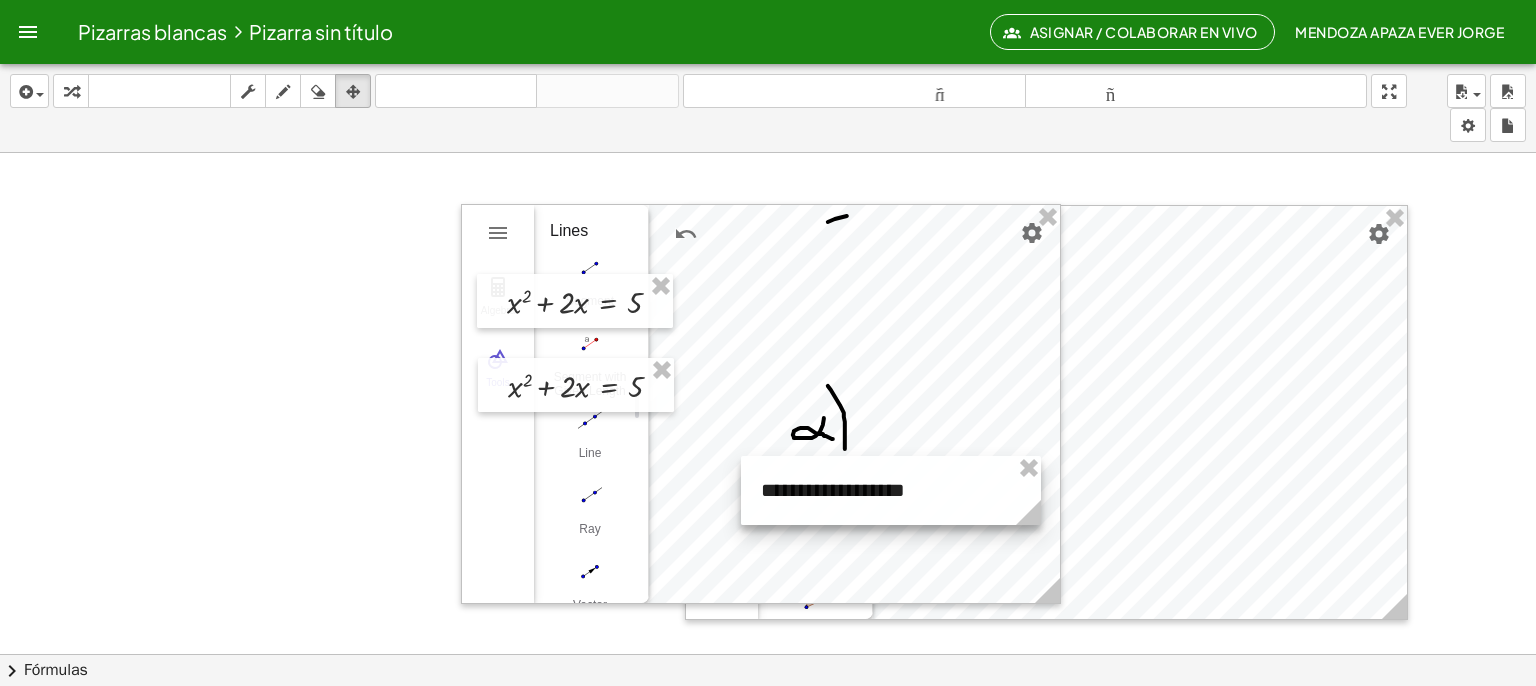 click at bounding box center (891, 490) 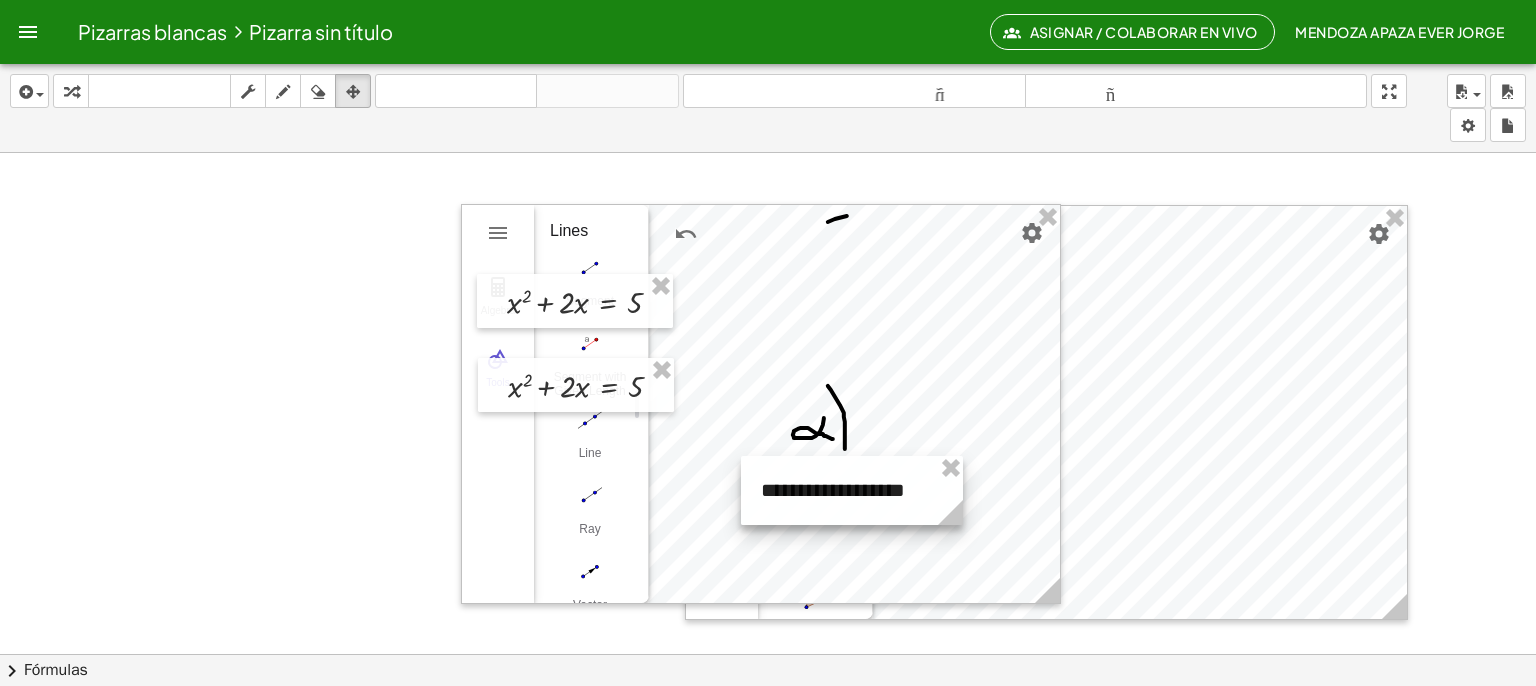 drag, startPoint x: 1031, startPoint y: 514, endPoint x: 946, endPoint y: 505, distance: 85.47514 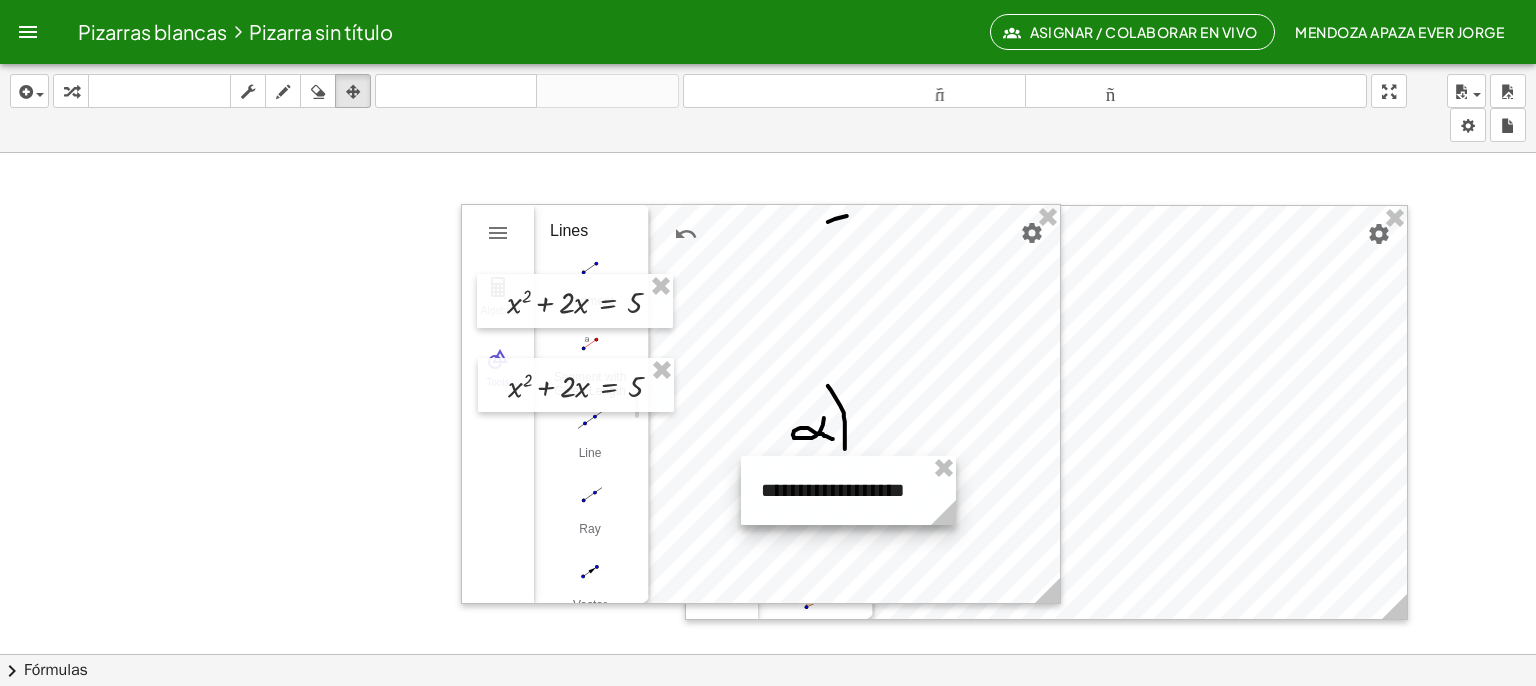 drag, startPoint x: 892, startPoint y: 482, endPoint x: 904, endPoint y: 489, distance: 13.892444 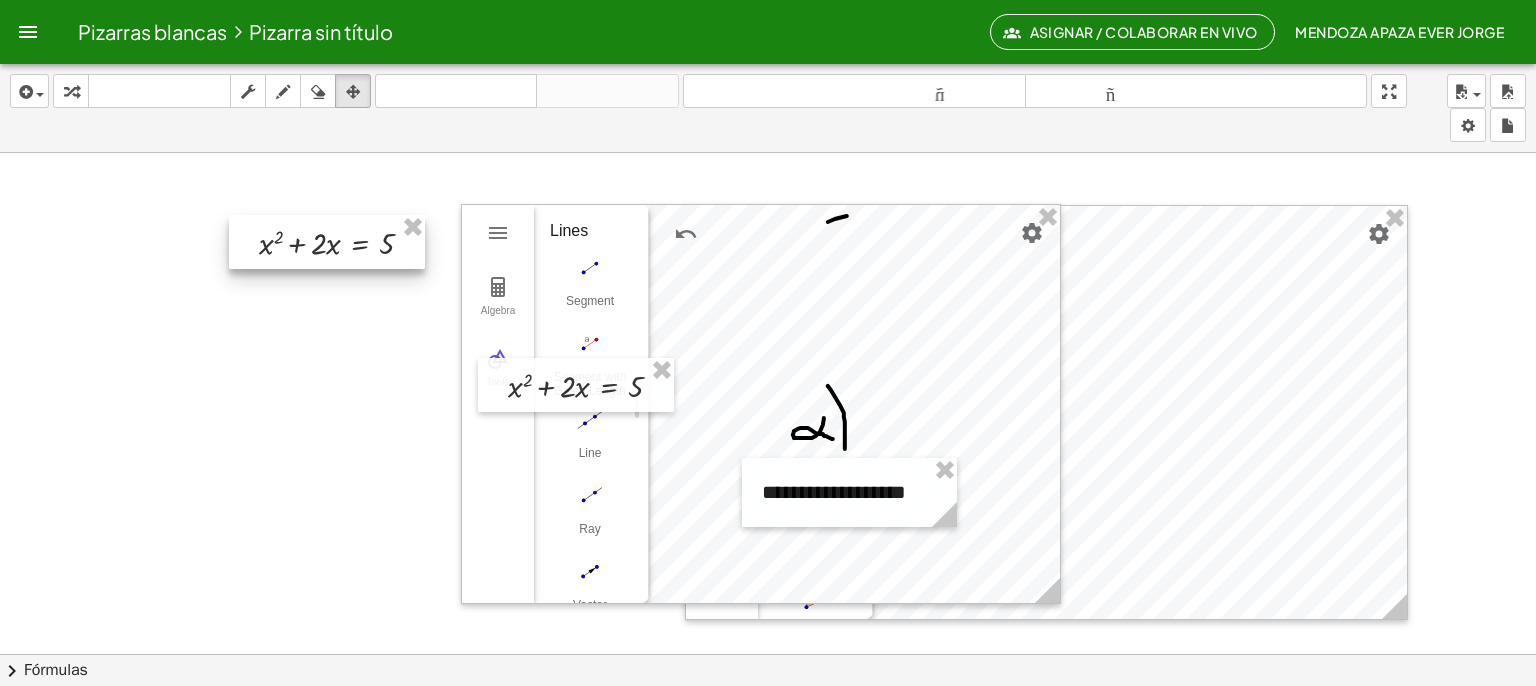 drag, startPoint x: 619, startPoint y: 275, endPoint x: 372, endPoint y: 205, distance: 256.72748 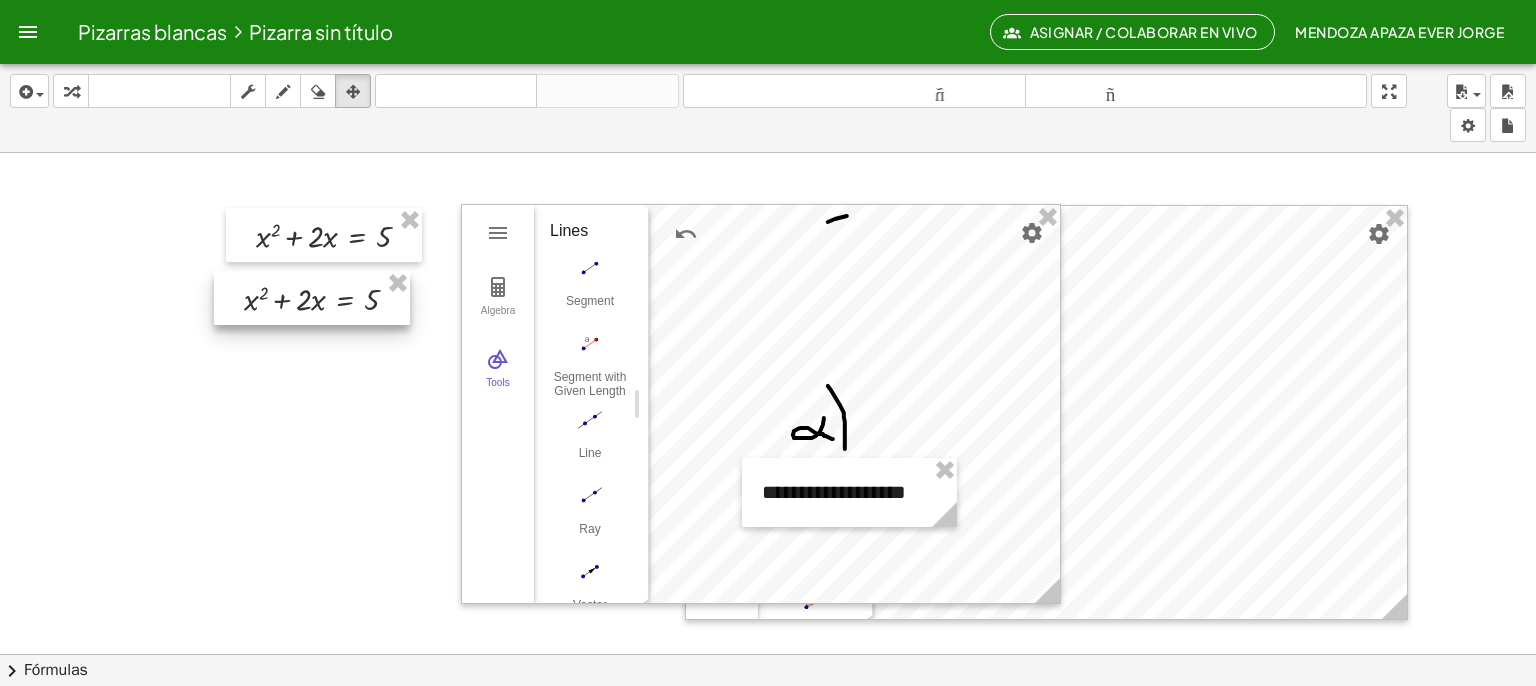 drag, startPoint x: 604, startPoint y: 361, endPoint x: 340, endPoint y: 274, distance: 277.96582 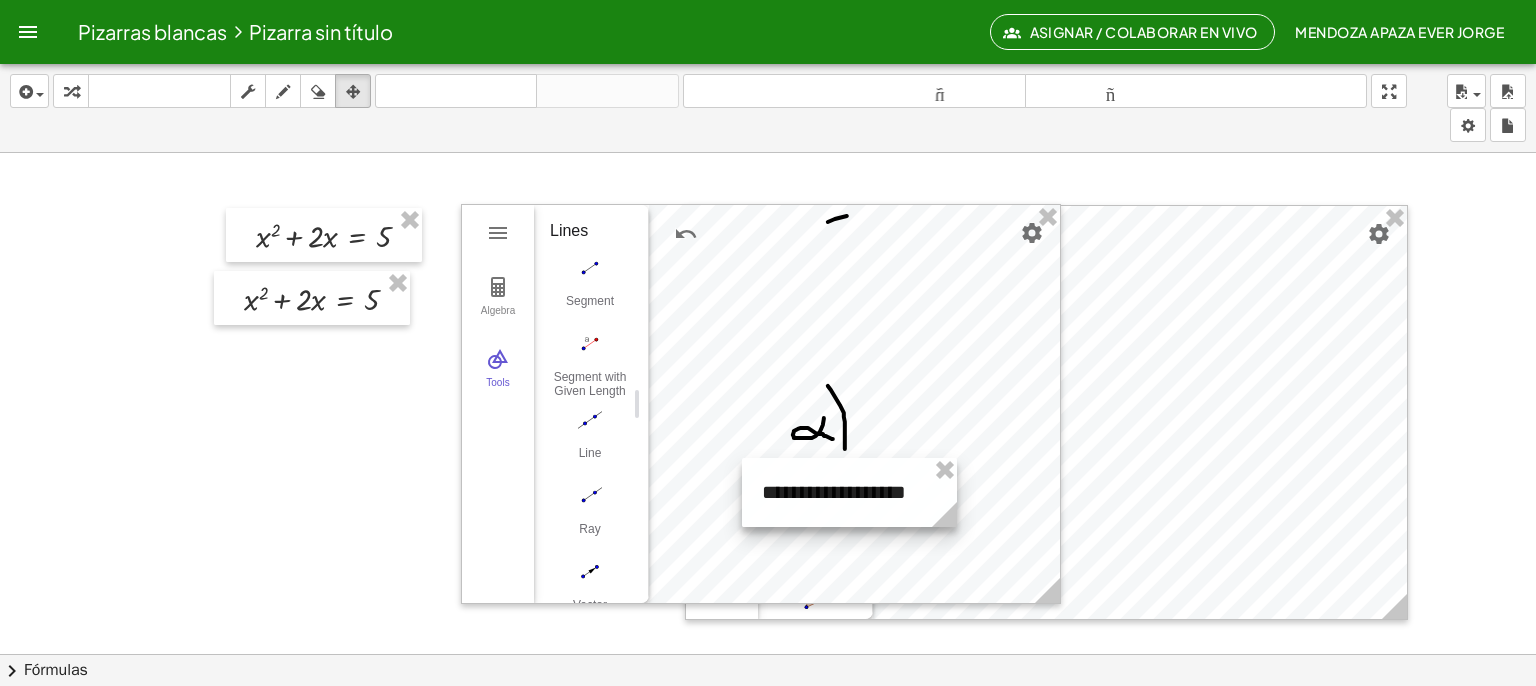 click at bounding box center [849, 492] 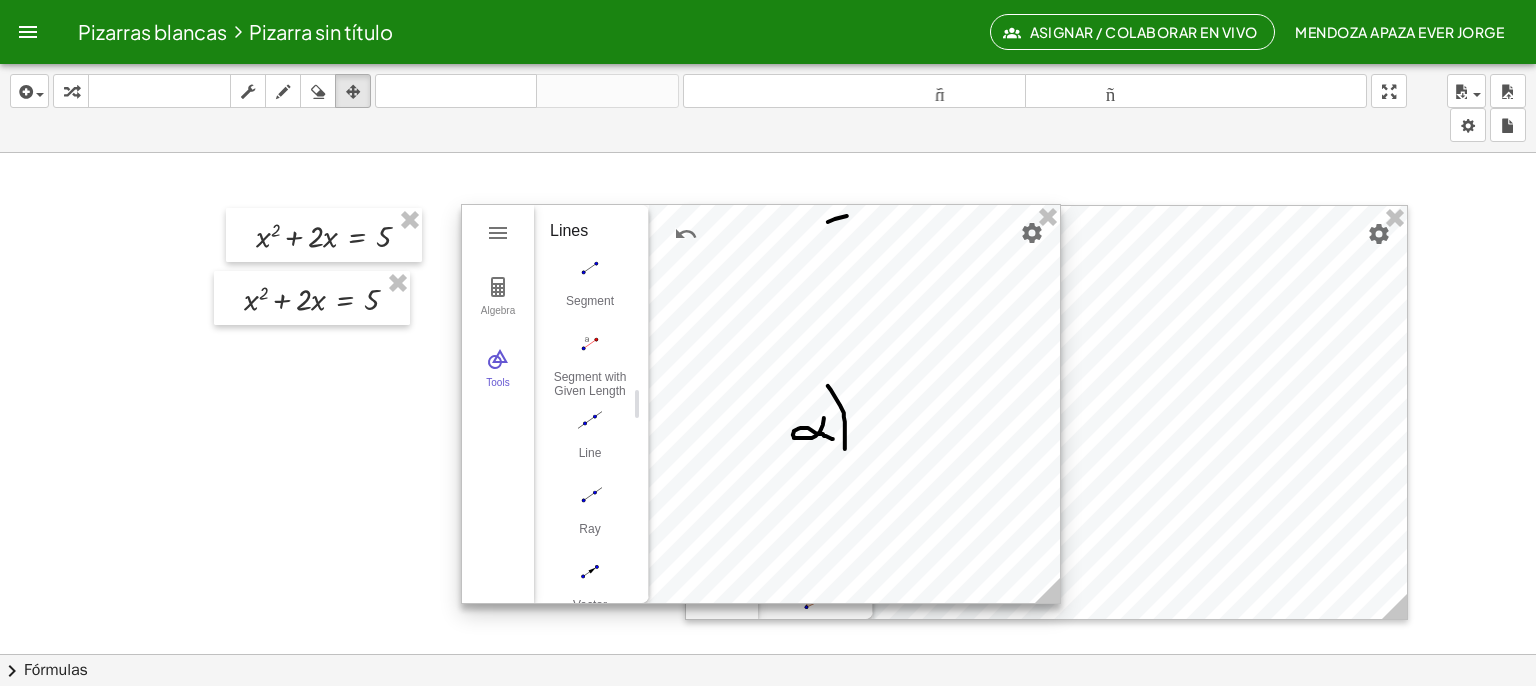 drag, startPoint x: 746, startPoint y: 392, endPoint x: 692, endPoint y: 440, distance: 72.249565 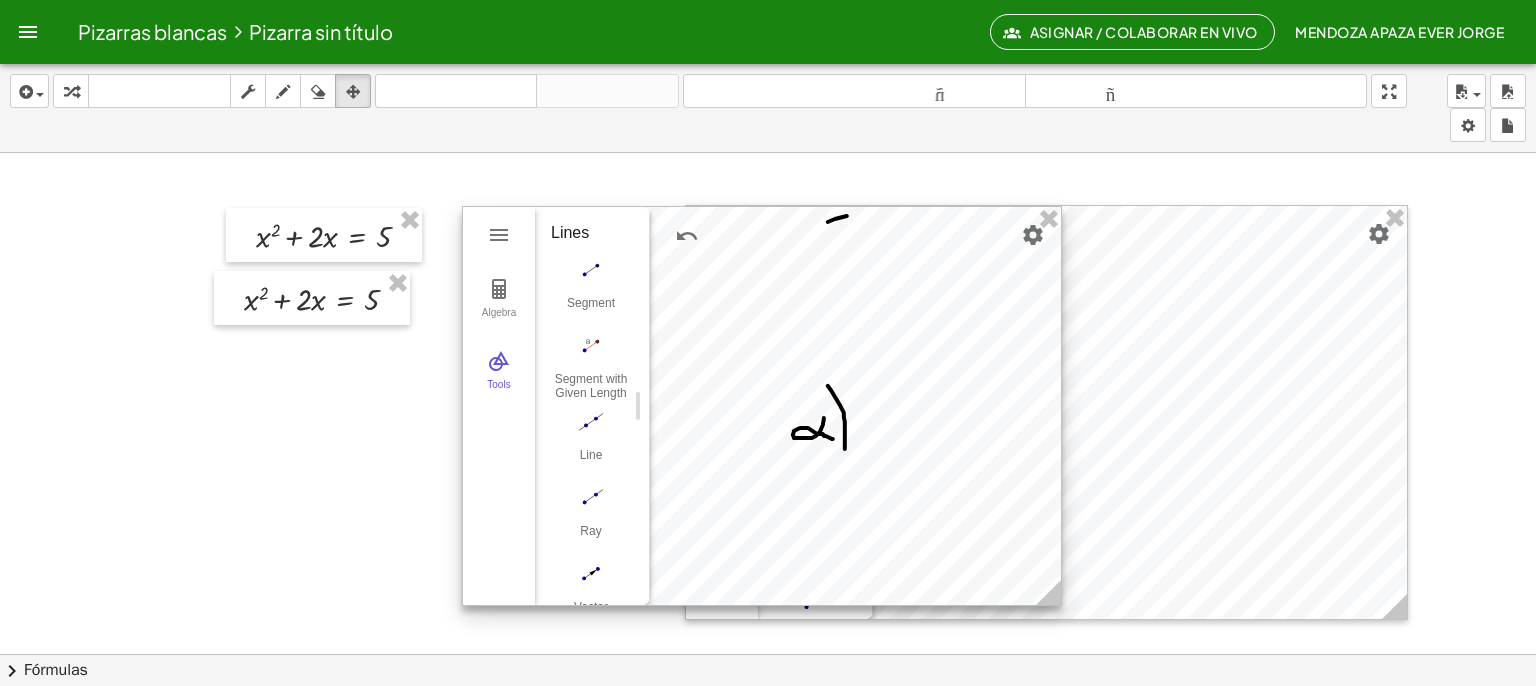 click at bounding box center (762, 406) 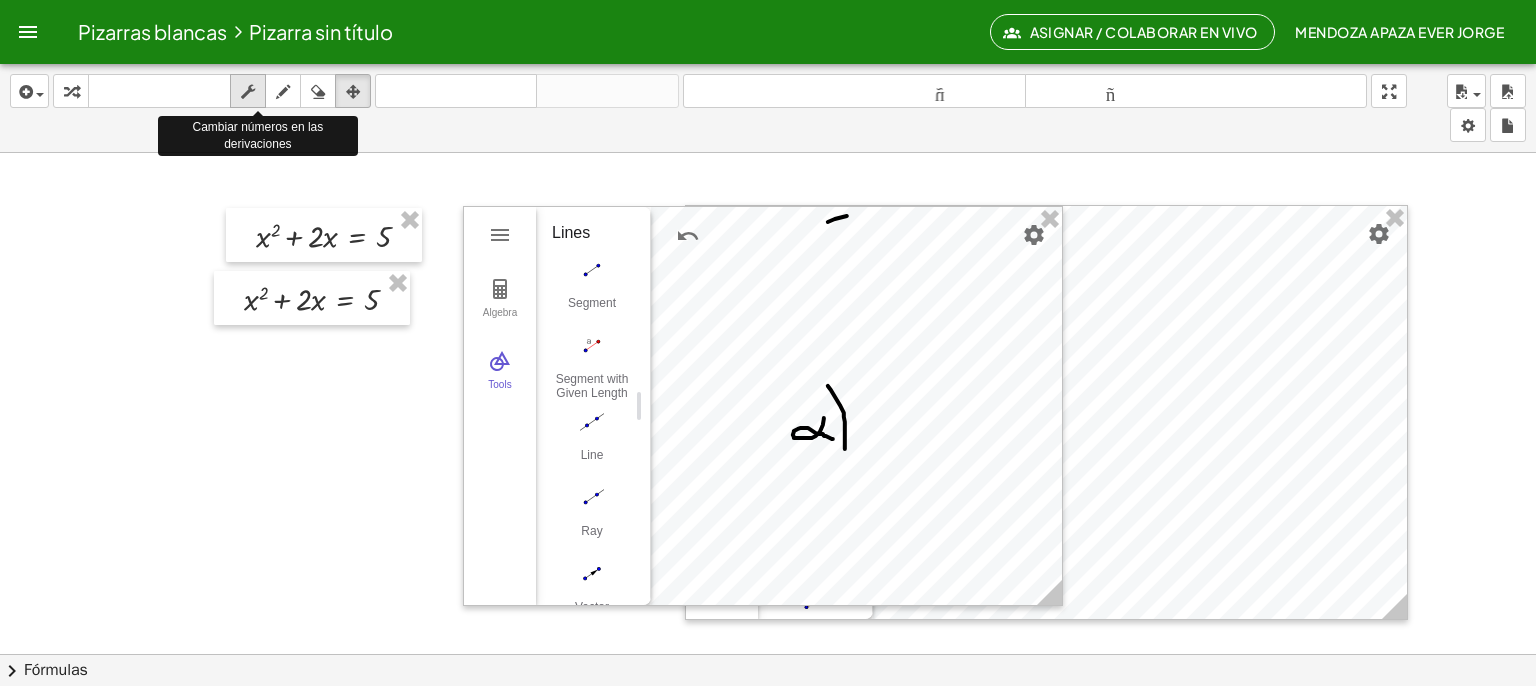 click at bounding box center (248, 92) 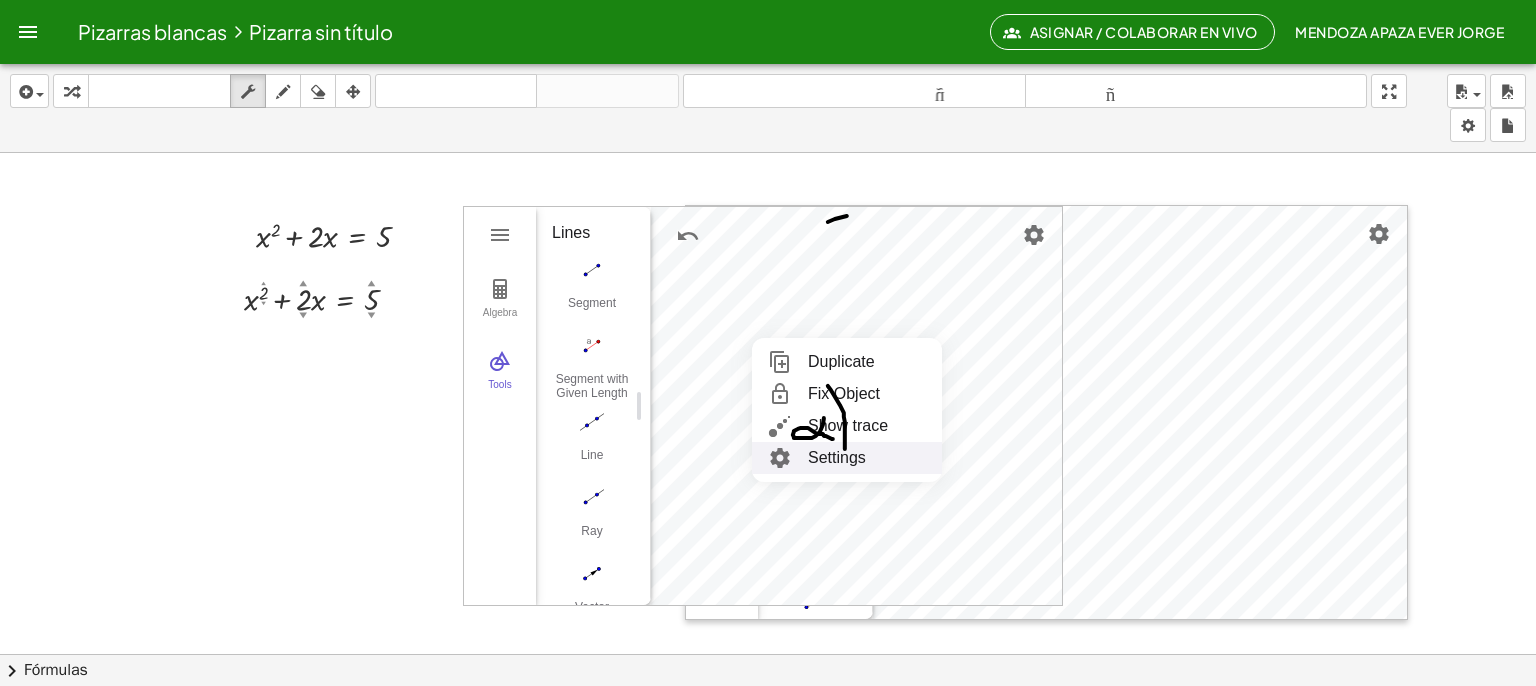 click on "Settings" at bounding box center (847, 458) 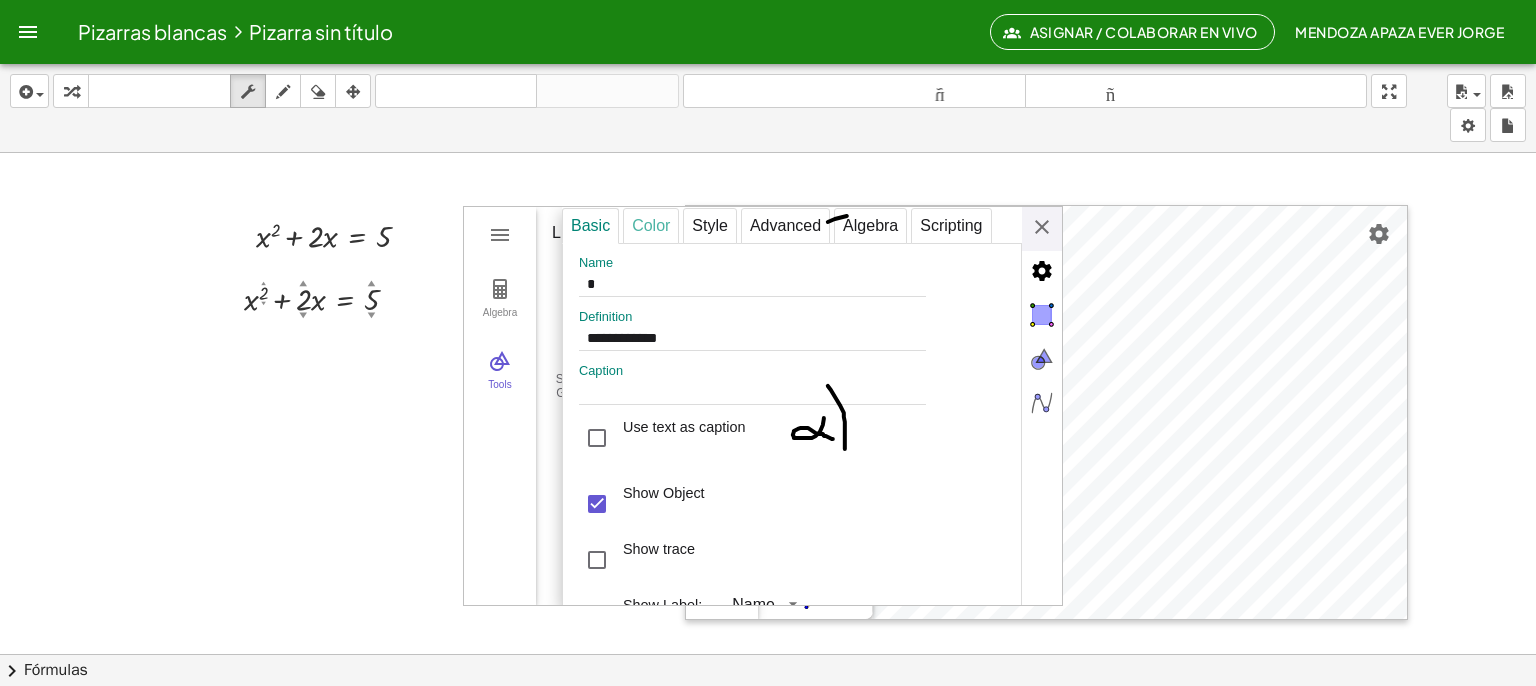 click on "Color" at bounding box center [651, 226] 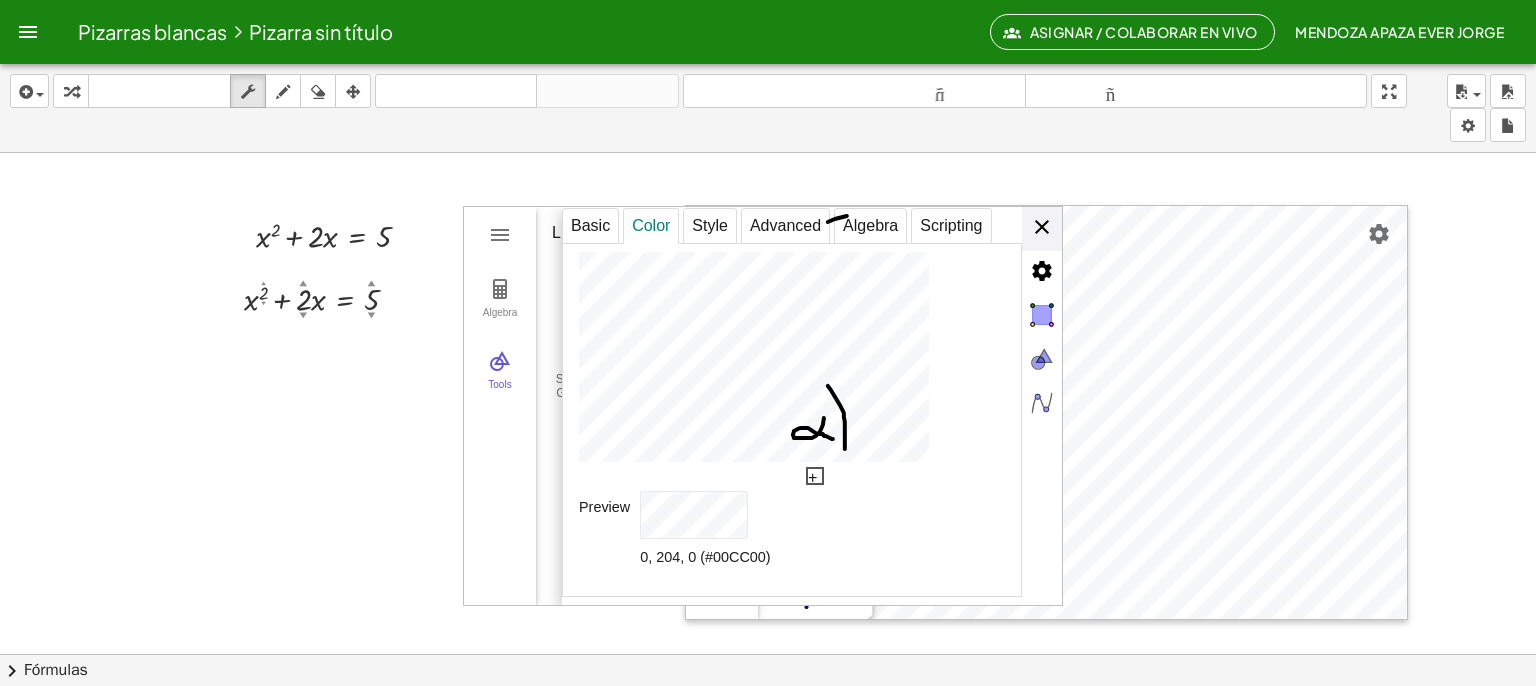 click on "**********" at bounding box center (812, 407) 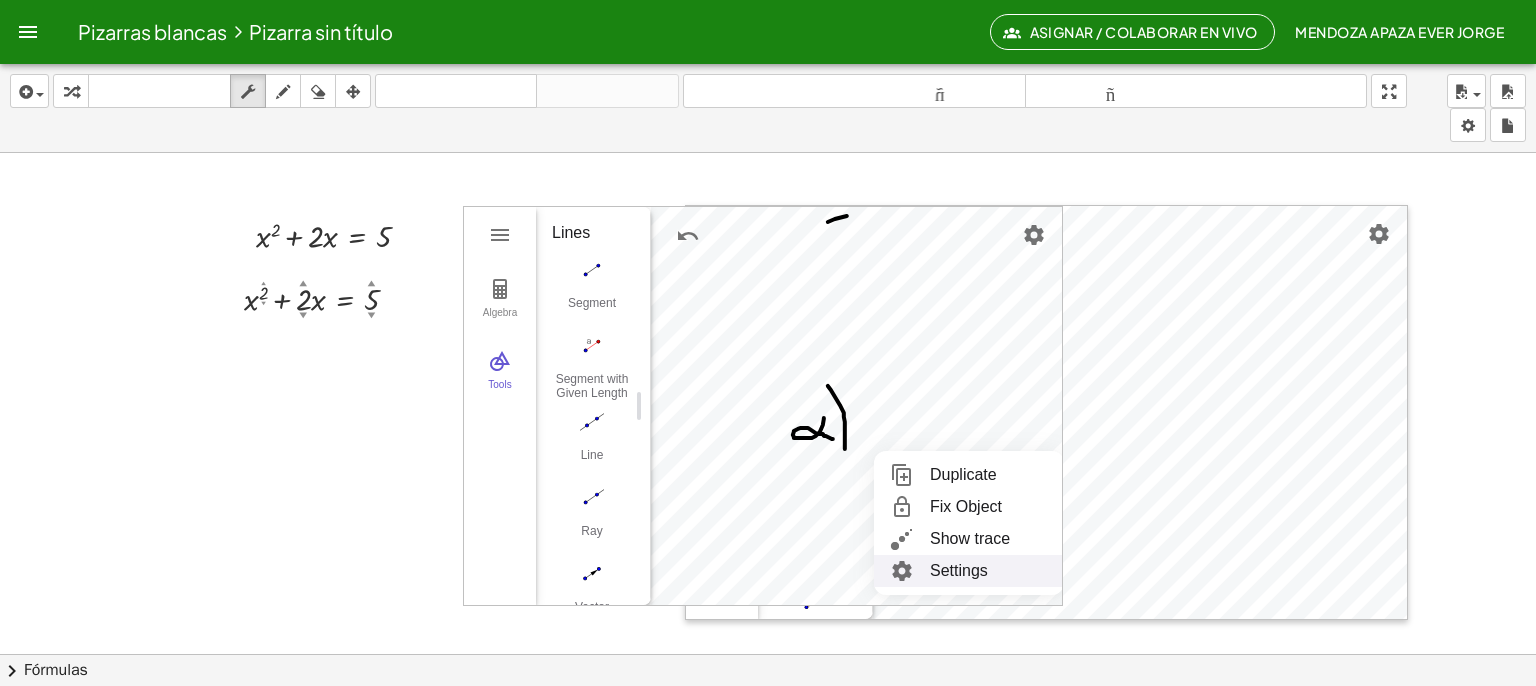 click on "Settings" at bounding box center [969, 571] 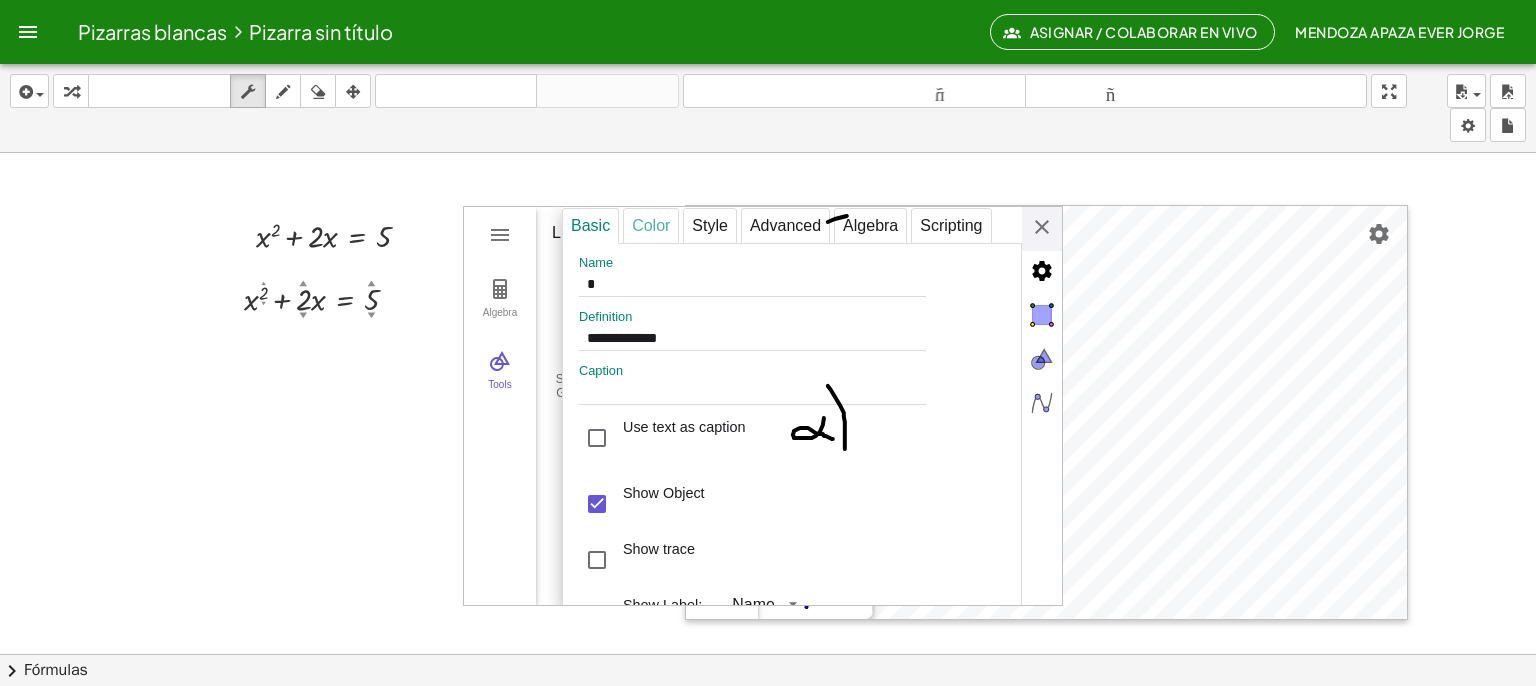 click on "Color" at bounding box center (651, 226) 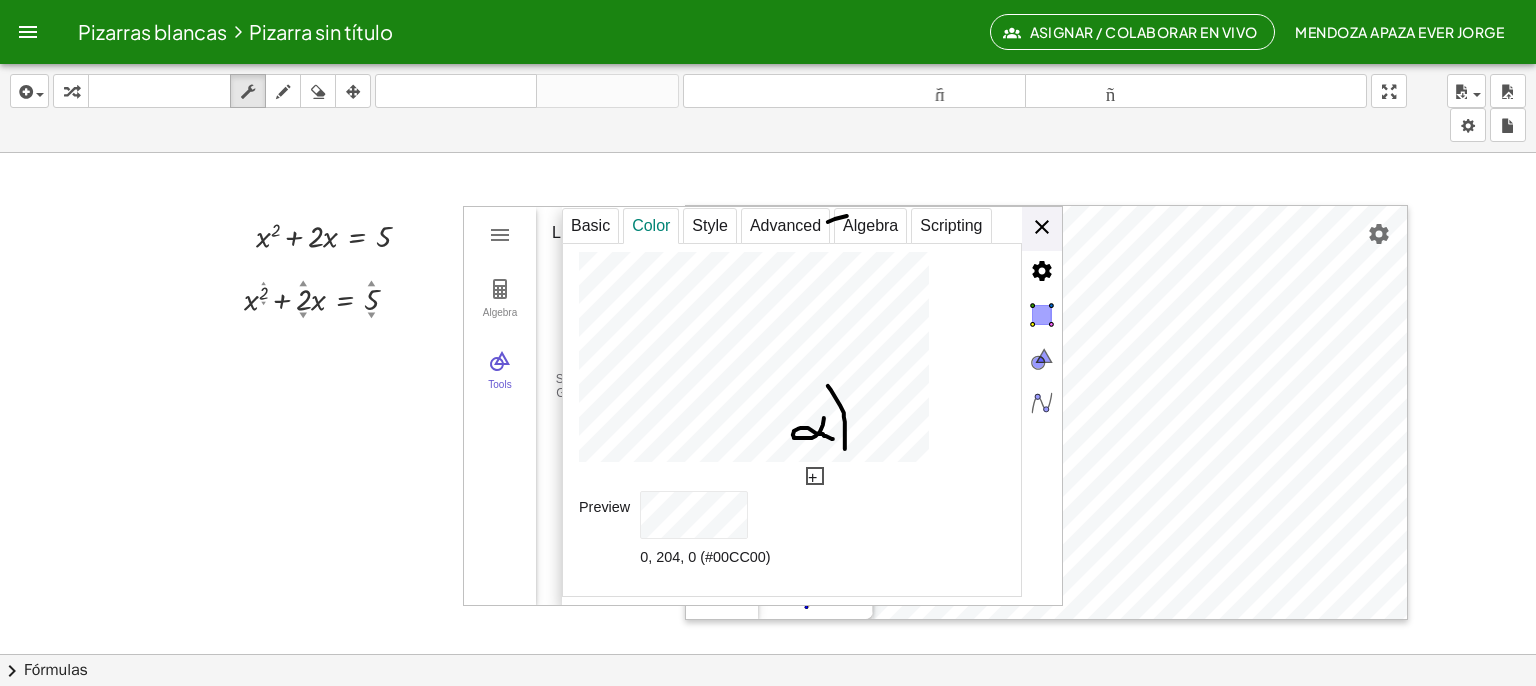 click on "**********" at bounding box center (812, 407) 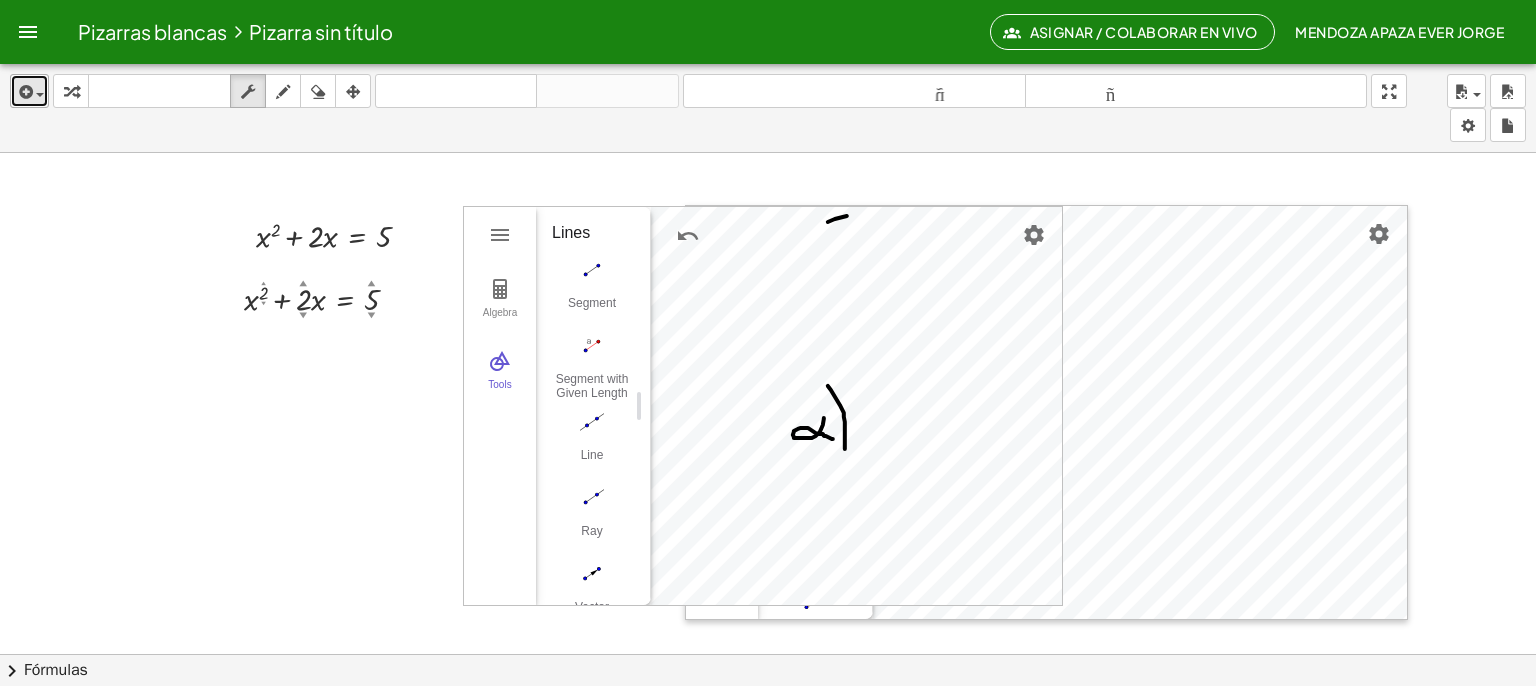click at bounding box center (29, 91) 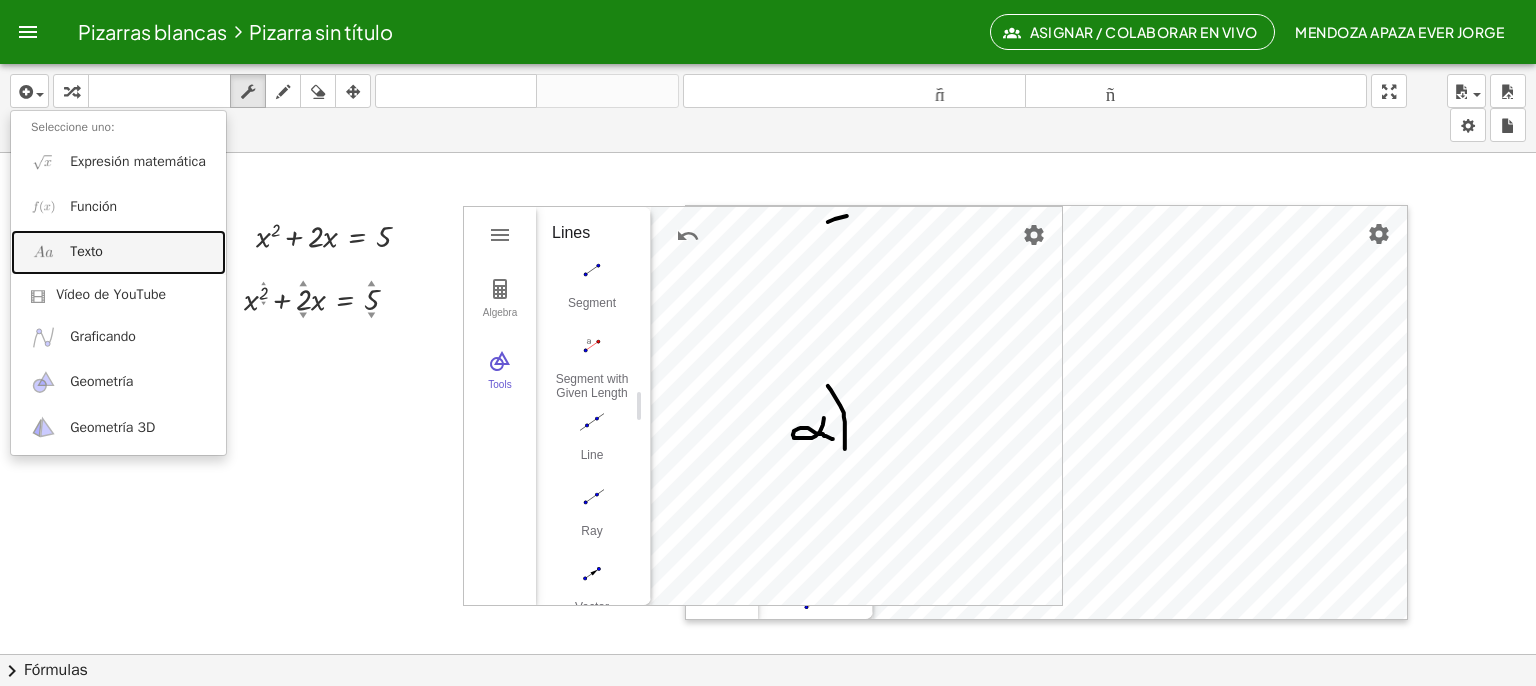click on "Texto" at bounding box center (86, 251) 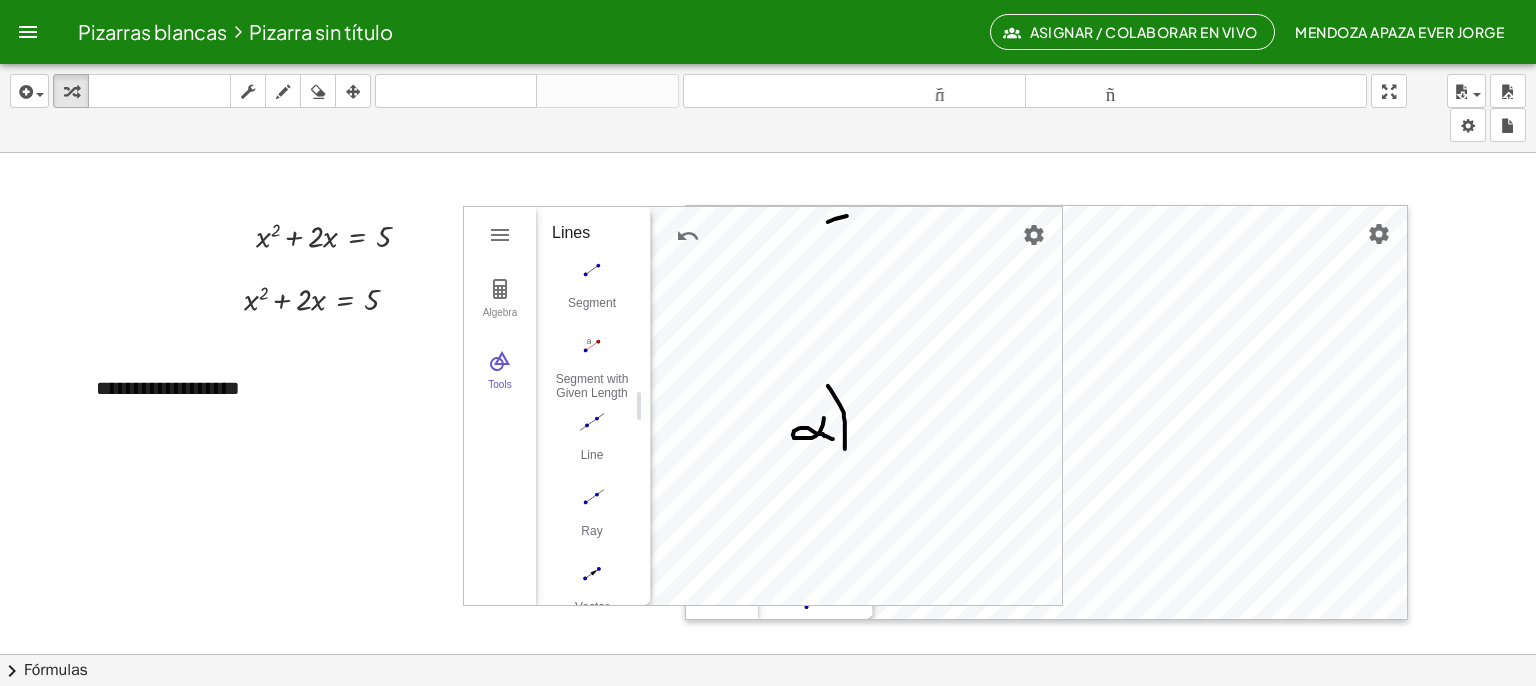 type 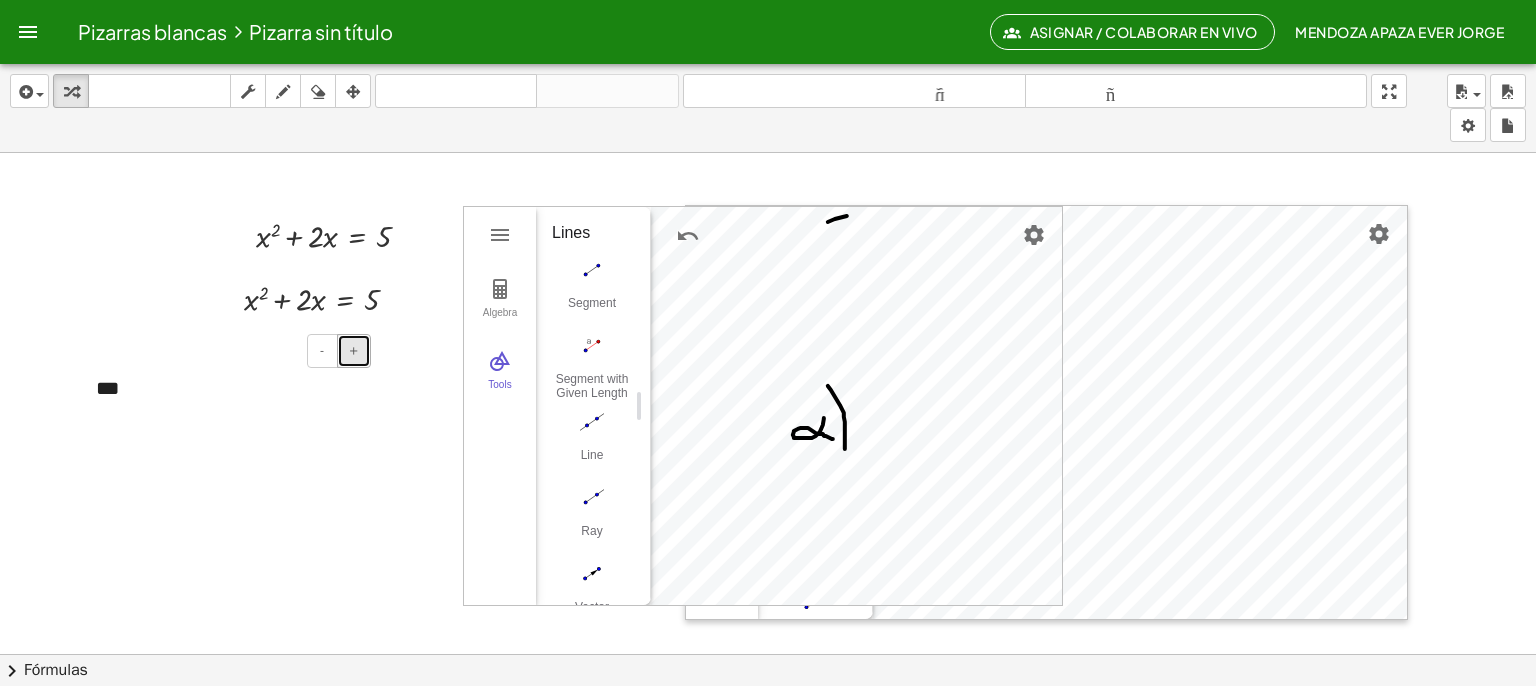 click on "+" at bounding box center [354, 350] 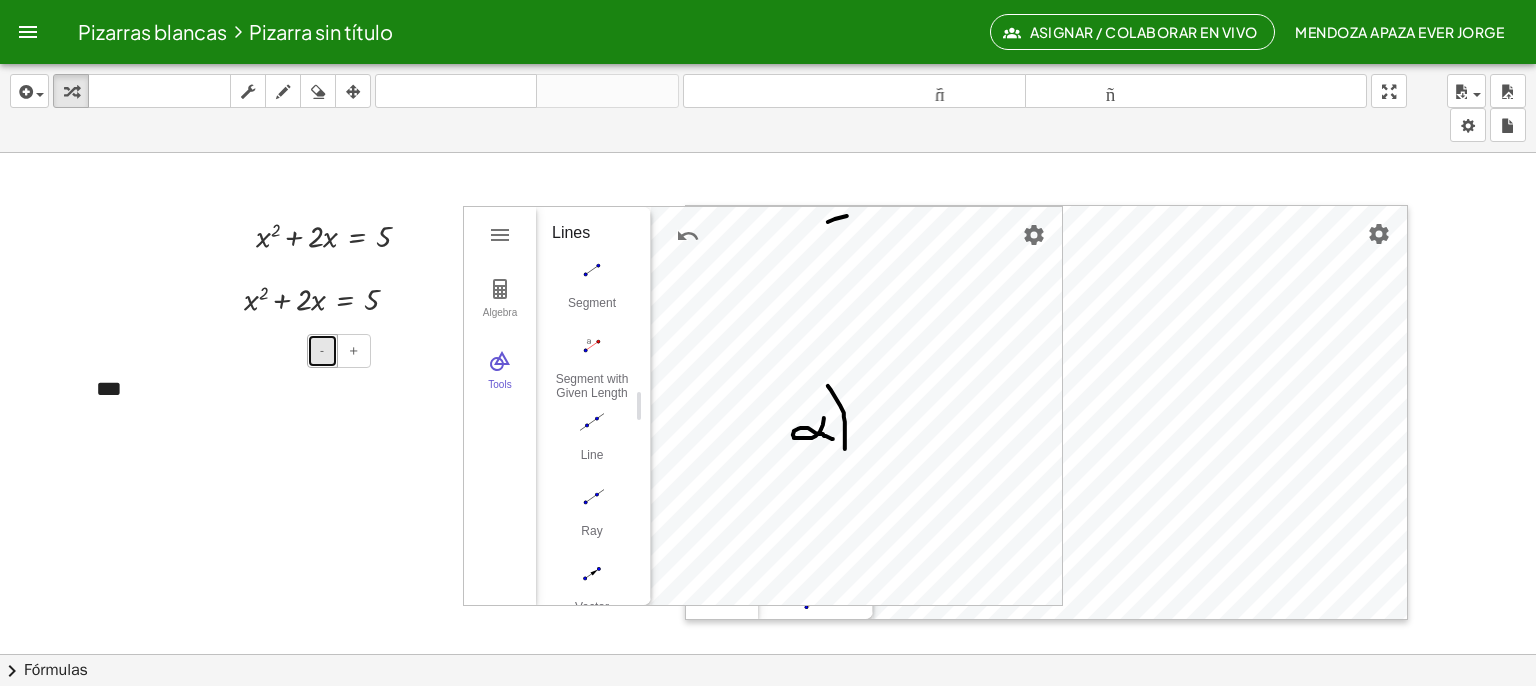 click on "-" at bounding box center (322, 351) 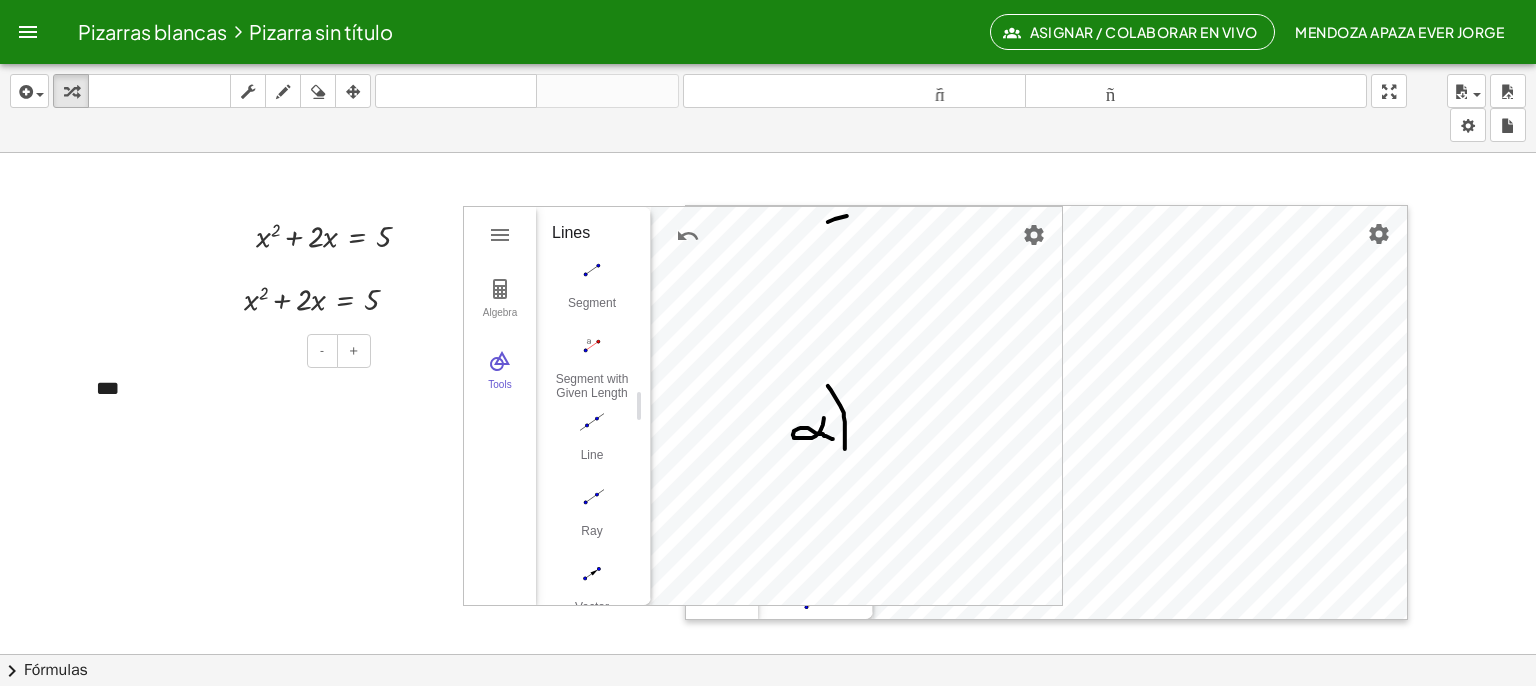 click on "***" at bounding box center [226, 388] 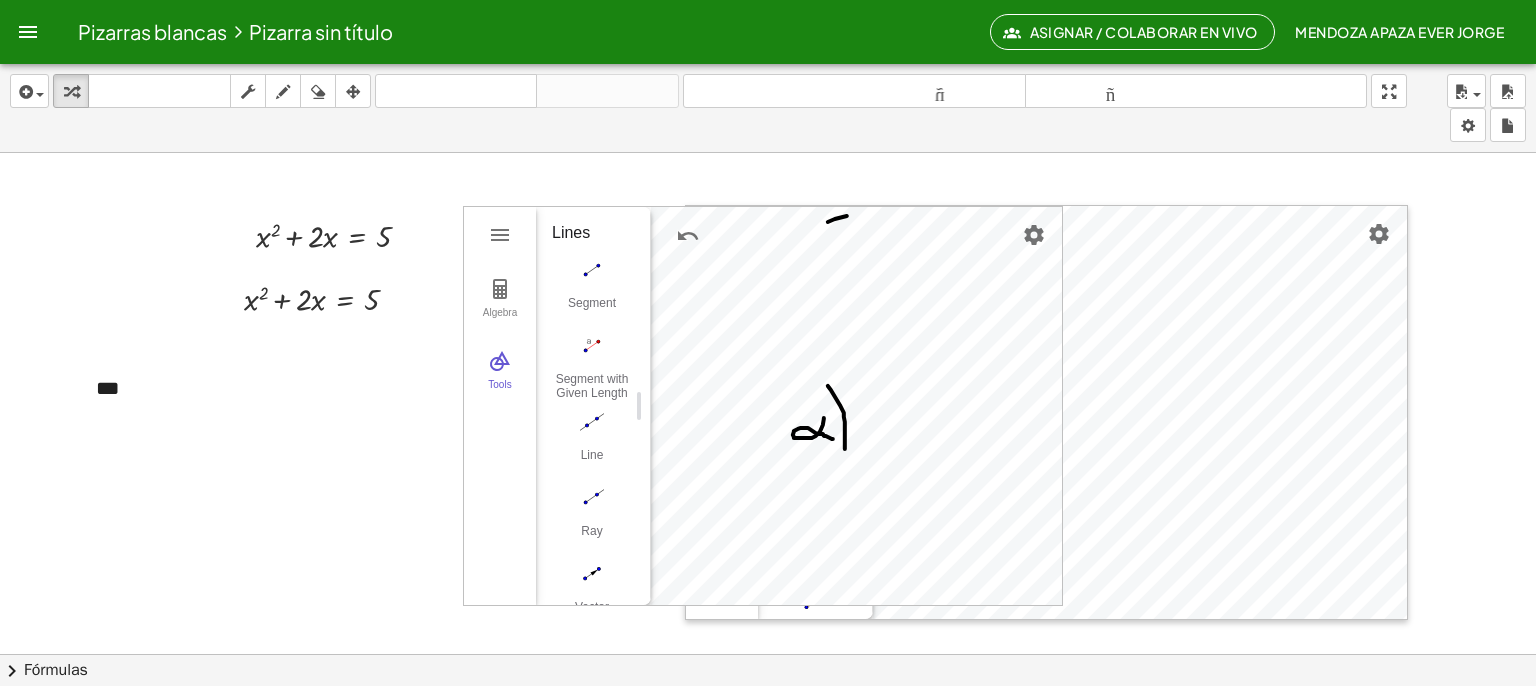 click on "+ x 2 + · 2 · x = 5 + x 2 + · 2 · x = 5 GeoGebra Geometry Clear All Open Save online Save to your computer Share Export Image Download as Print Preview Settings Help & Feedback Sign in     Algebra Tools Input… GeoGebra Geometry Basic Tools Move Point Segment Line Polygon Circle with Center through Point More       Algebra Tools Point A Point B u = Vector(A, B) Point C v = Vector(A, C) Point D w = Vector(A, D) GeoGebra Geometry Basic Tools Move Point Segment Line Polygon Circle with Center through Point Edit Select Objects Show / Hide Label Show / Hide Object Delete Construct Midpoint or Center Perpendicular Line Perpendicular Bisector Parallel Line Angle Bisector Tangents Measure Angle Angle with Given Size Distance or Length Area Lines Segment Segment with Given Length Line Ray Vector Circles Circle with Center through Point Circle: Center & Radius Compass Semicircle Circular Sector Polygons Polygon Regular Polygon Transform Translate by Vector Rotate around Point Reflect about Line Media Image" at bounding box center [768, 732] 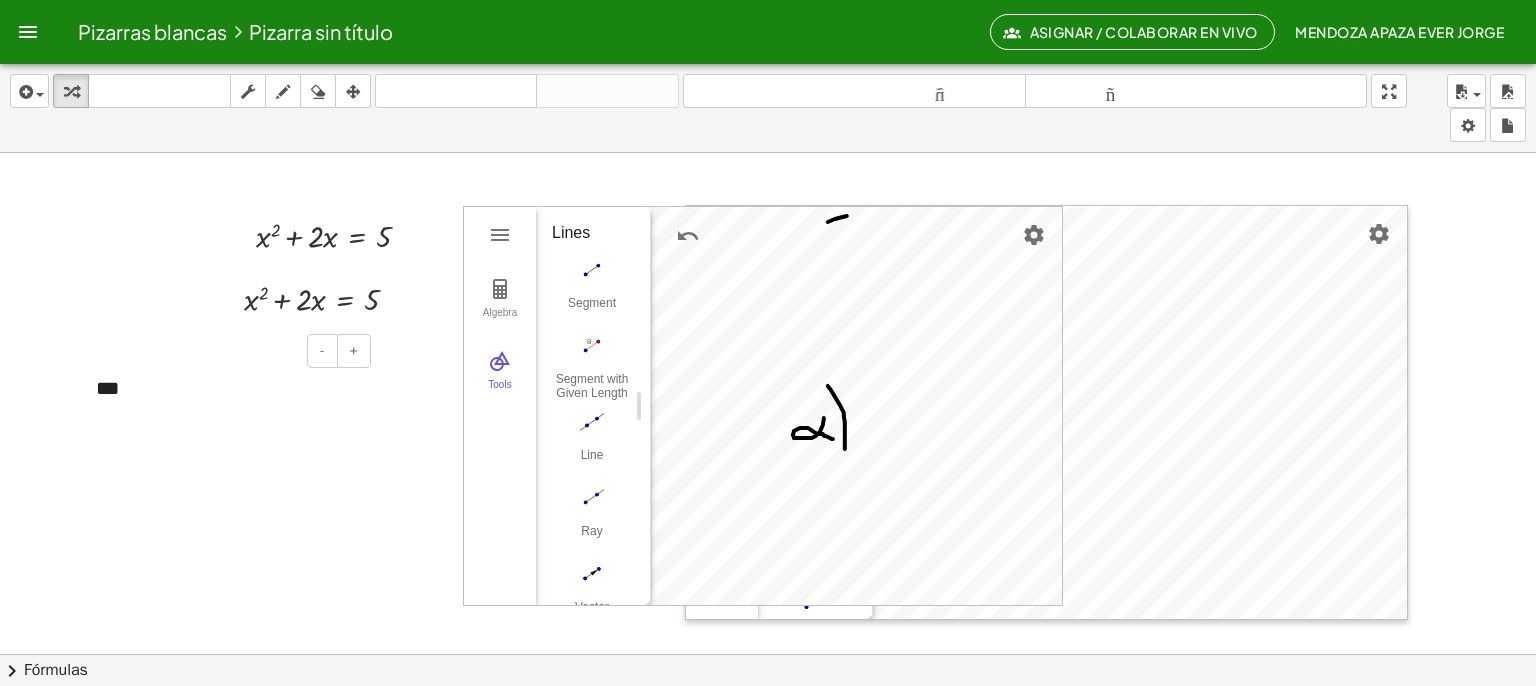 click on "***" at bounding box center [226, 388] 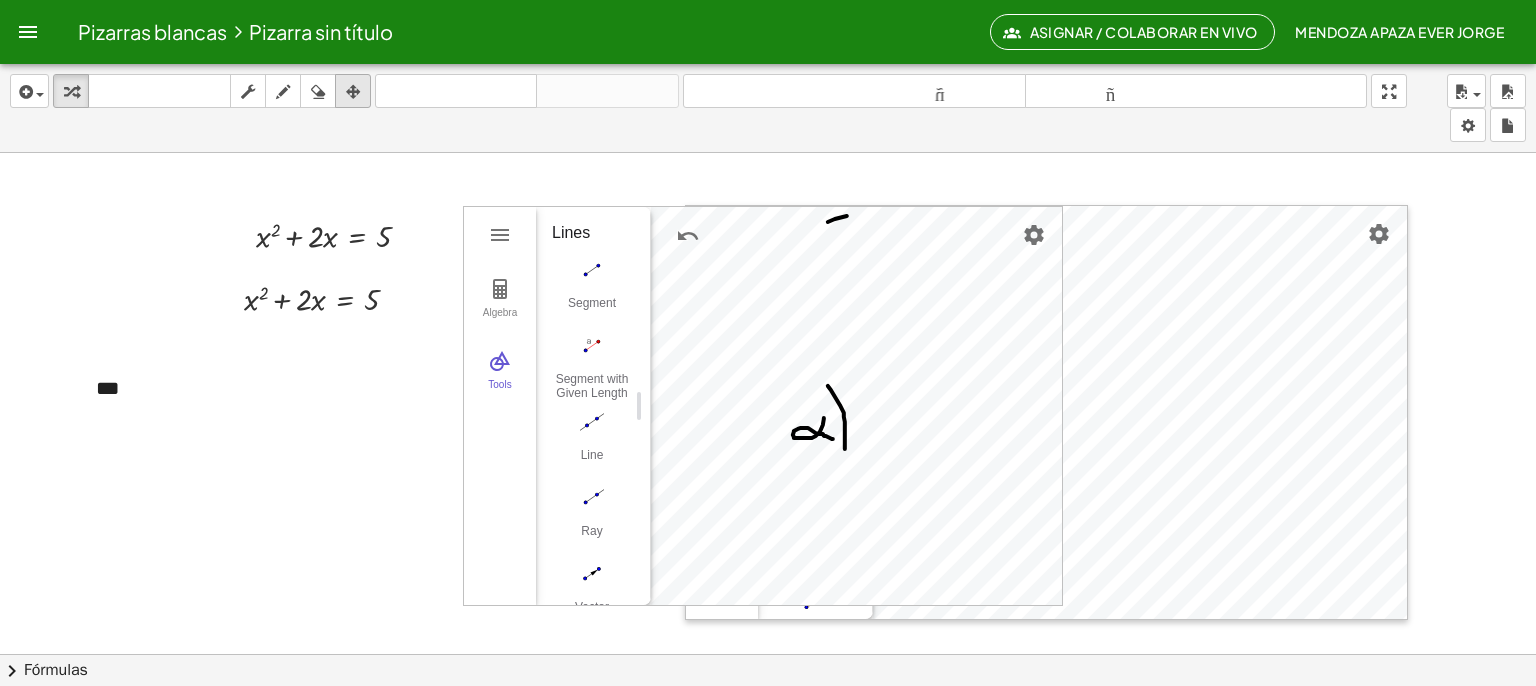 click on "arreglar" at bounding box center [353, 91] 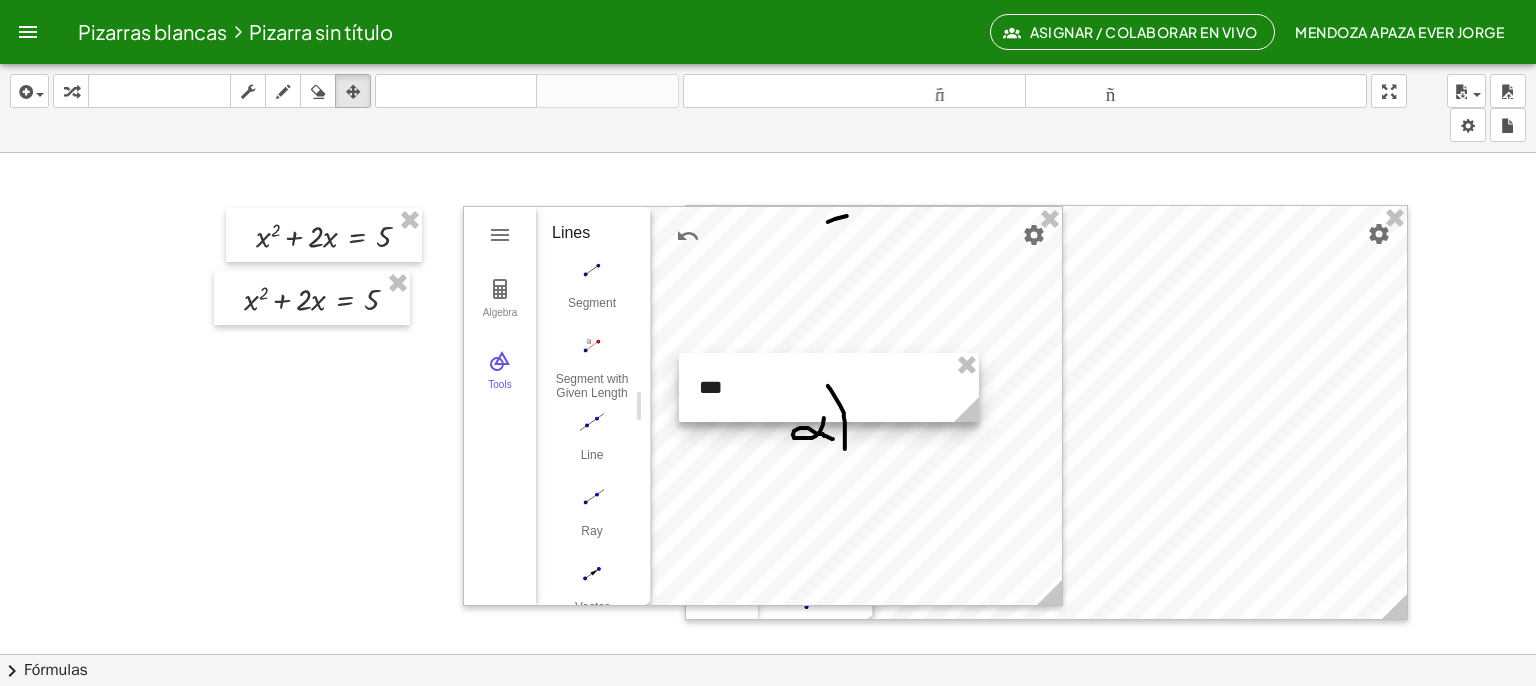 drag, startPoint x: 250, startPoint y: 355, endPoint x: 853, endPoint y: 354, distance: 603.00085 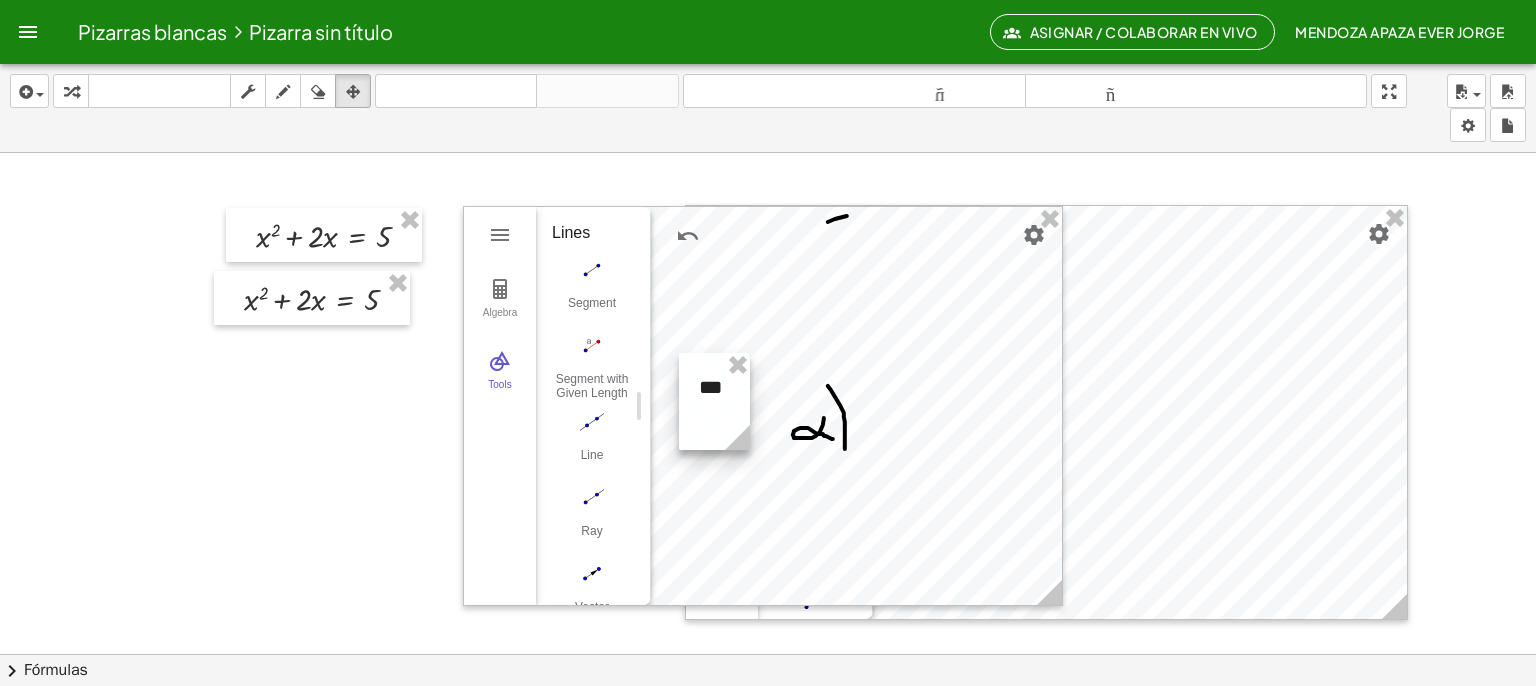drag, startPoint x: 977, startPoint y: 417, endPoint x: 748, endPoint y: 398, distance: 229.78687 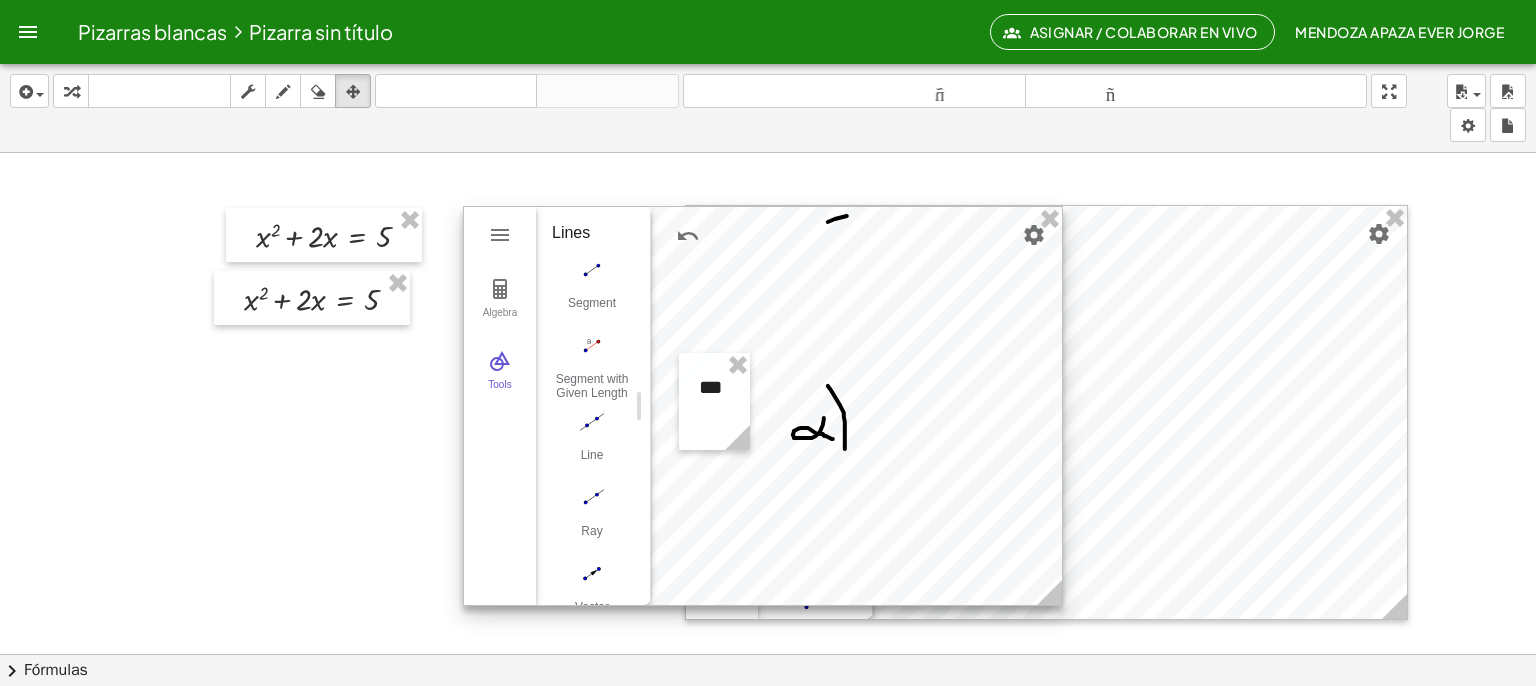 click at bounding box center (763, 406) 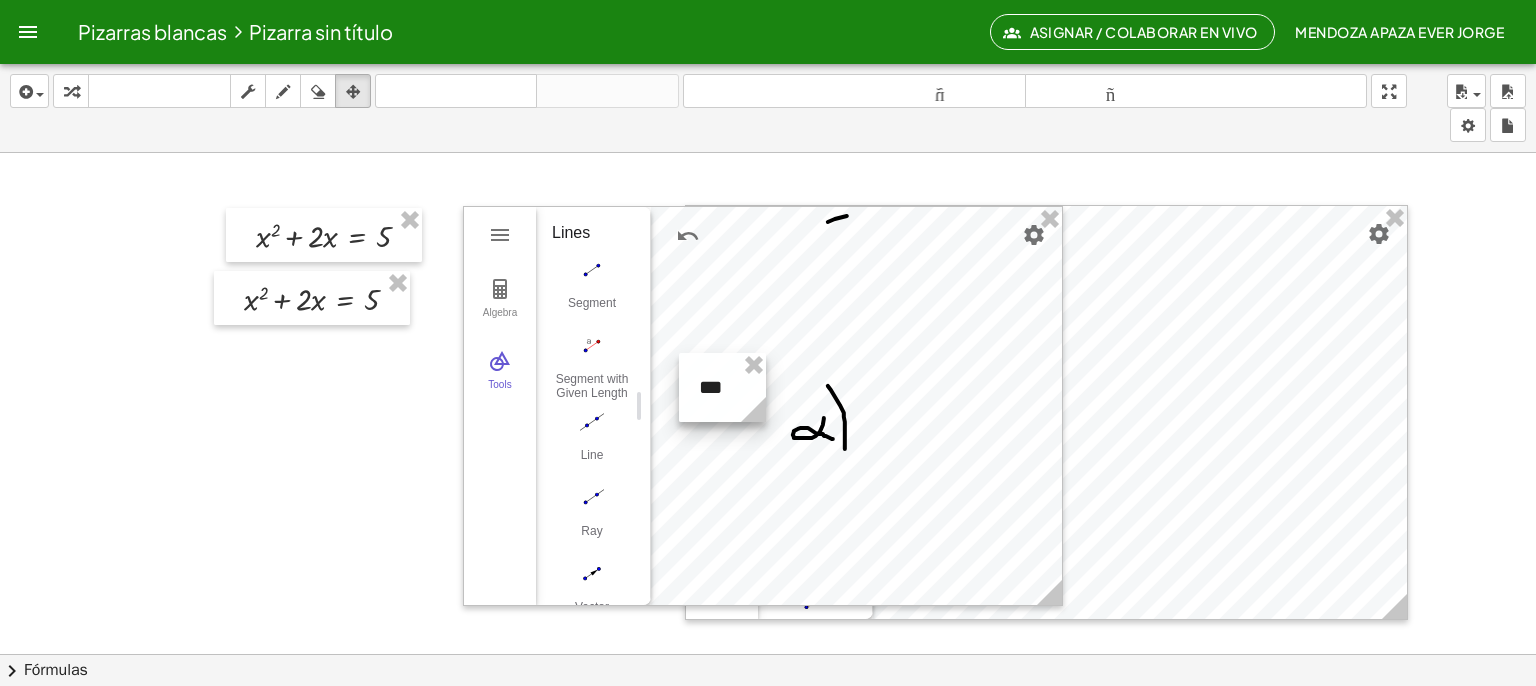 drag, startPoint x: 741, startPoint y: 445, endPoint x: 757, endPoint y: 426, distance: 24.839485 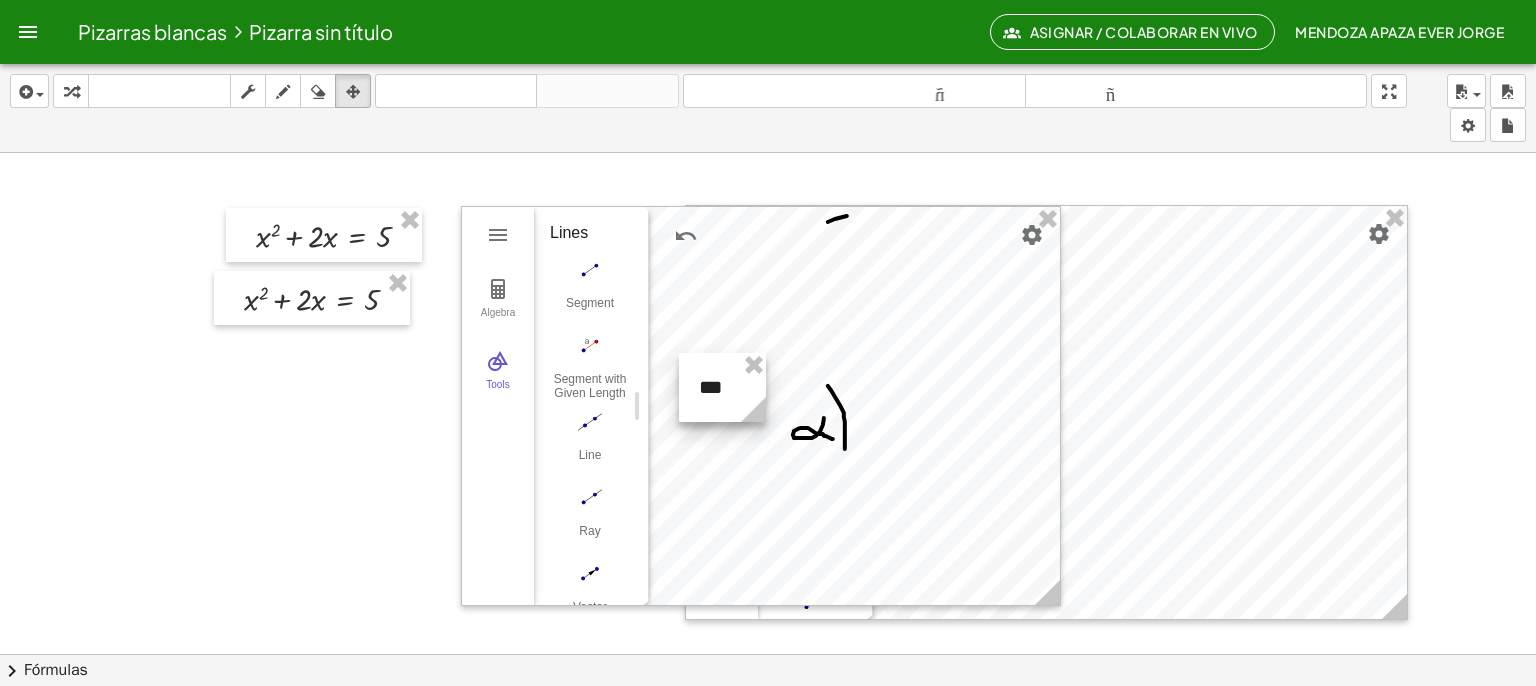 click at bounding box center (722, 387) 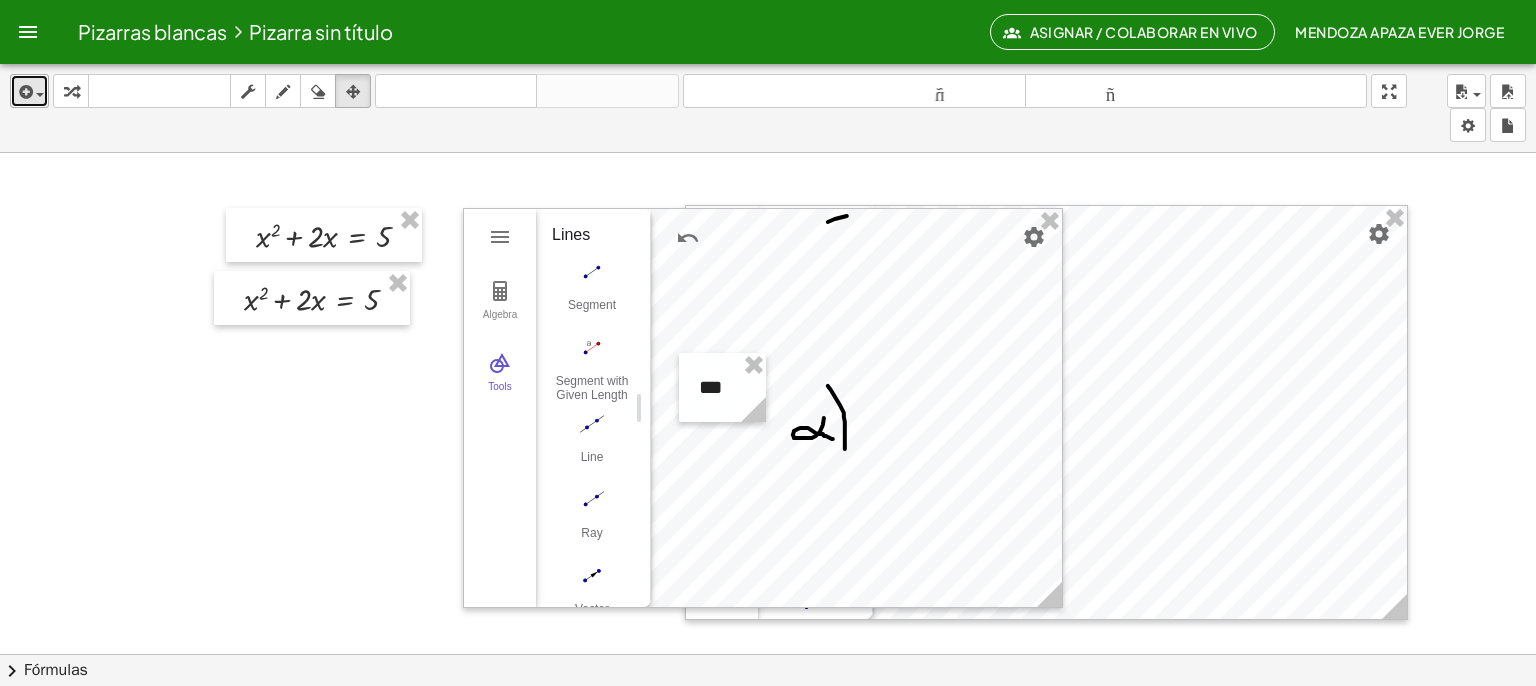 click at bounding box center (24, 92) 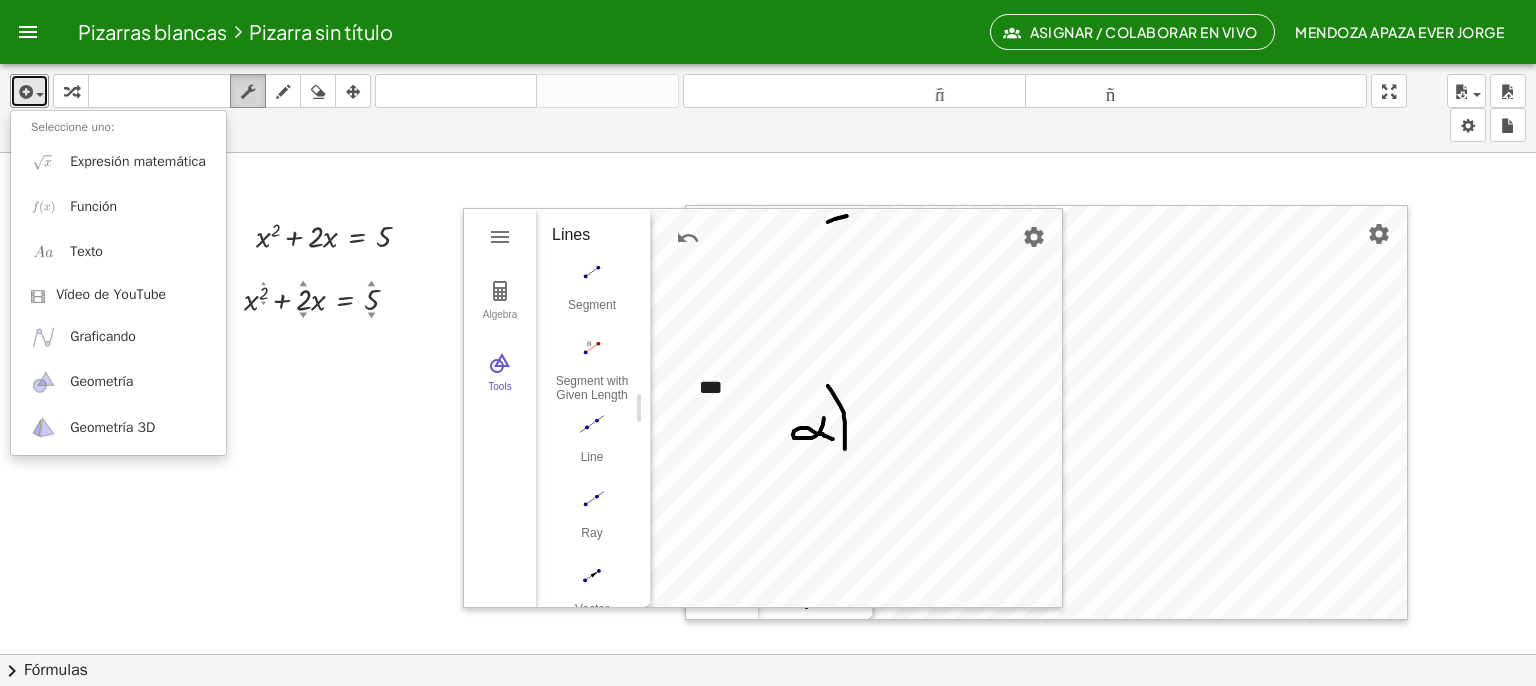 click at bounding box center [248, 92] 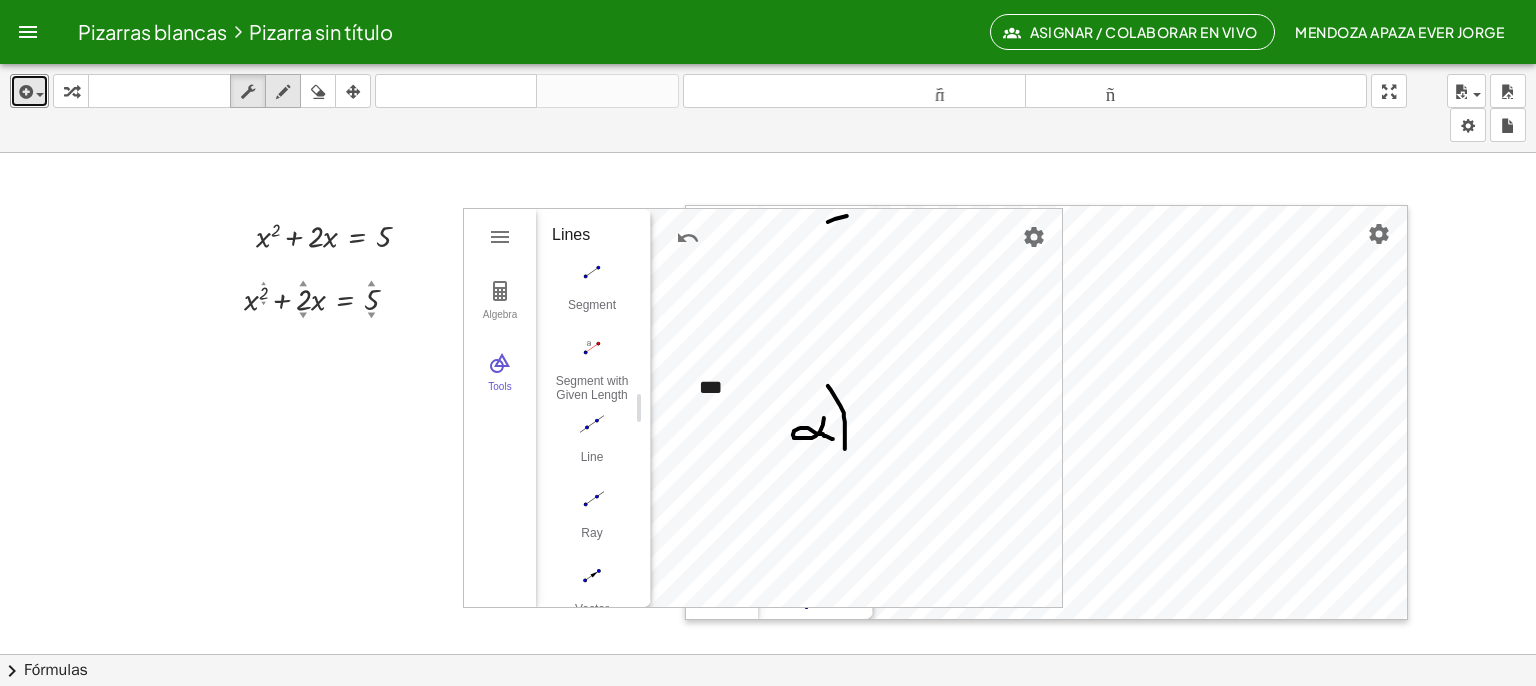 click at bounding box center [283, 91] 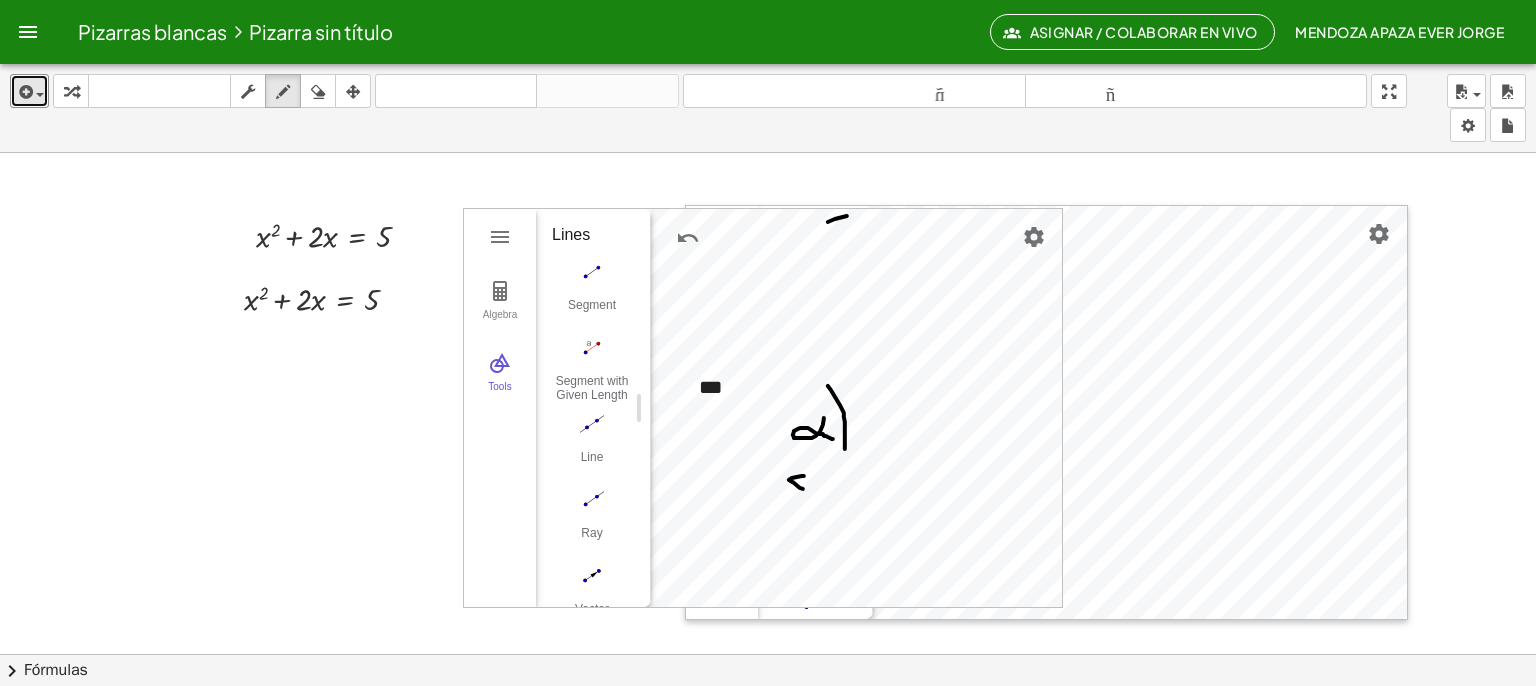 drag, startPoint x: 792, startPoint y: 477, endPoint x: 814, endPoint y: 485, distance: 23.409399 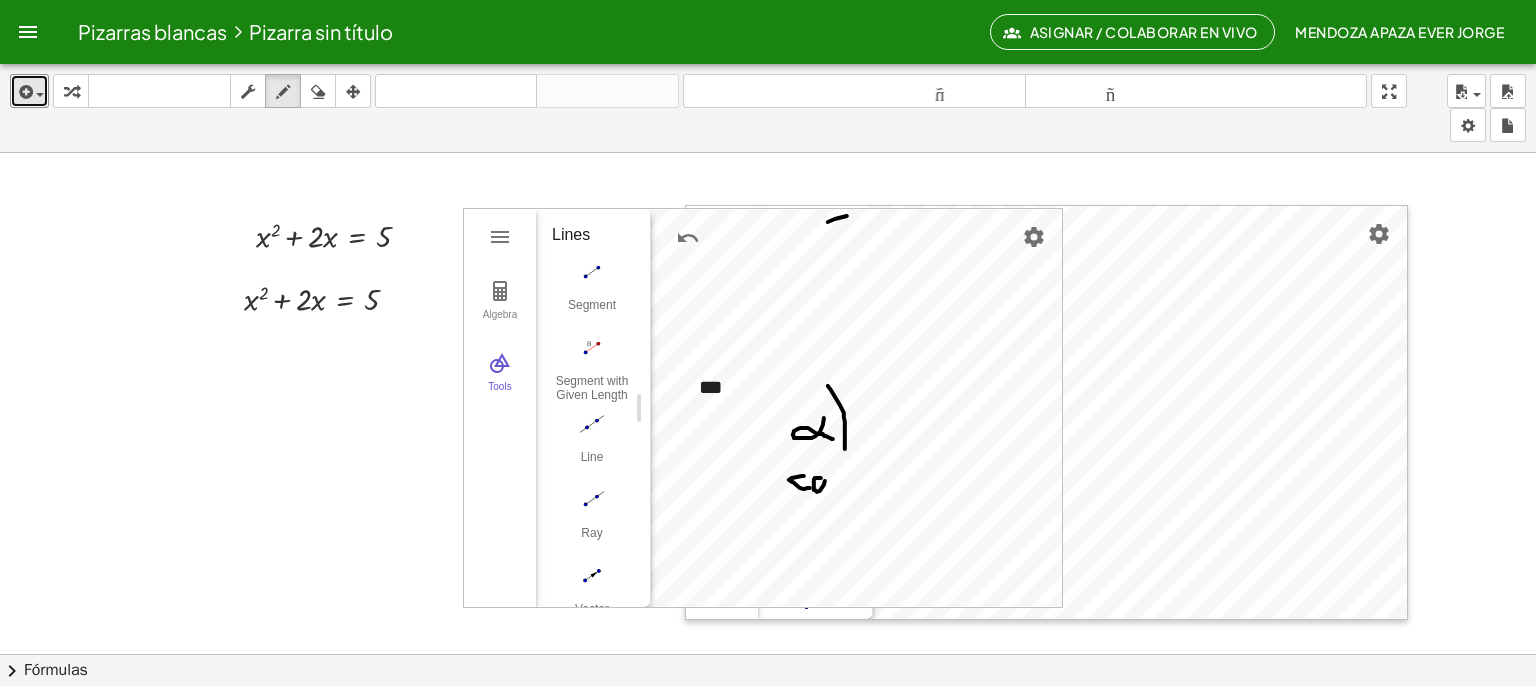 click at bounding box center [768, 732] 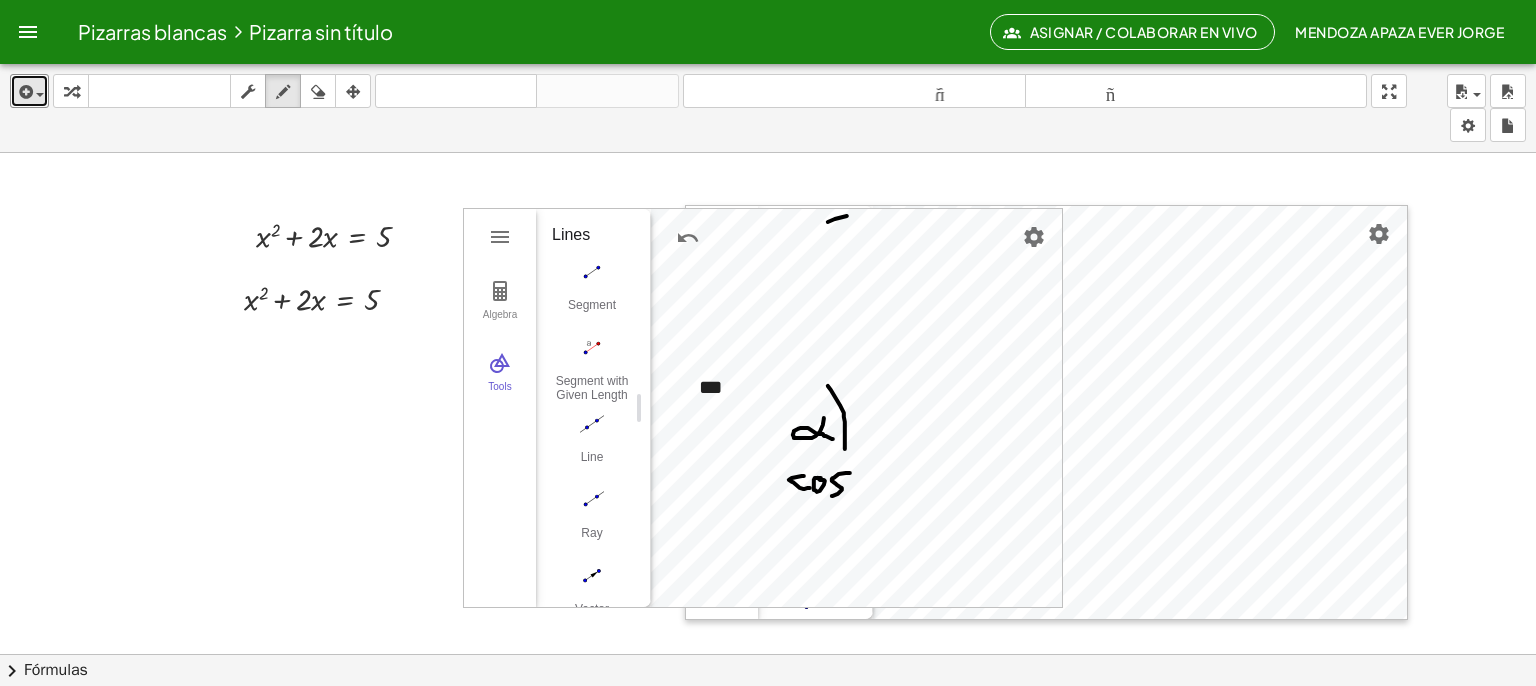 drag, startPoint x: 850, startPoint y: 472, endPoint x: 880, endPoint y: 470, distance: 30.066593 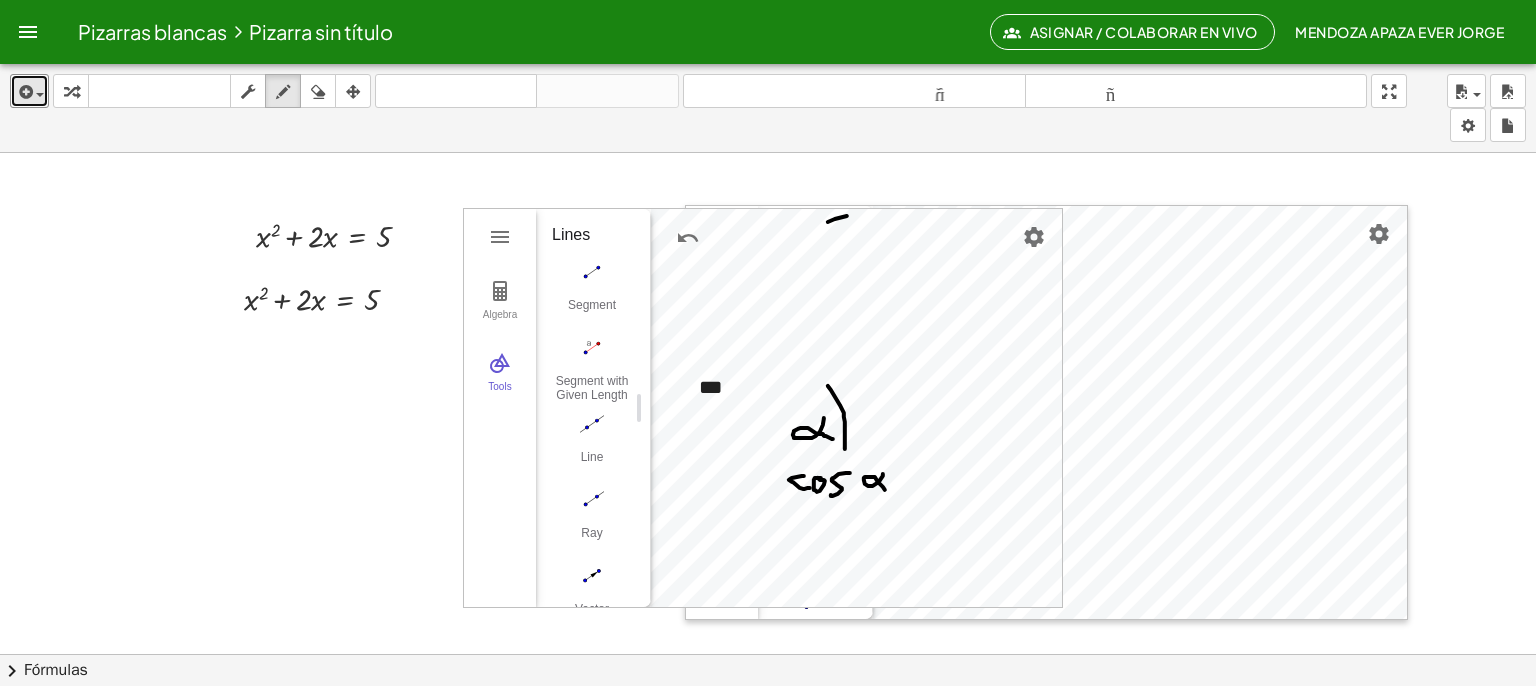 drag, startPoint x: 865, startPoint y: 483, endPoint x: 888, endPoint y: 489, distance: 23.769728 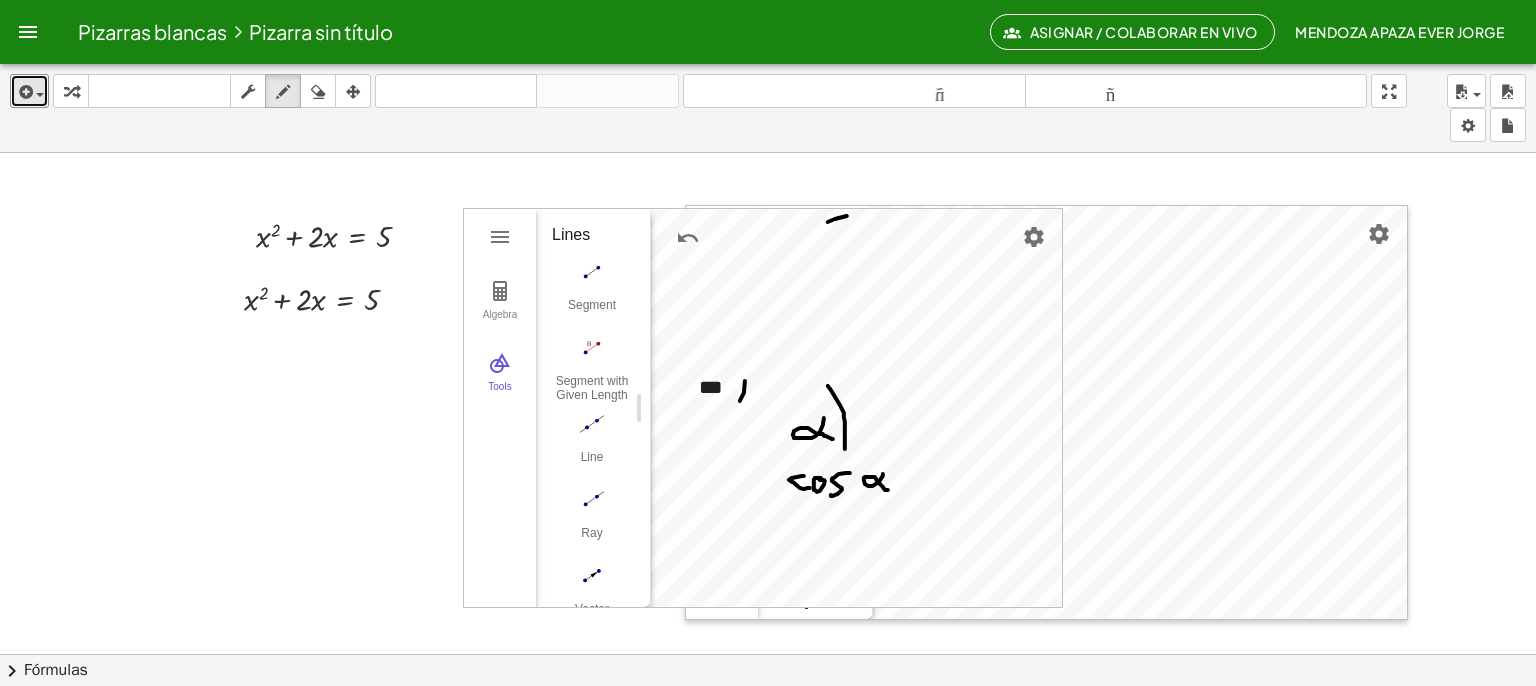 drag, startPoint x: 745, startPoint y: 380, endPoint x: 736, endPoint y: 389, distance: 12.727922 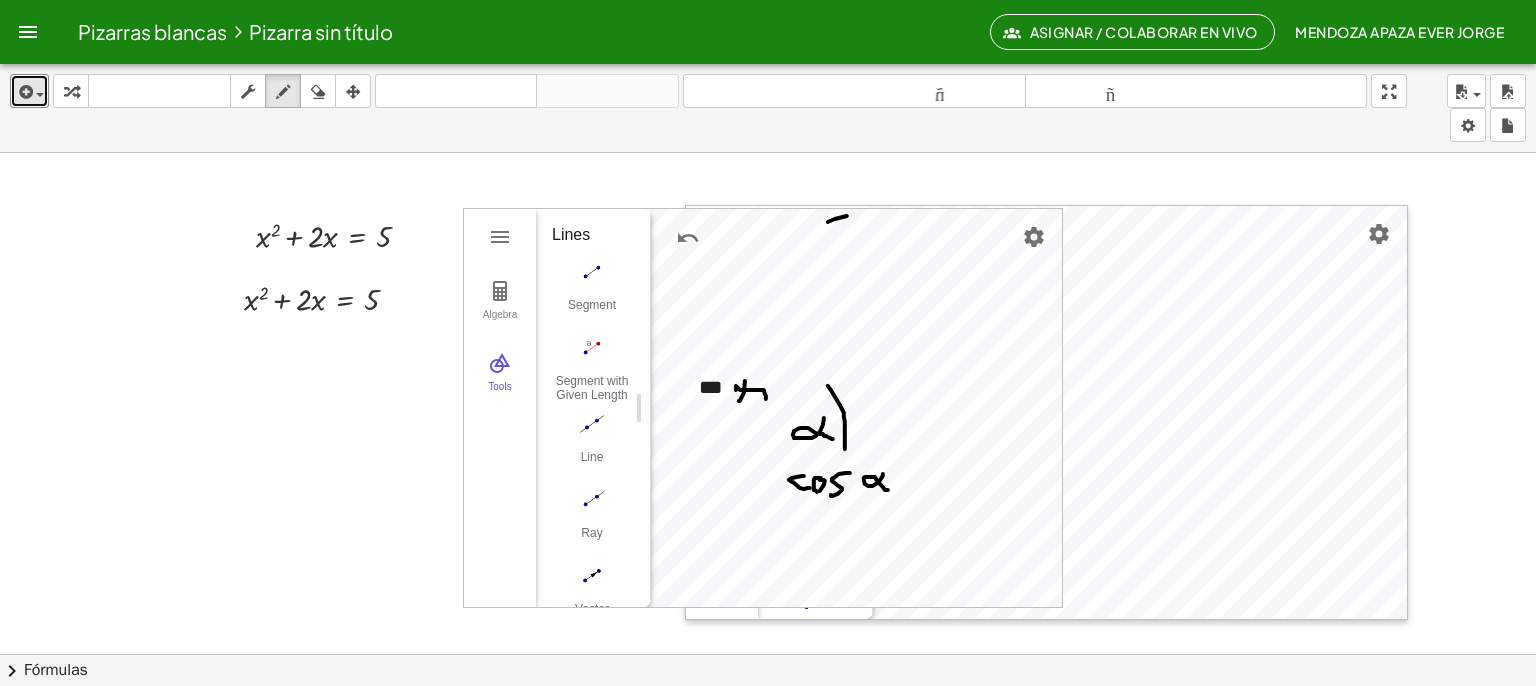 drag, startPoint x: 736, startPoint y: 389, endPoint x: 766, endPoint y: 398, distance: 31.320919 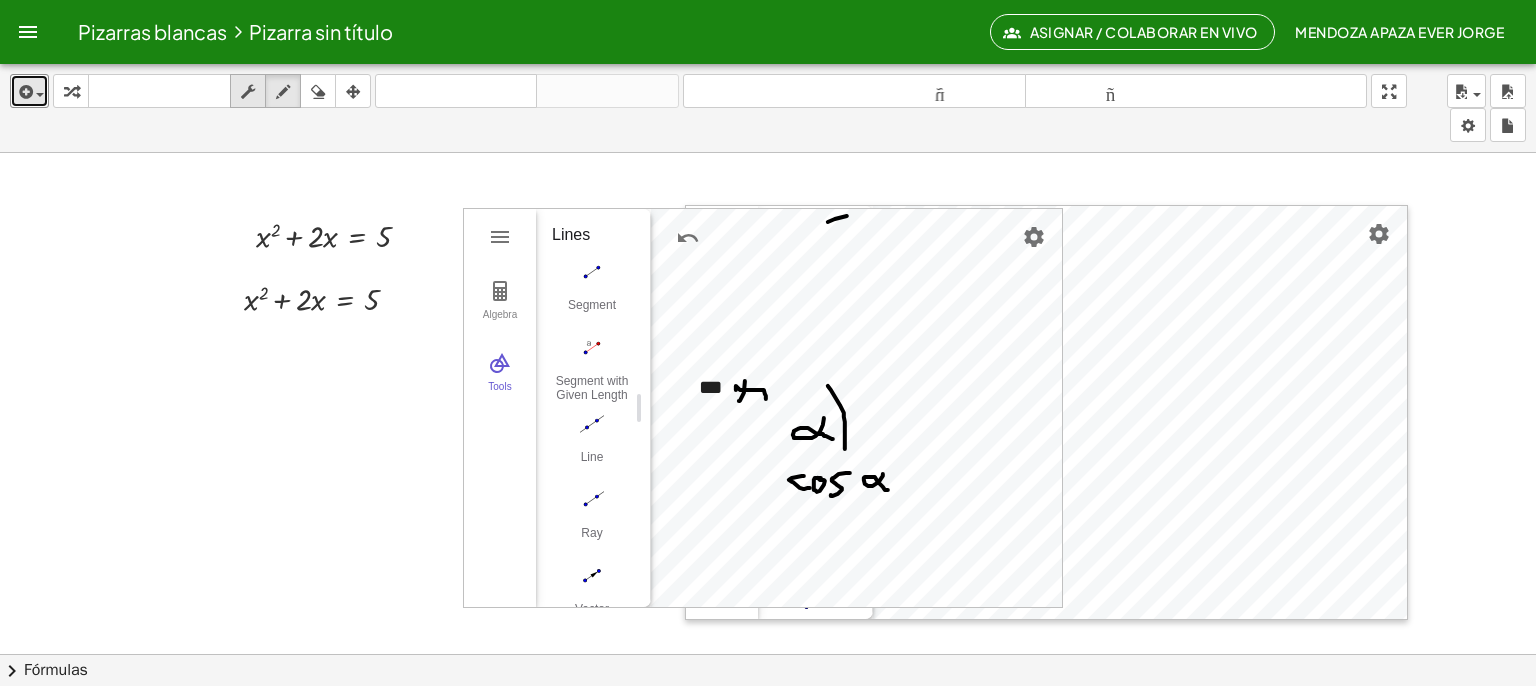 click at bounding box center [248, 91] 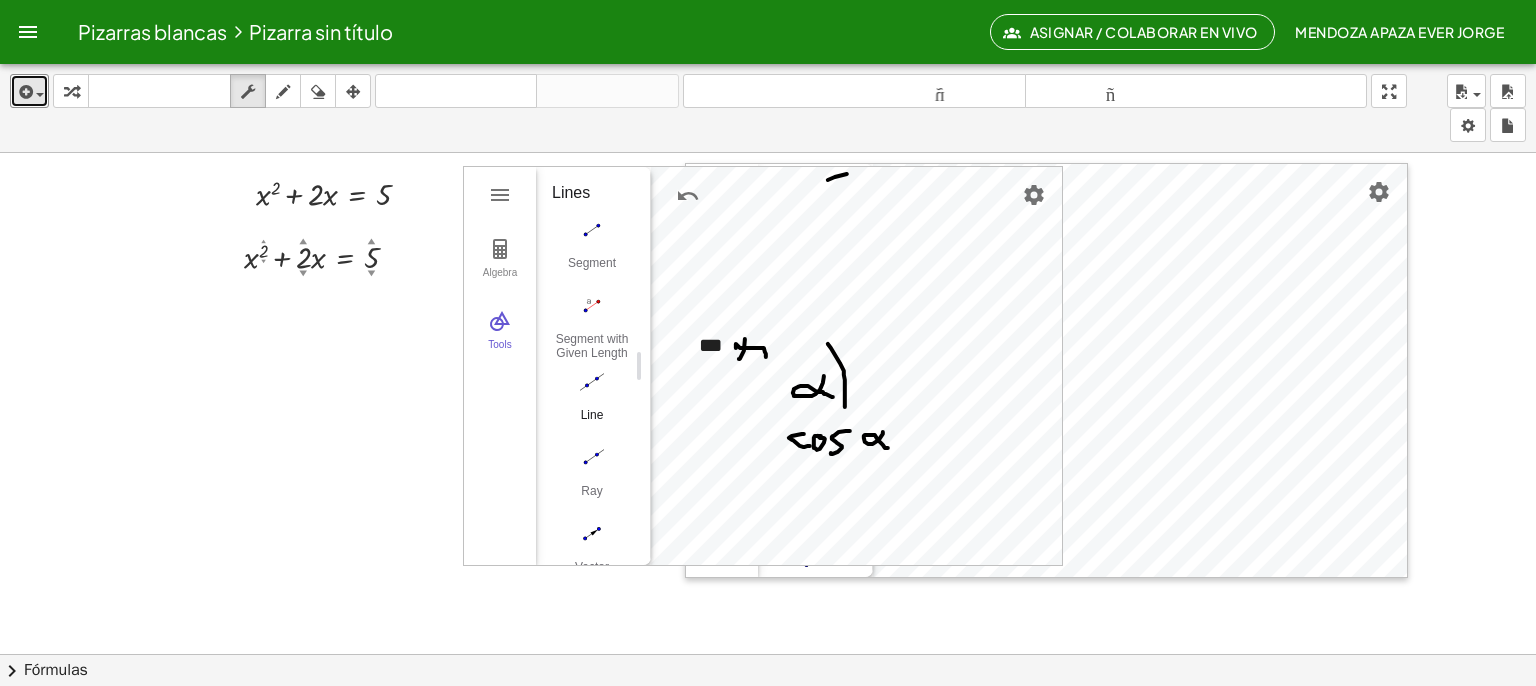 scroll, scrollTop: 0, scrollLeft: 0, axis: both 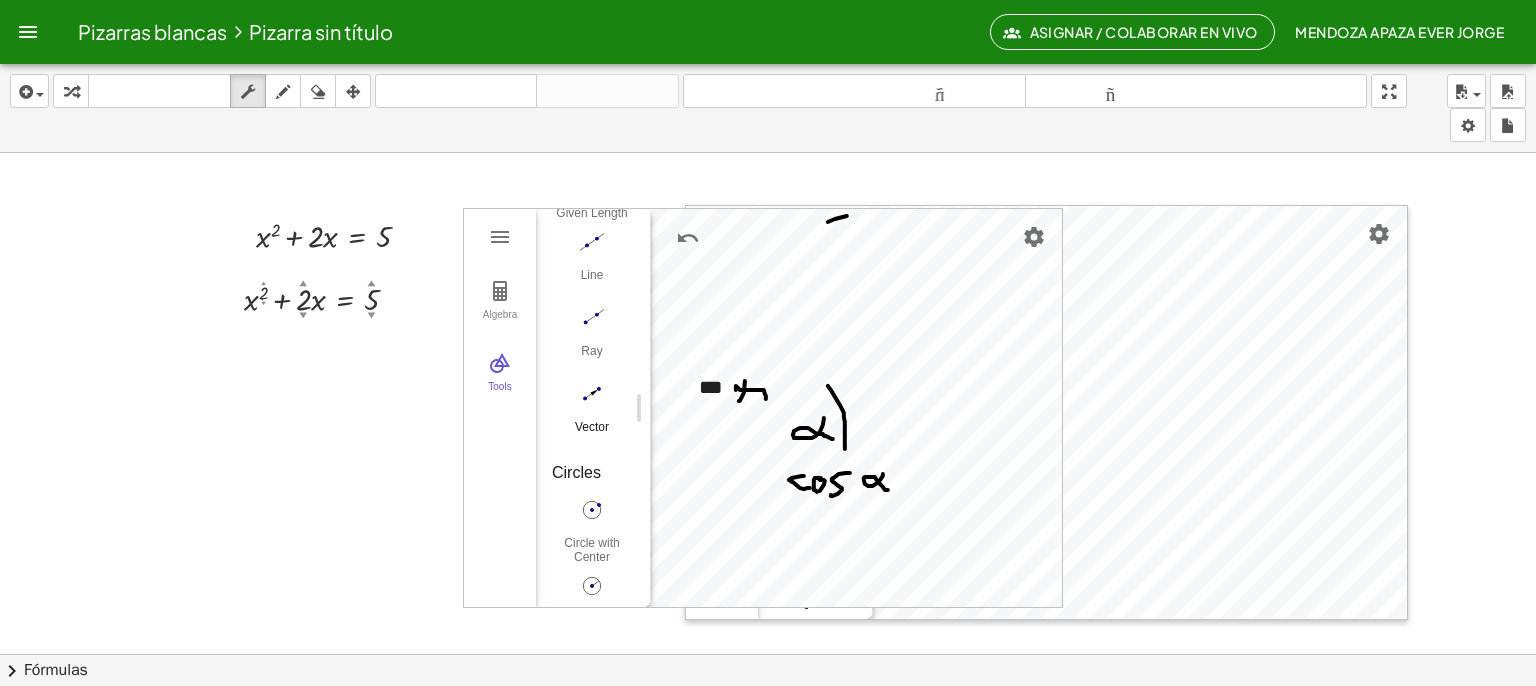 click at bounding box center [592, 394] 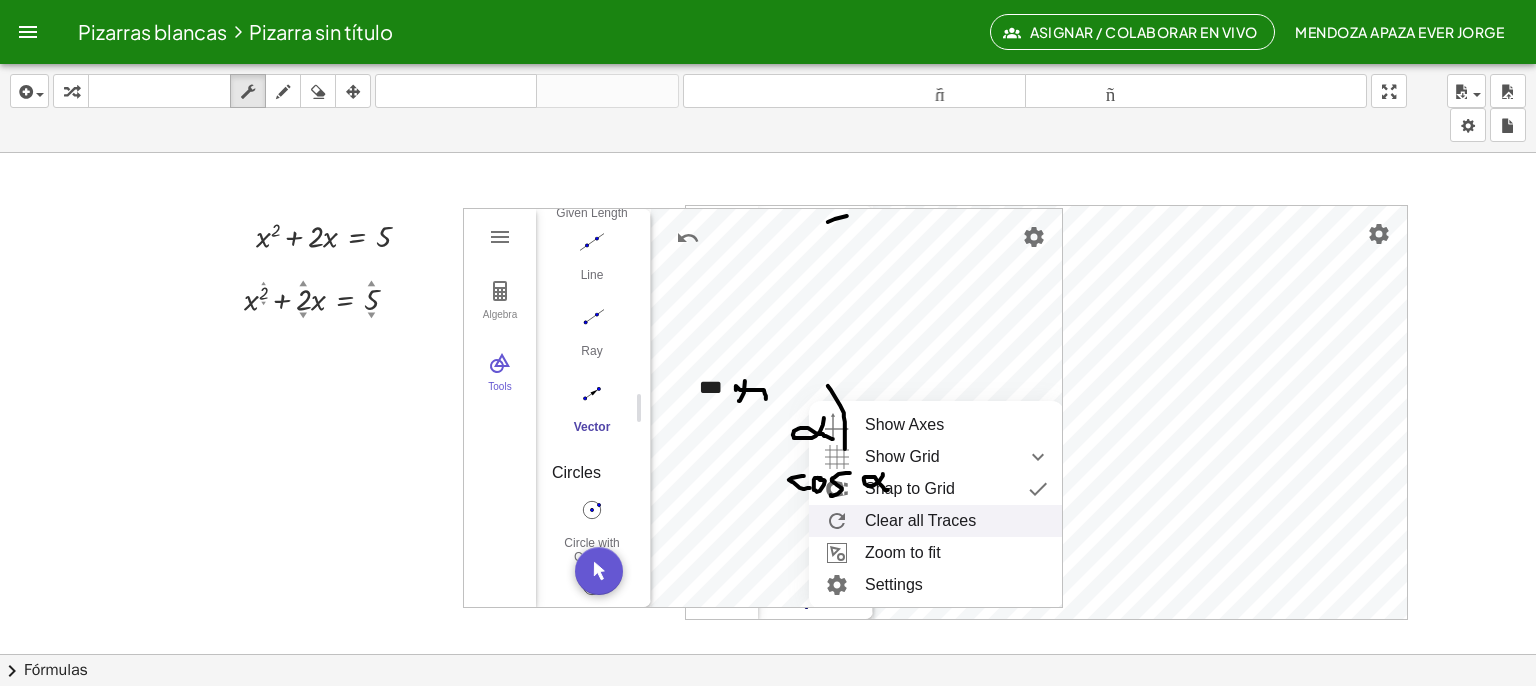 click on "Clear all Traces" at bounding box center (936, 521) 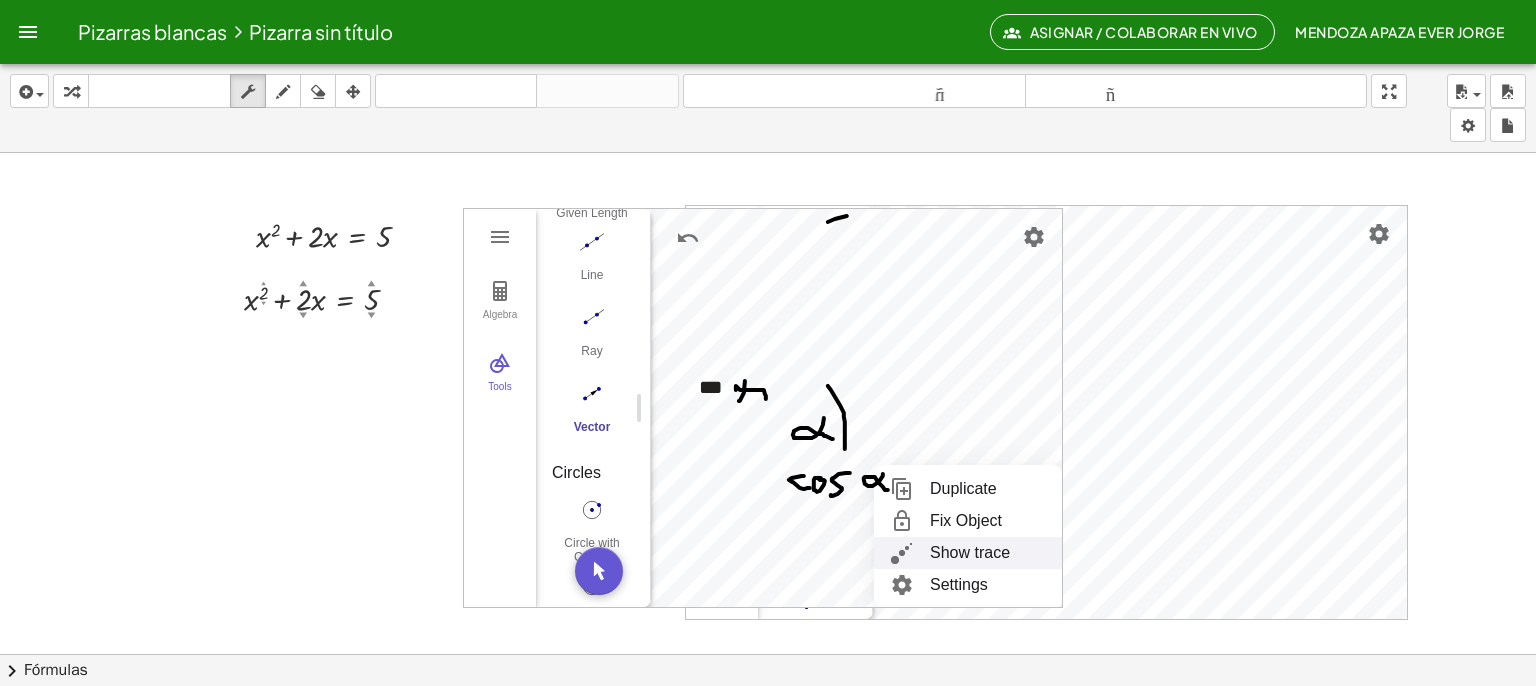 click on "Settings" at bounding box center (969, 585) 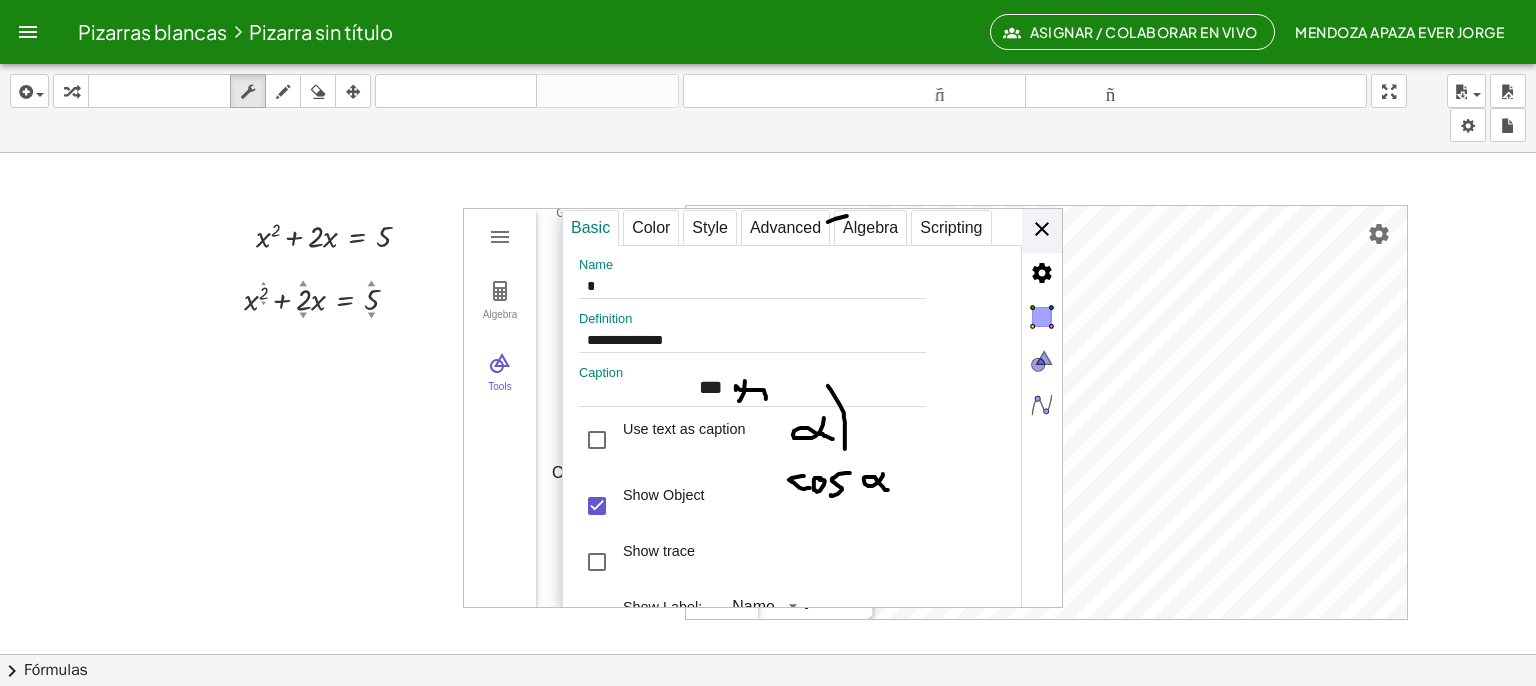 click on "**********" at bounding box center [812, 409] 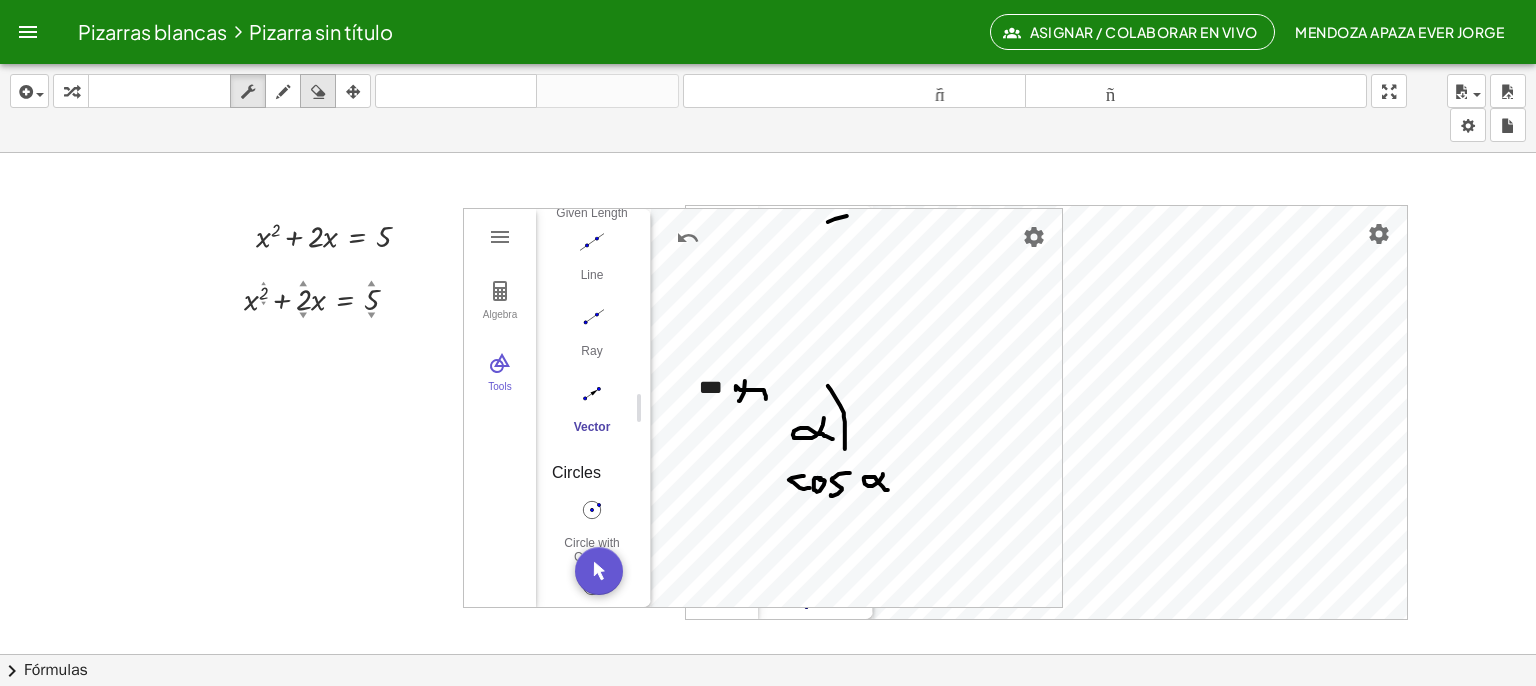 click at bounding box center [318, 92] 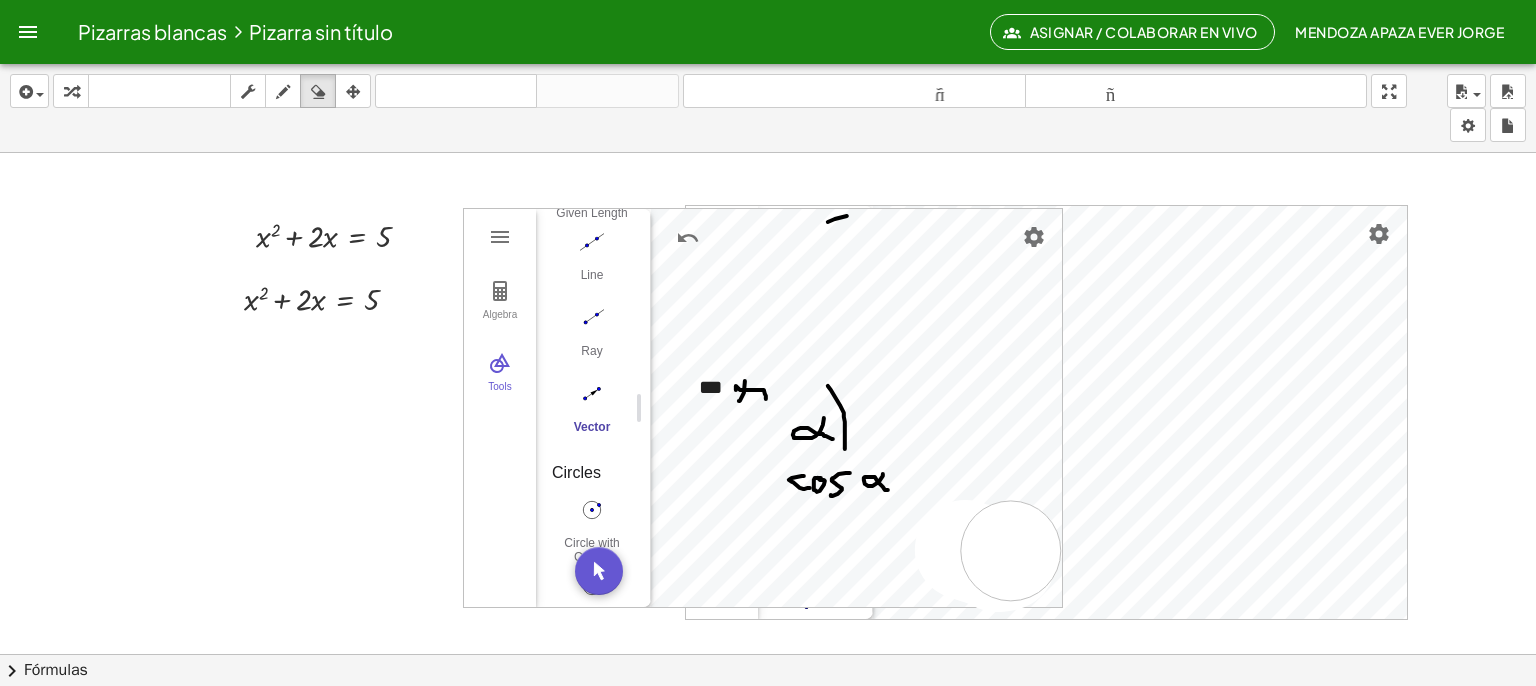 drag, startPoint x: 966, startPoint y: 549, endPoint x: 1011, endPoint y: 550, distance: 45.01111 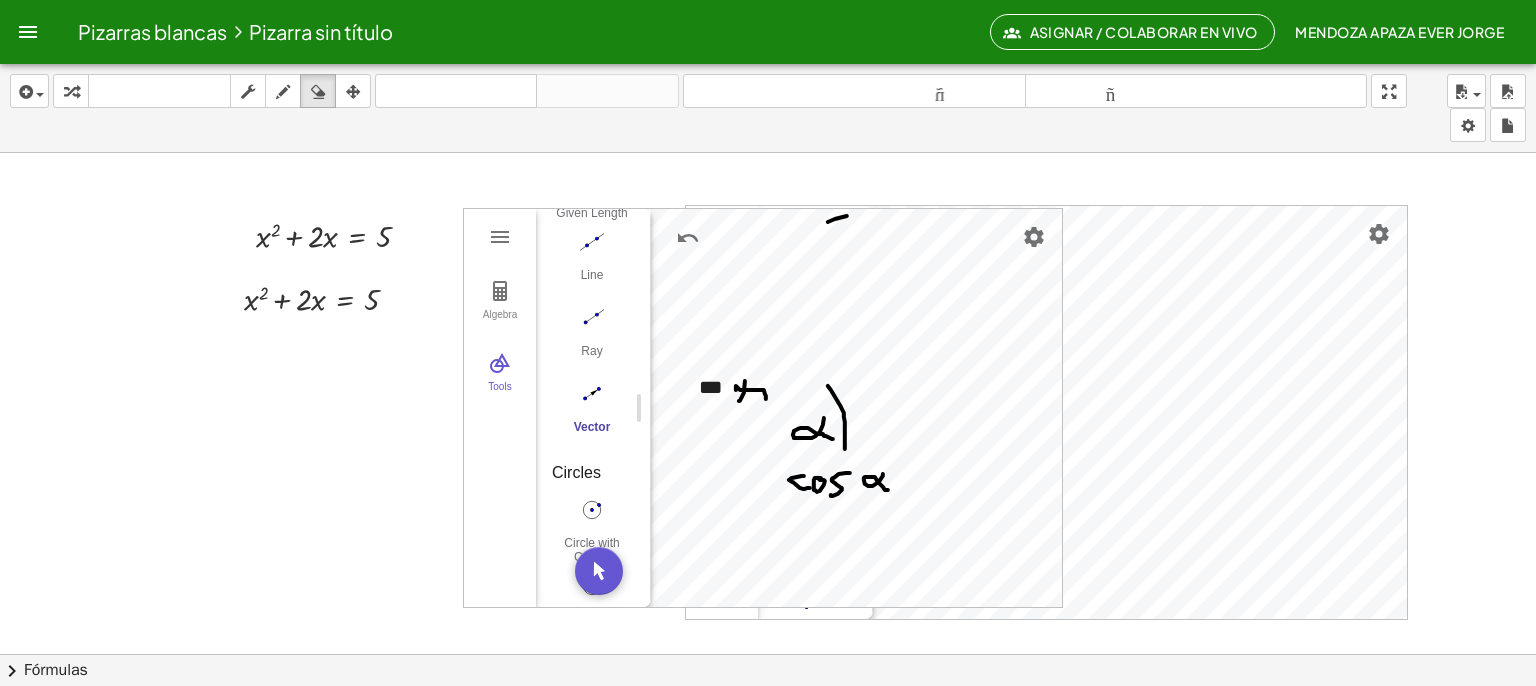 click at bounding box center (768, 732) 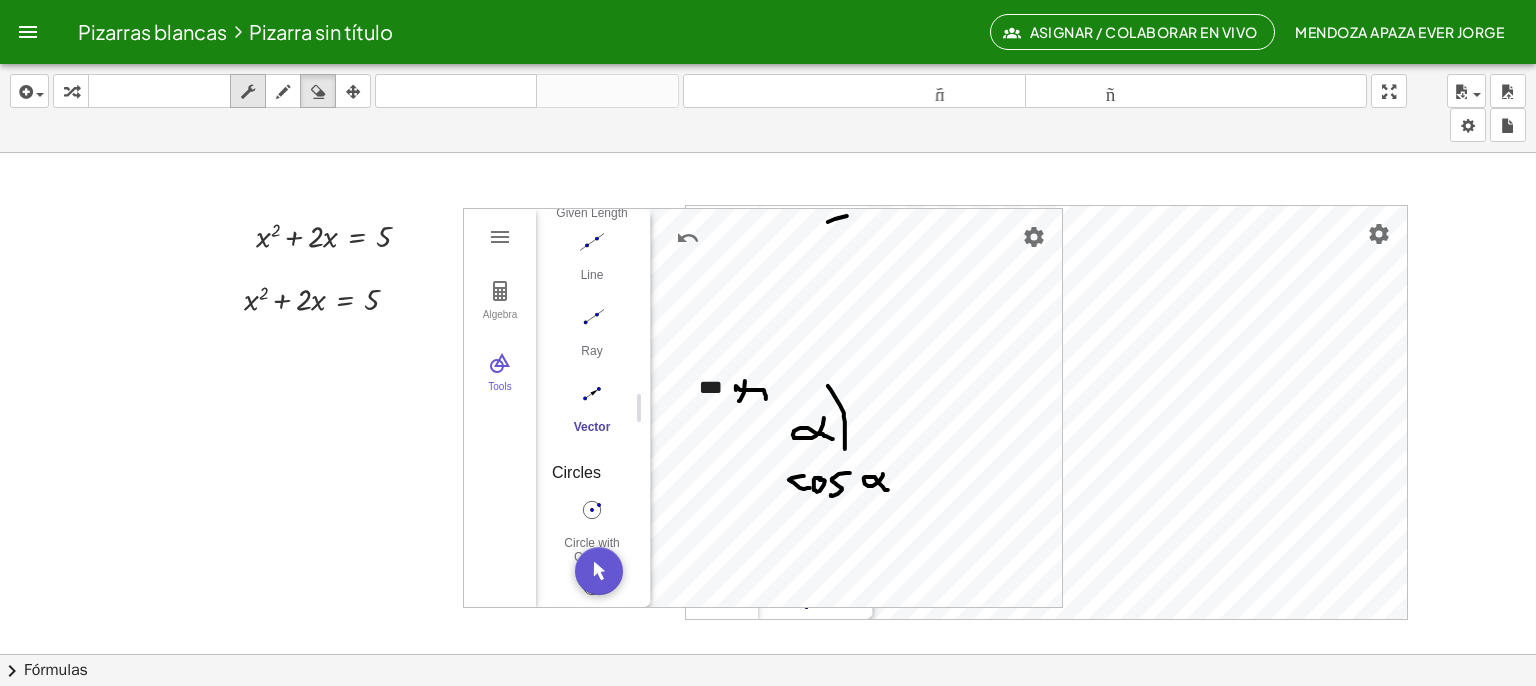 click at bounding box center (248, 91) 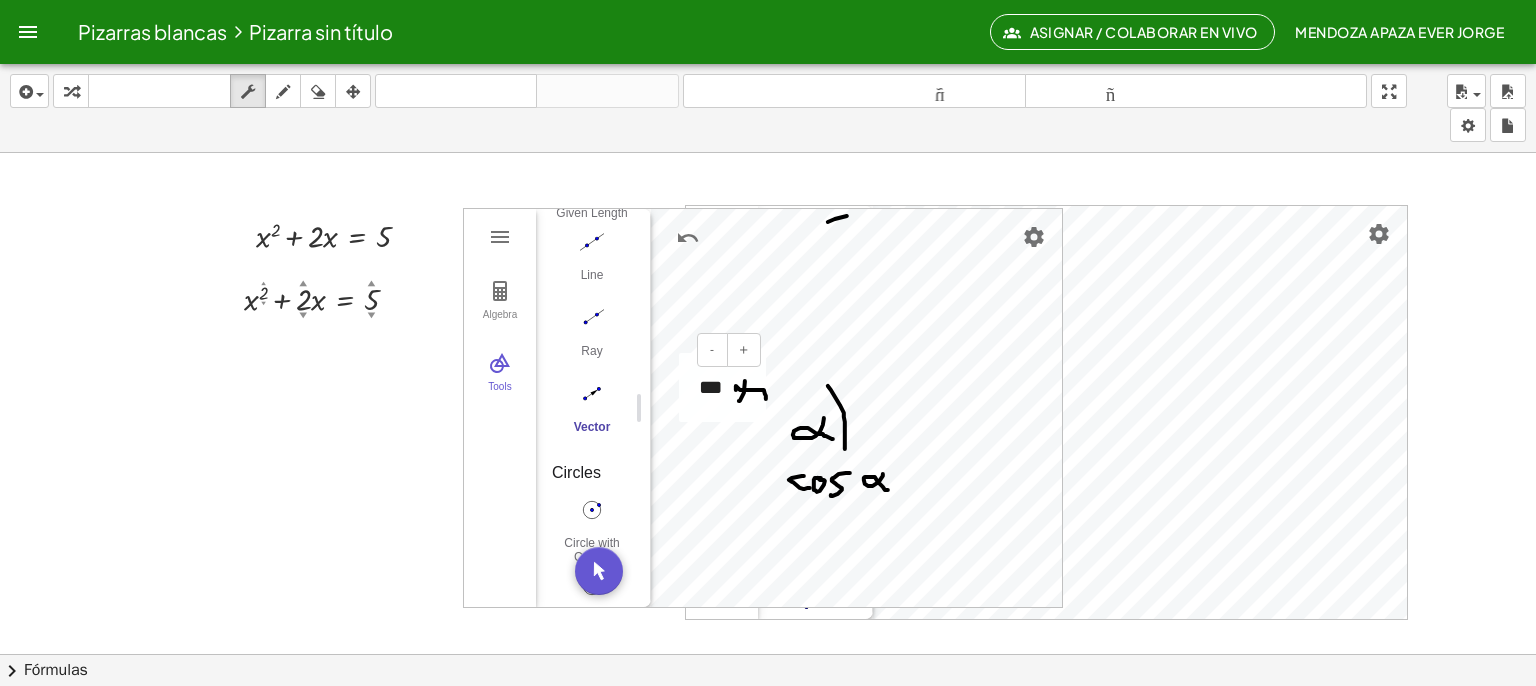 click on "***" at bounding box center [722, 387] 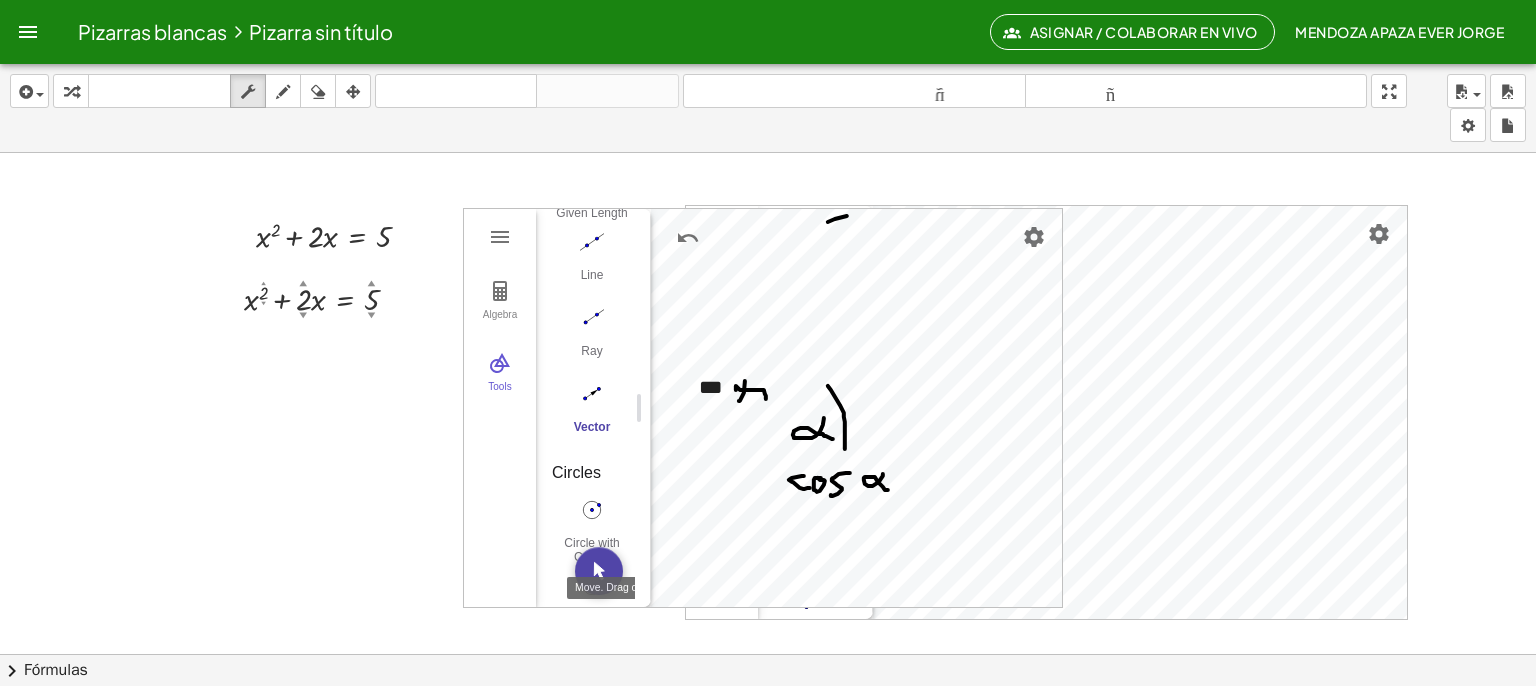 click at bounding box center (599, 571) 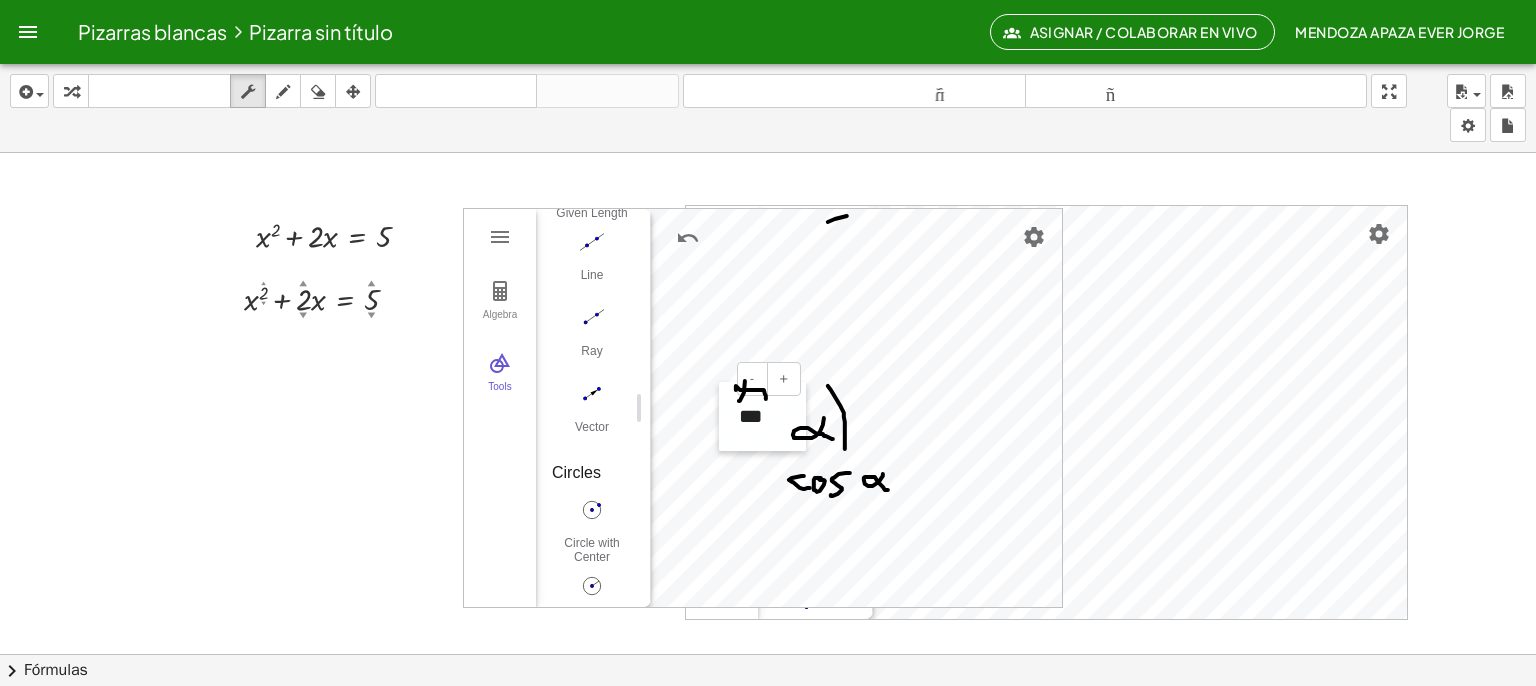 drag, startPoint x: 740, startPoint y: 402, endPoint x: 726, endPoint y: 410, distance: 16.124516 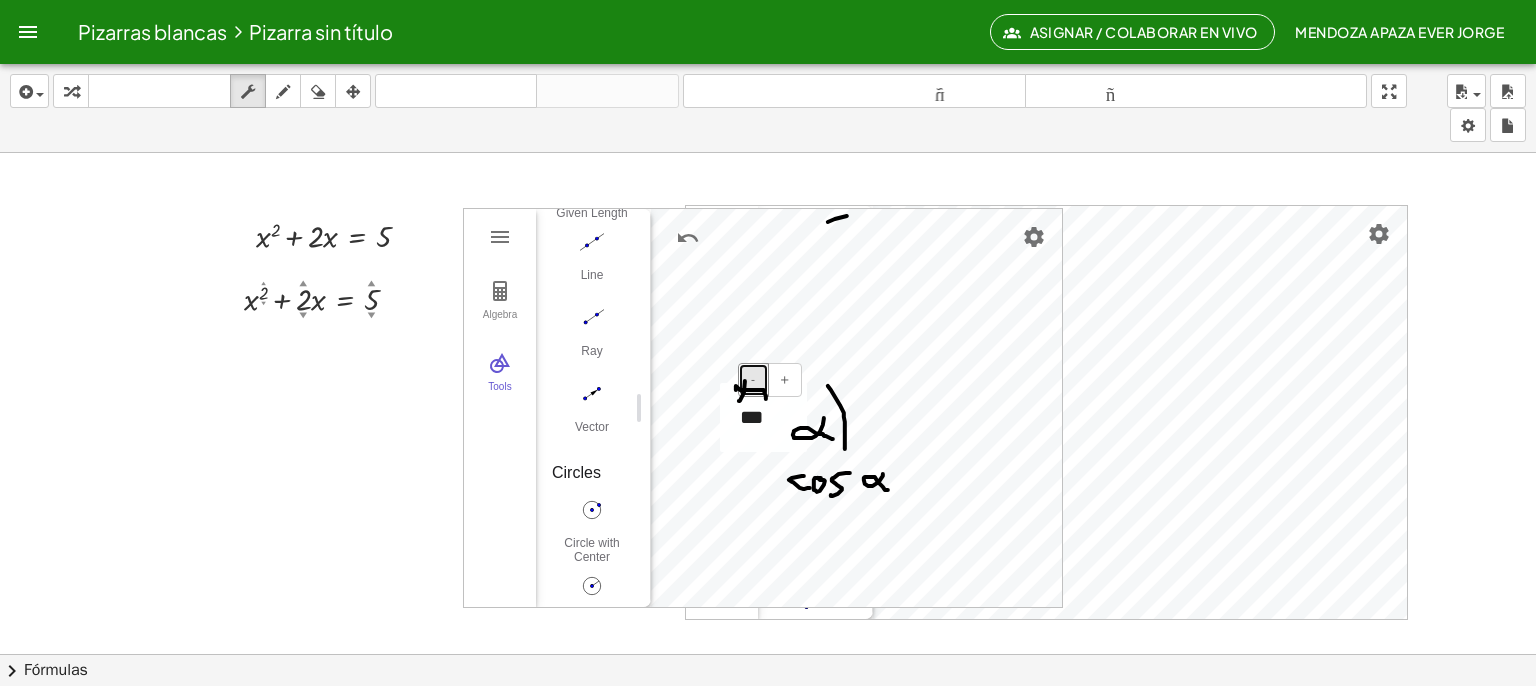 drag, startPoint x: 743, startPoint y: 387, endPoint x: 776, endPoint y: 404, distance: 37.12142 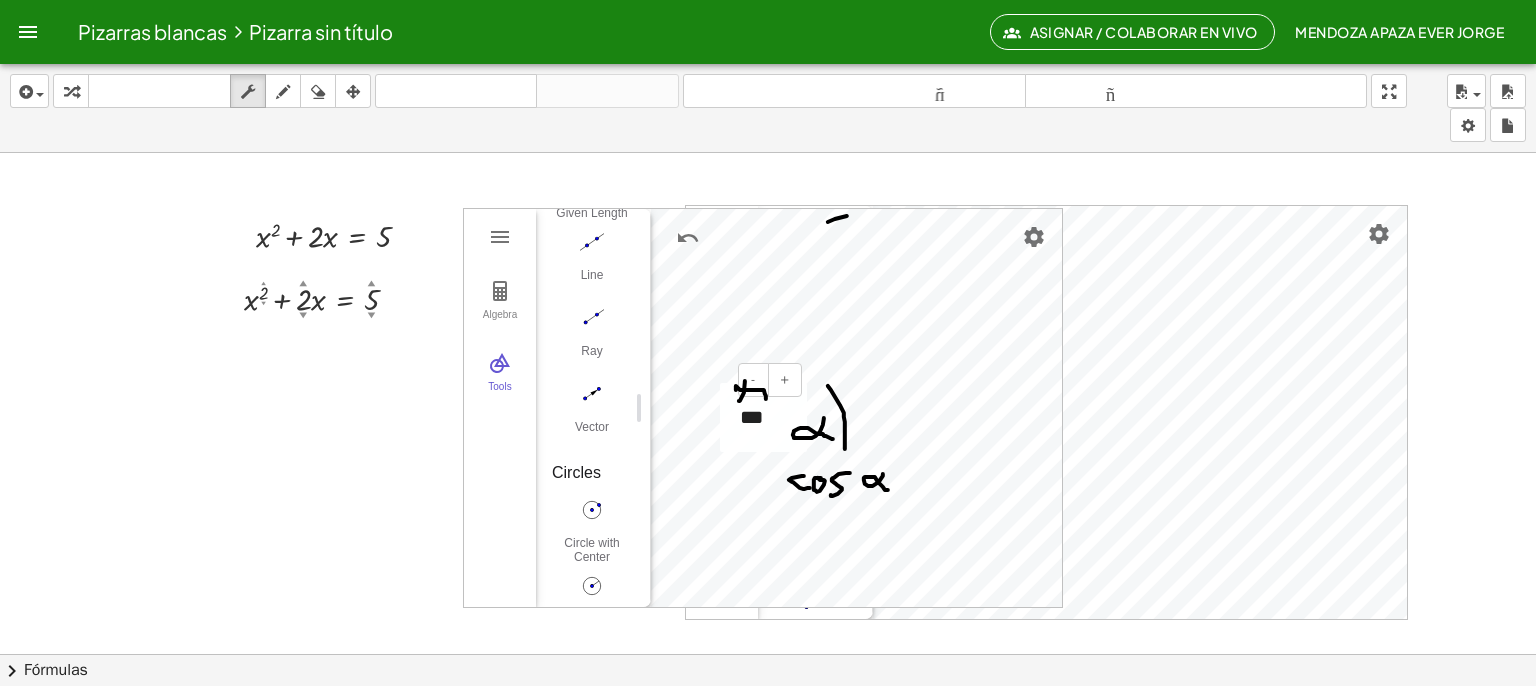 click on "***" at bounding box center [751, 417] 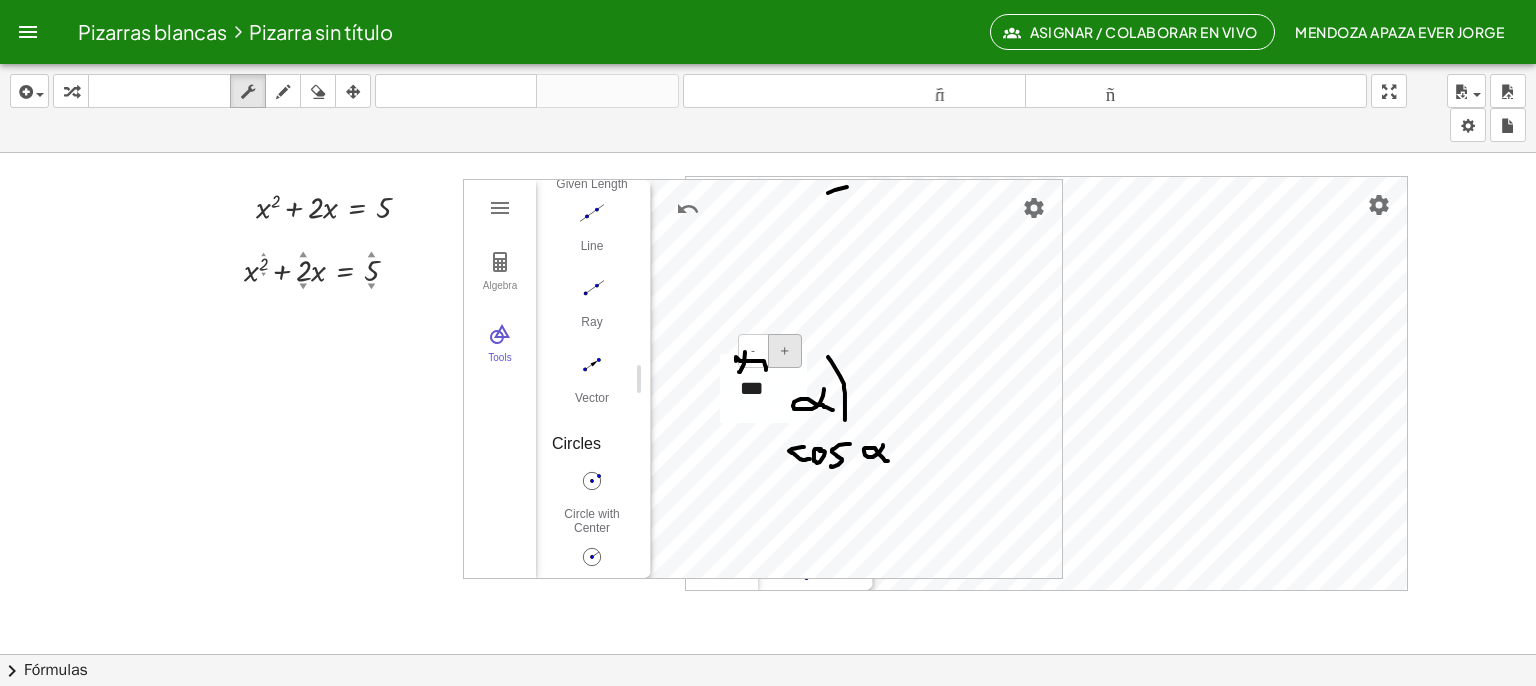 scroll, scrollTop: 0, scrollLeft: 0, axis: both 